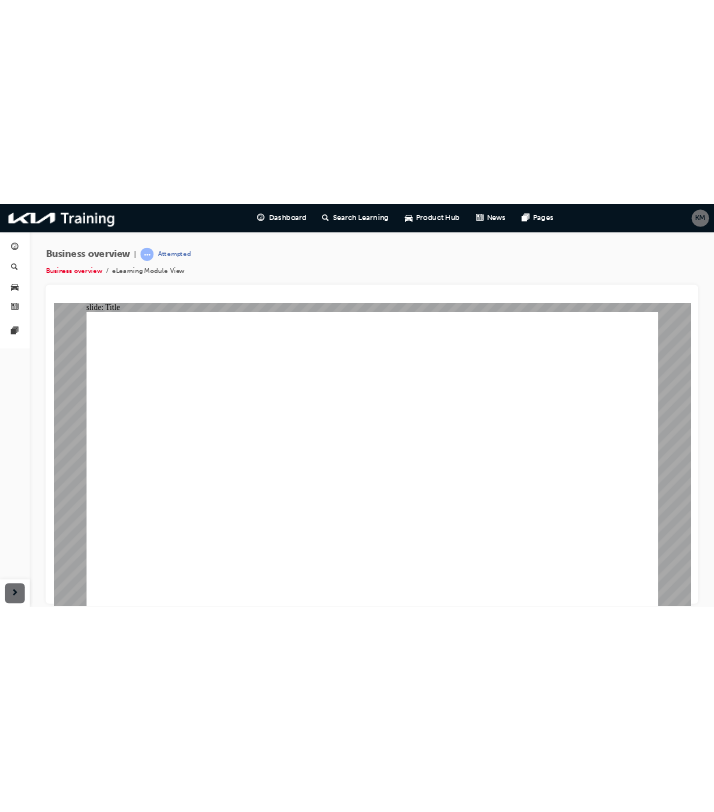 scroll, scrollTop: 0, scrollLeft: 0, axis: both 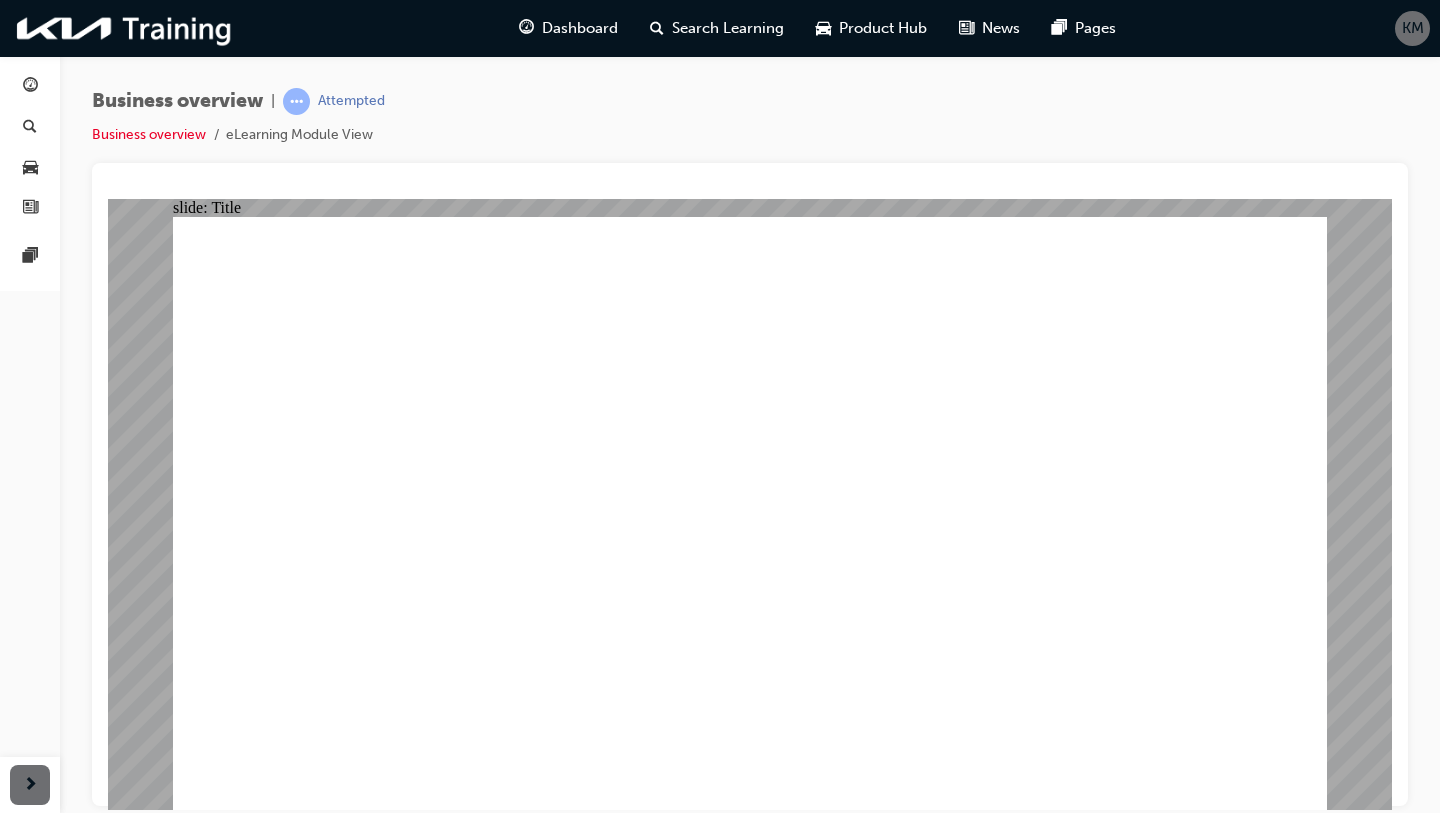 click at bounding box center [393, 2380] 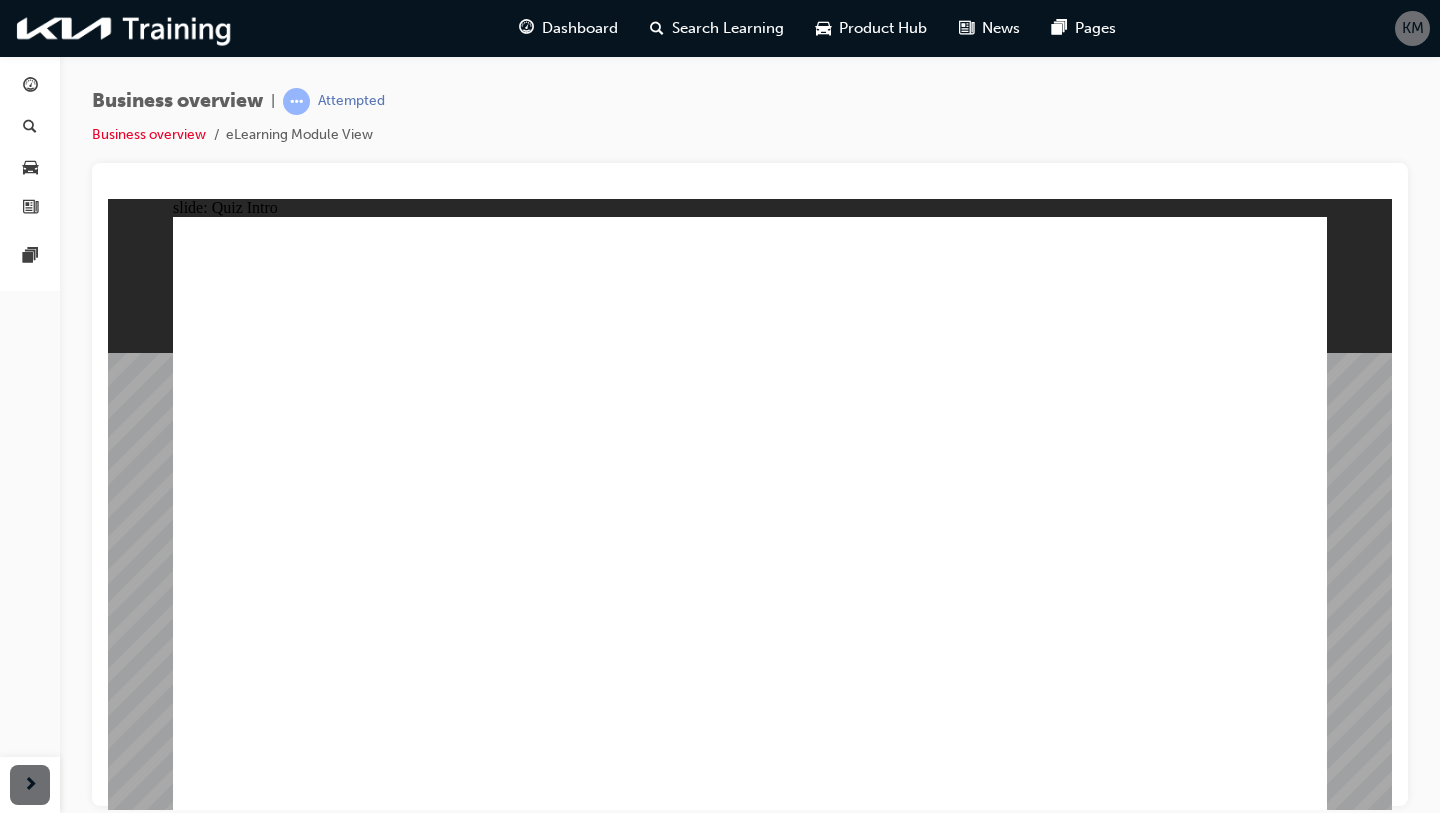 click 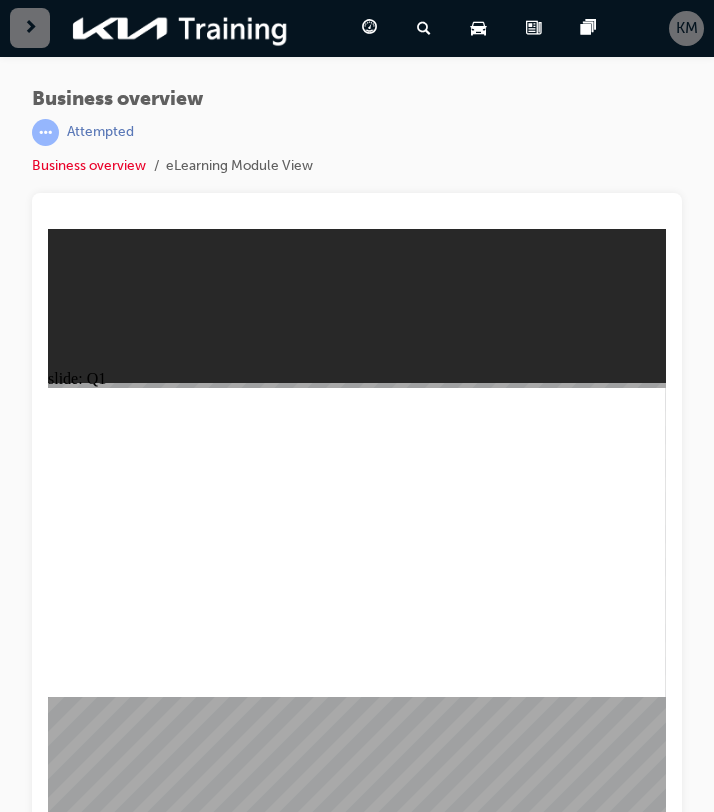 click 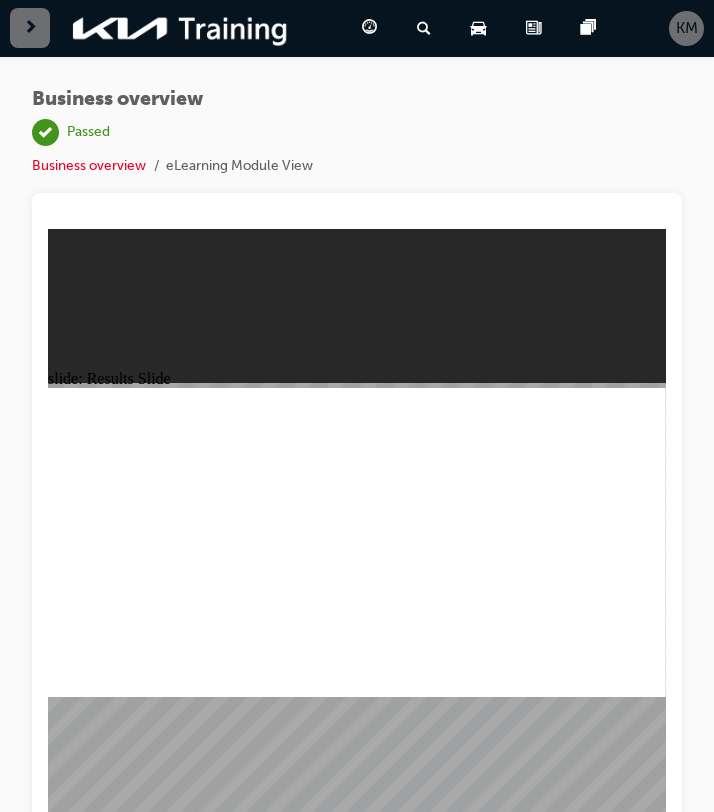 click at bounding box center (357, 1439) 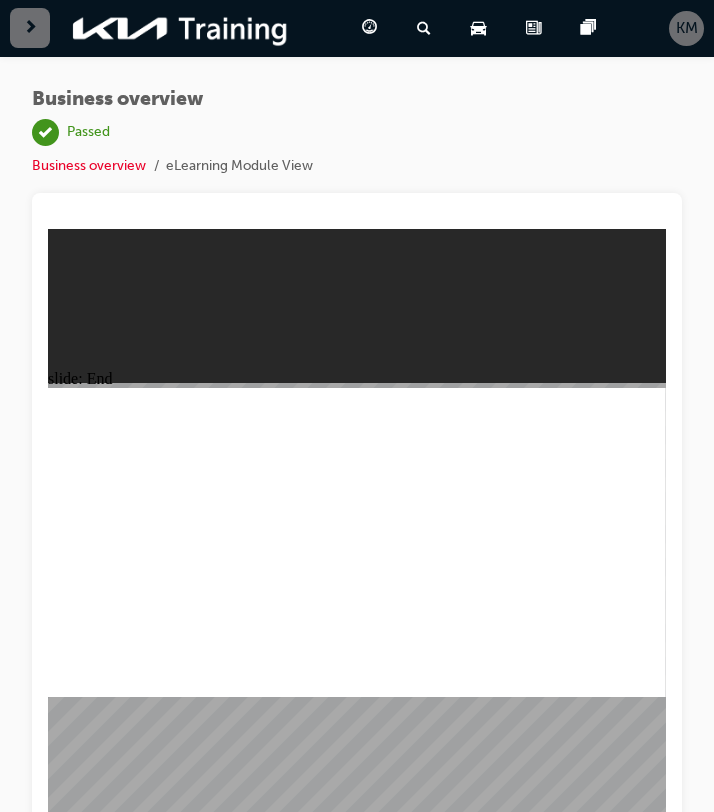 click at bounding box center [30, 28] 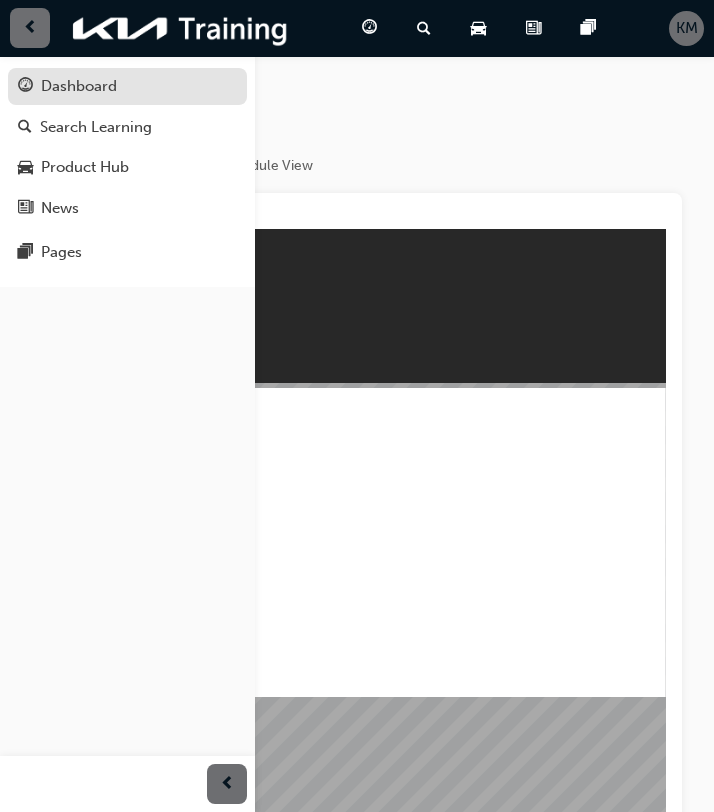 click on "Dashboard" at bounding box center [79, 86] 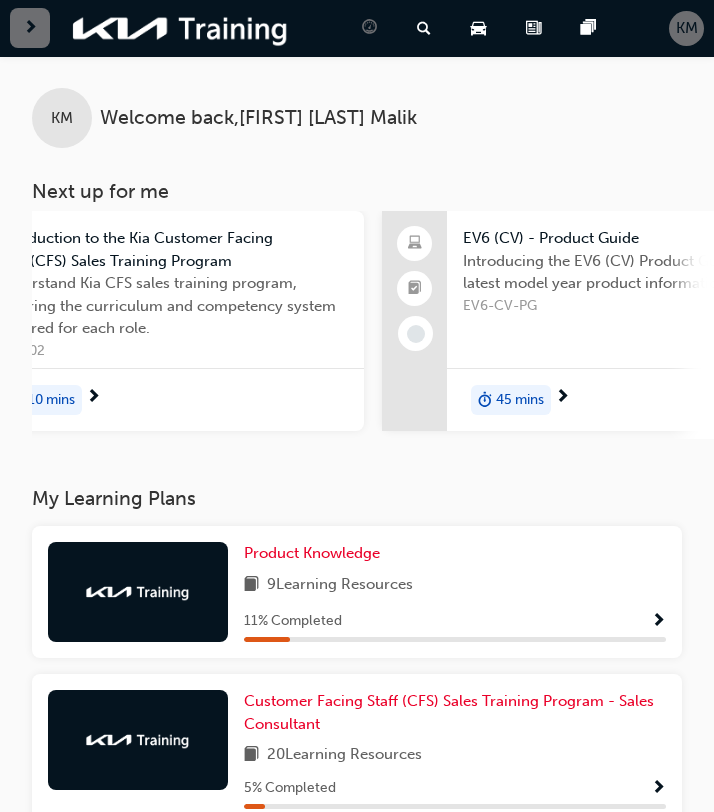 scroll, scrollTop: 0, scrollLeft: 641, axis: horizontal 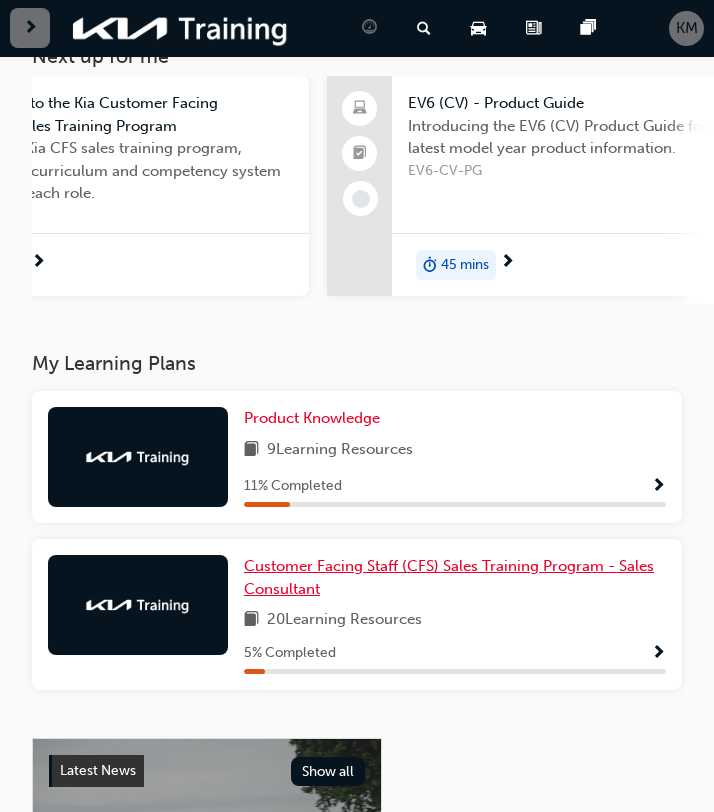 click on "Customer Facing Staff (CFS) Sales Training Program - Sales Consultant" at bounding box center [455, 577] 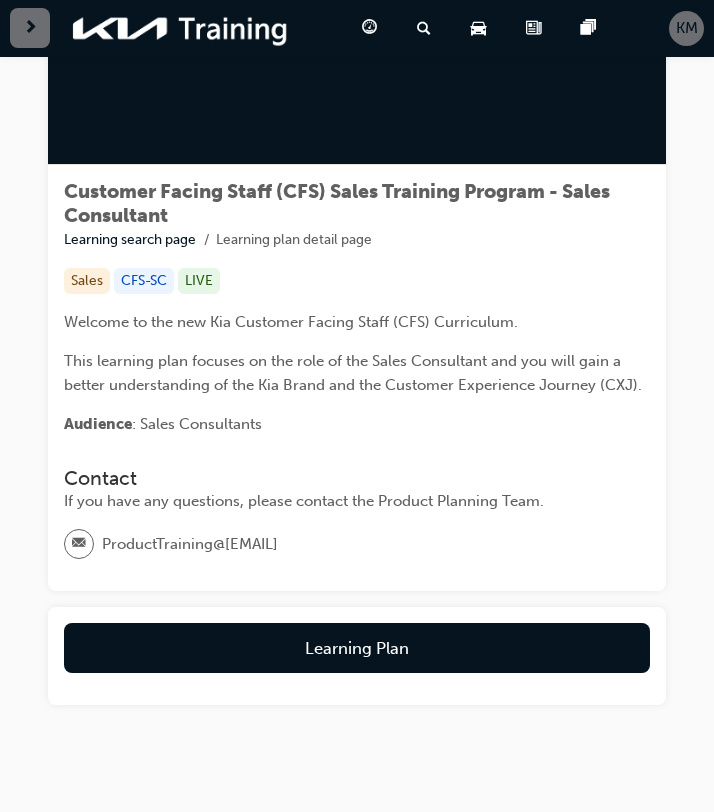scroll, scrollTop: 209, scrollLeft: 0, axis: vertical 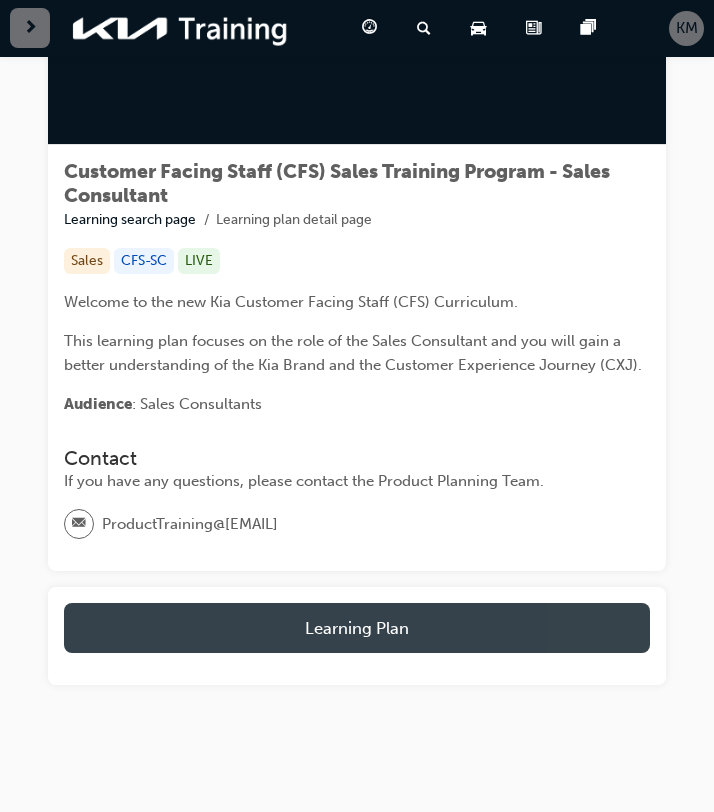 click on "Learning Plan" at bounding box center [357, 628] 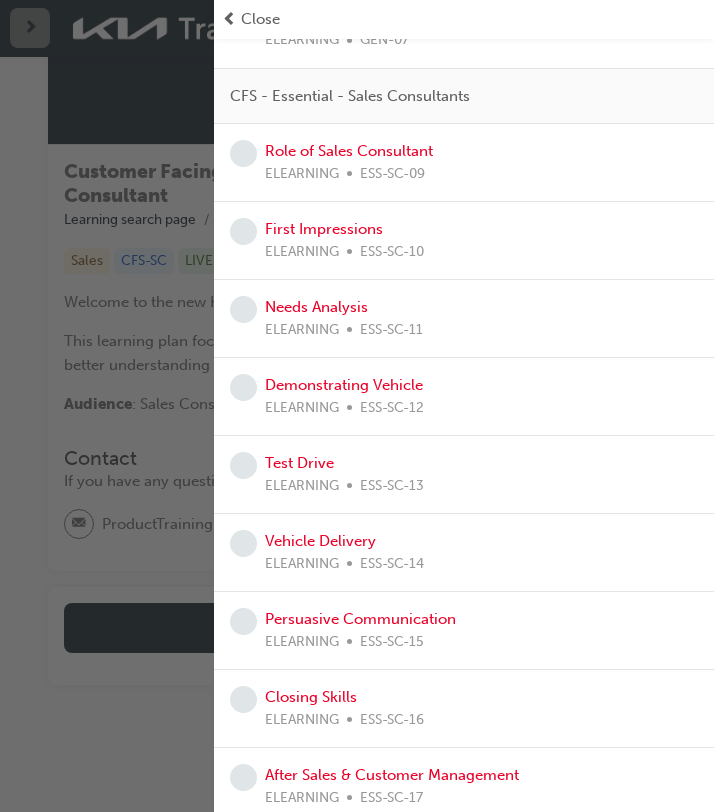 scroll, scrollTop: 1072, scrollLeft: 0, axis: vertical 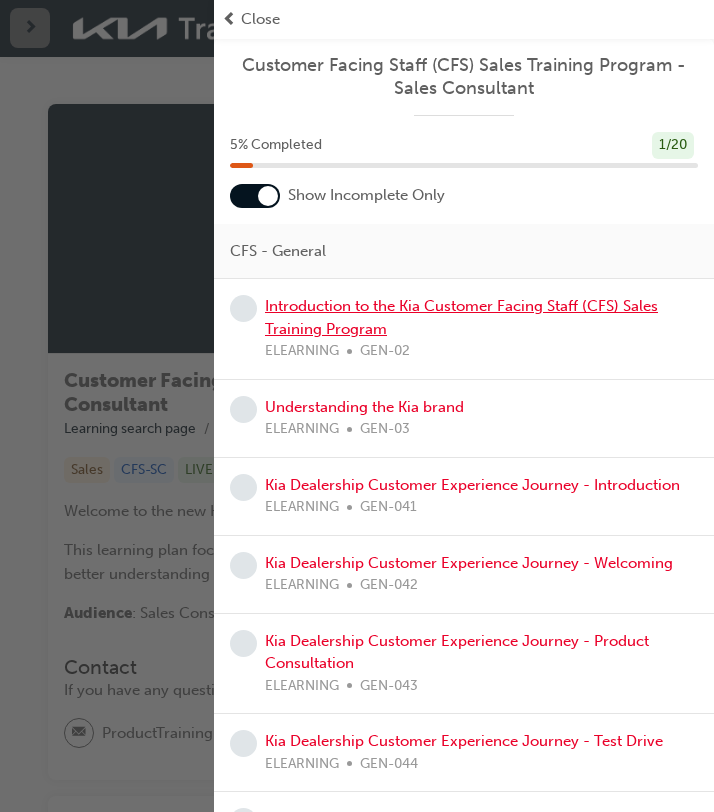 click on "Introduction to the Kia Customer Facing Staff (CFS) Sales Training Program" at bounding box center (461, 317) 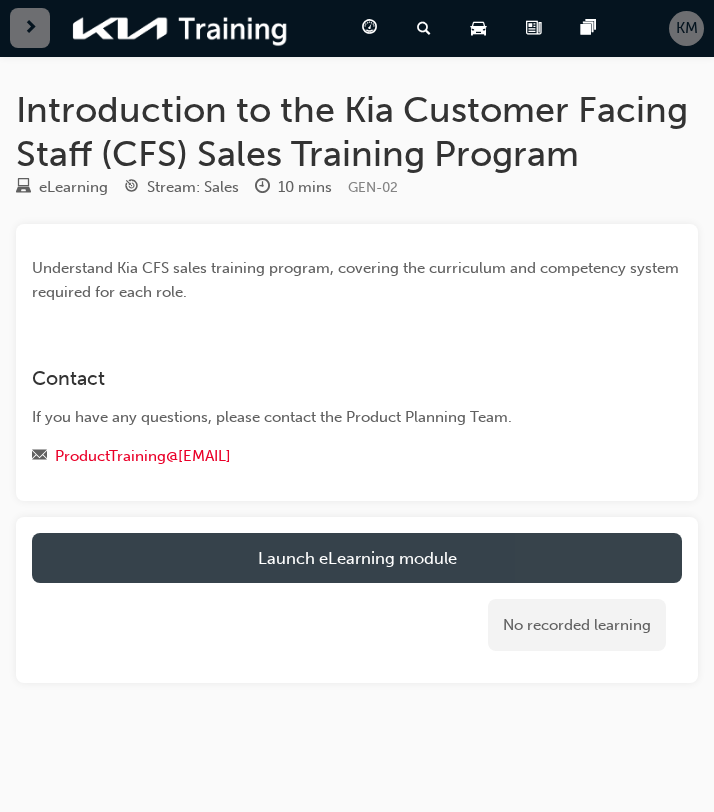 click on "Launch eLearning module" at bounding box center (357, 558) 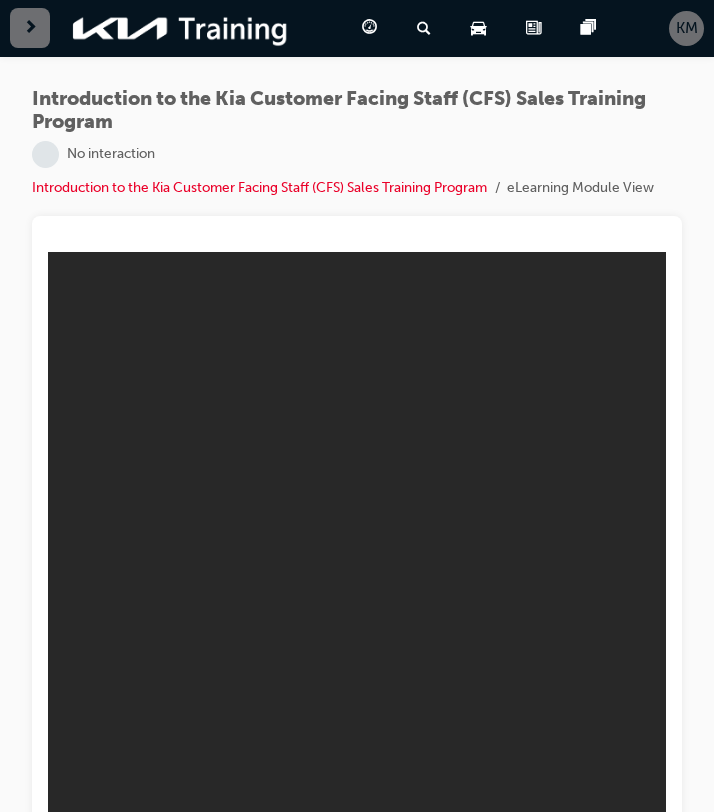 scroll, scrollTop: 49, scrollLeft: 0, axis: vertical 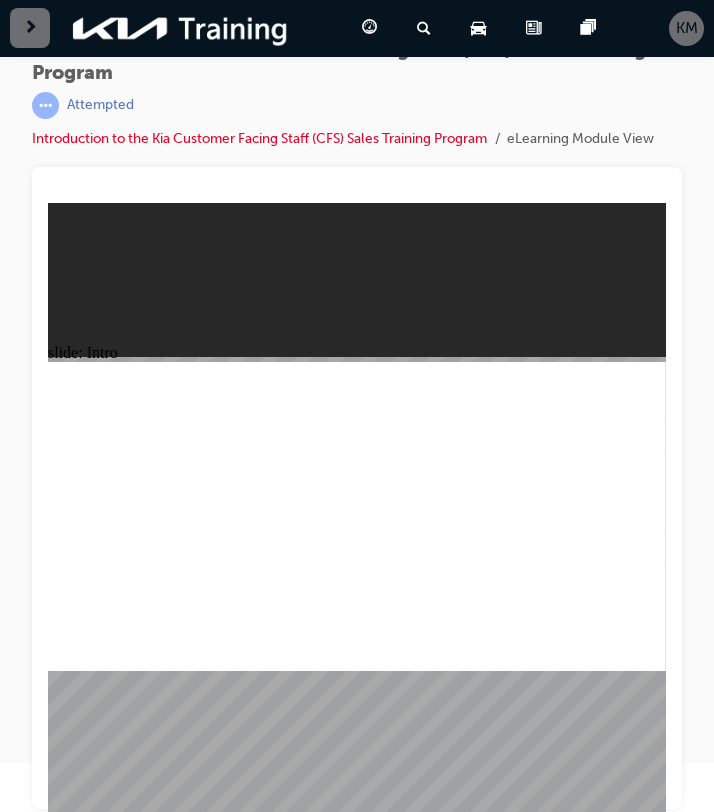 click 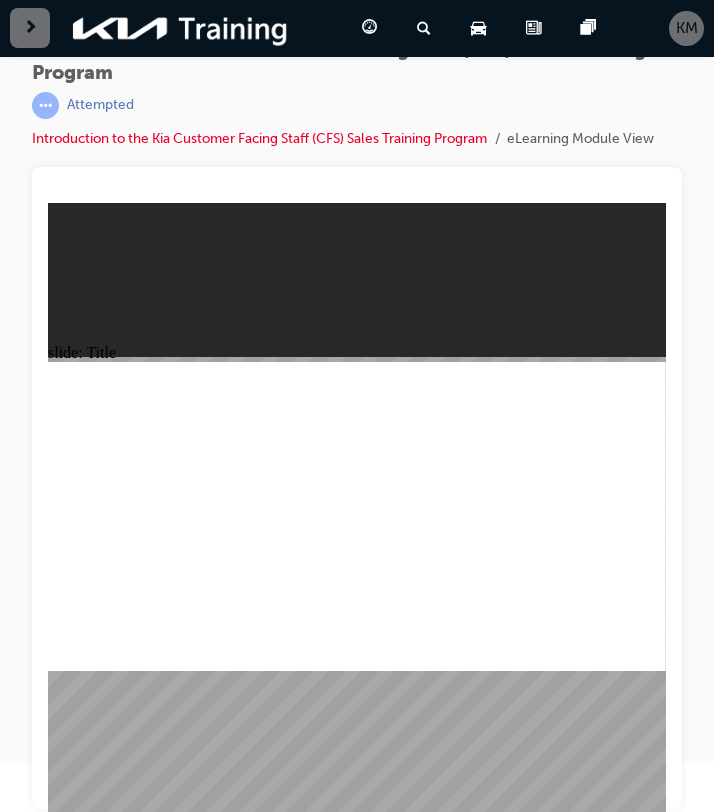 click 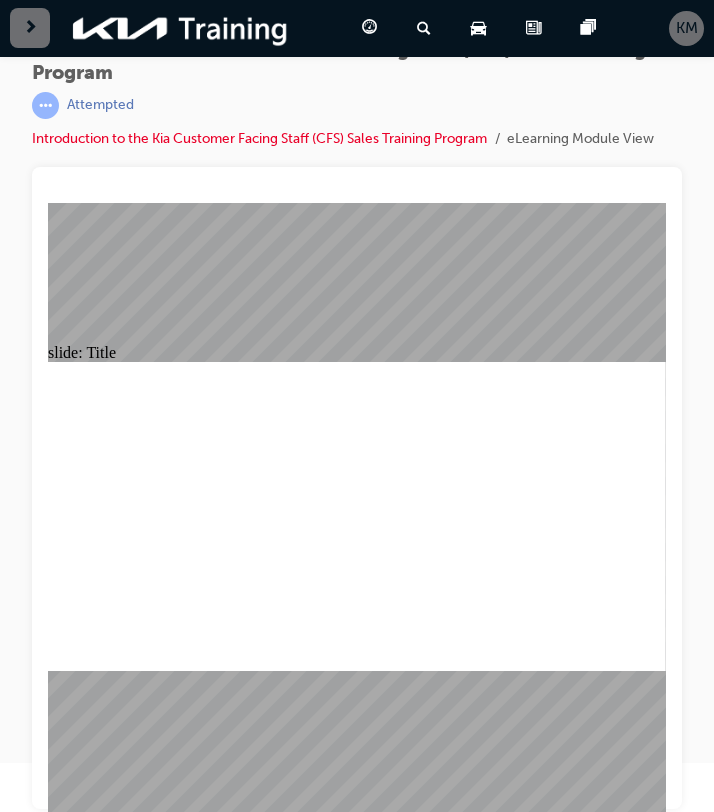 click 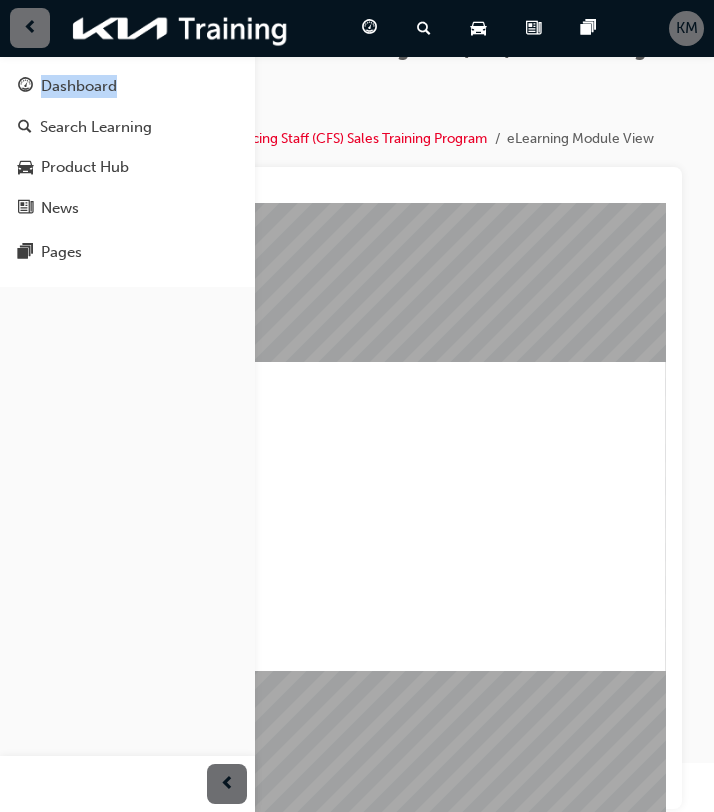 click at bounding box center [30, 28] 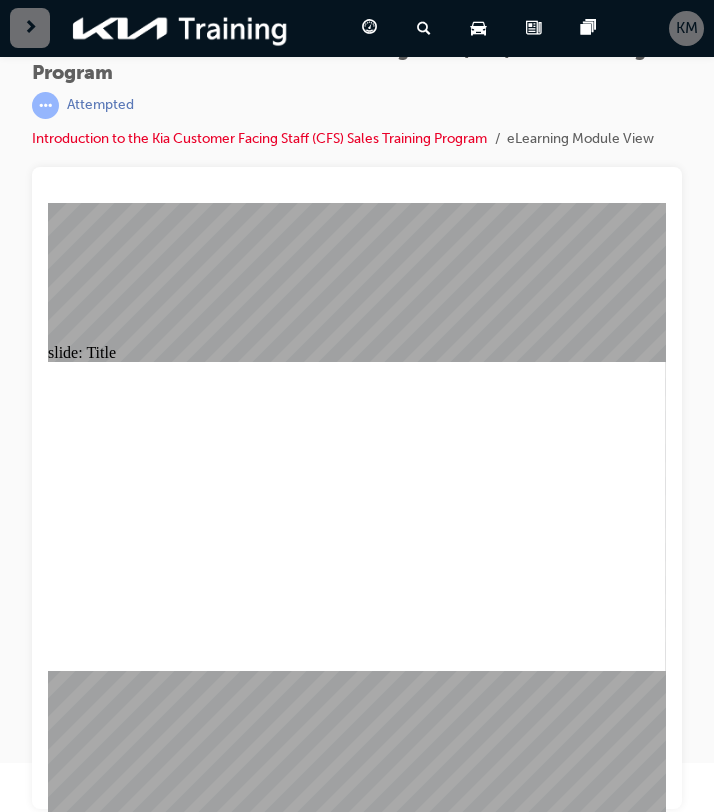 click on "slide: Title
Click here to  Pause/Play  computer-icons-alarm-clocks-watch-pause-button-59451e370c8a3b8f7438fd55b48d2c43.png washington-d-c-hotel-europe-organization-business-youtube-play-button-white-3928b37ab27a0f4c8f2de6094eacb402.png Arrow_light.png Arrow_light.png Click here to  Pause/Play" at bounding box center (357, 507) 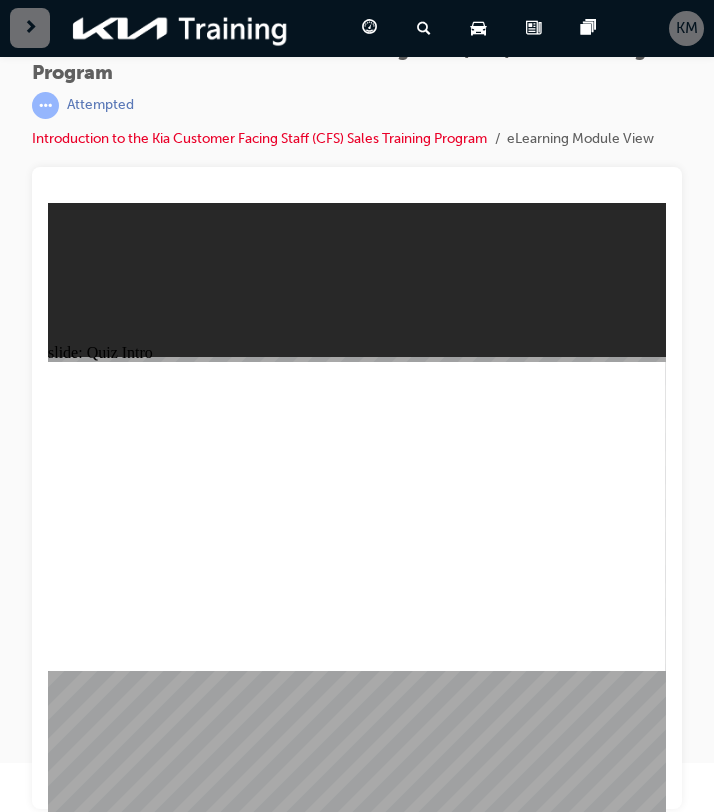 click 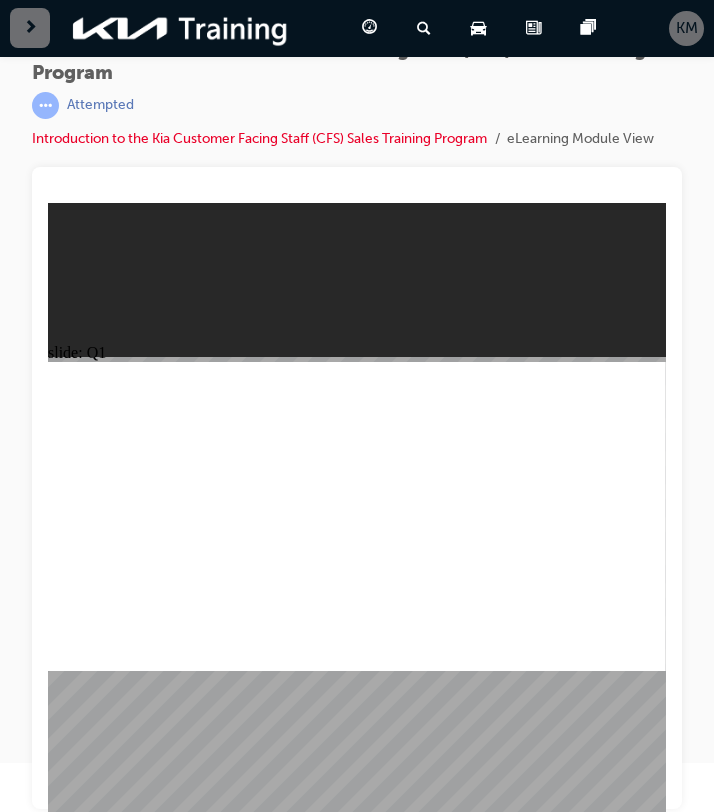click 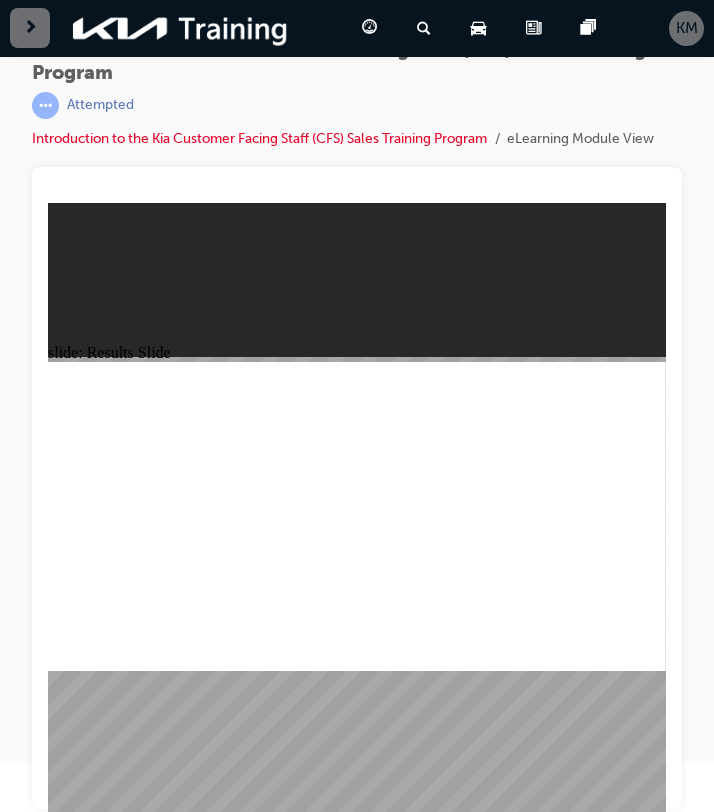 click at bounding box center [357, 1412] 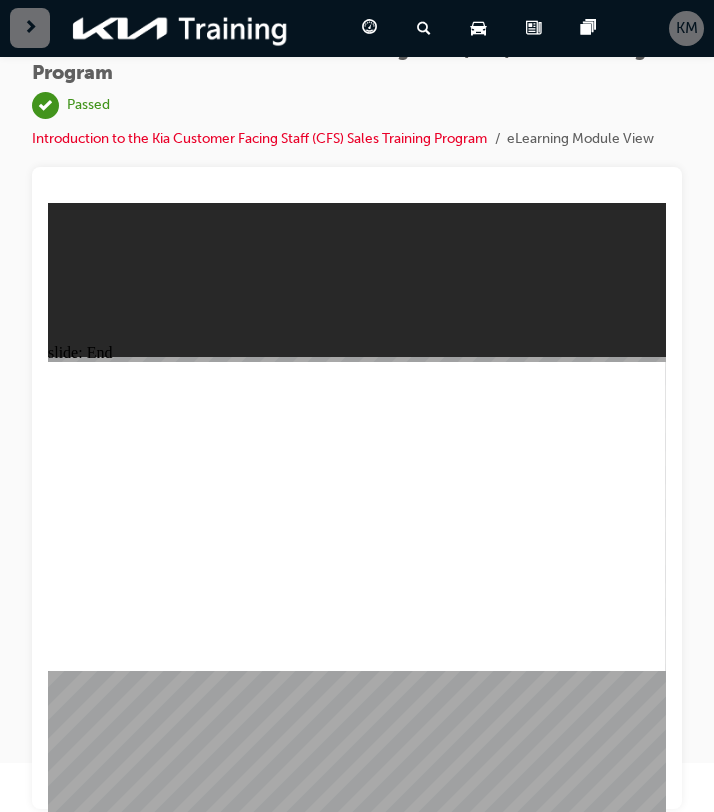 click at bounding box center (30, 28) 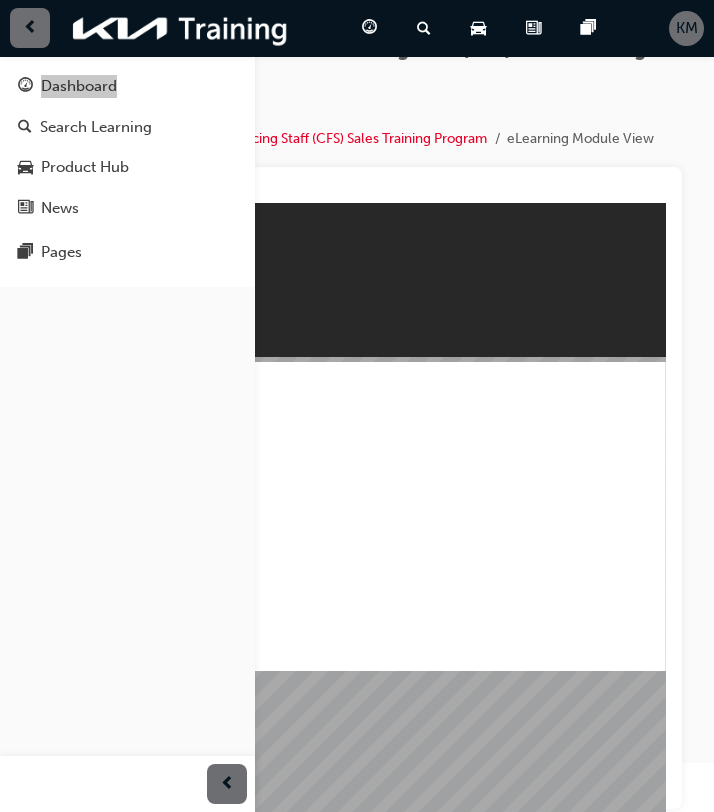 click on "slide: End
Thank you Line 3 Thank you for completing the Kia Sales Training Program module. Click the  Finished  button below to exit the course. Arrow_light.png Finished Thank you Thank you for completing the Kia Sales Training Program module. Click the  Finished  button below to exit the course. Finished" at bounding box center (357, 507) 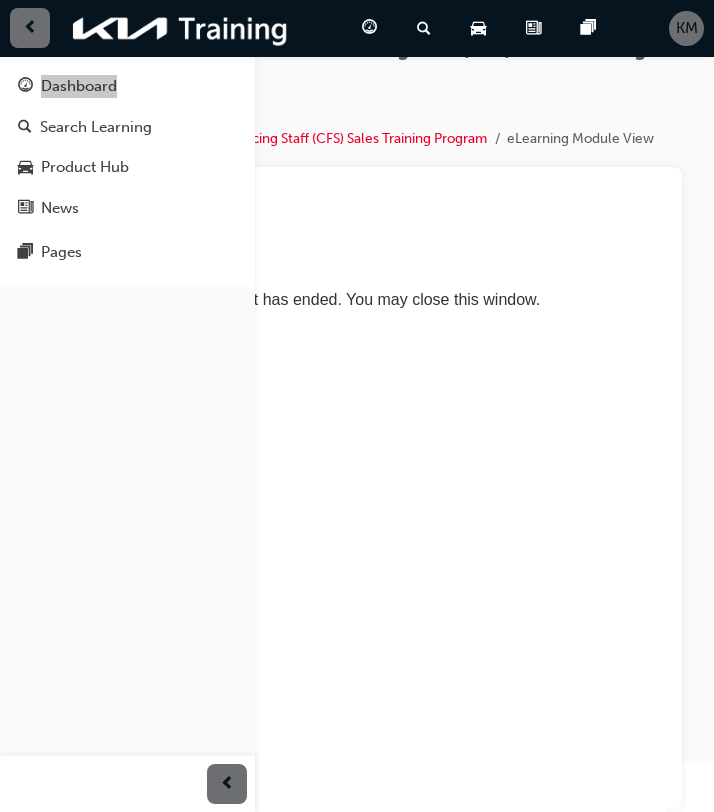 scroll, scrollTop: 0, scrollLeft: 0, axis: both 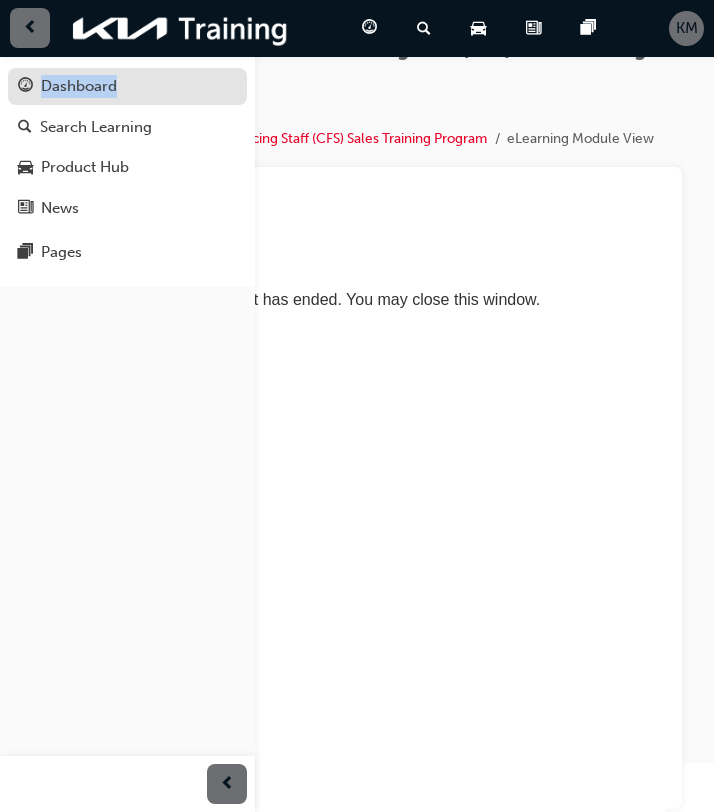 click on "Dashboard" at bounding box center [79, 86] 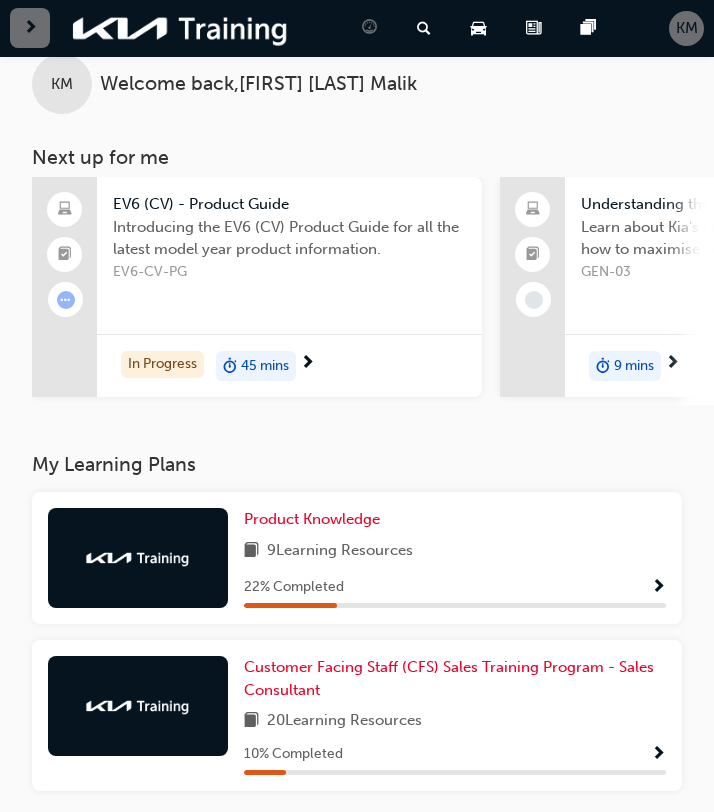 scroll, scrollTop: 45, scrollLeft: 0, axis: vertical 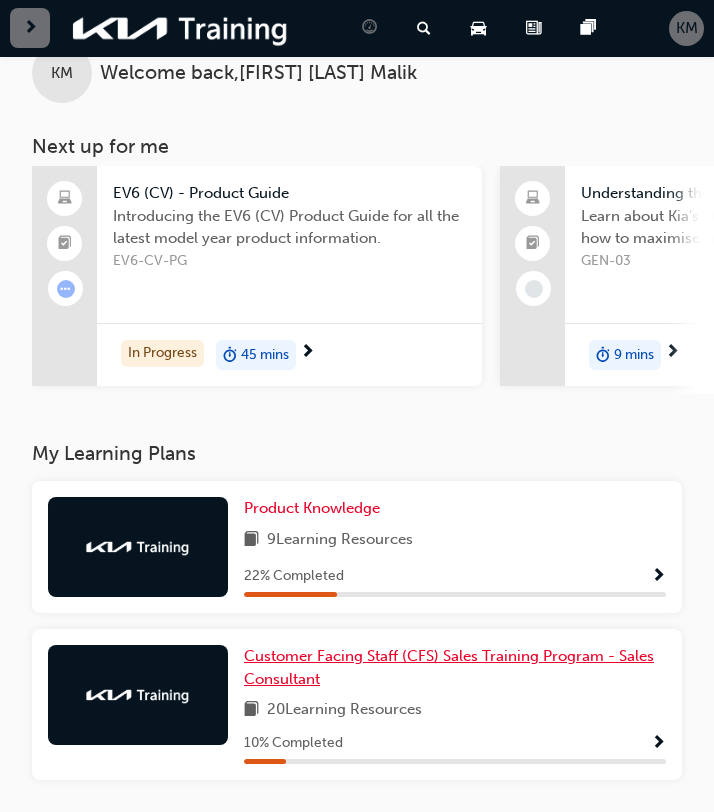 click on "Customer Facing Staff (CFS) Sales Training Program - Sales Consultant" at bounding box center [449, 667] 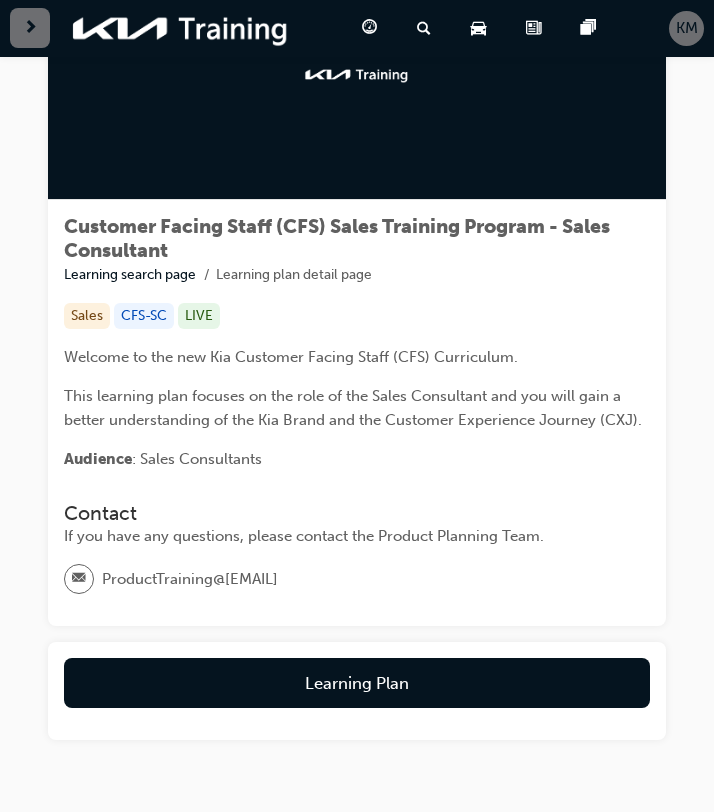 scroll, scrollTop: 245, scrollLeft: 0, axis: vertical 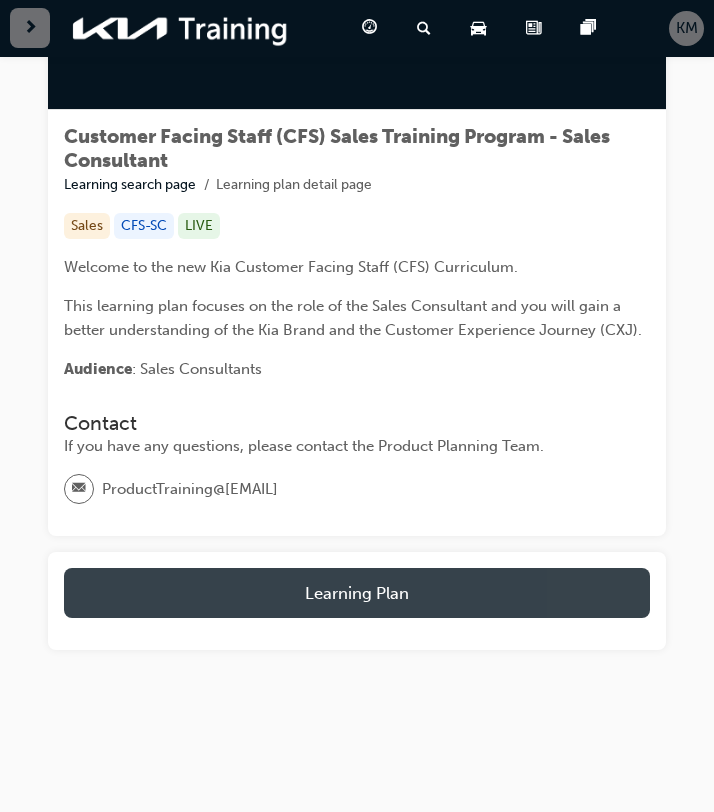 click on "Learning Plan" at bounding box center [357, 593] 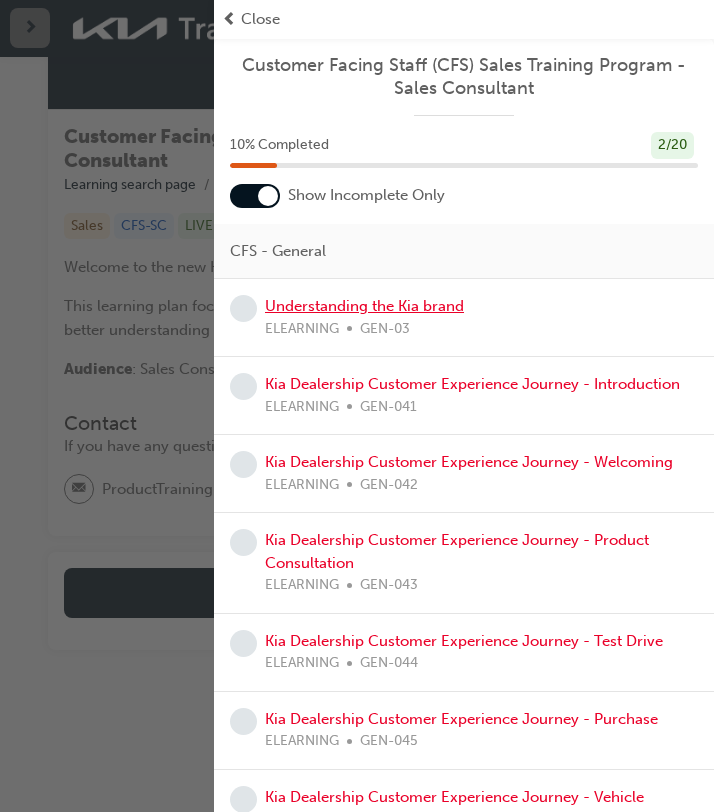 click on "Understanding the Kia brand" at bounding box center (364, 306) 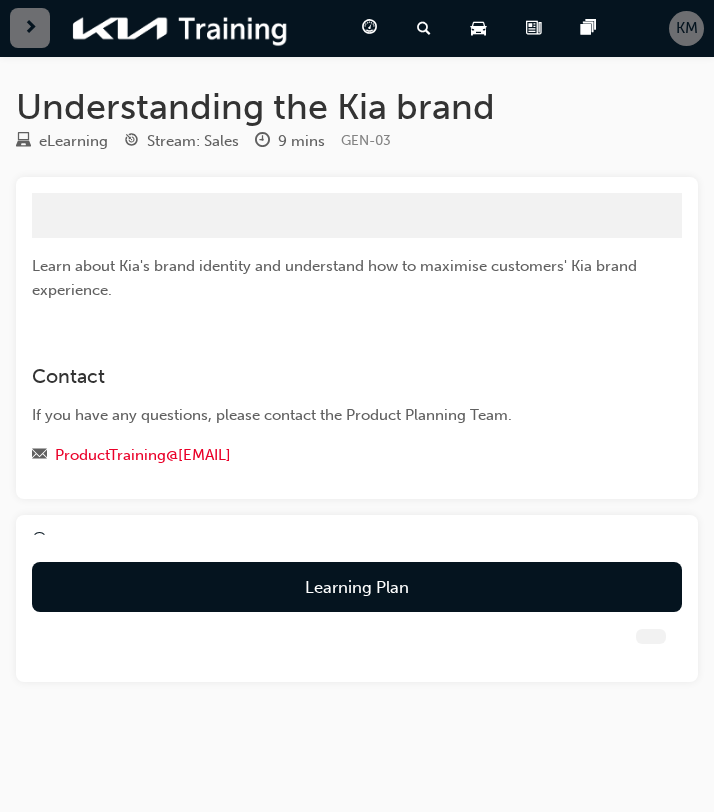 scroll, scrollTop: 0, scrollLeft: 0, axis: both 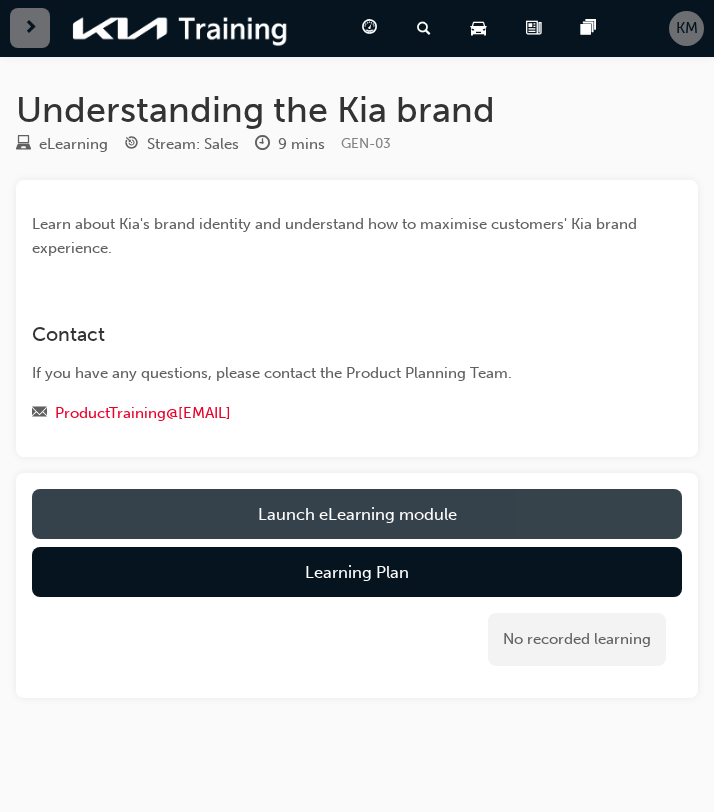 click on "Launch eLearning module" at bounding box center (357, 514) 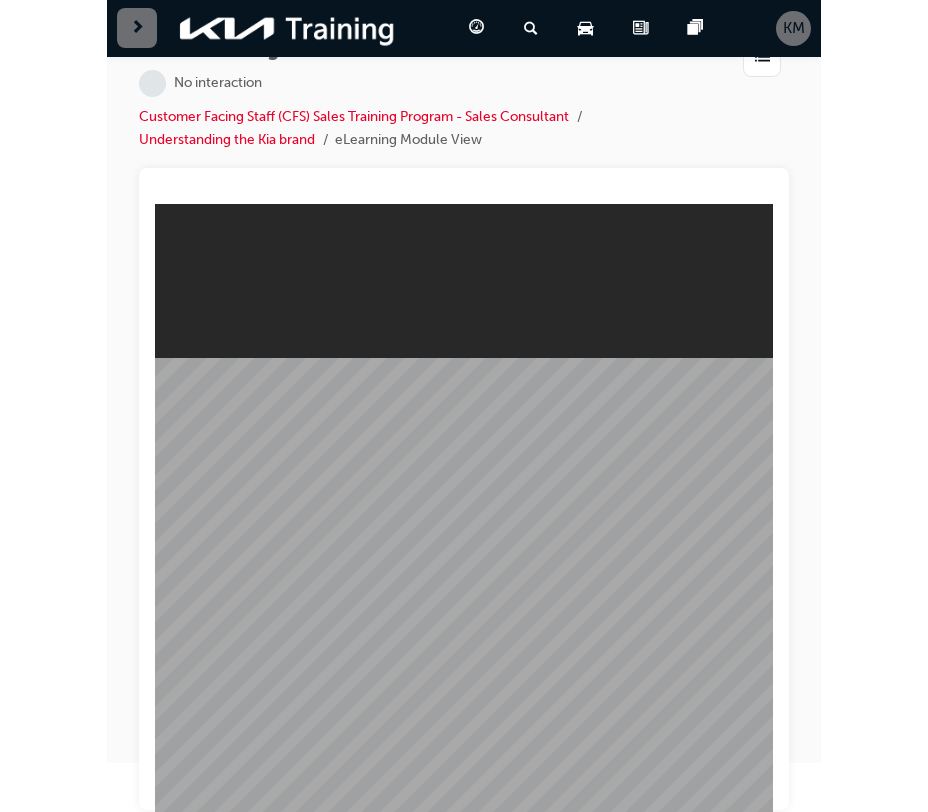 scroll, scrollTop: 0, scrollLeft: 0, axis: both 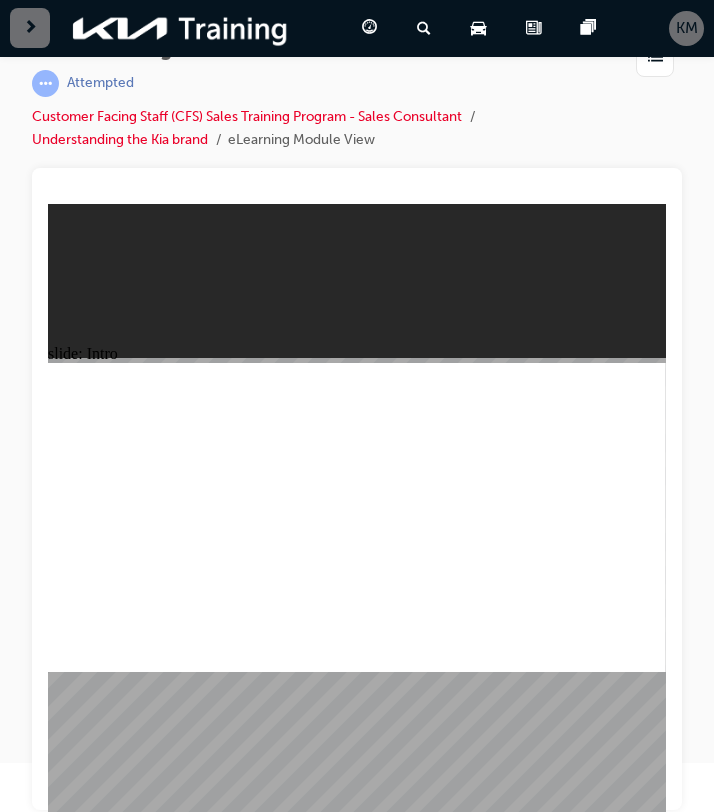 click 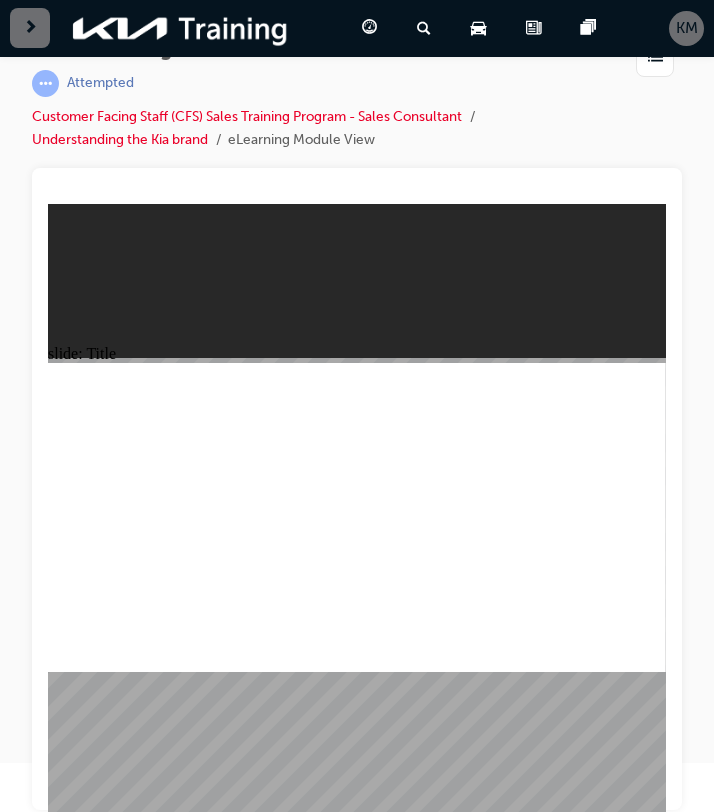 click 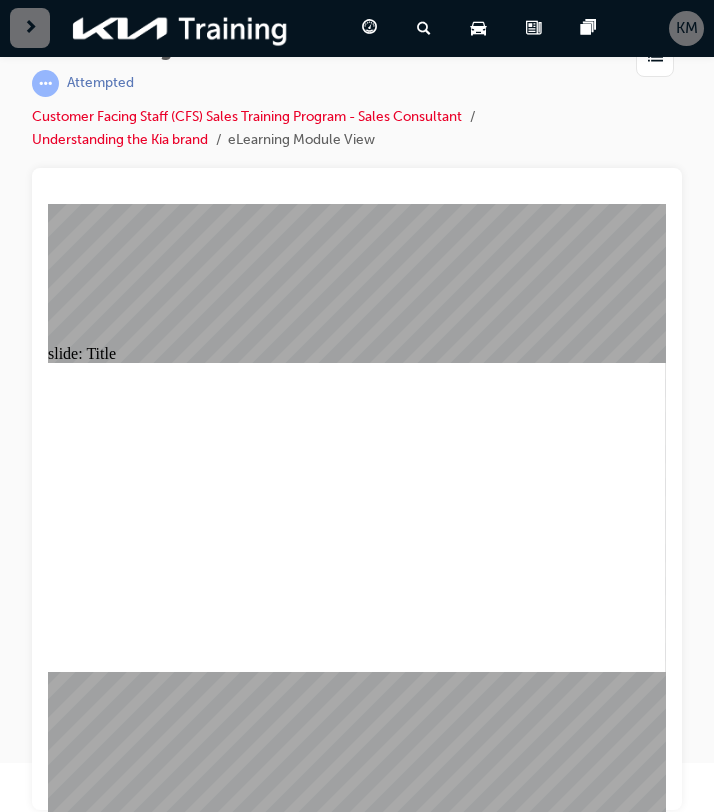 click 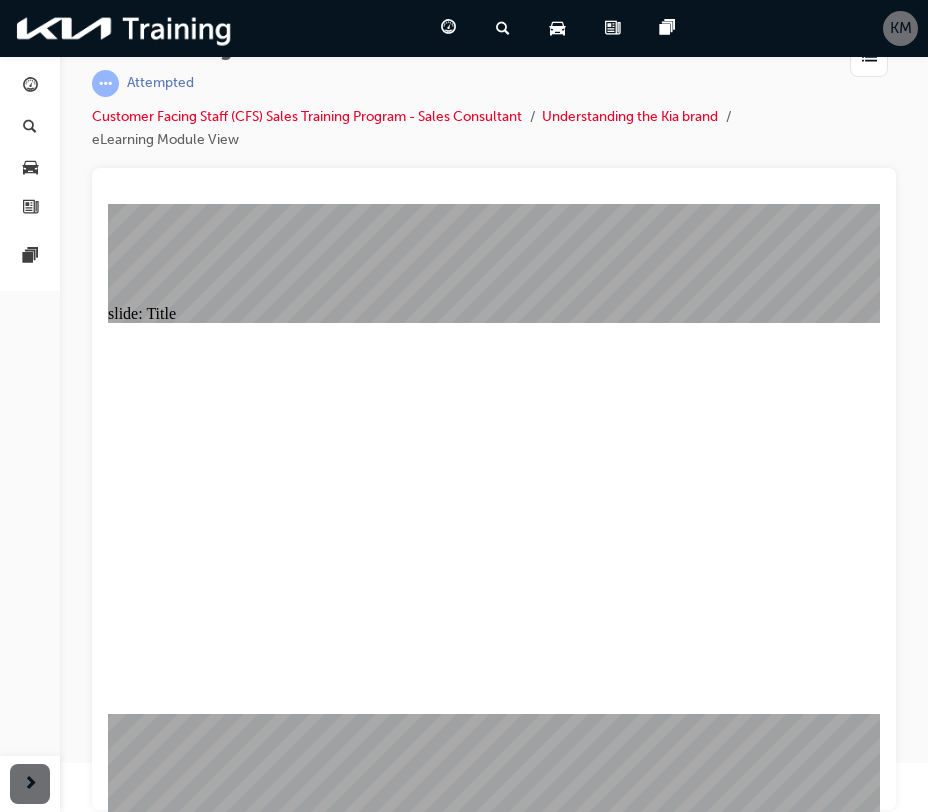 click 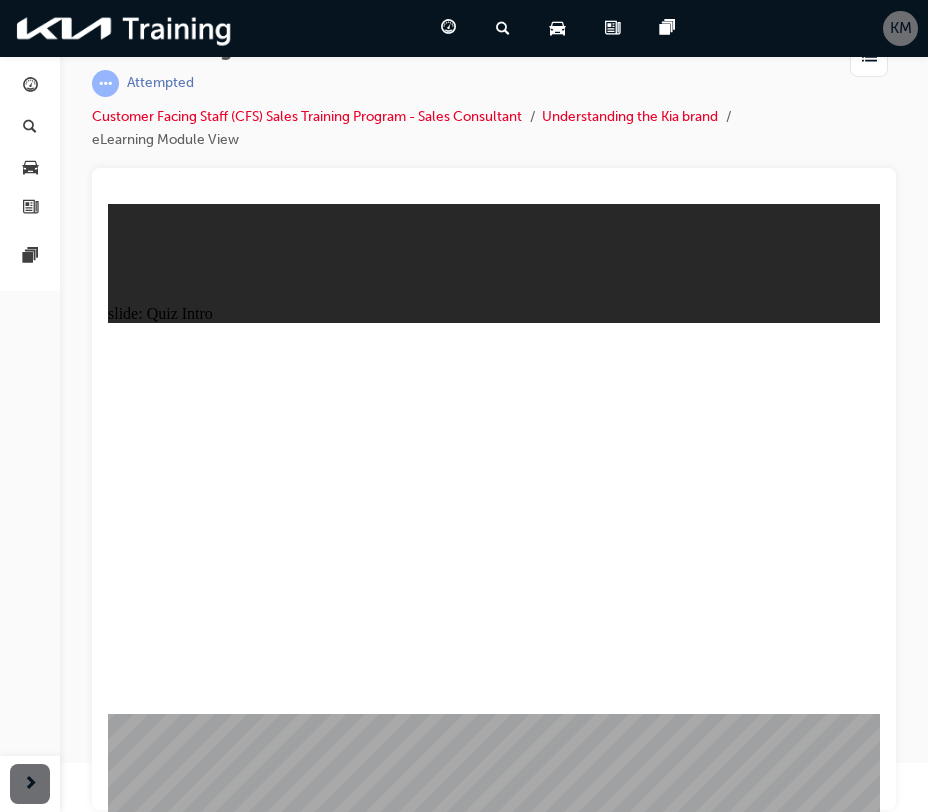 click 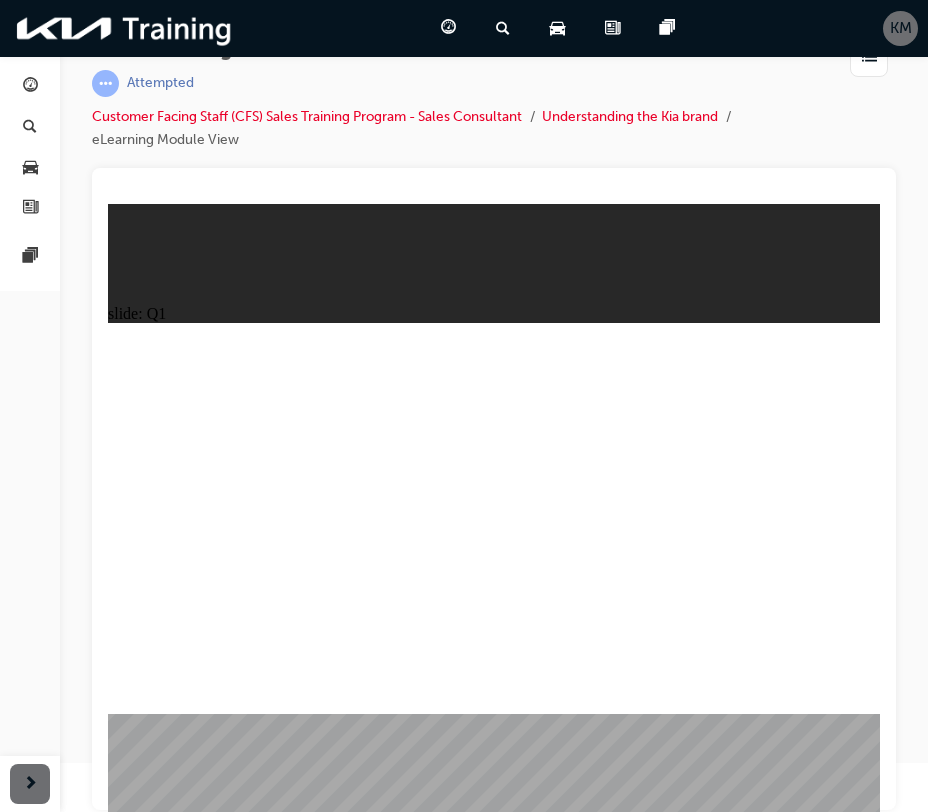 drag, startPoint x: 751, startPoint y: 509, endPoint x: 727, endPoint y: 482, distance: 36.124783 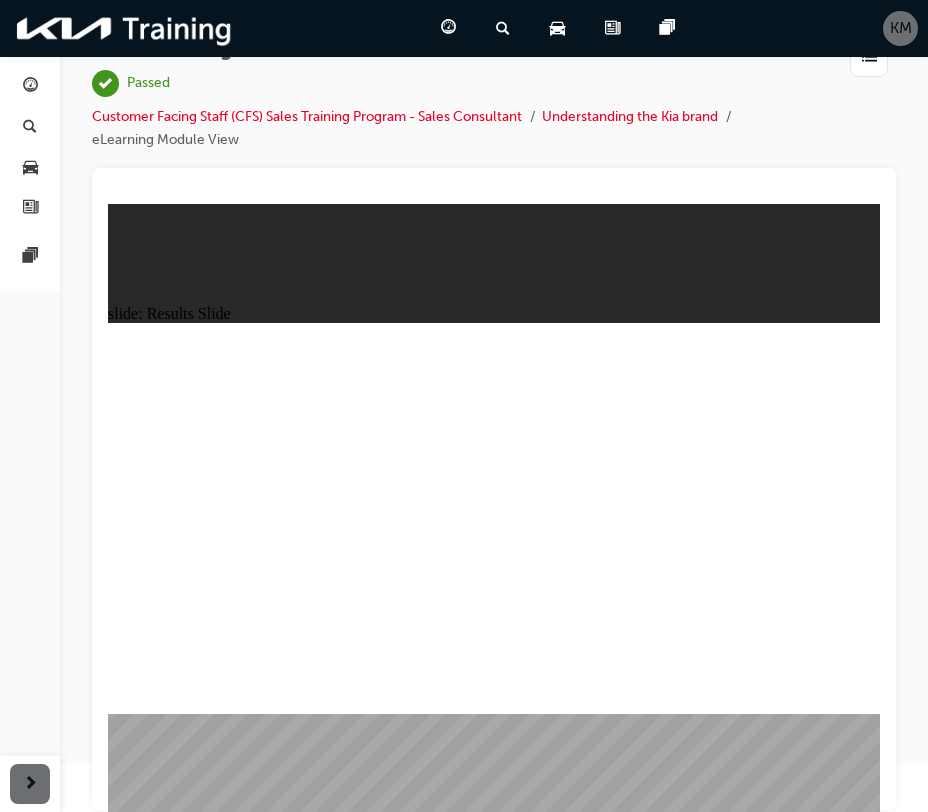 click at bounding box center [494, 1455] 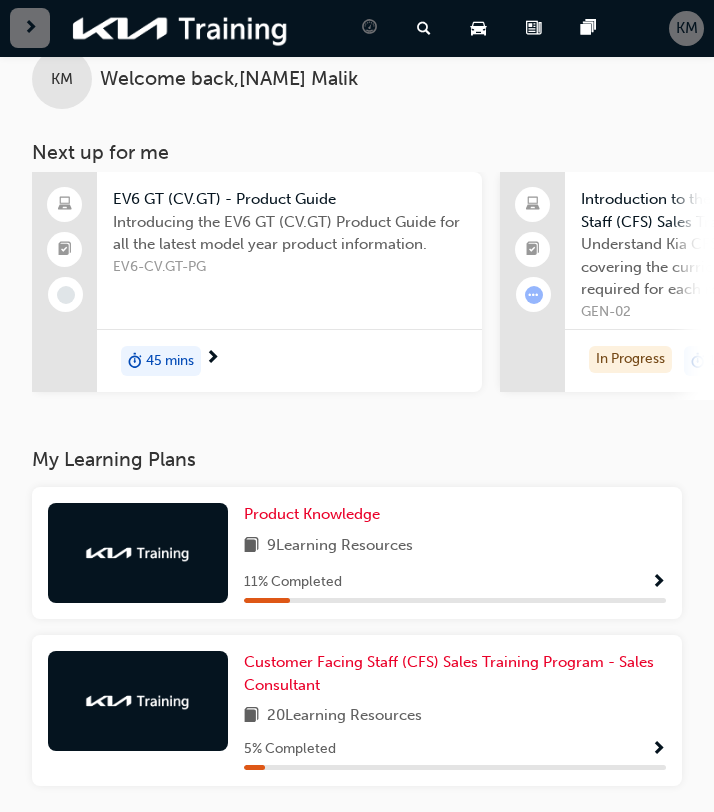 scroll, scrollTop: 34, scrollLeft: 0, axis: vertical 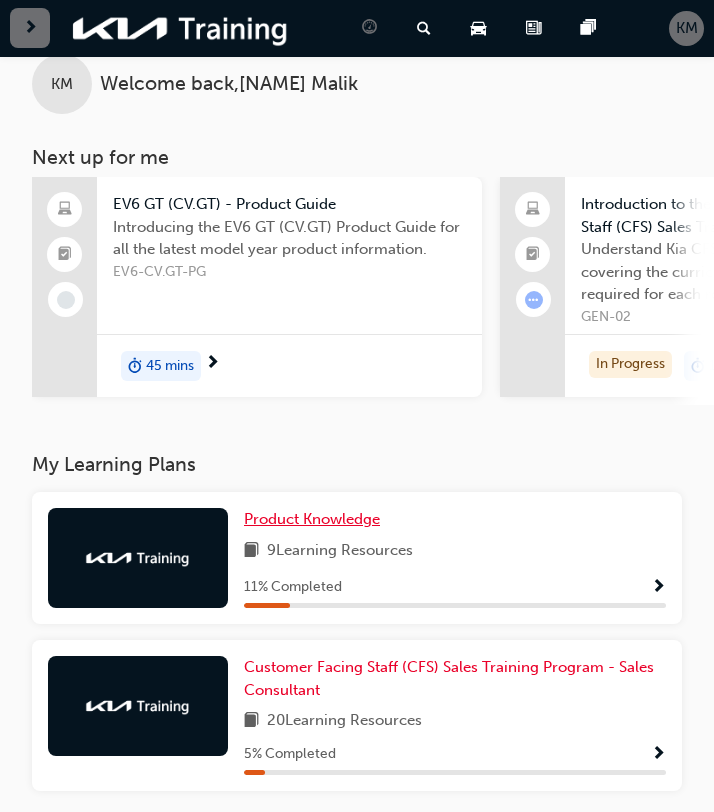 click on "Product Knowledge" at bounding box center [312, 519] 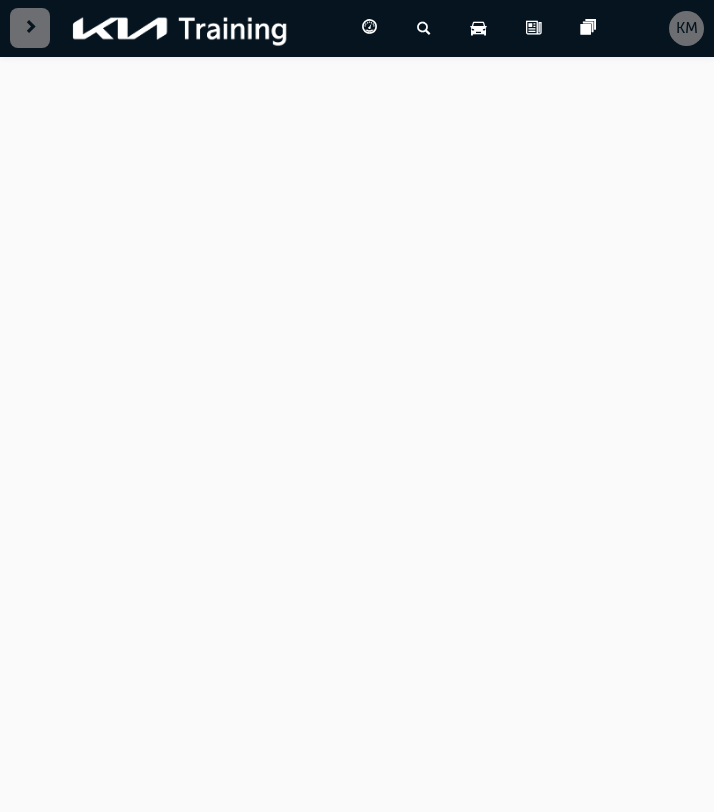 scroll, scrollTop: 0, scrollLeft: 0, axis: both 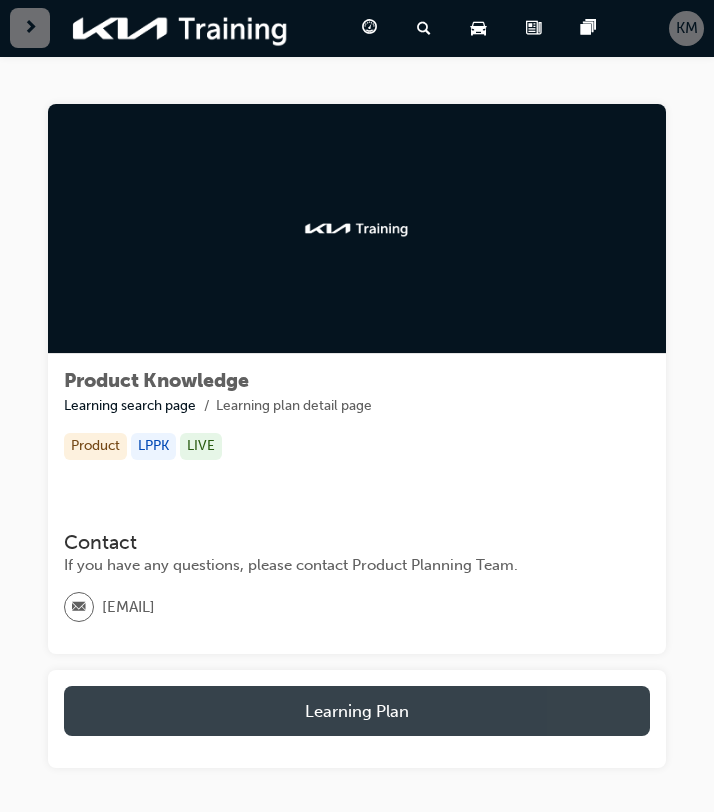 click on "Learning Plan" at bounding box center (357, 711) 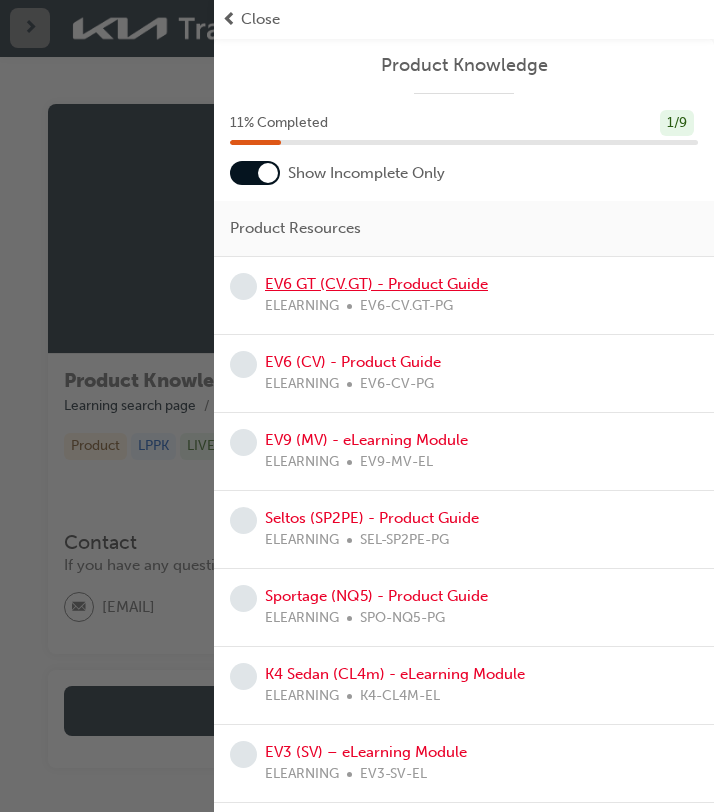 click on "EV6 GT (CV.GT) - Product Guide" at bounding box center [376, 284] 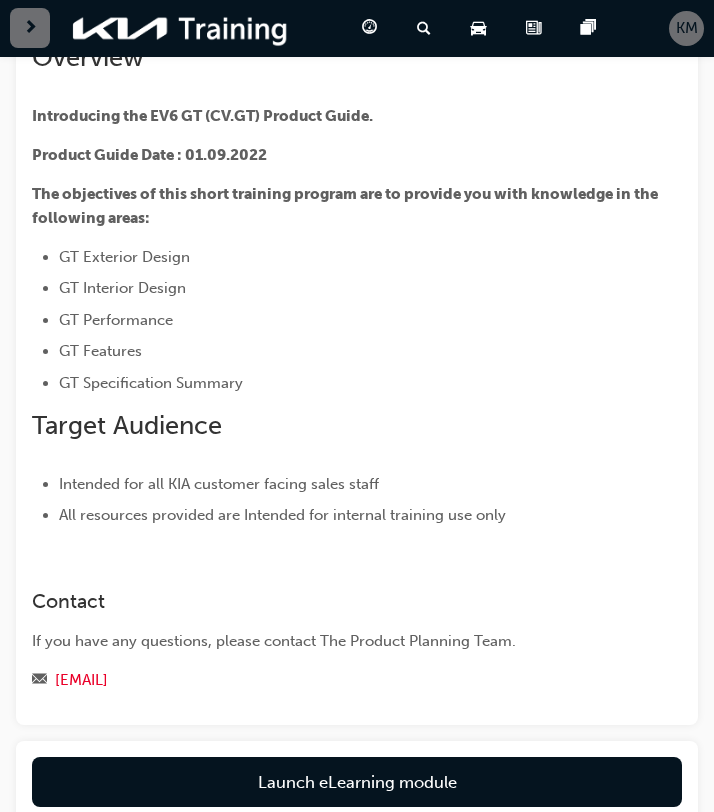 scroll, scrollTop: 396, scrollLeft: 0, axis: vertical 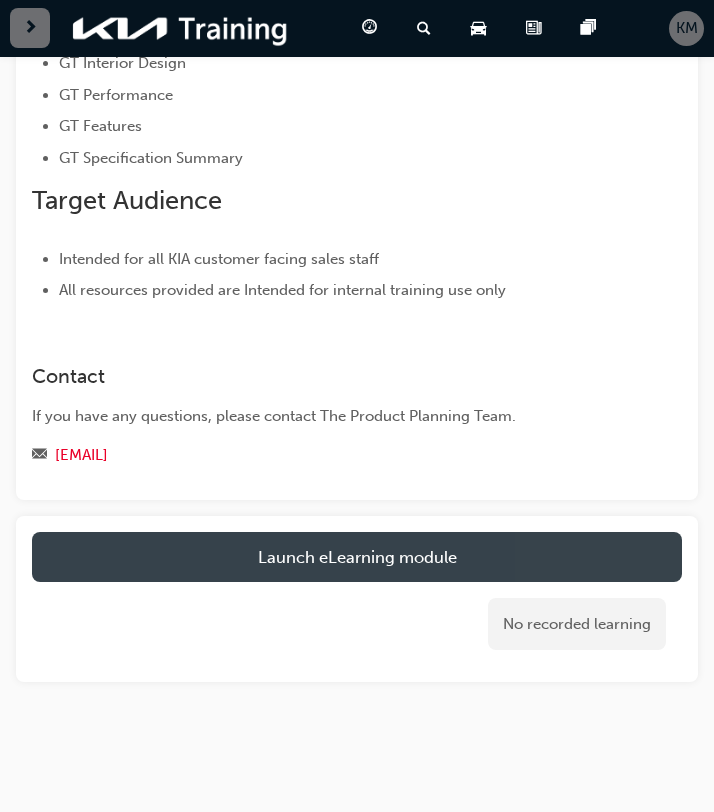 click on "Launch eLearning module" at bounding box center [357, 557] 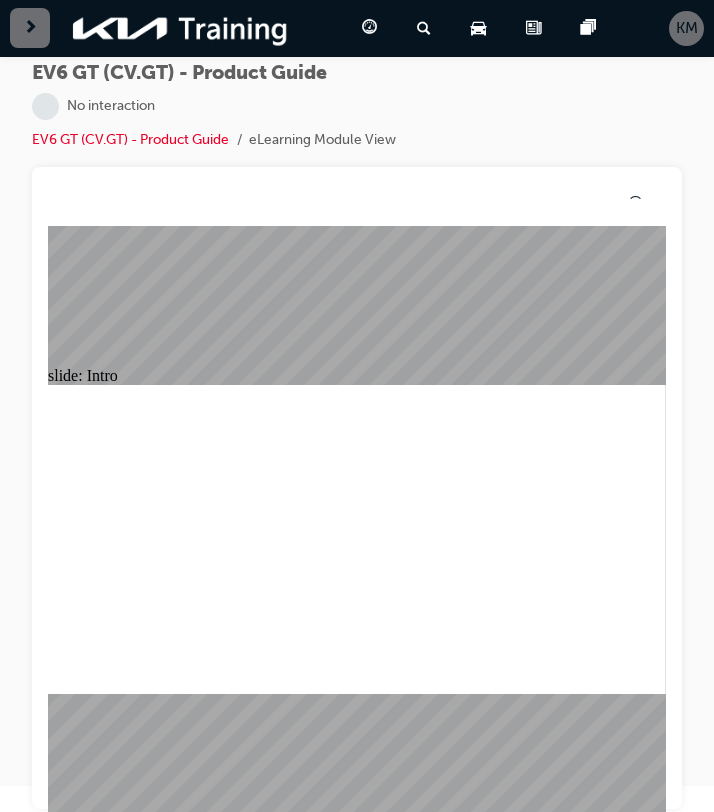 scroll, scrollTop: 0, scrollLeft: 0, axis: both 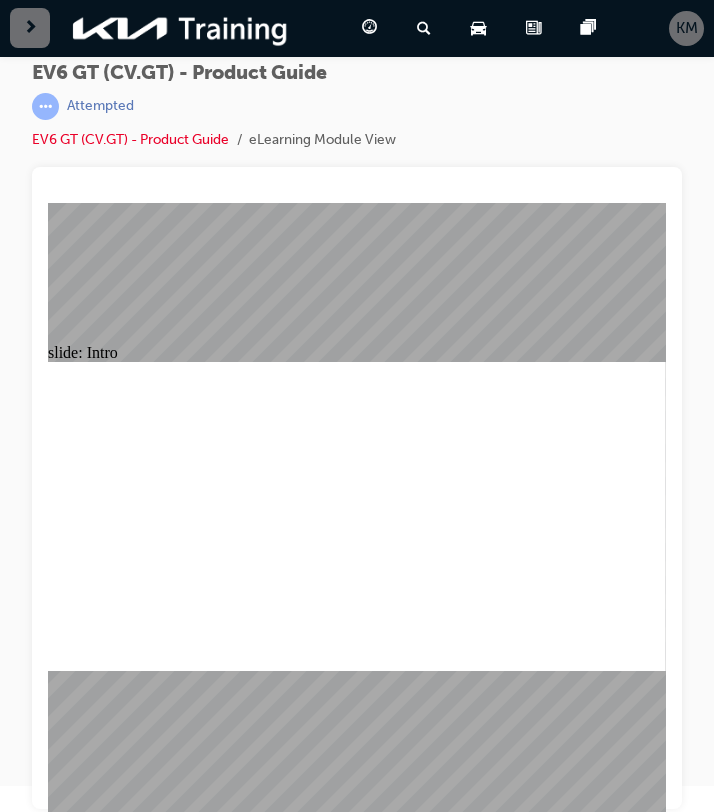 click on "EV6 GT (CV.GT) - Product Guide | Attempted EV6 GT (CV.GT) - Product Guide eLearning Module View" at bounding box center [357, 114] 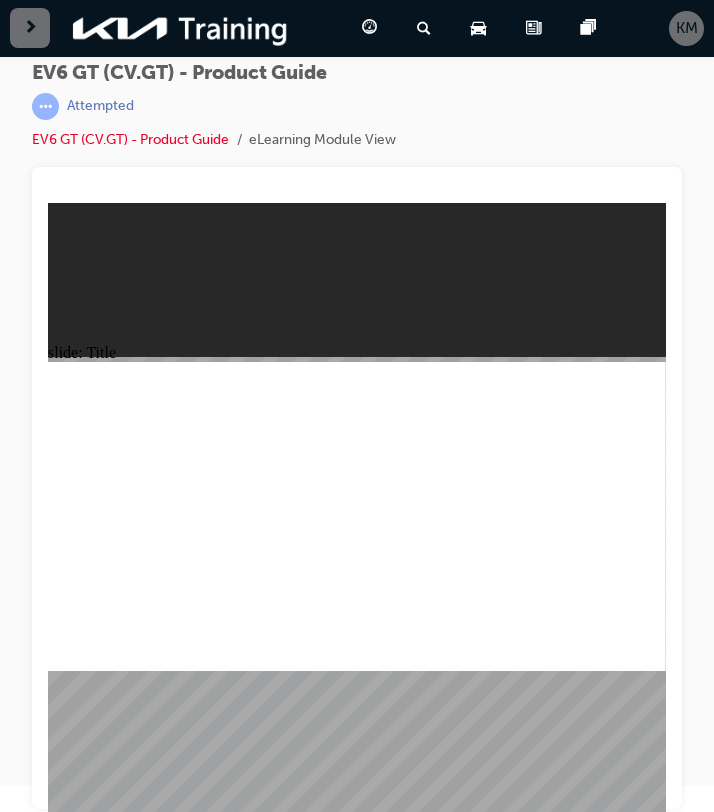 click 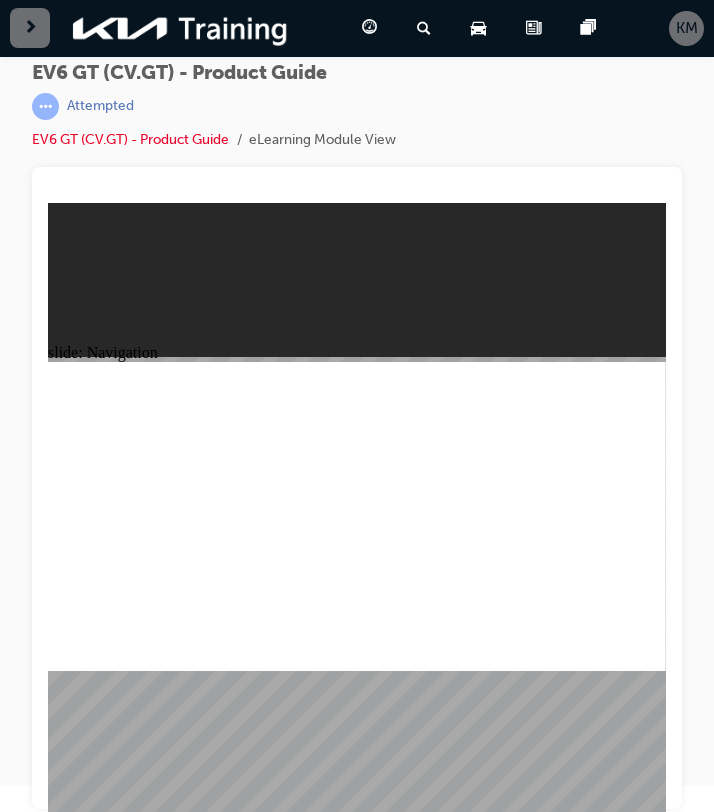 click at bounding box center [357, 1413] 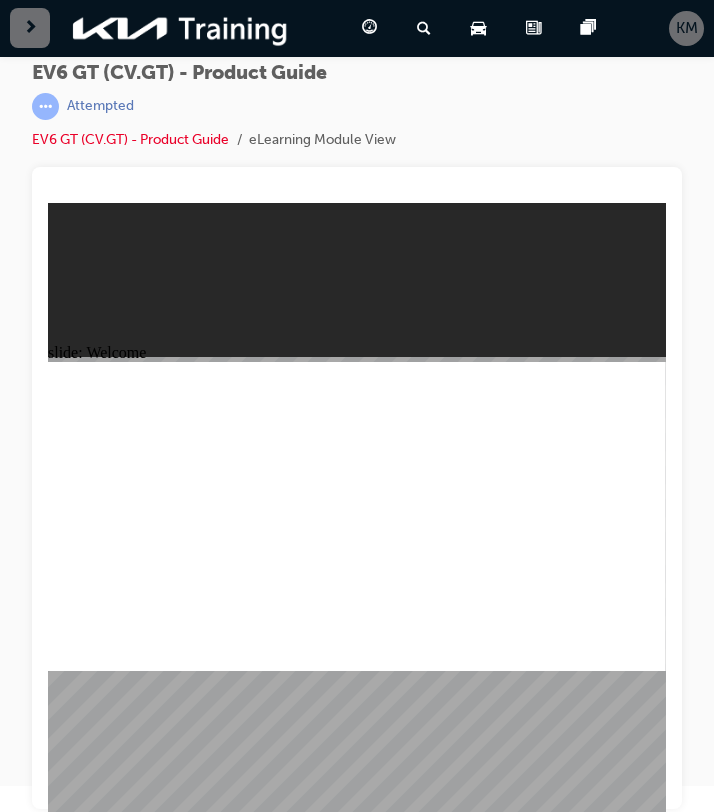 click 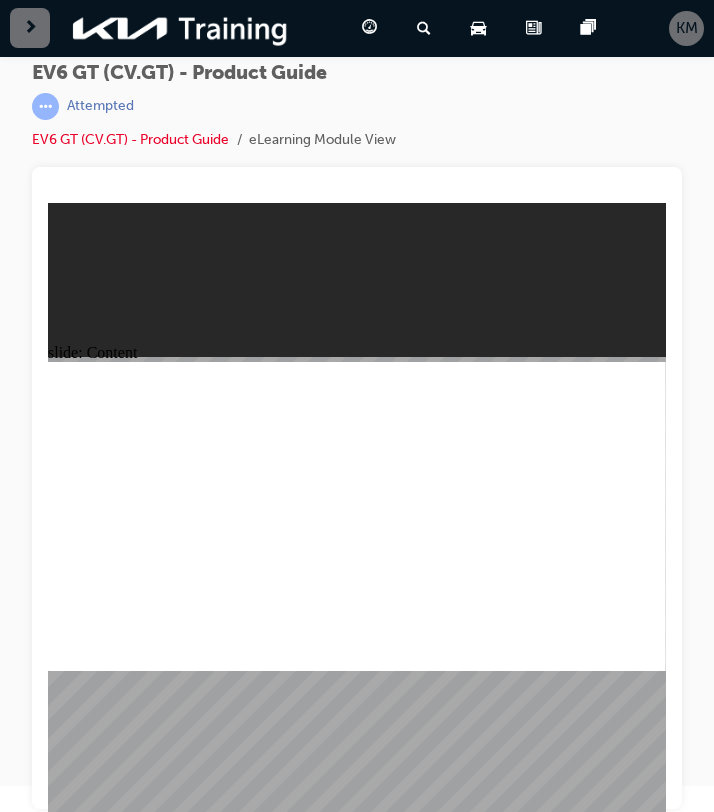 scroll, scrollTop: 0, scrollLeft: 0, axis: both 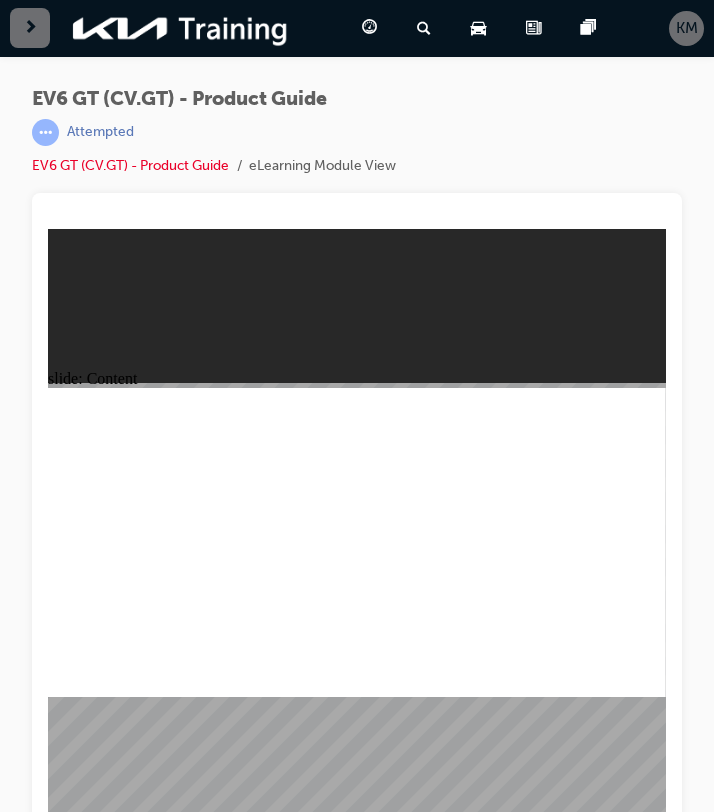 click 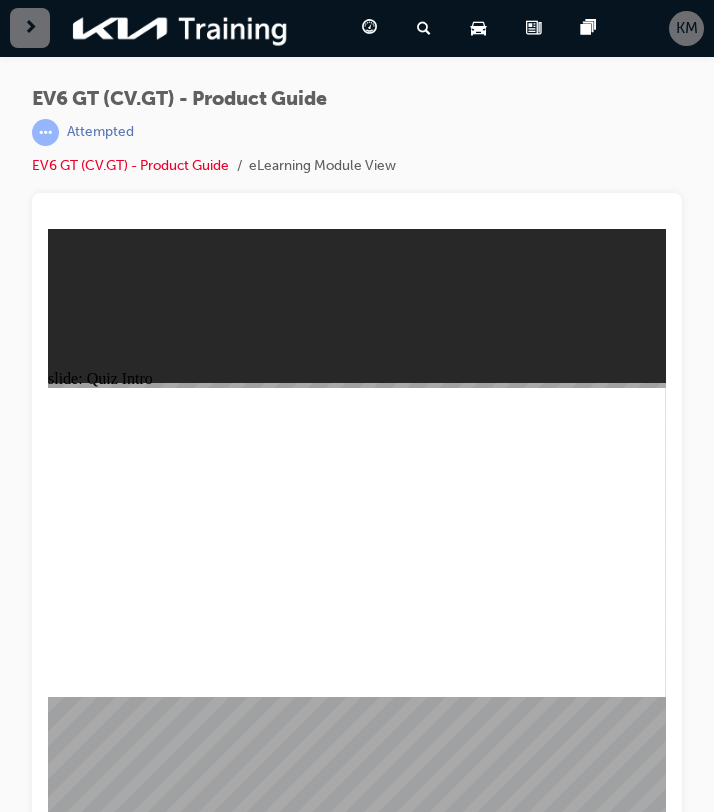 click 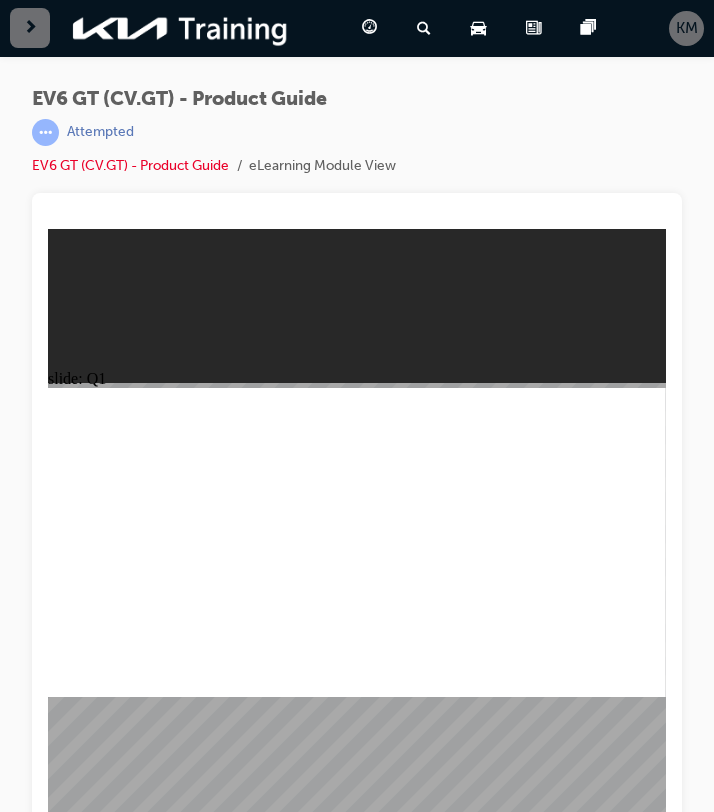 click 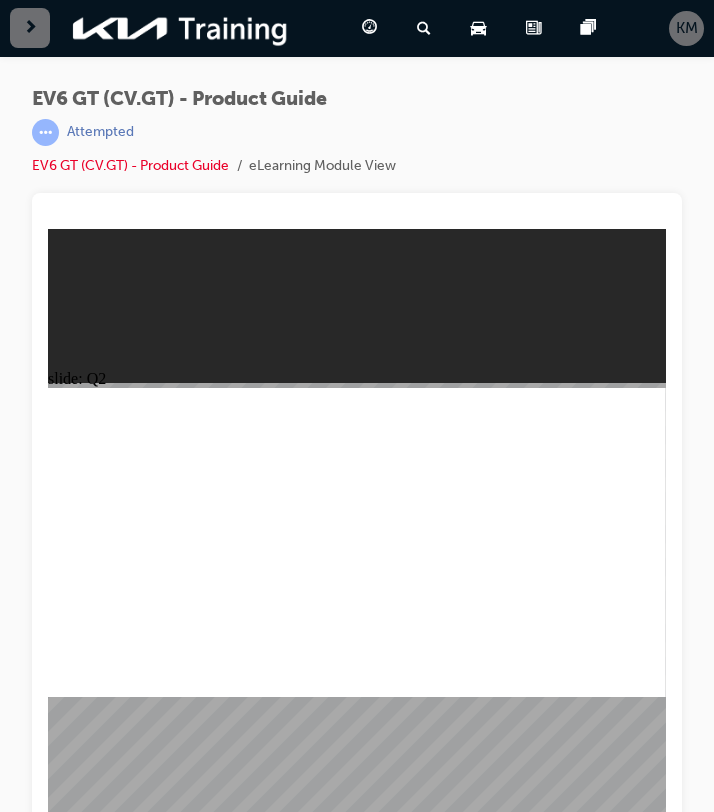 click 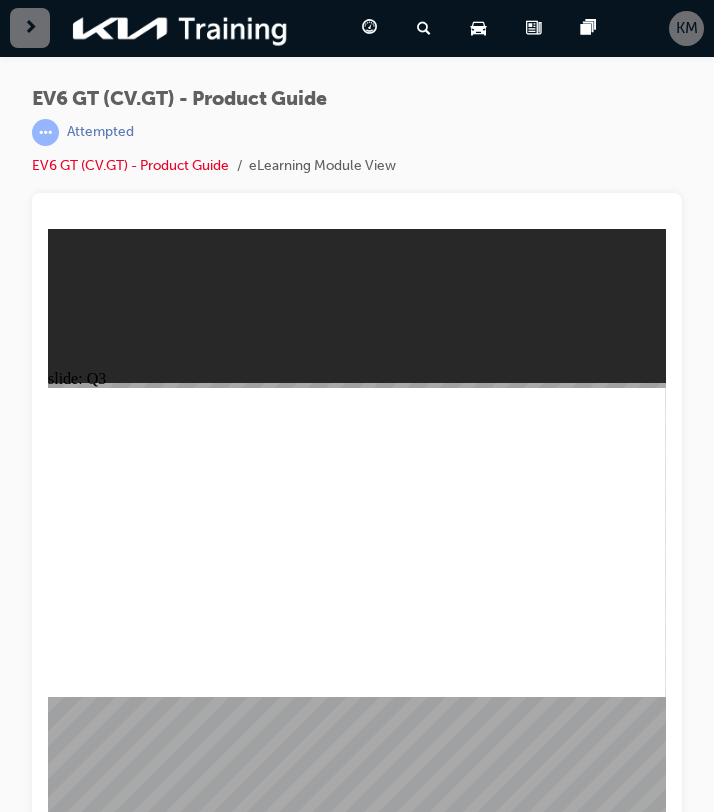 click 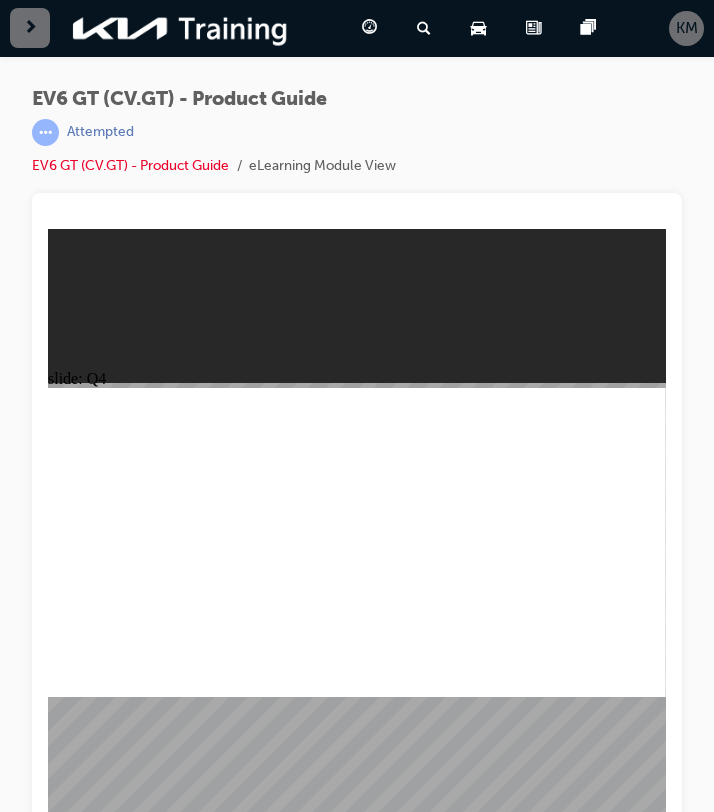 click 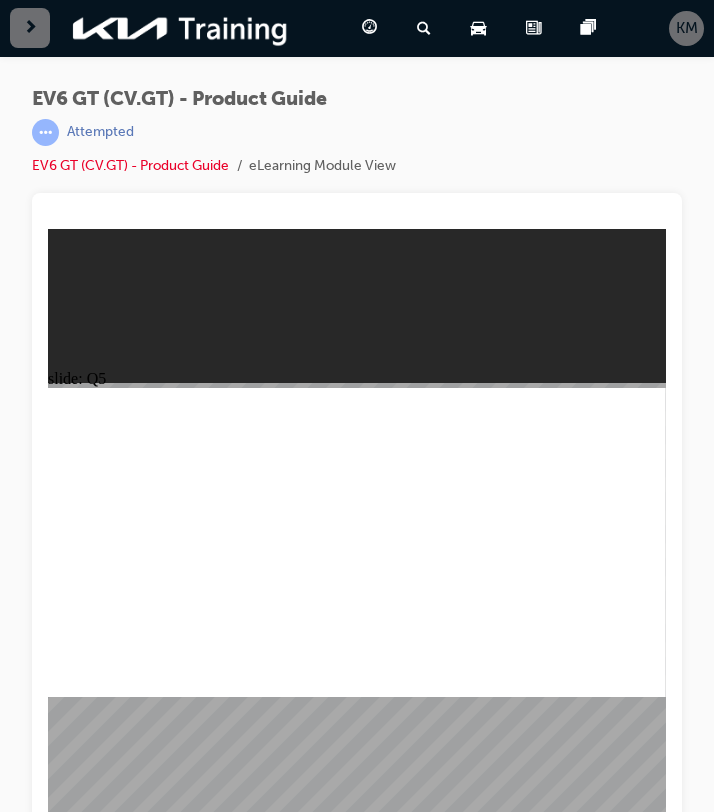 click 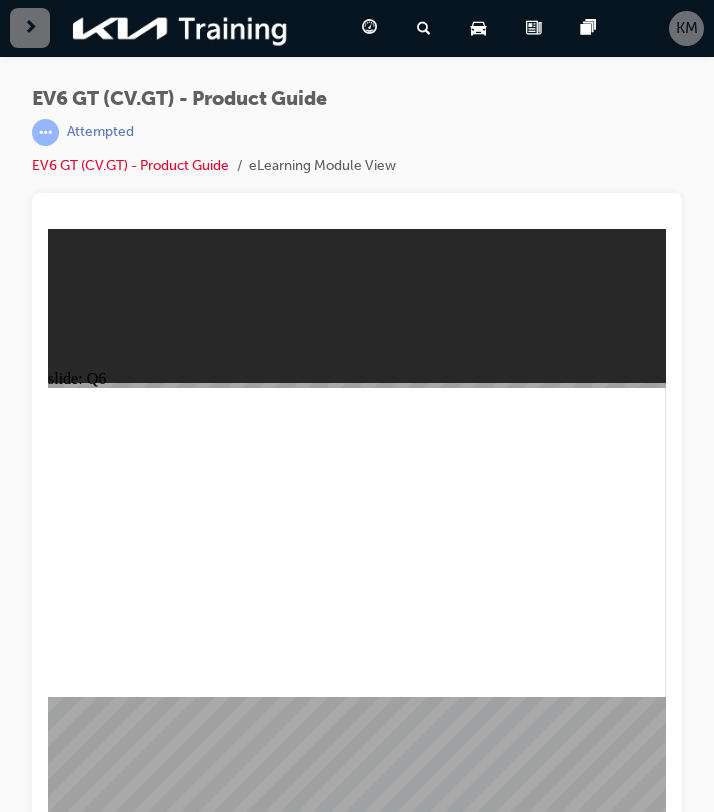 click 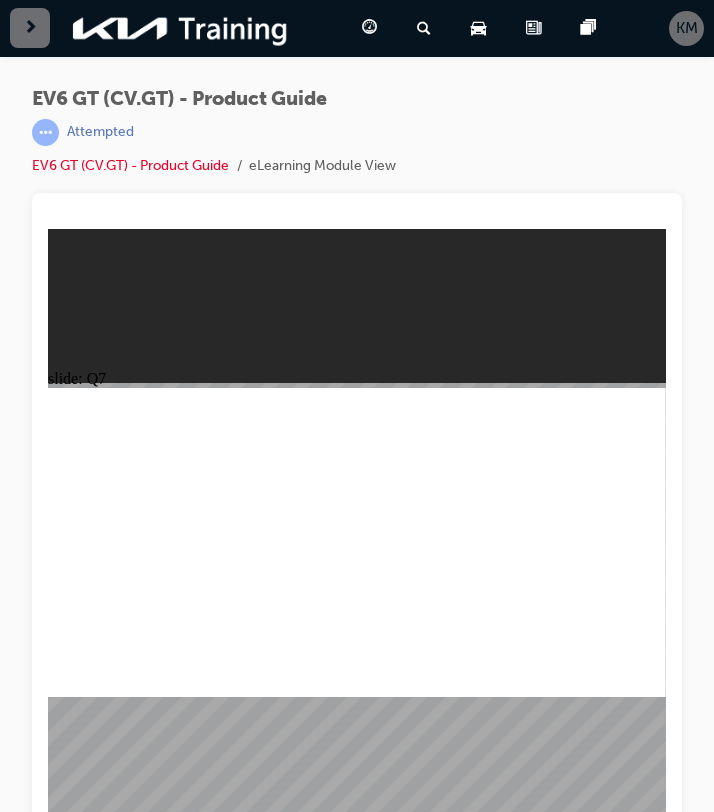 click 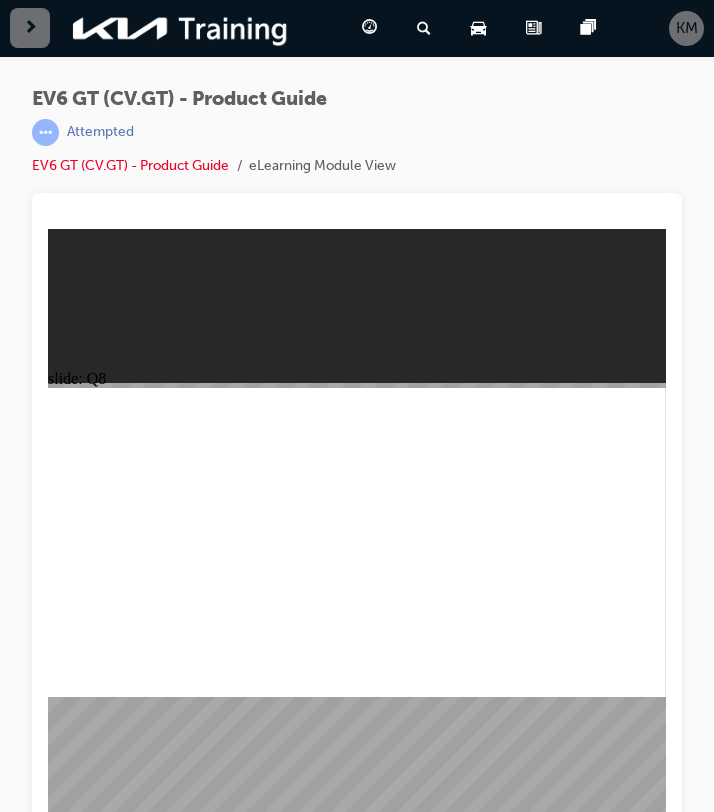 click 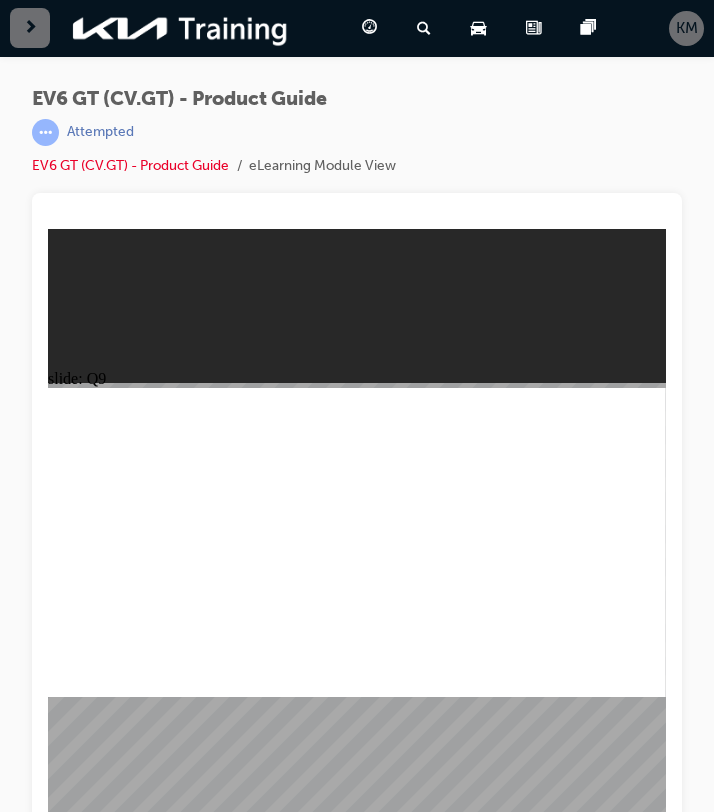 click 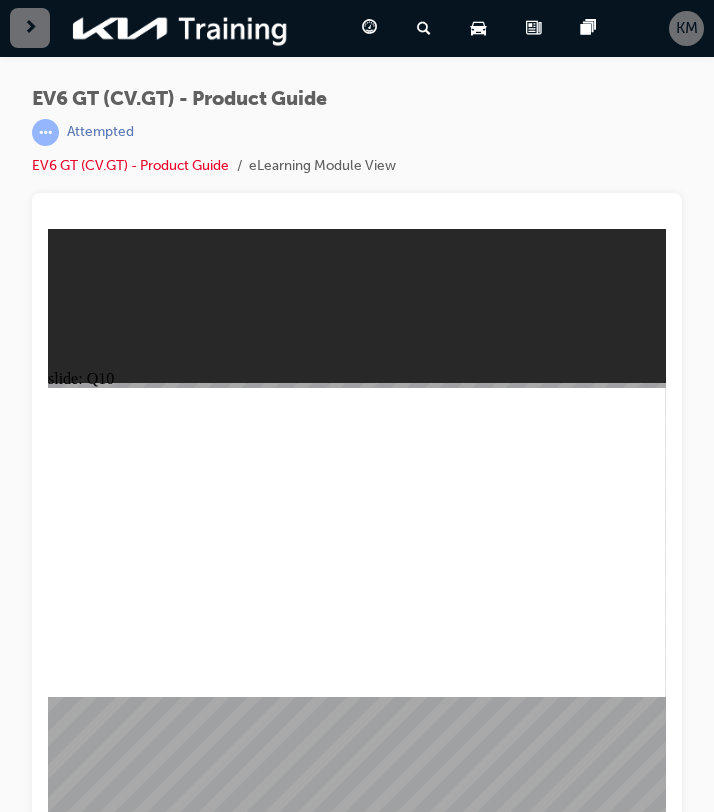 click 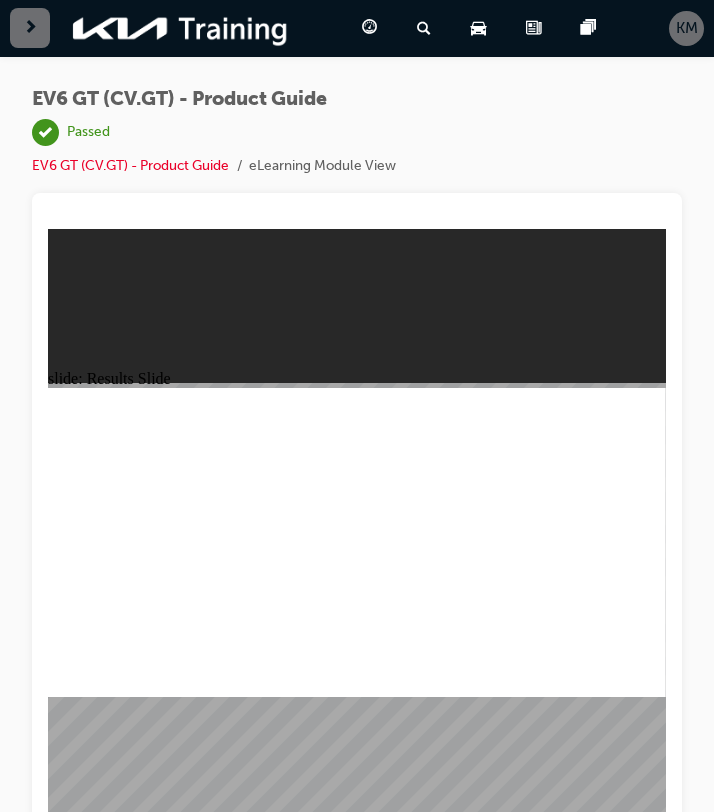 click at bounding box center (357, 1439) 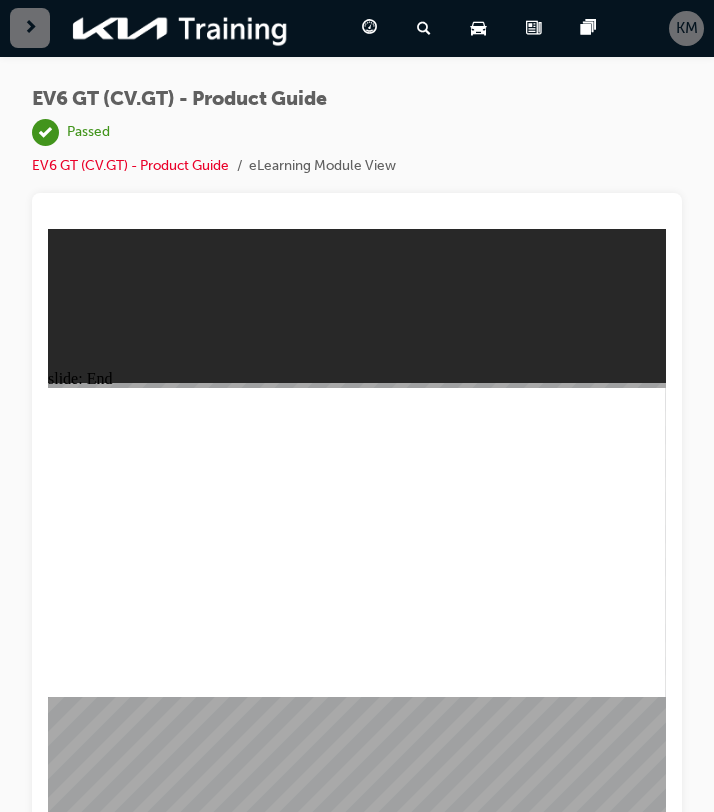 click 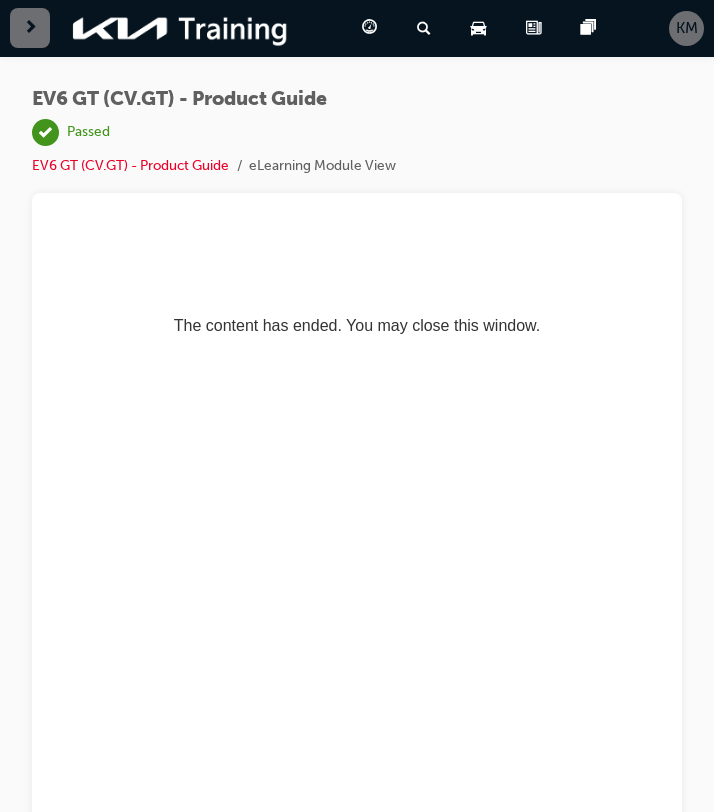 scroll, scrollTop: 0, scrollLeft: 0, axis: both 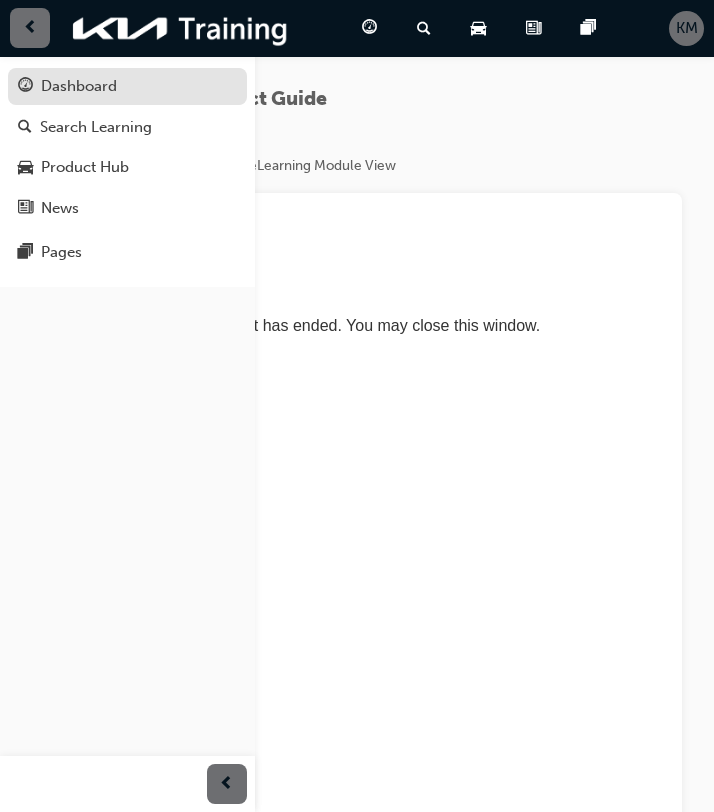 click on "Dashboard" at bounding box center [79, 86] 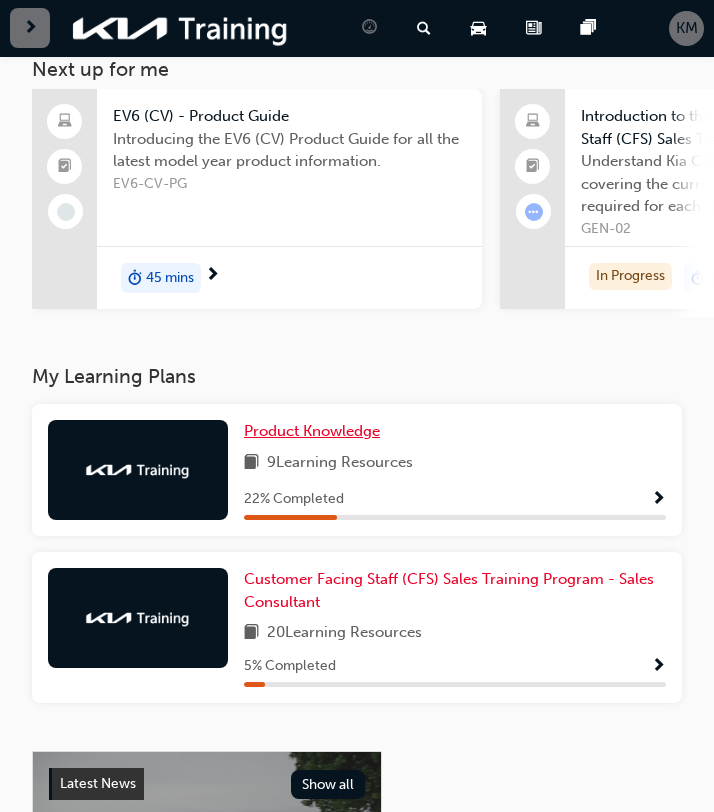 scroll, scrollTop: 126, scrollLeft: 0, axis: vertical 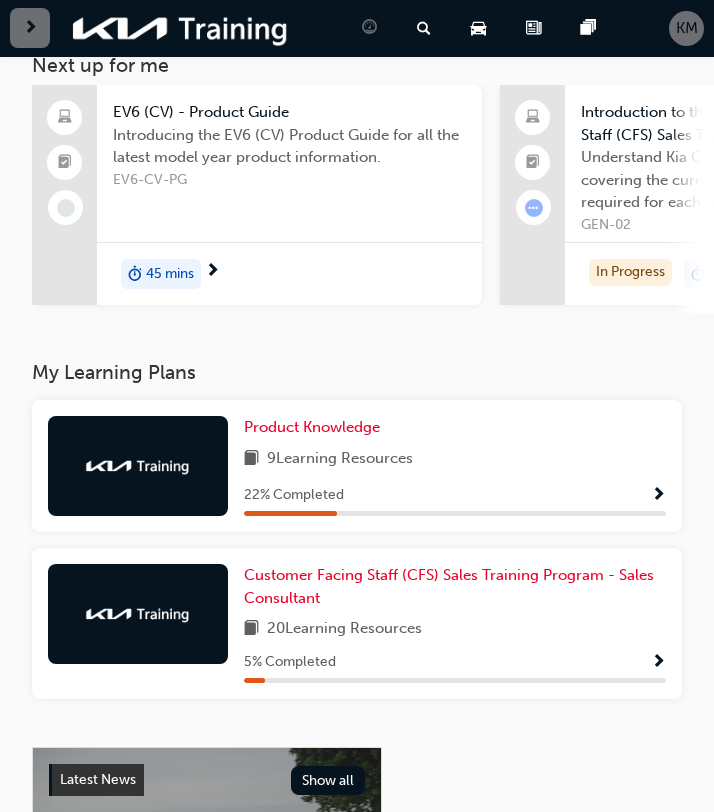 click on "Product Knowledge 9  Learning Resources 22 % Completed" at bounding box center (455, 466) 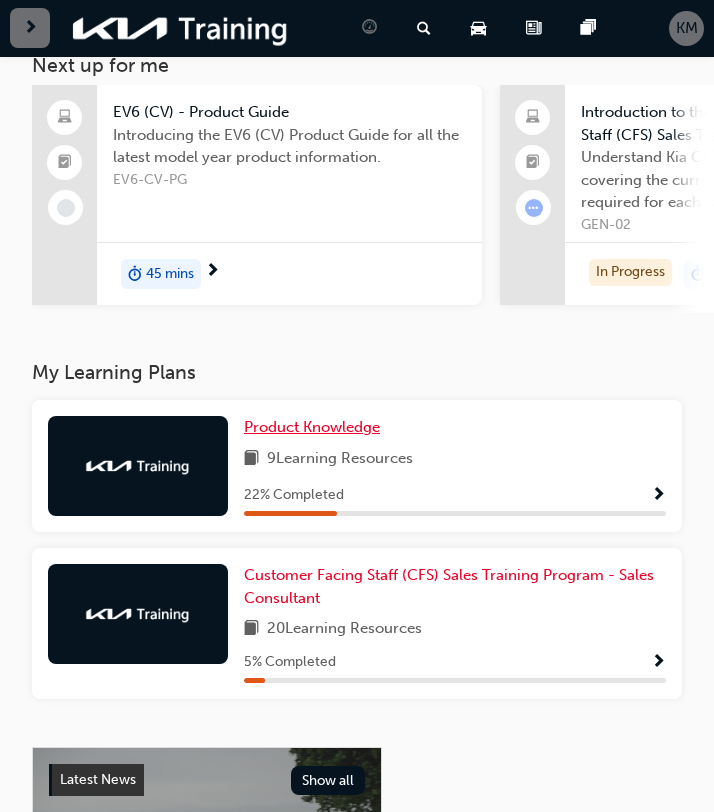 click on "Product Knowledge" at bounding box center (312, 427) 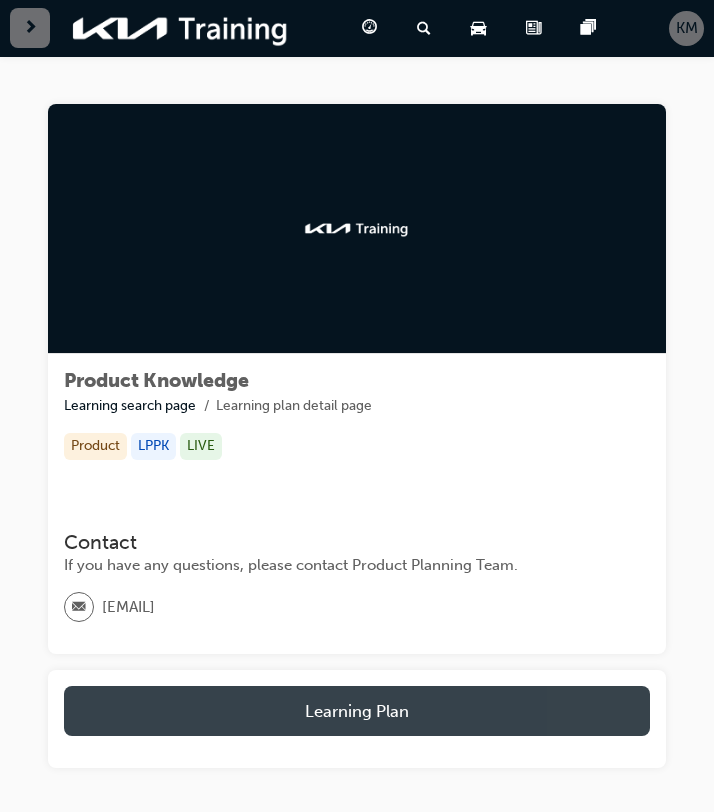 click on "Learning Plan" at bounding box center (357, 711) 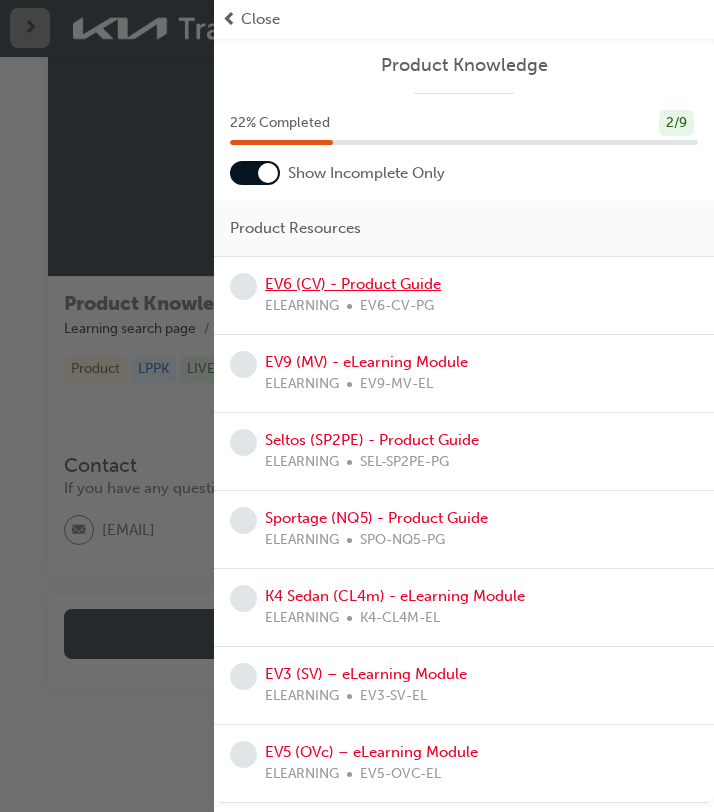 scroll, scrollTop: 119, scrollLeft: 0, axis: vertical 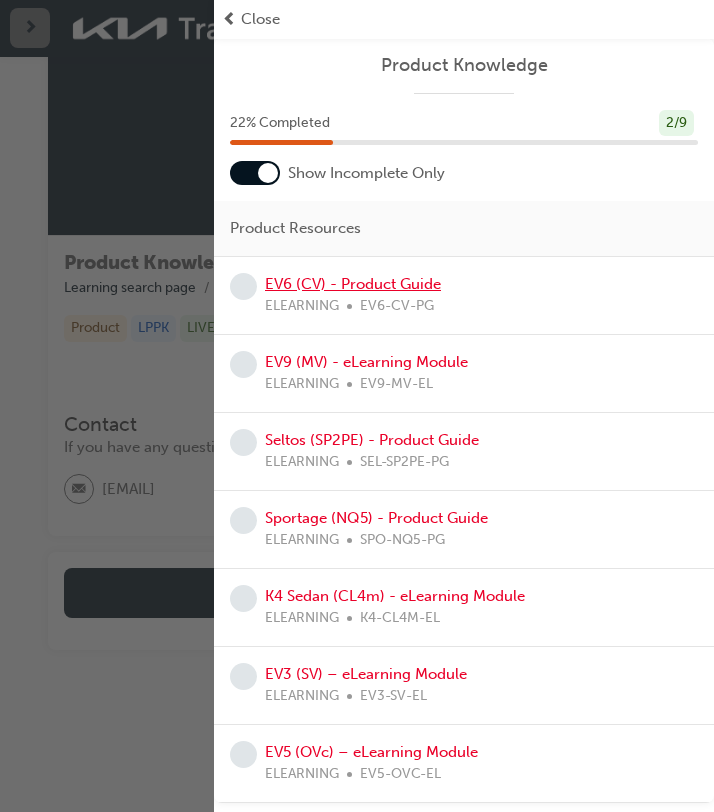 click on "EV6 (CV) - Product Guide" at bounding box center [353, 284] 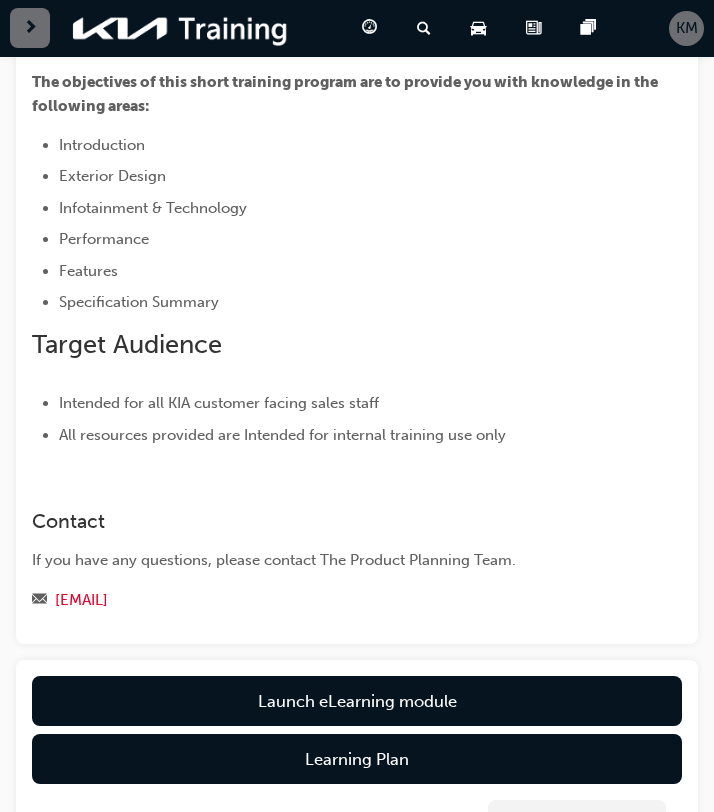 scroll, scrollTop: 485, scrollLeft: 0, axis: vertical 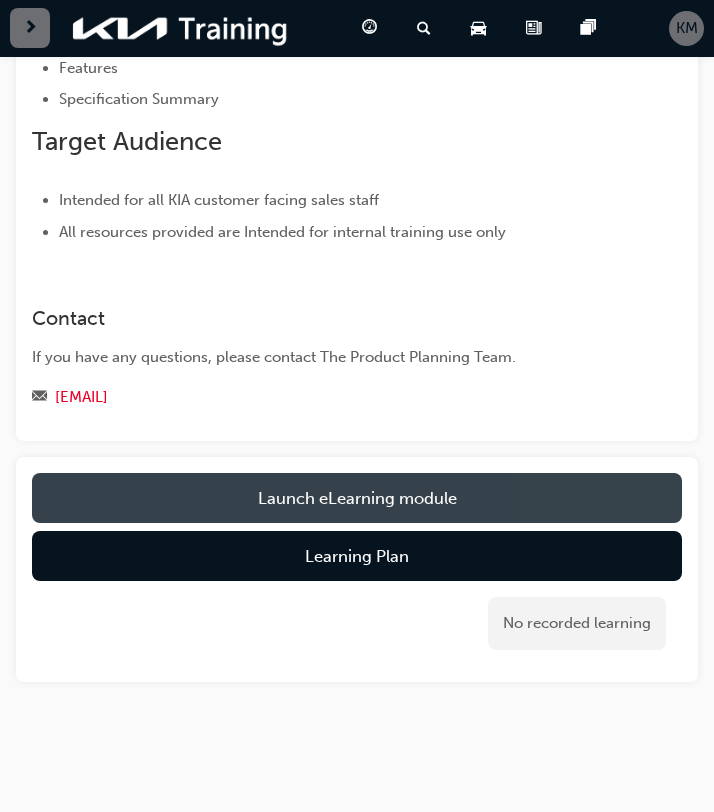 click on "Launch eLearning module" at bounding box center [357, 498] 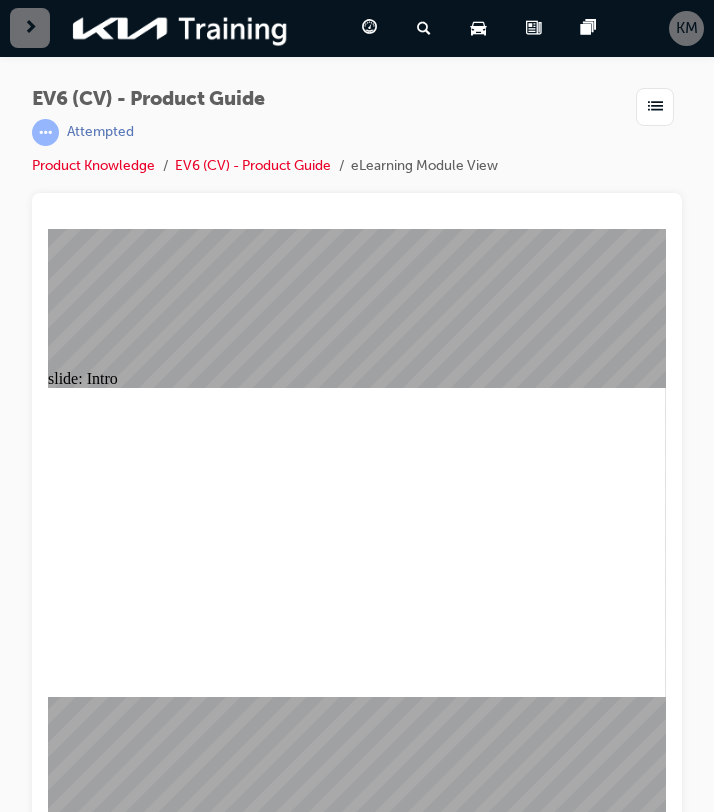 scroll, scrollTop: 0, scrollLeft: 0, axis: both 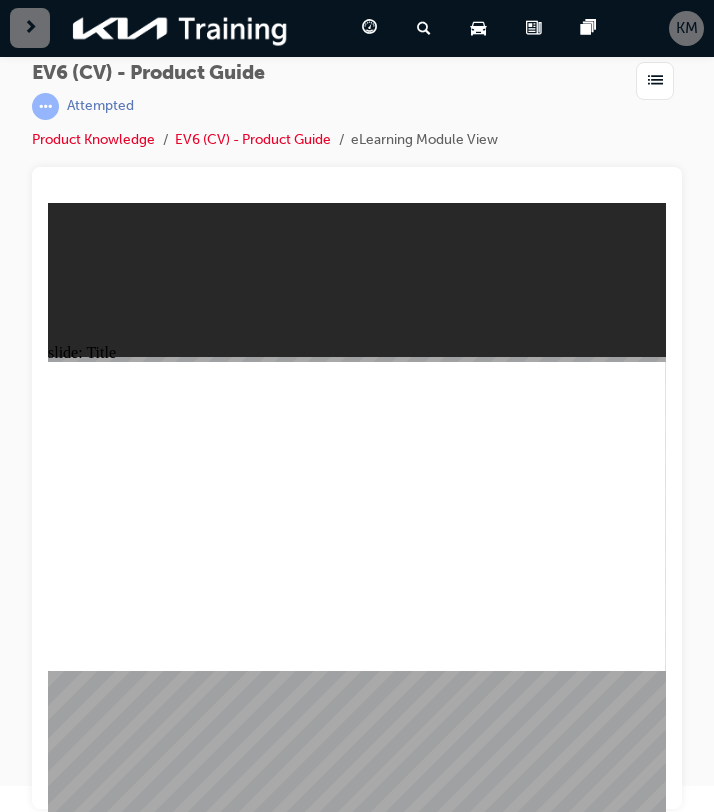 click 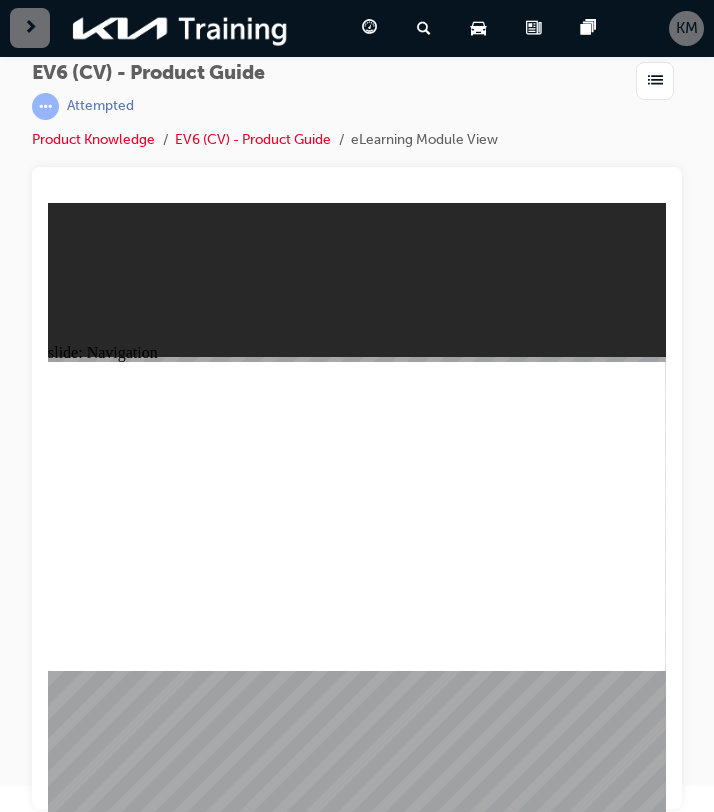 click at bounding box center (357, 1413) 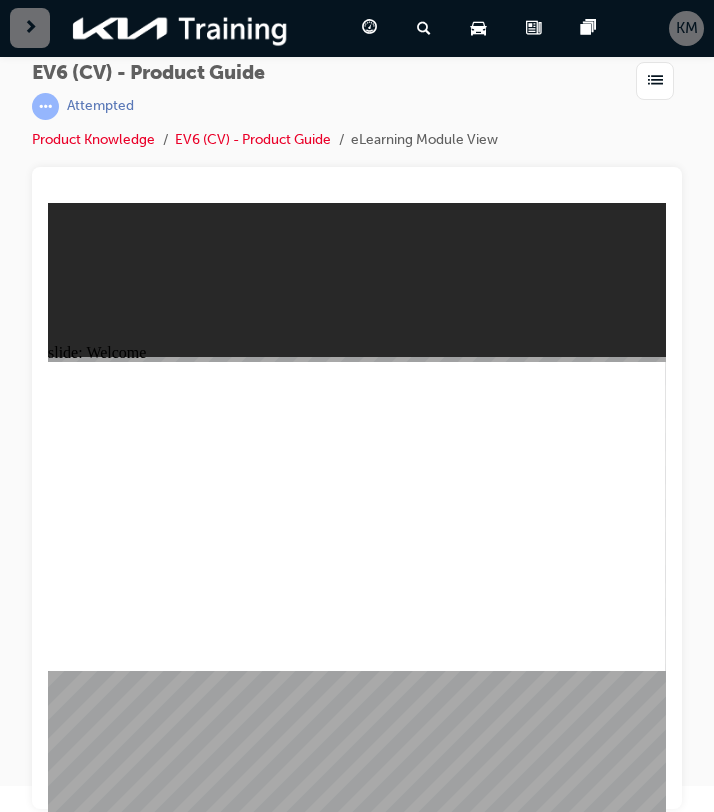 click 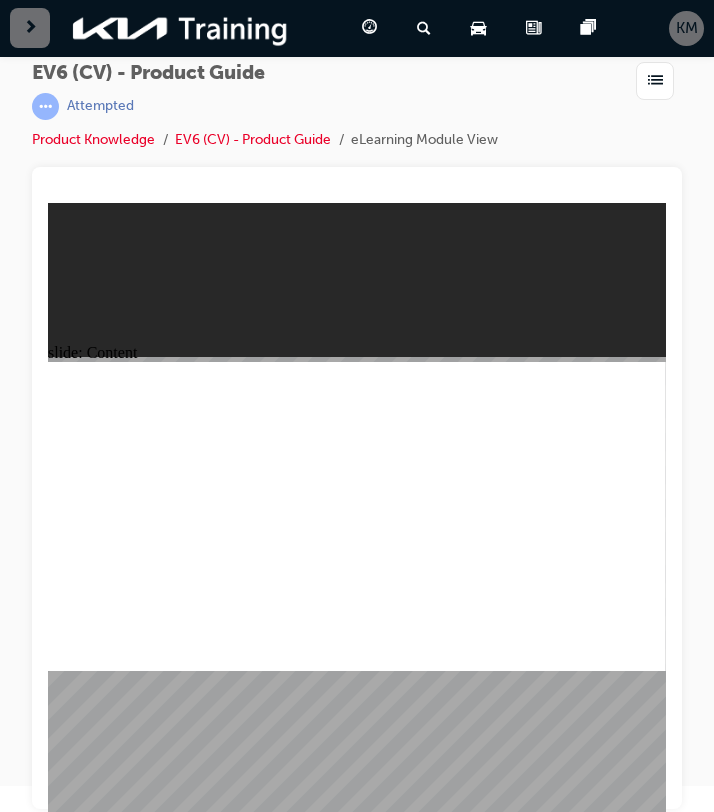 click 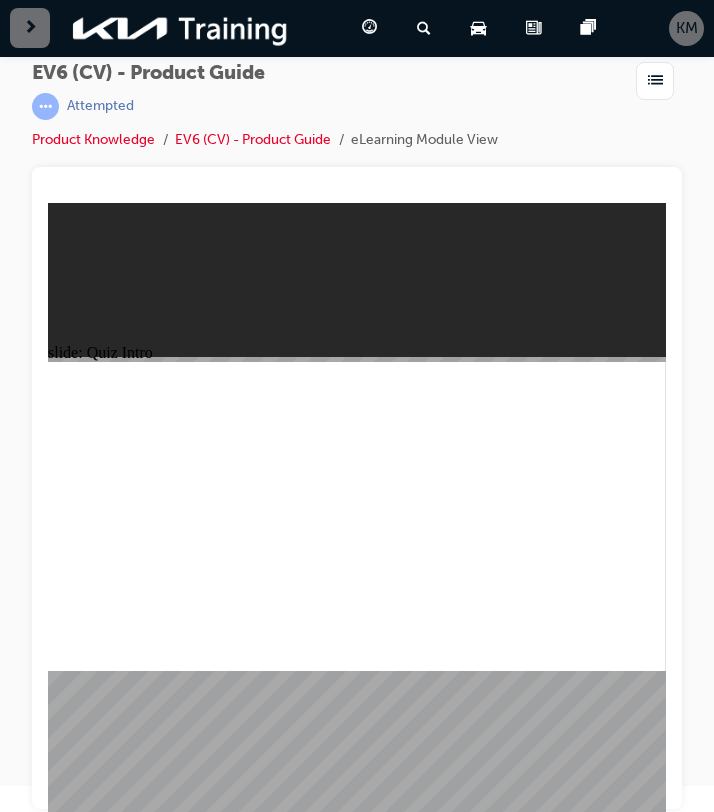 click 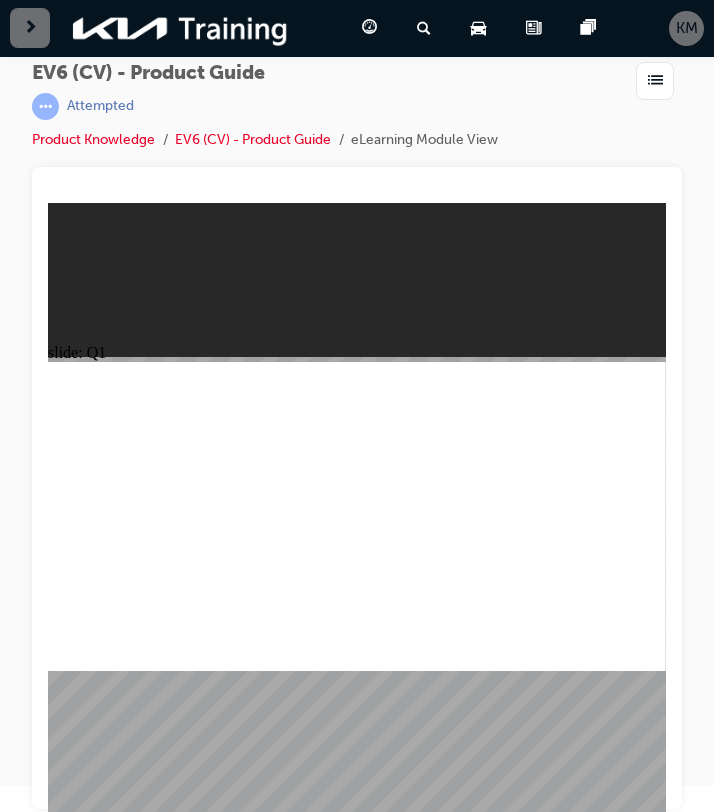 click 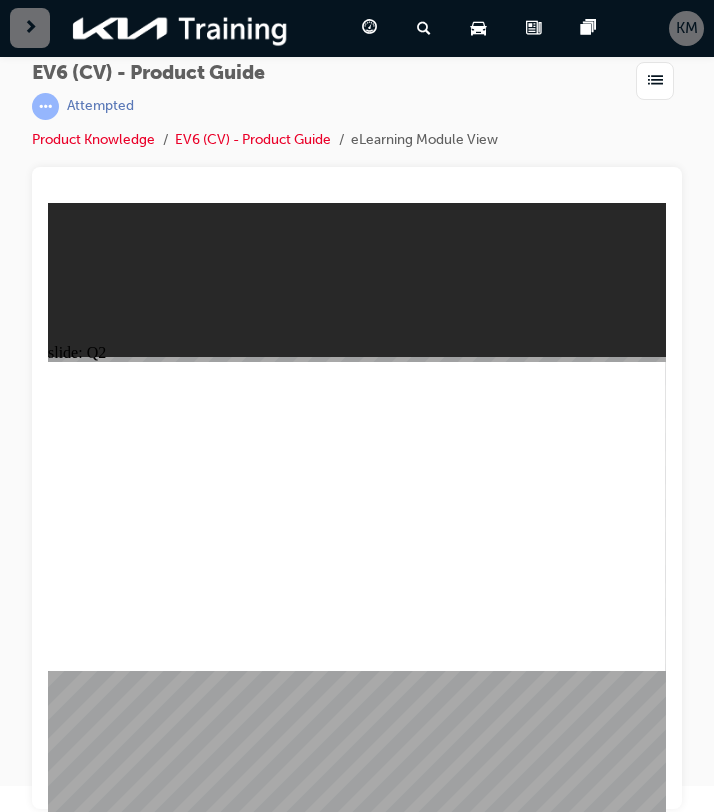 click 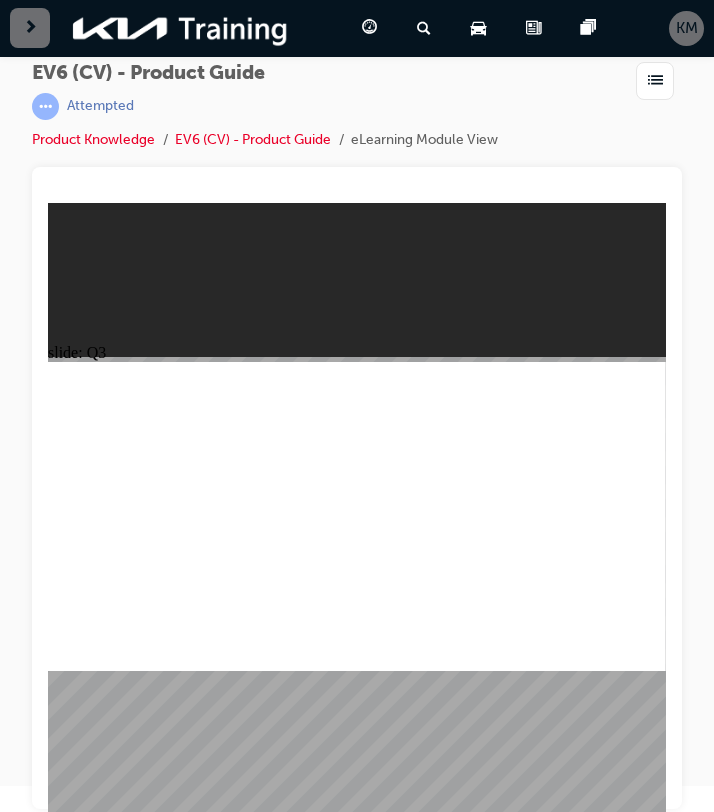 click 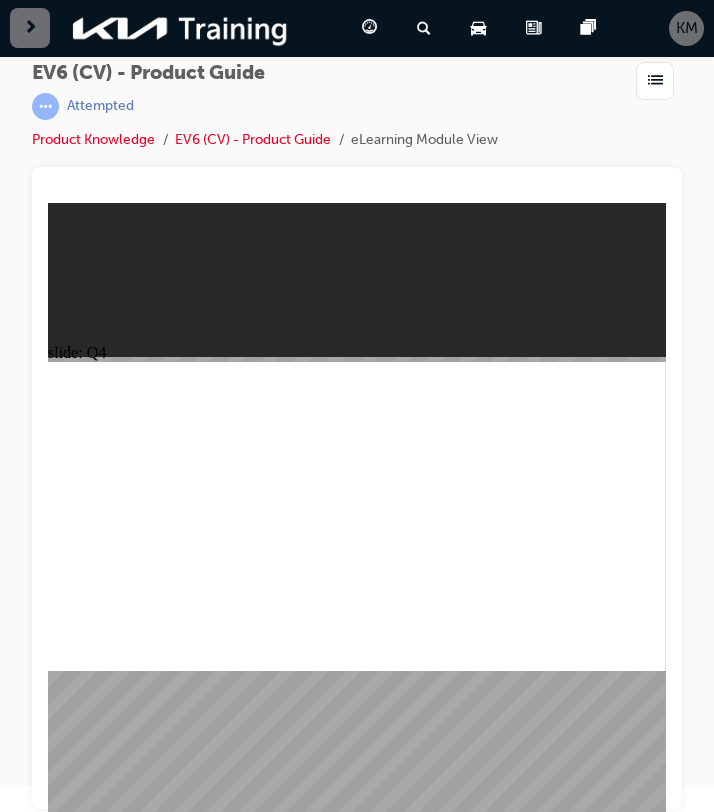 click 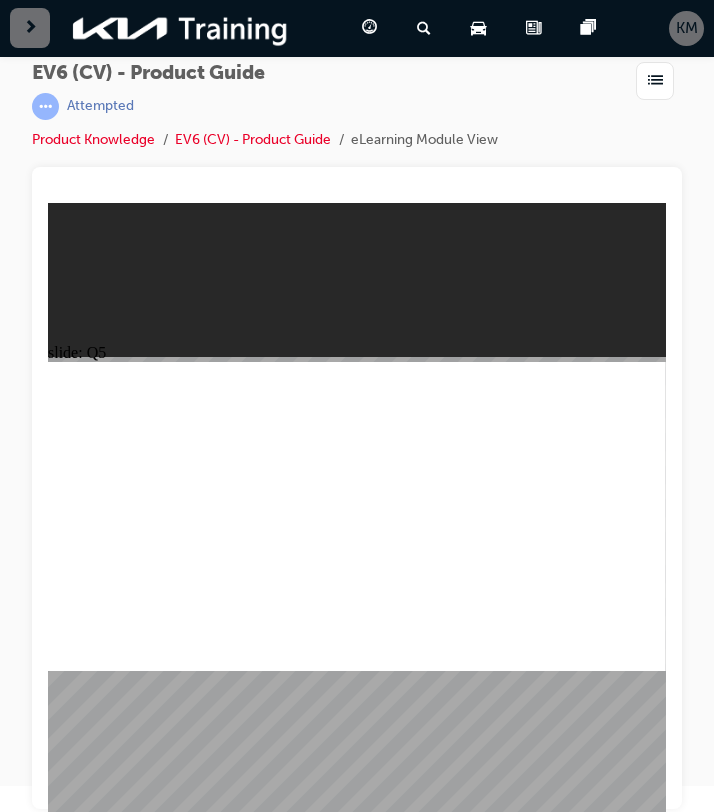 click 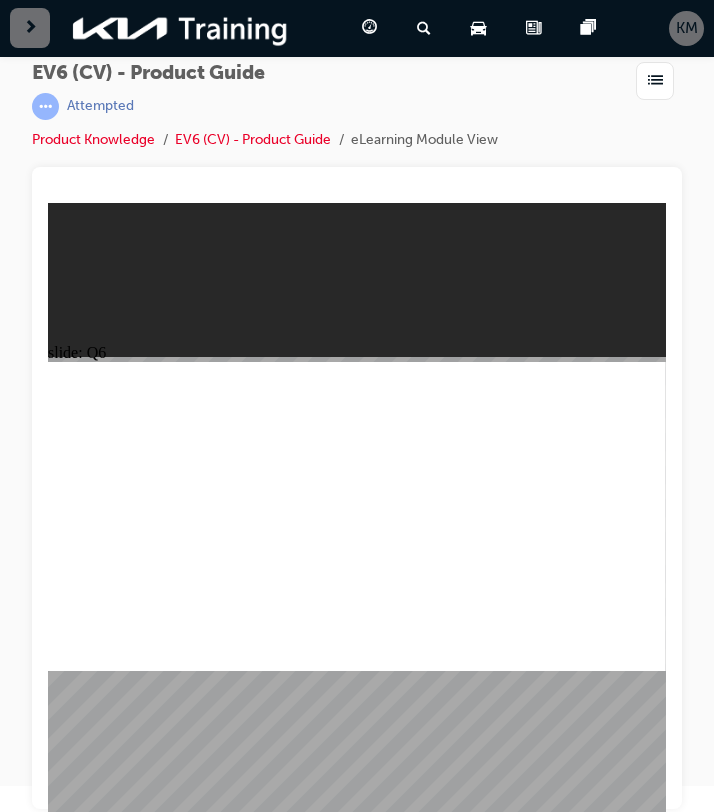 click 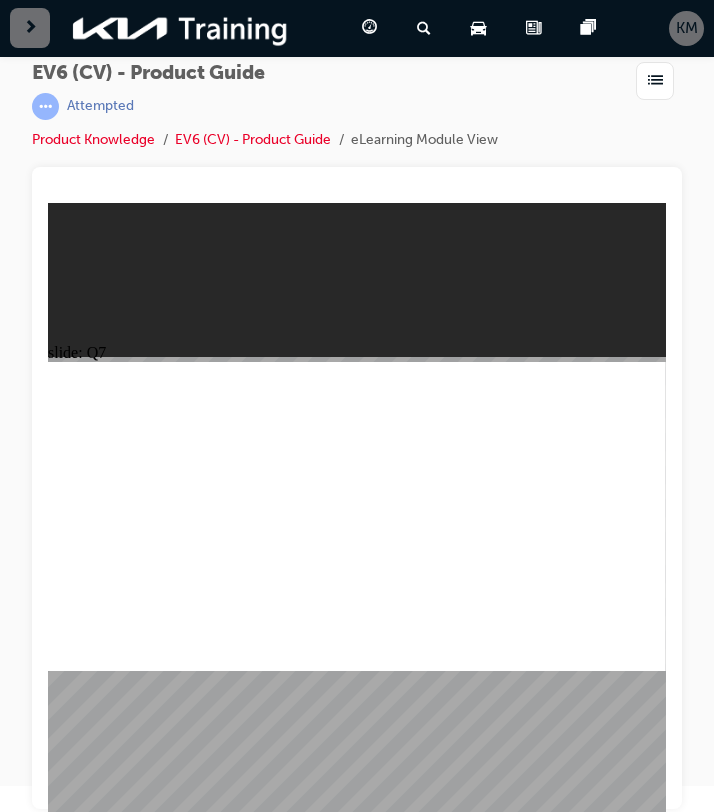 click 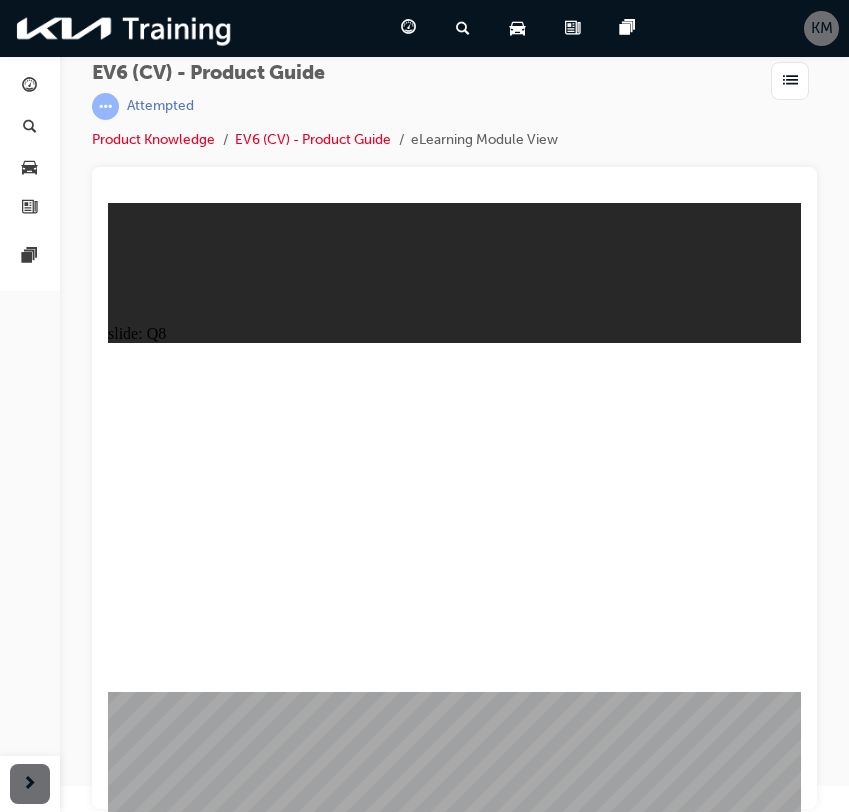click 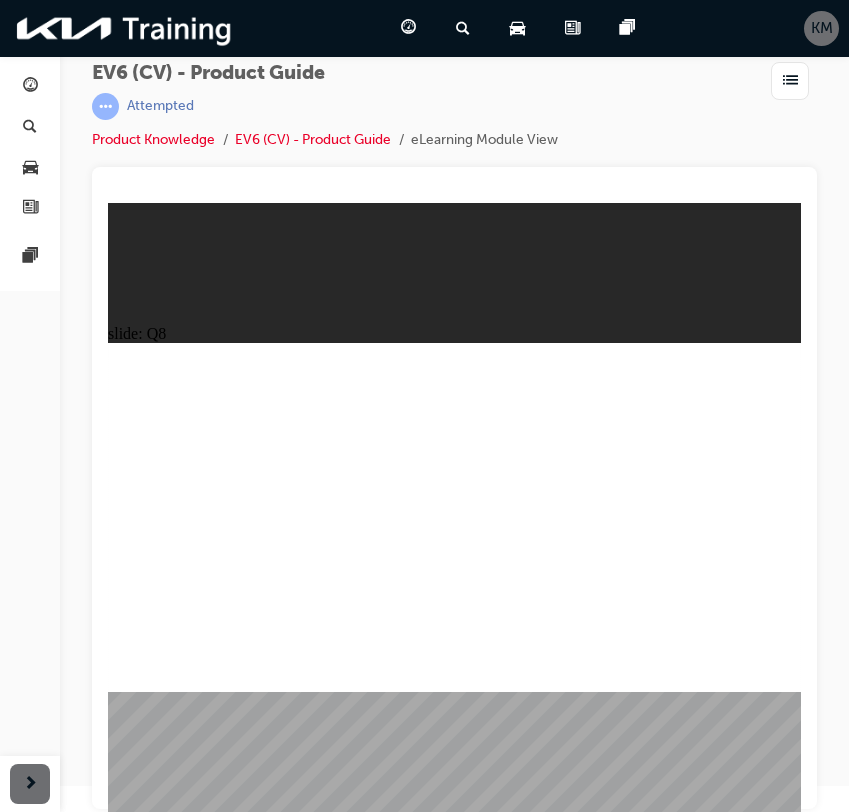 click 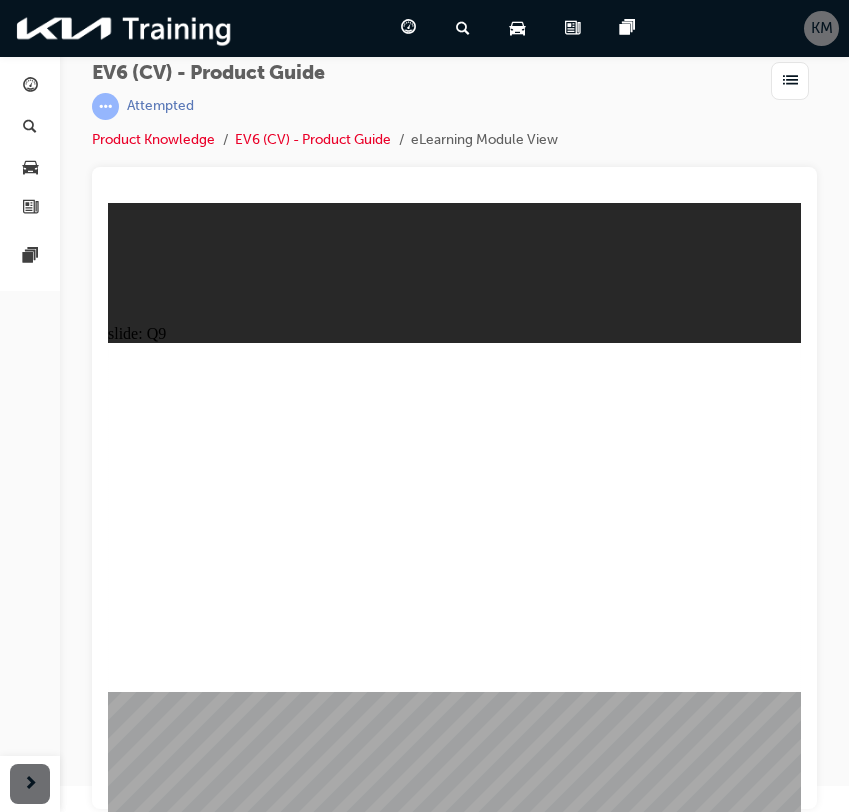 click 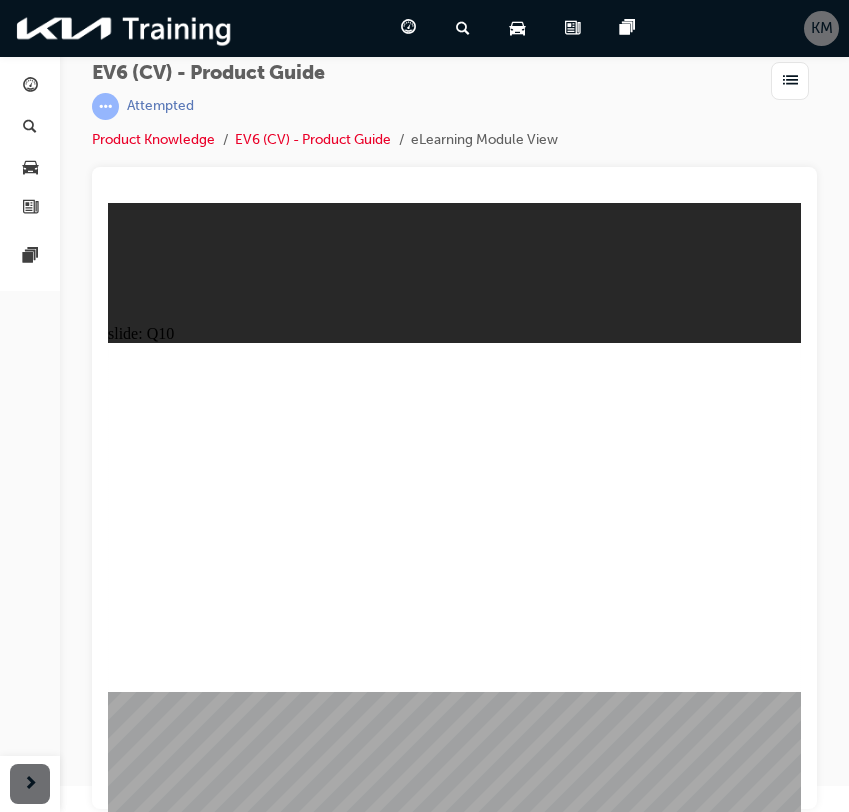click 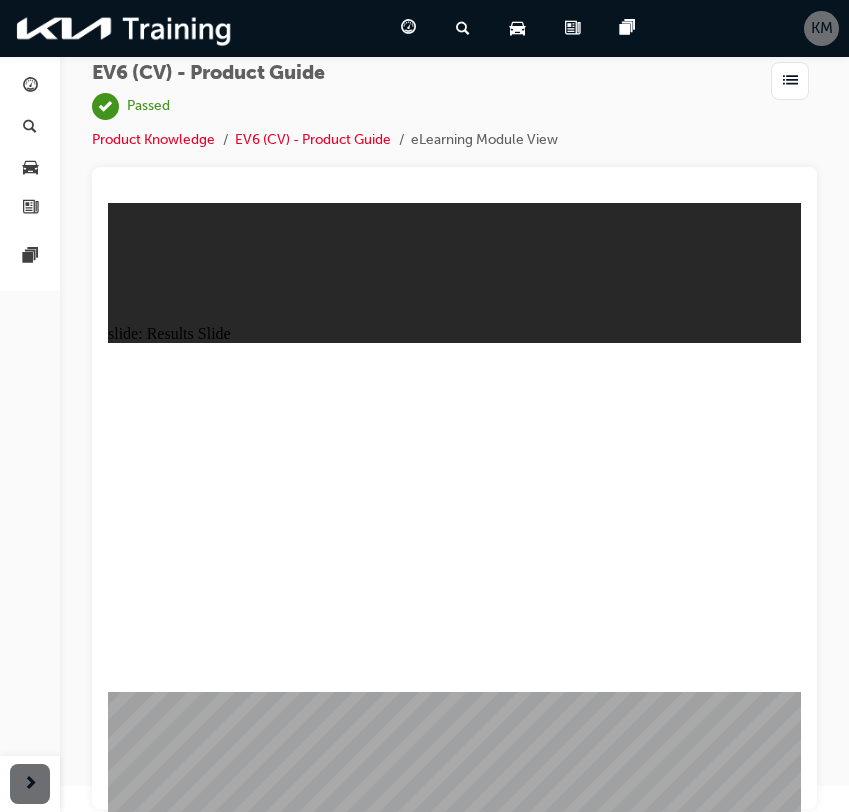 click 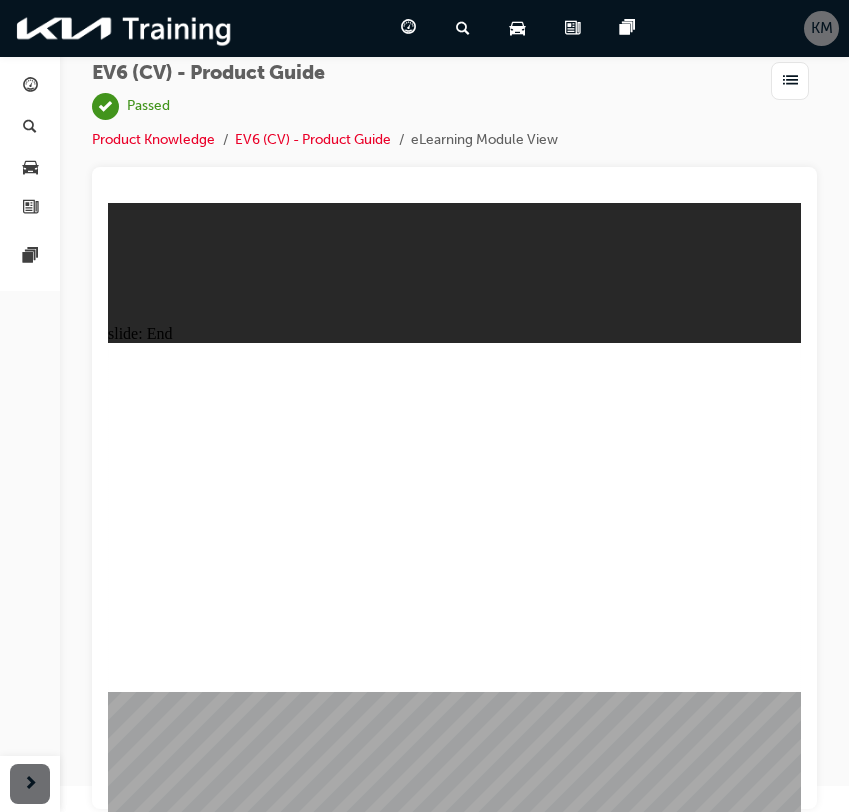 click 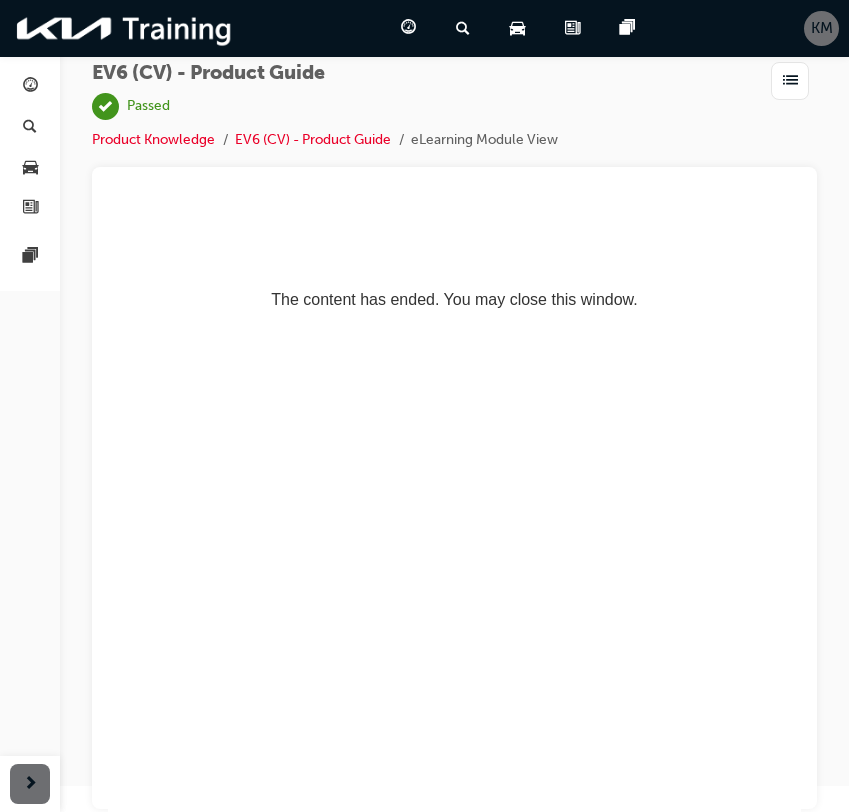 scroll, scrollTop: 0, scrollLeft: 0, axis: both 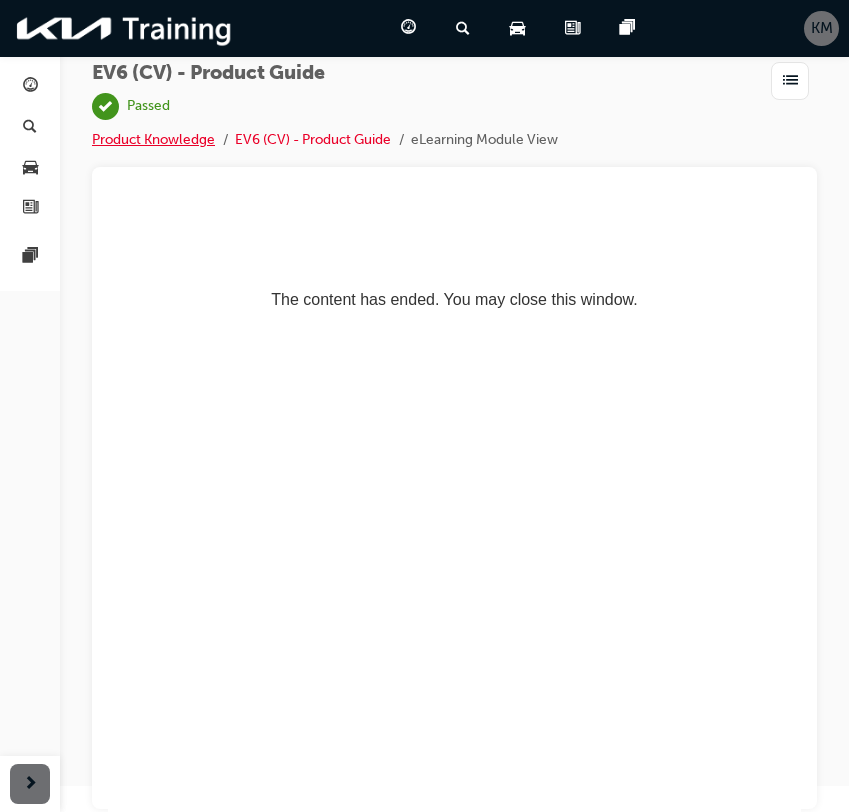 click on "Product Knowledge" at bounding box center (153, 139) 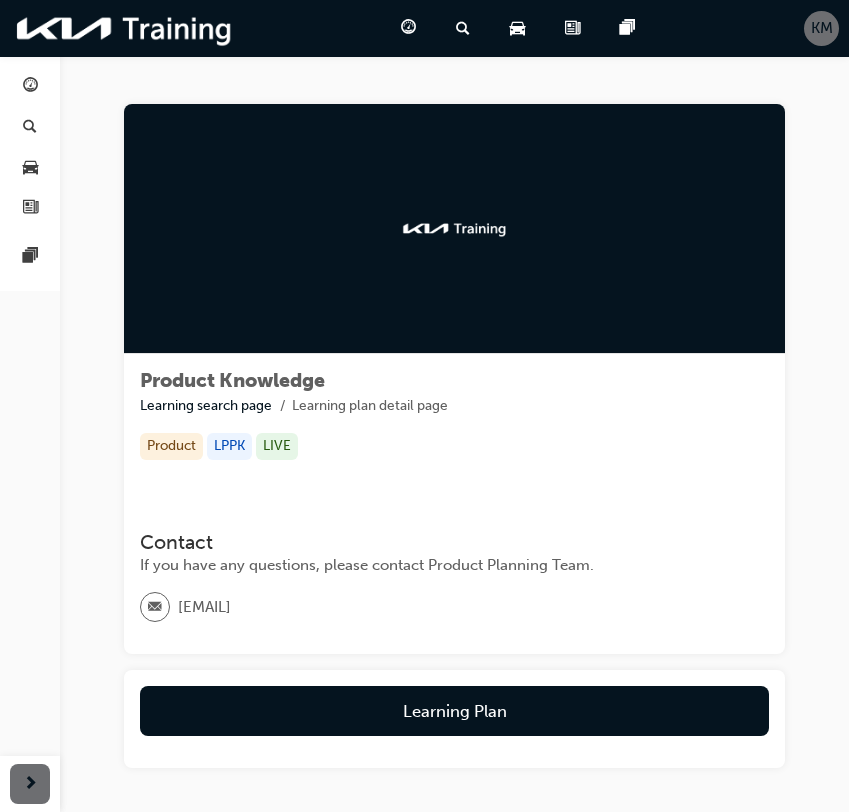 scroll, scrollTop: 119, scrollLeft: 0, axis: vertical 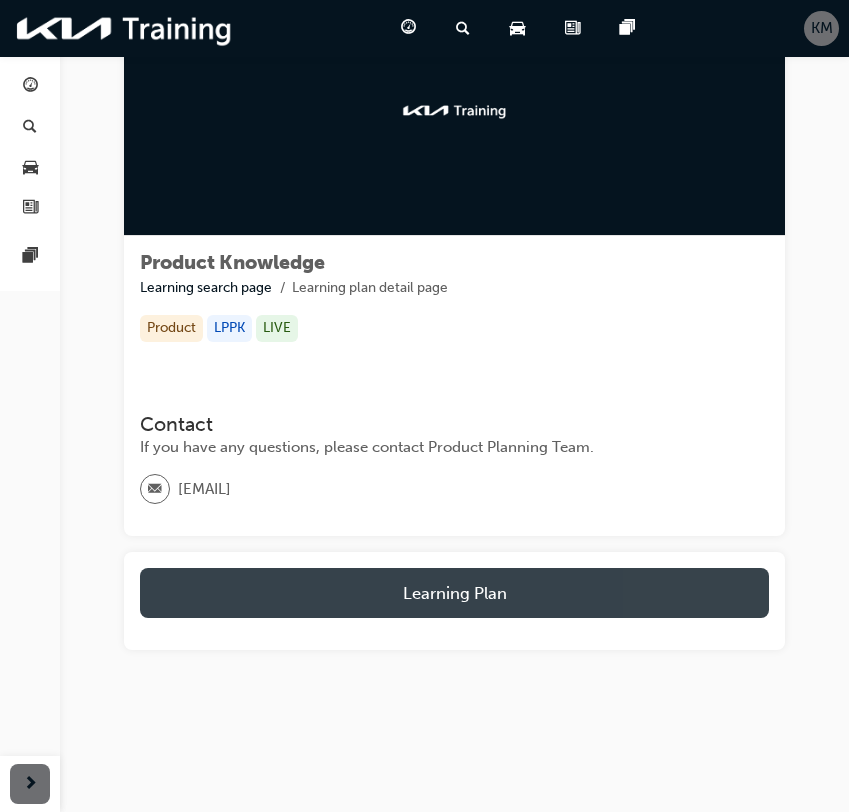 click on "Learning Plan" at bounding box center (454, 593) 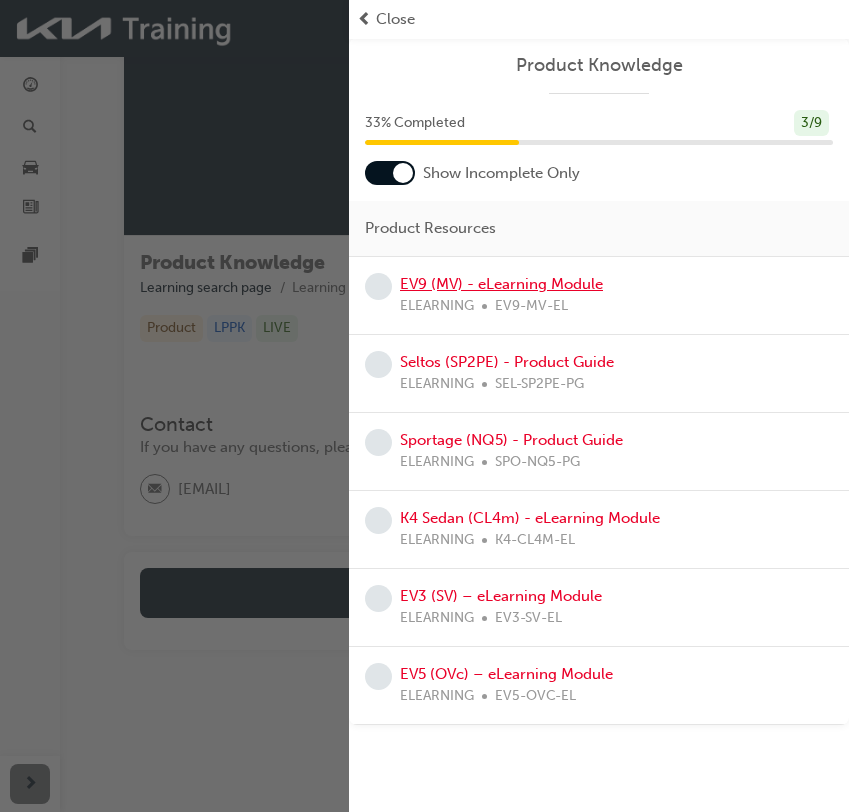 click on "EV9 (MV) - eLearning Module" at bounding box center (501, 284) 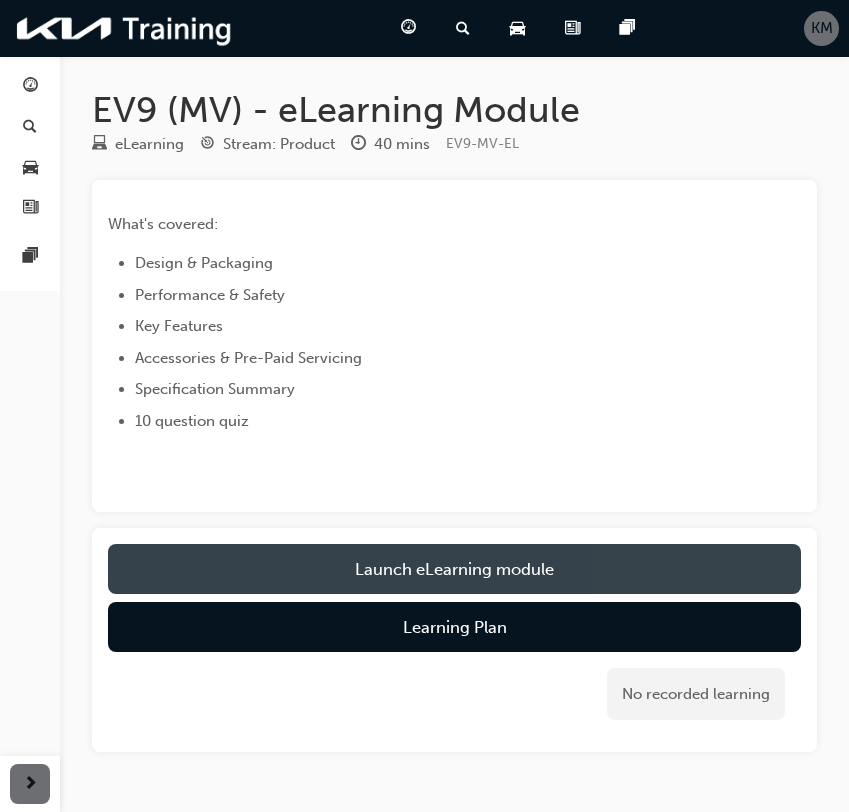 click on "Launch eLearning module" at bounding box center [454, 569] 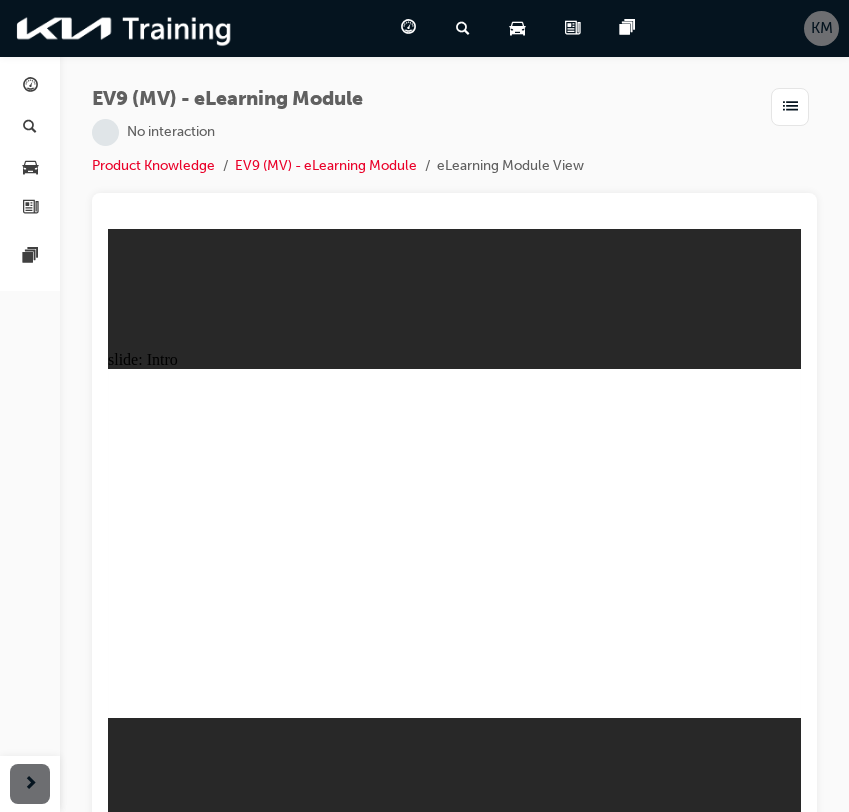 scroll, scrollTop: 26, scrollLeft: 0, axis: vertical 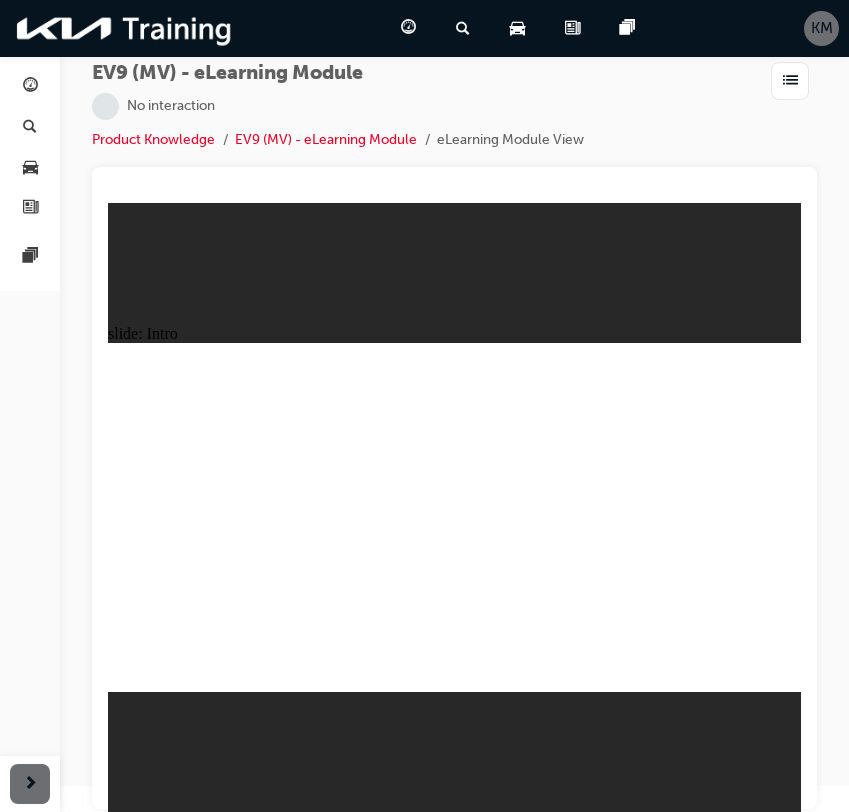 click 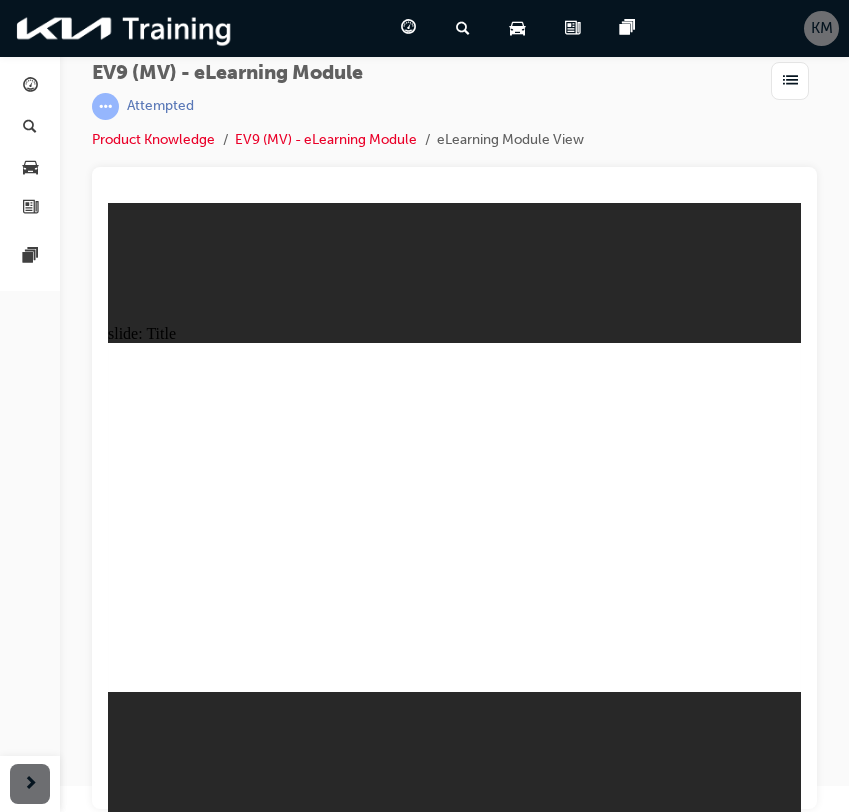 click 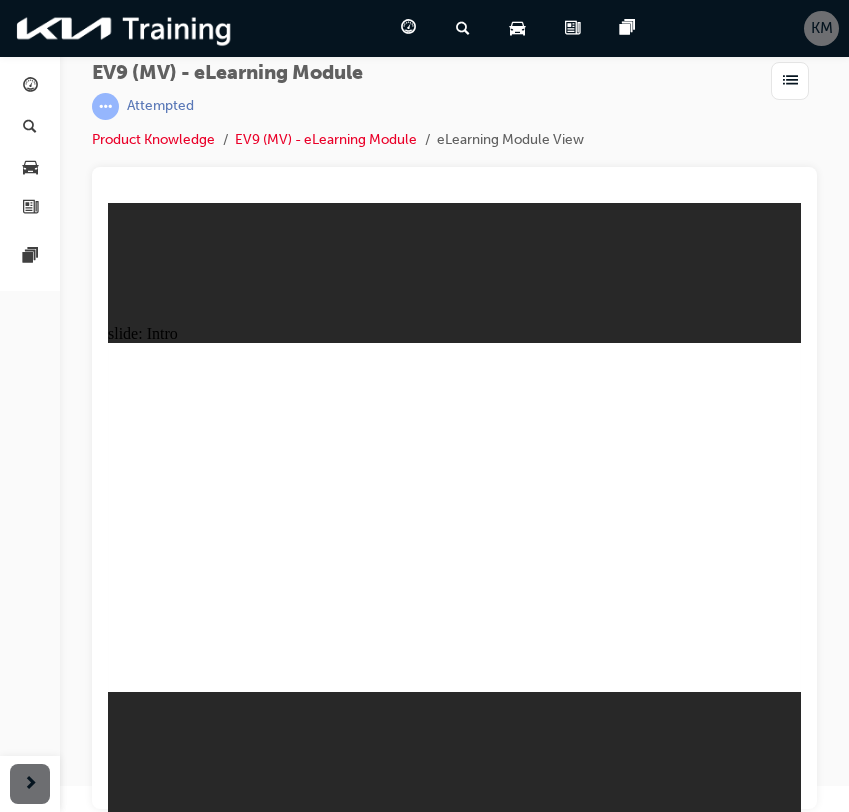 click 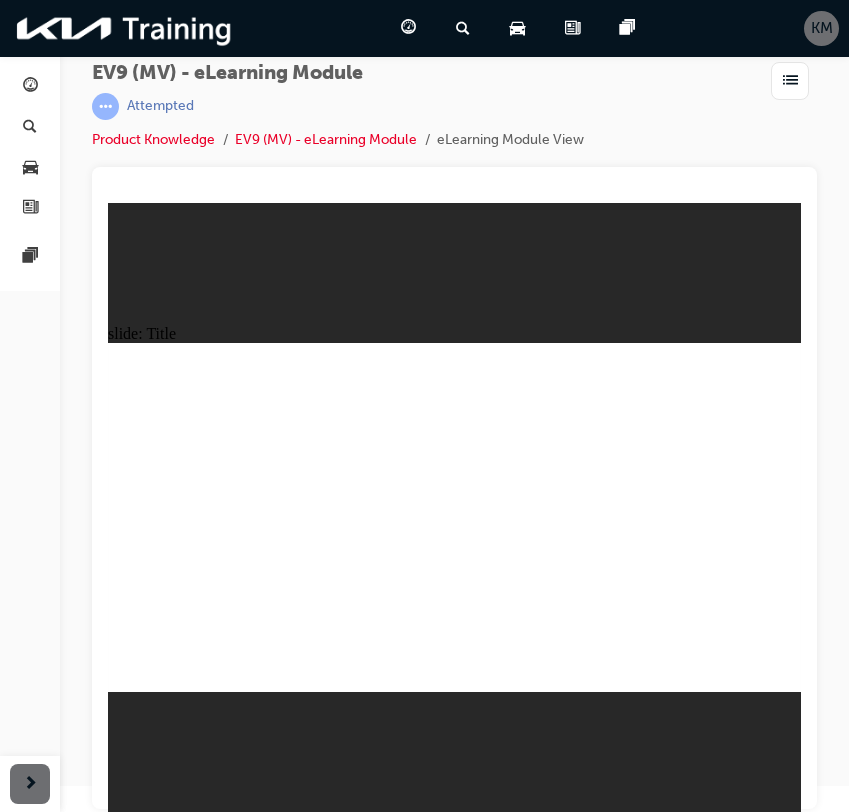 click 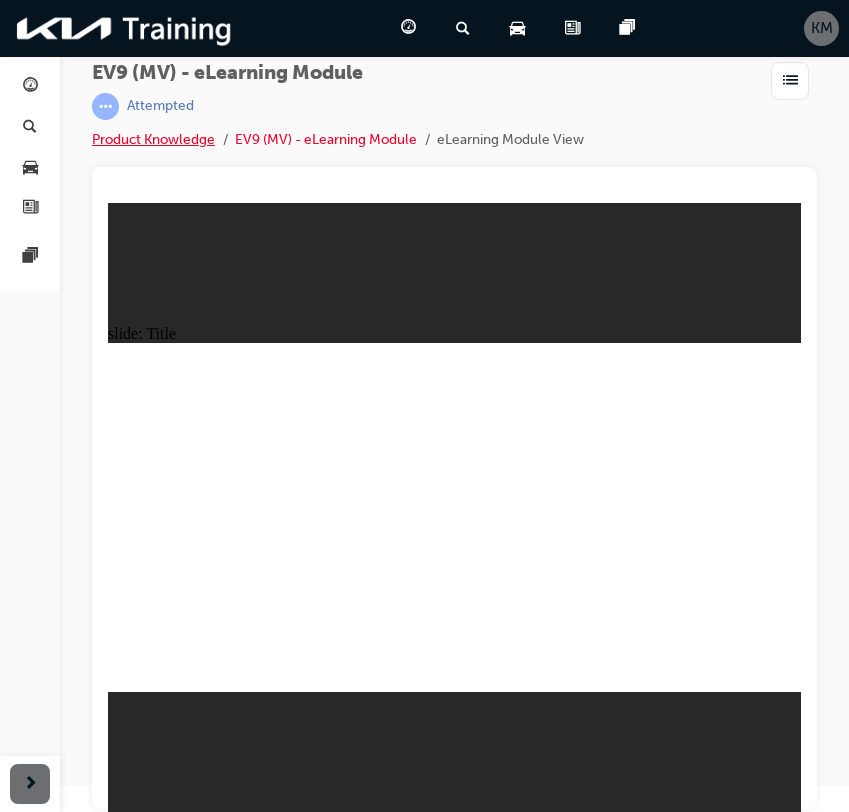 click on "Product Knowledge" at bounding box center (153, 139) 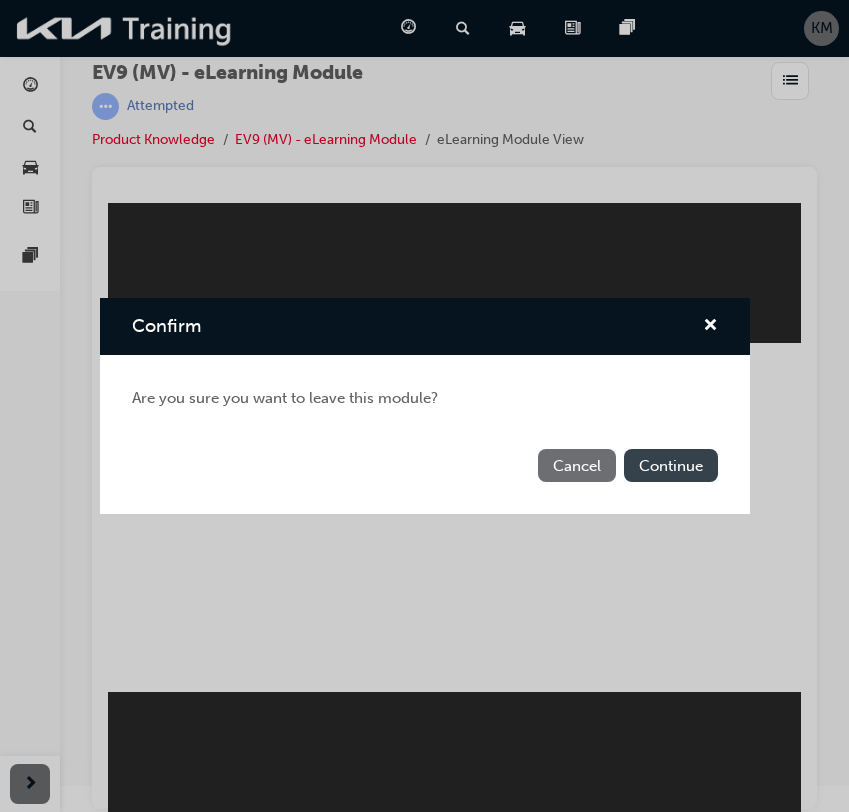 click on "Continue" at bounding box center [671, 465] 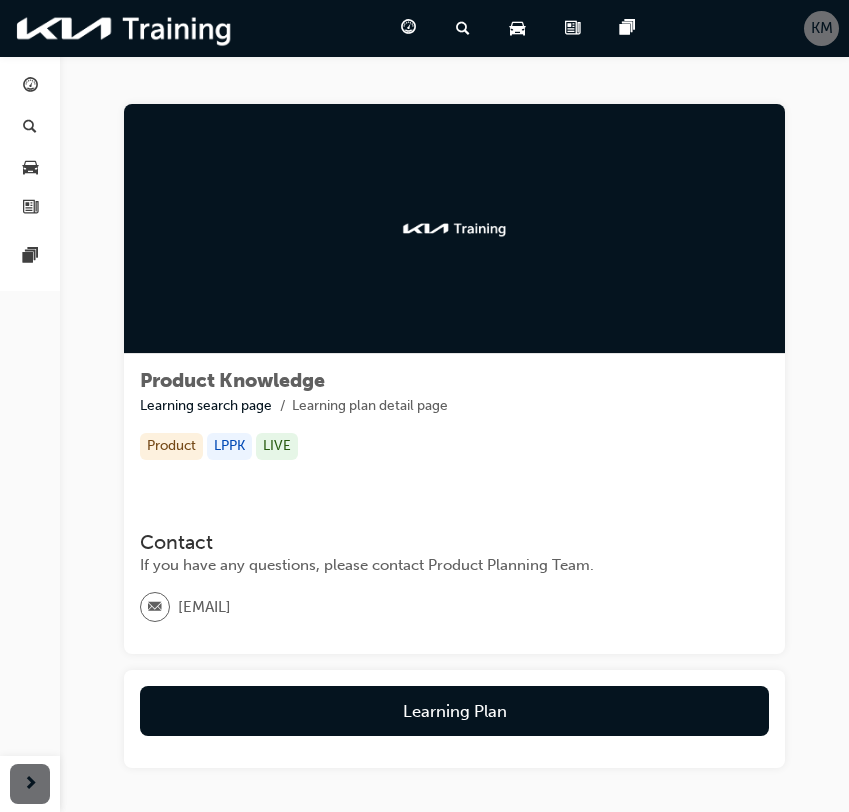 scroll, scrollTop: 119, scrollLeft: 0, axis: vertical 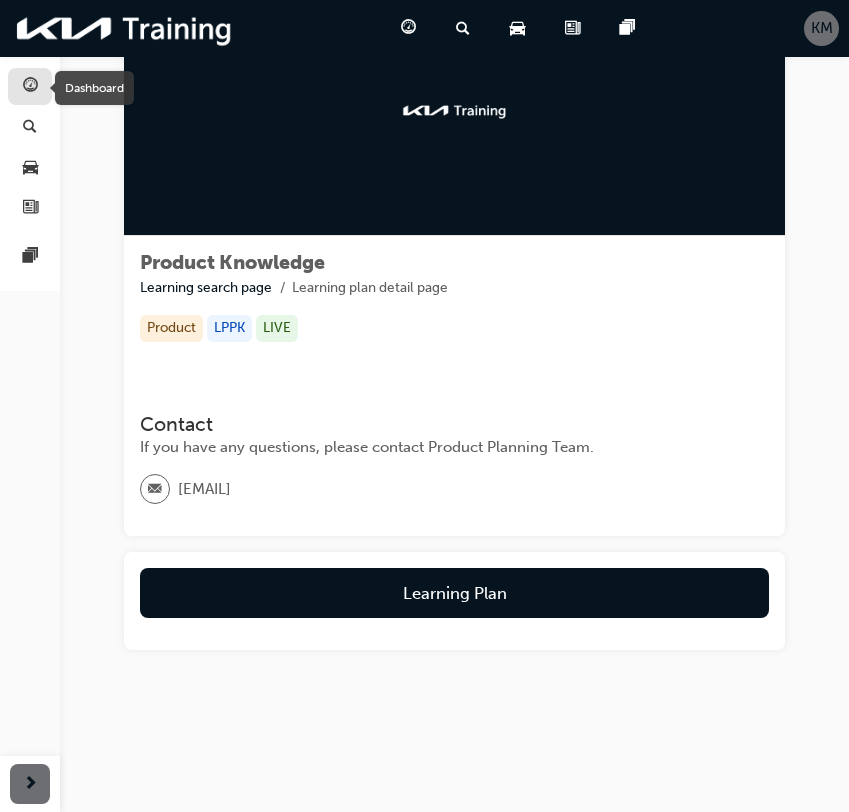 click at bounding box center [30, 87] 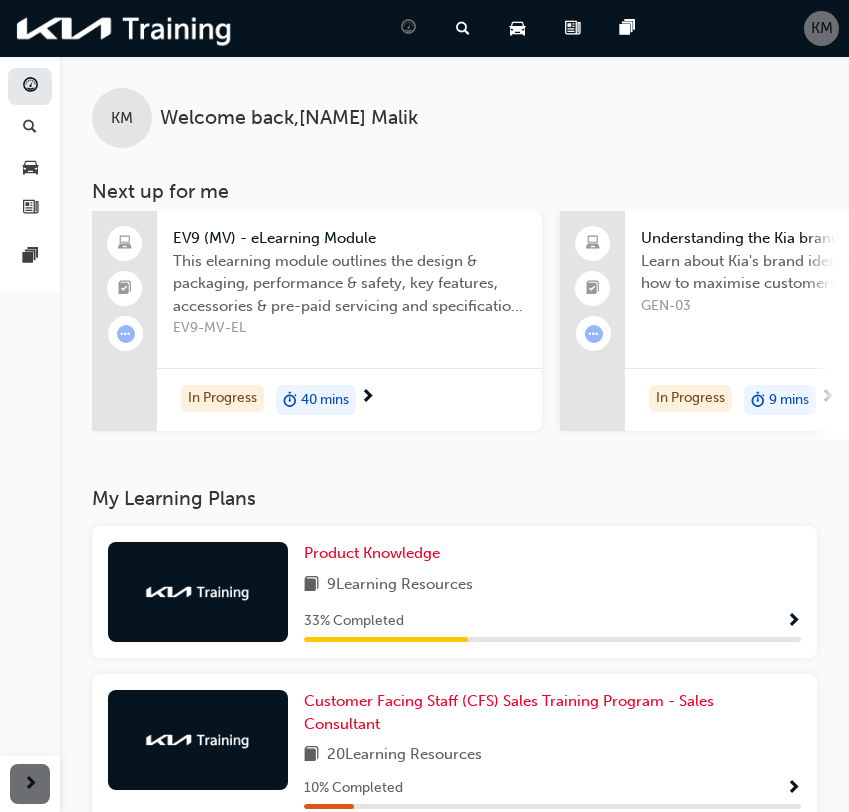 click at bounding box center [367, 398] 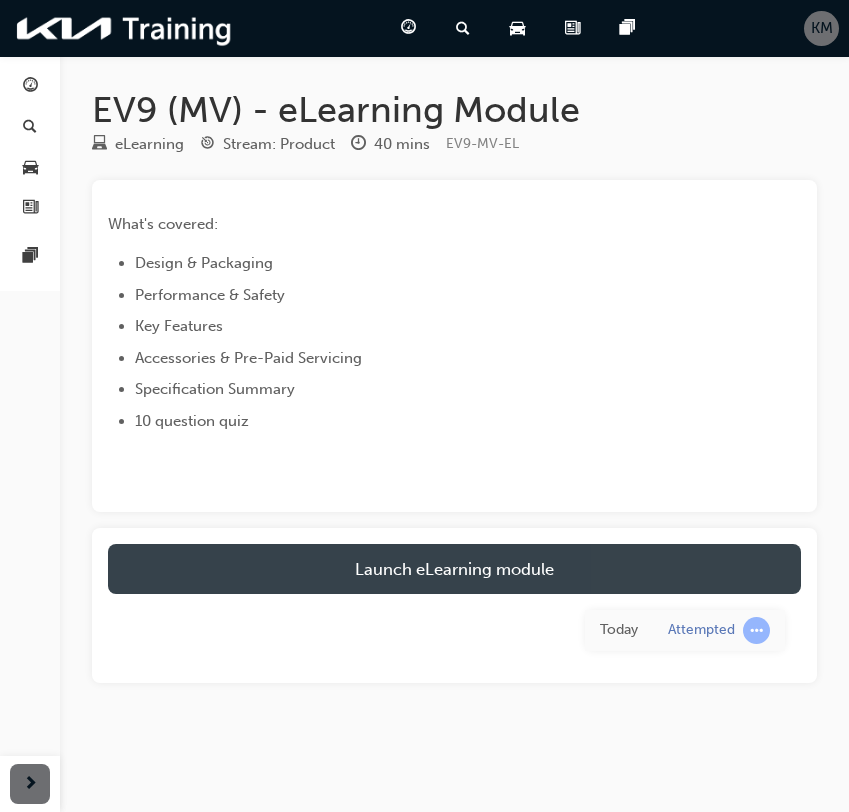 click on "Launch eLearning module" at bounding box center (454, 569) 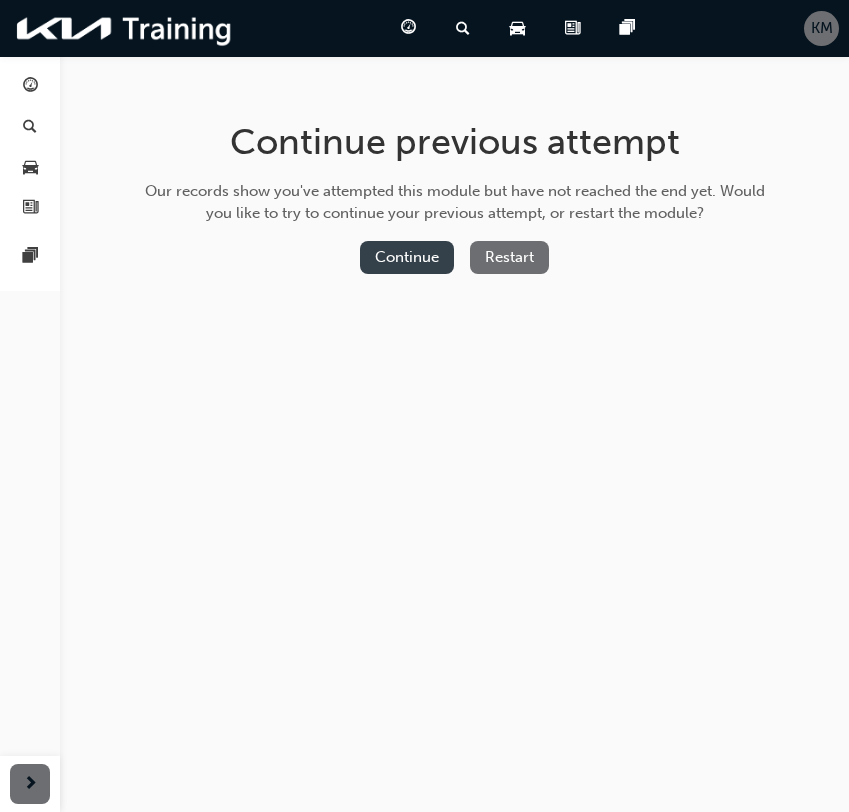 click on "Continue" at bounding box center (407, 257) 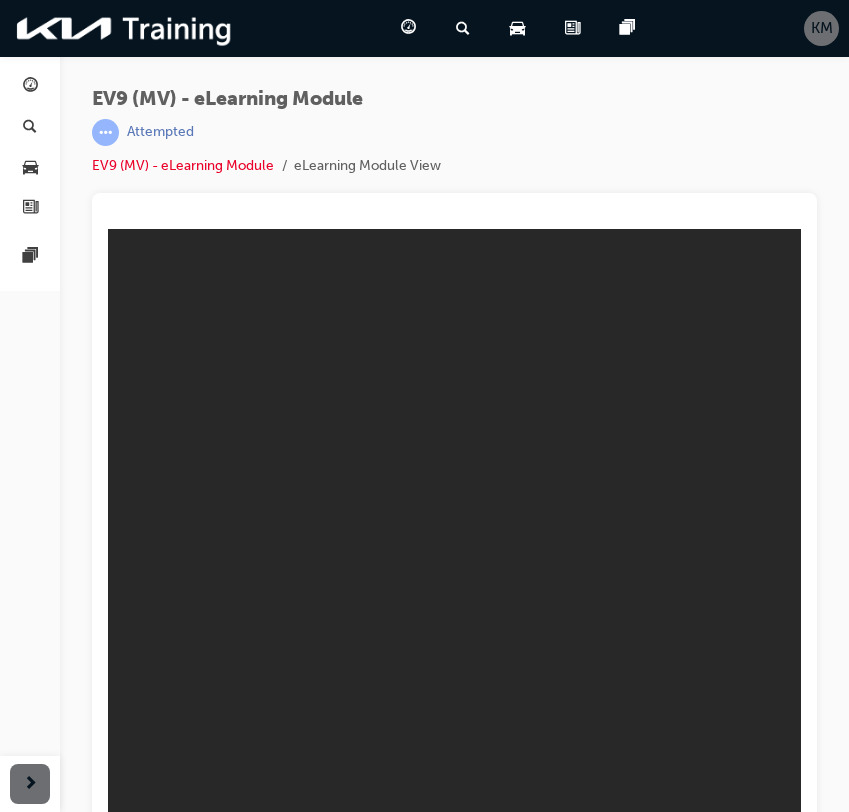 scroll, scrollTop: 0, scrollLeft: 0, axis: both 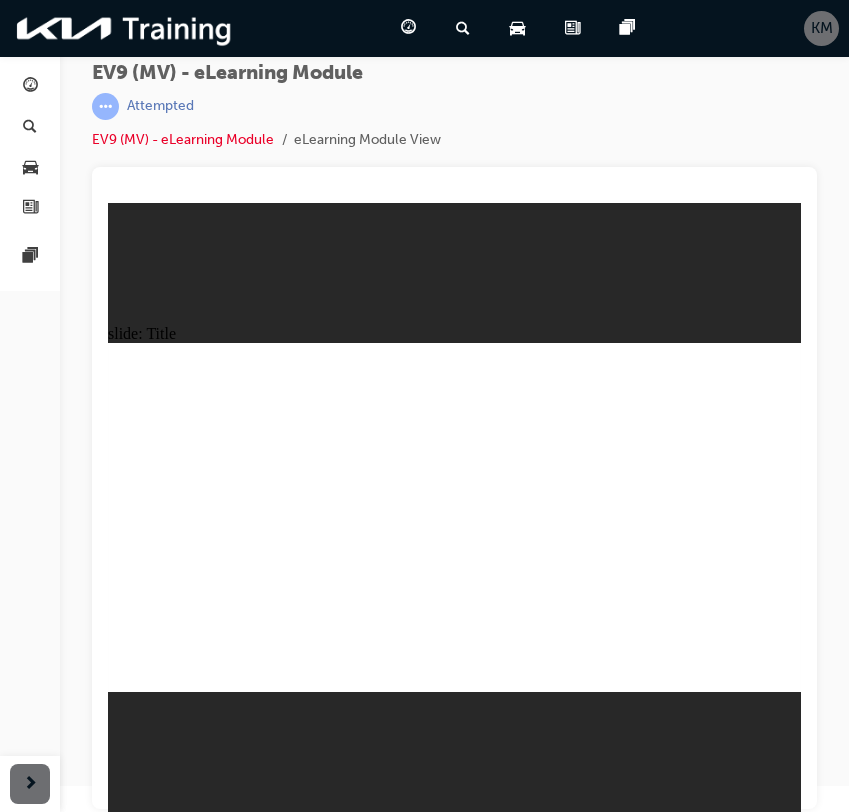 click 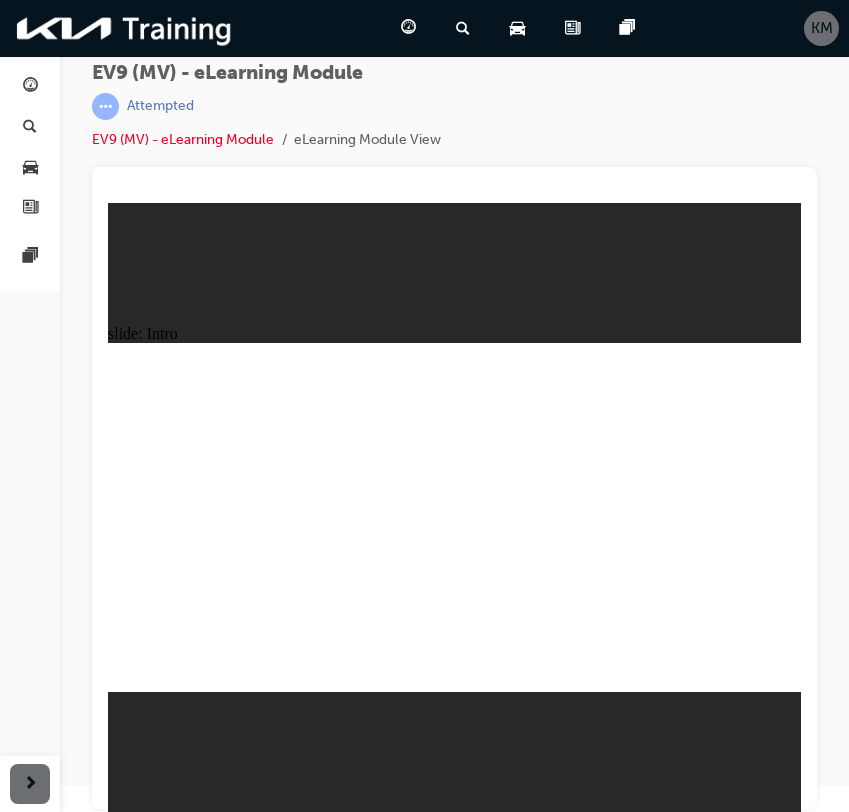 click 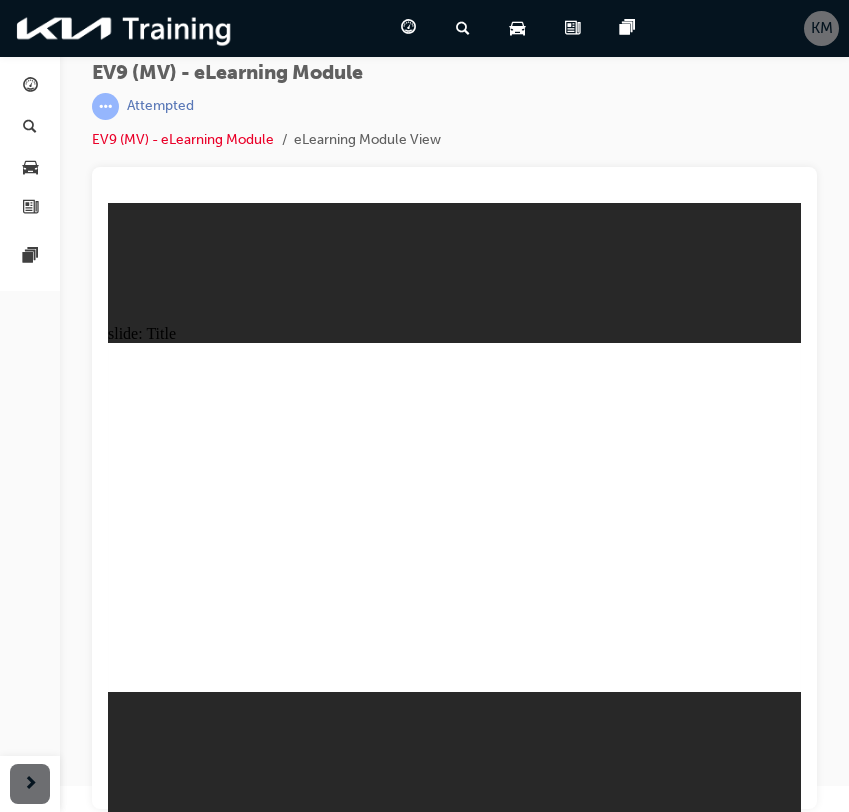 click 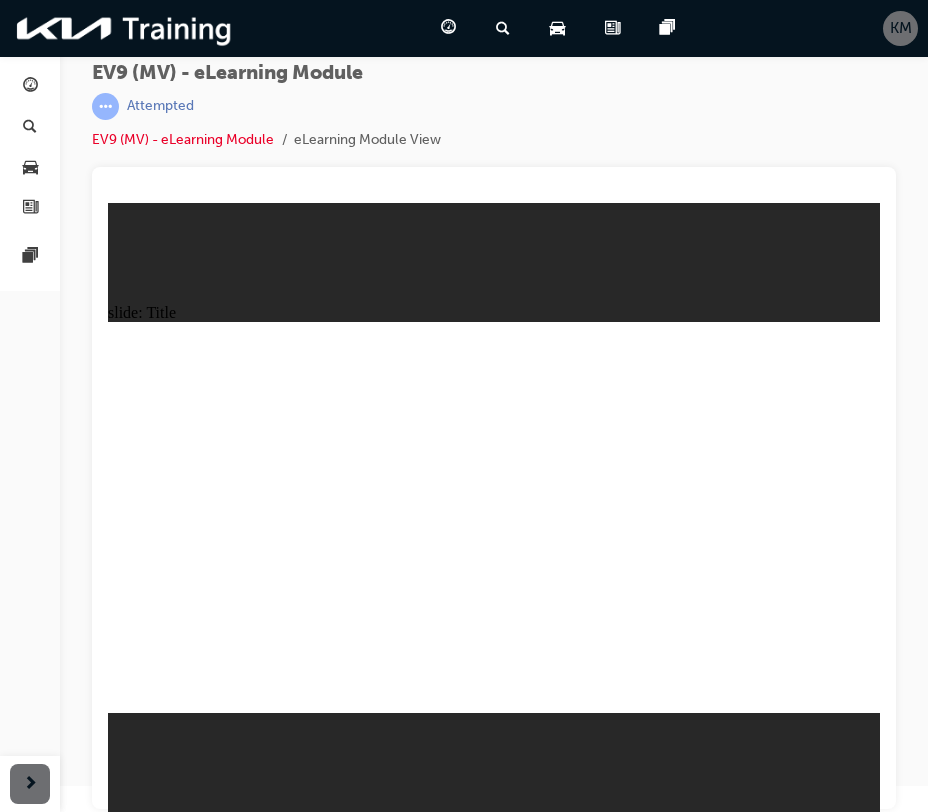 click 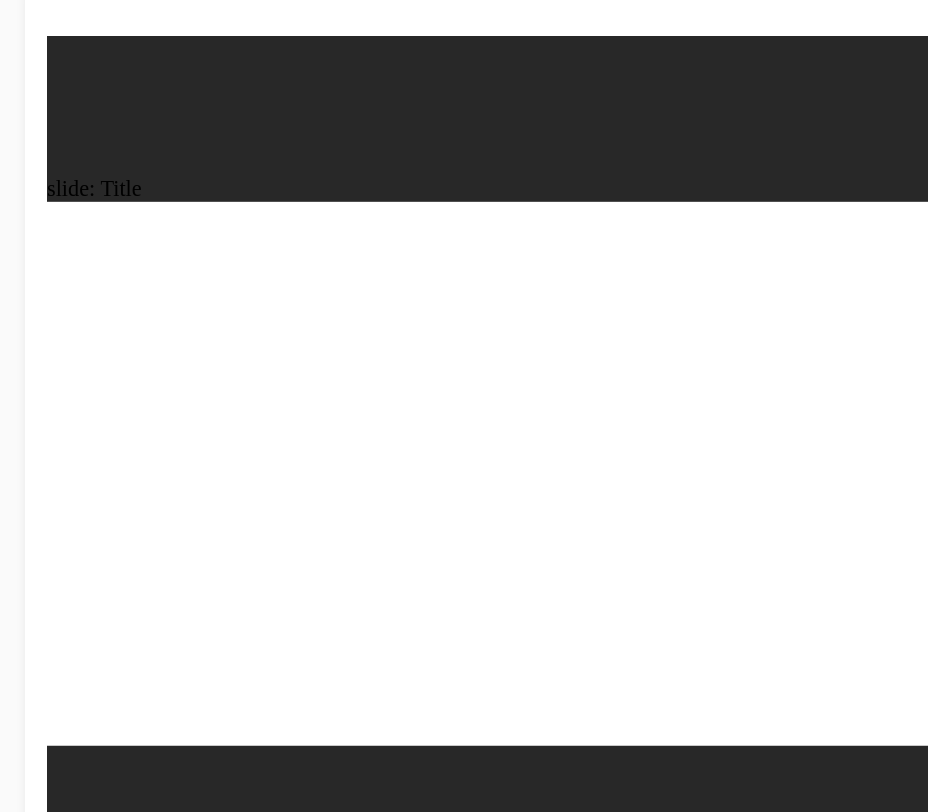 click 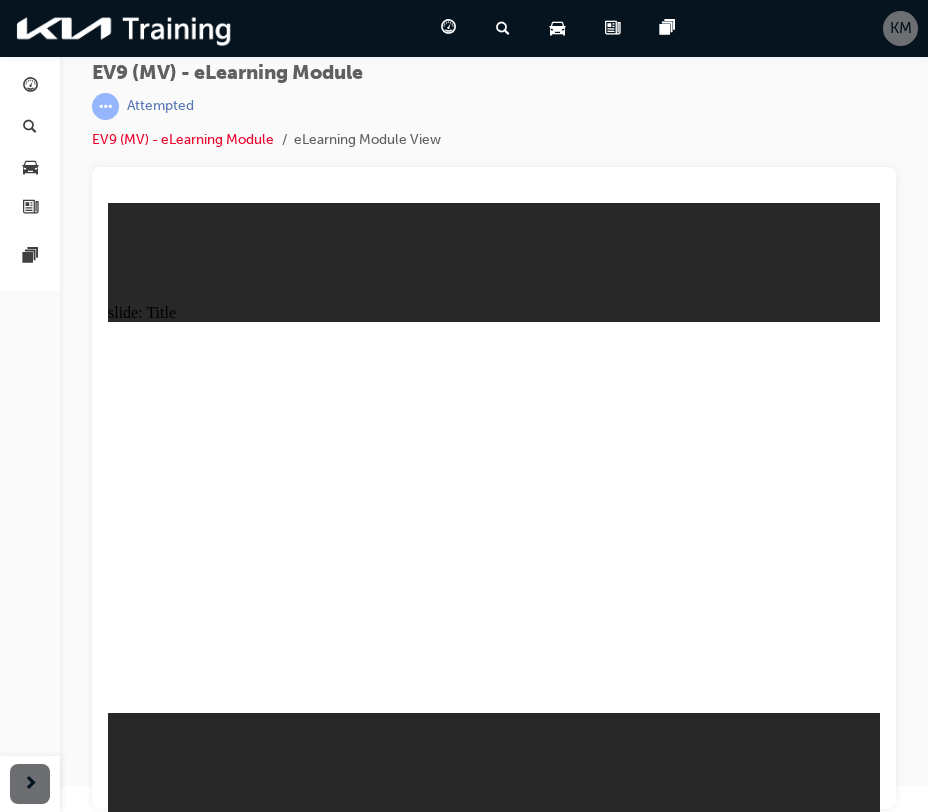 click 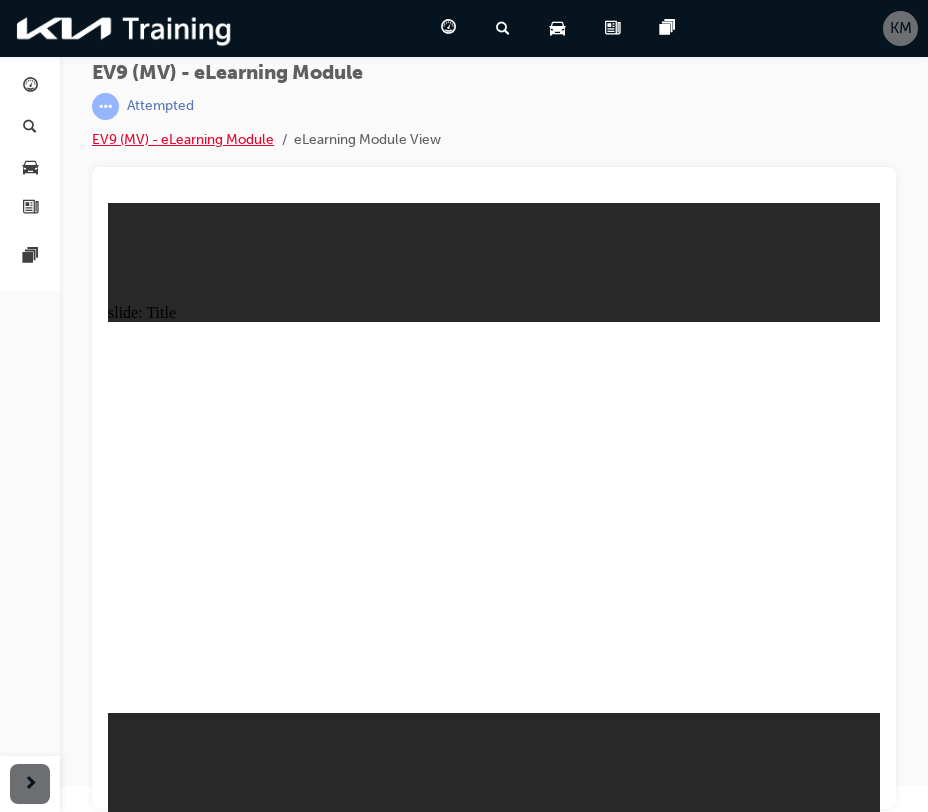 click on "EV9 (MV) - eLearning Module" at bounding box center (183, 139) 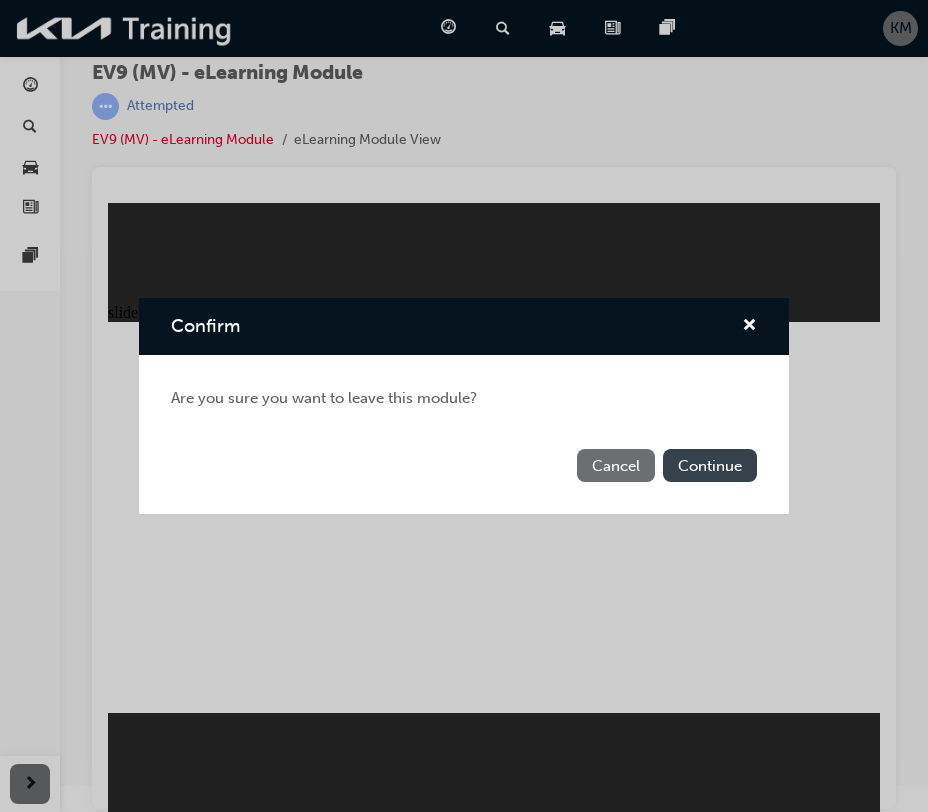 click on "Continue" at bounding box center [710, 465] 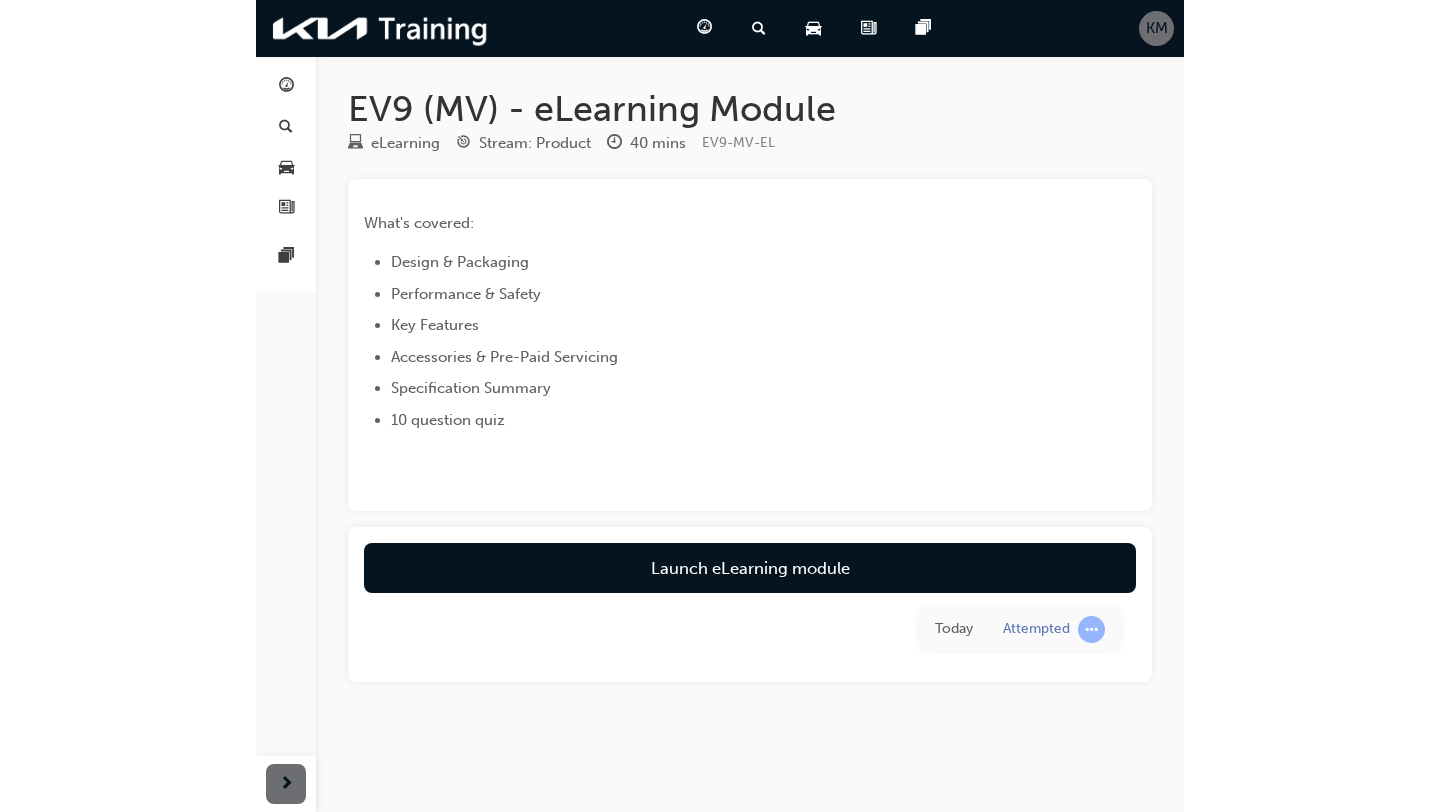 scroll, scrollTop: 0, scrollLeft: 0, axis: both 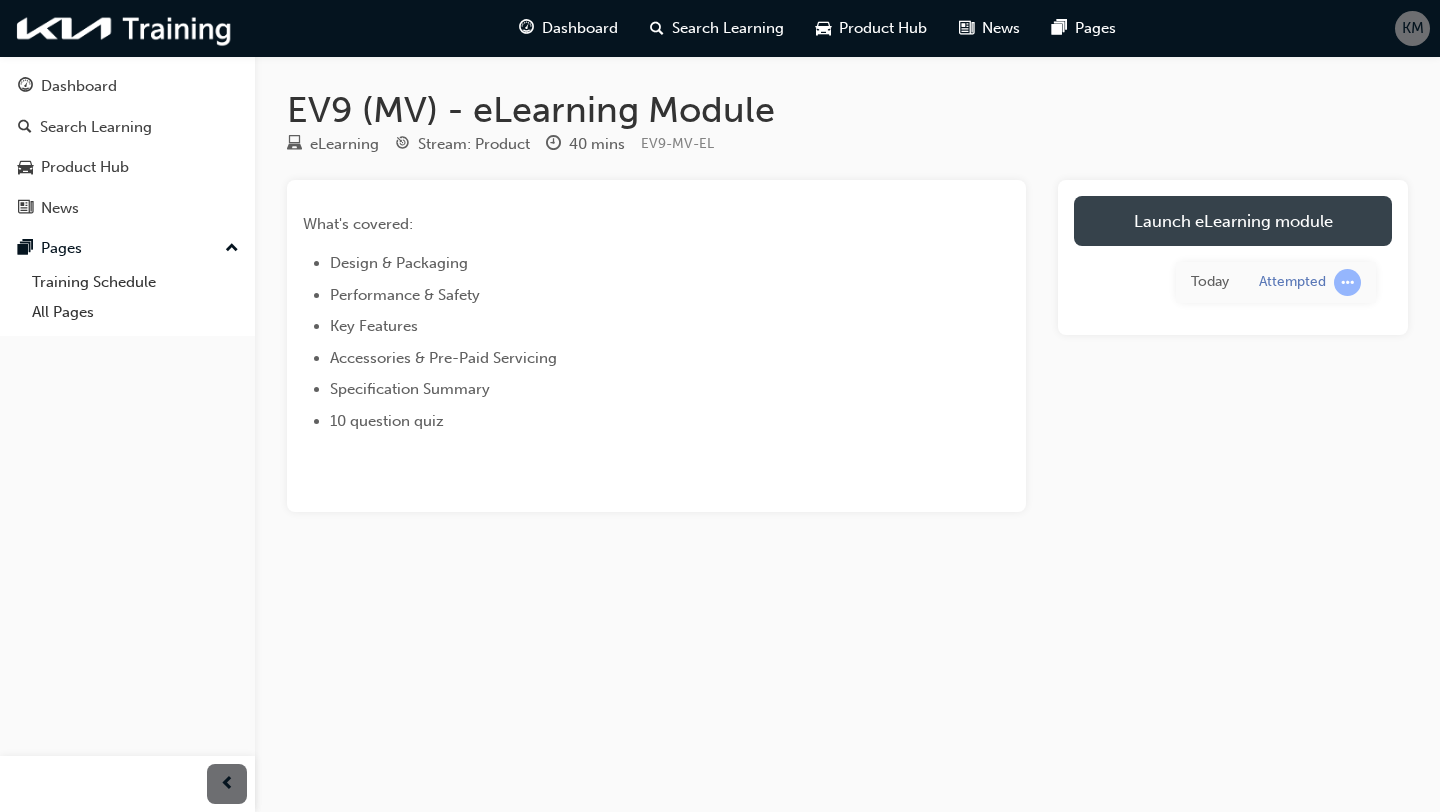 click on "Launch eLearning module" at bounding box center (1233, 221) 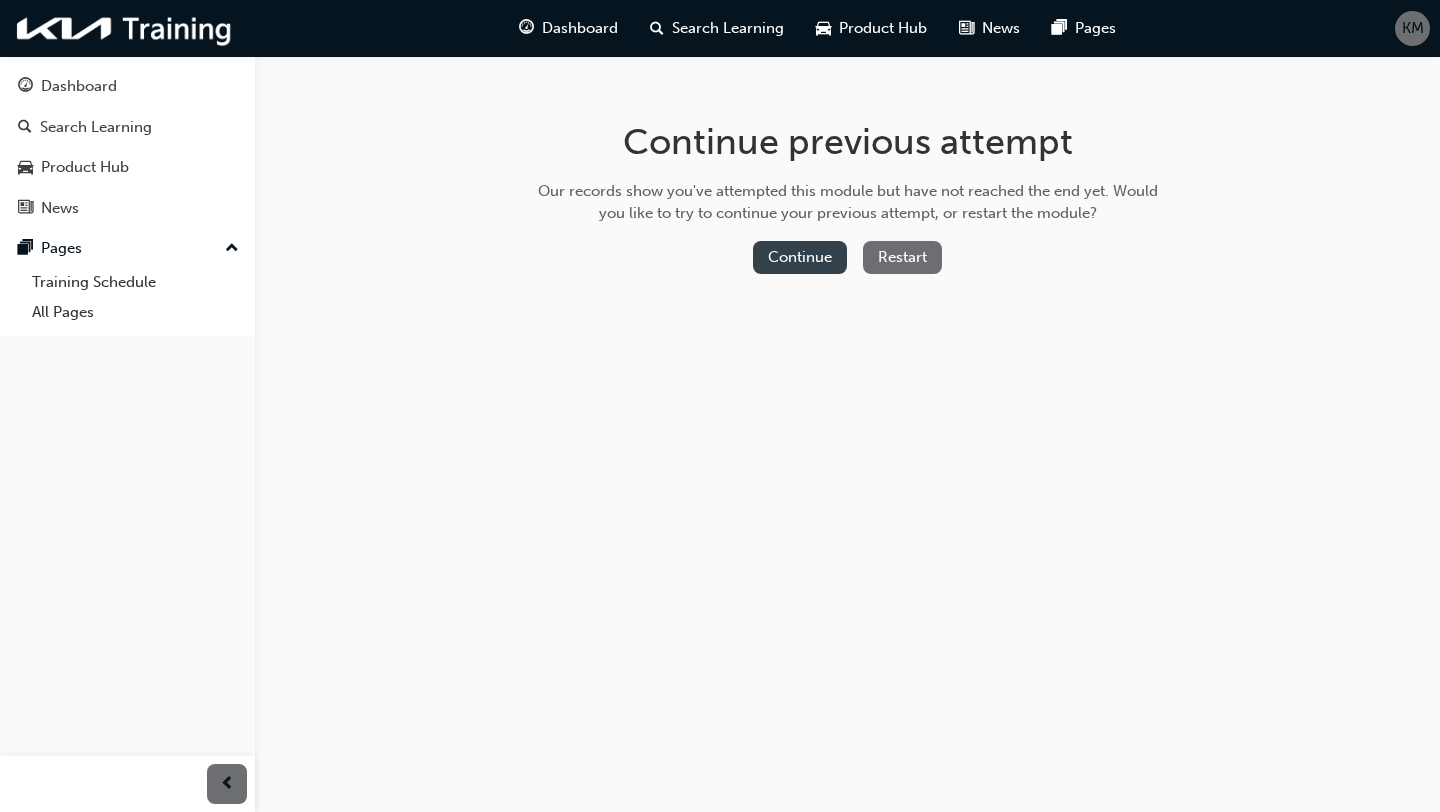 click on "Continue" at bounding box center (800, 257) 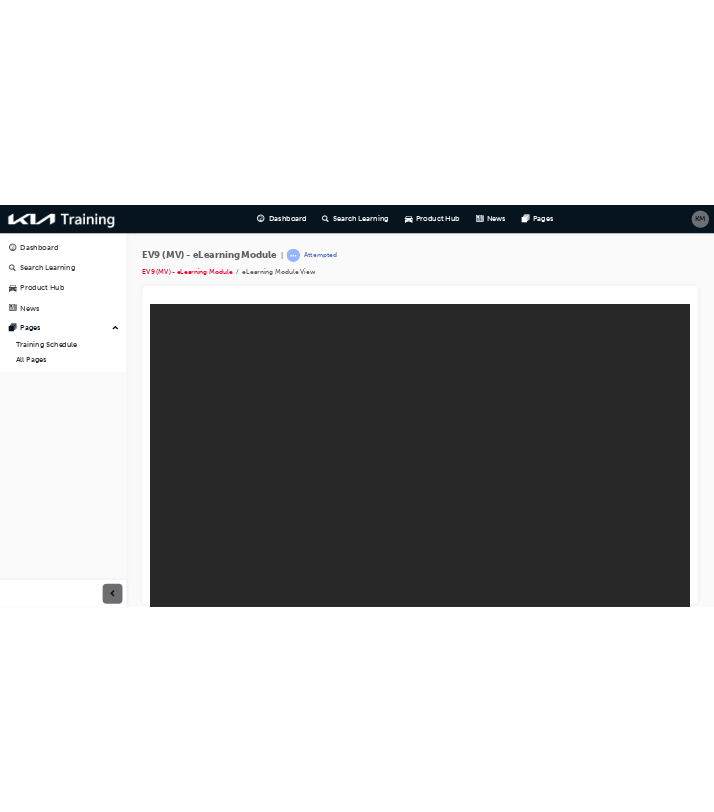 scroll, scrollTop: 0, scrollLeft: 0, axis: both 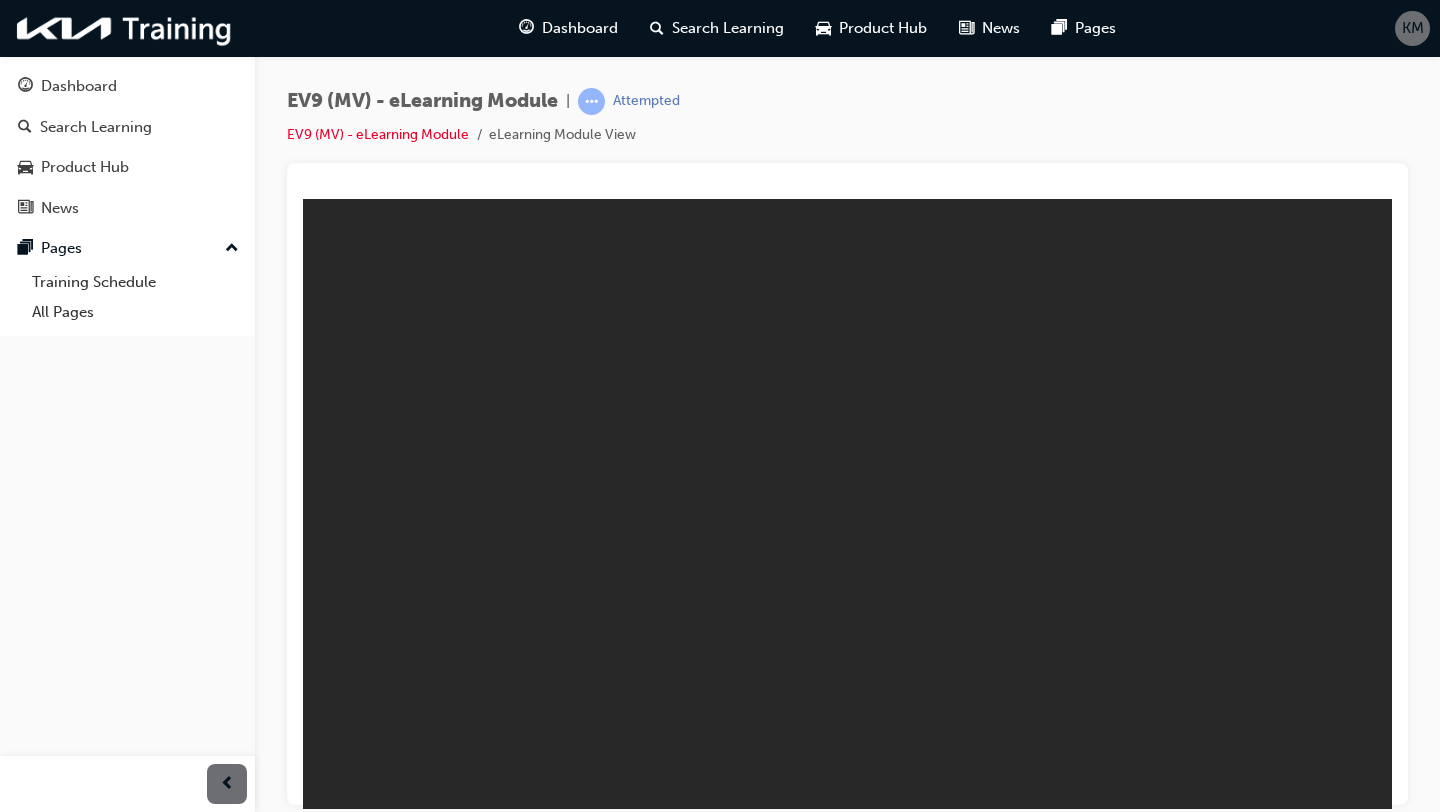 click on "Resume" at bounding box center [341, 1714] 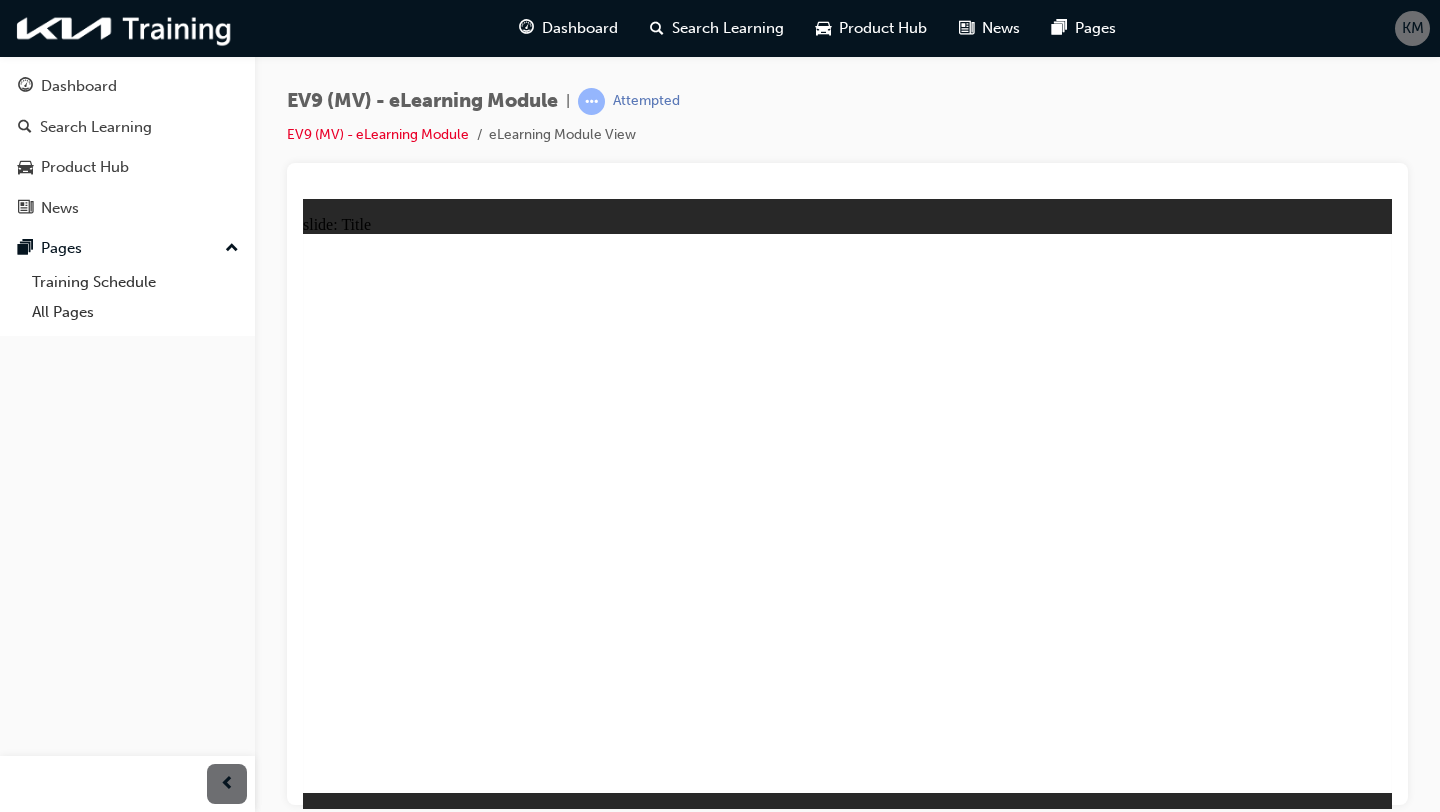 click at bounding box center (500, 2340) 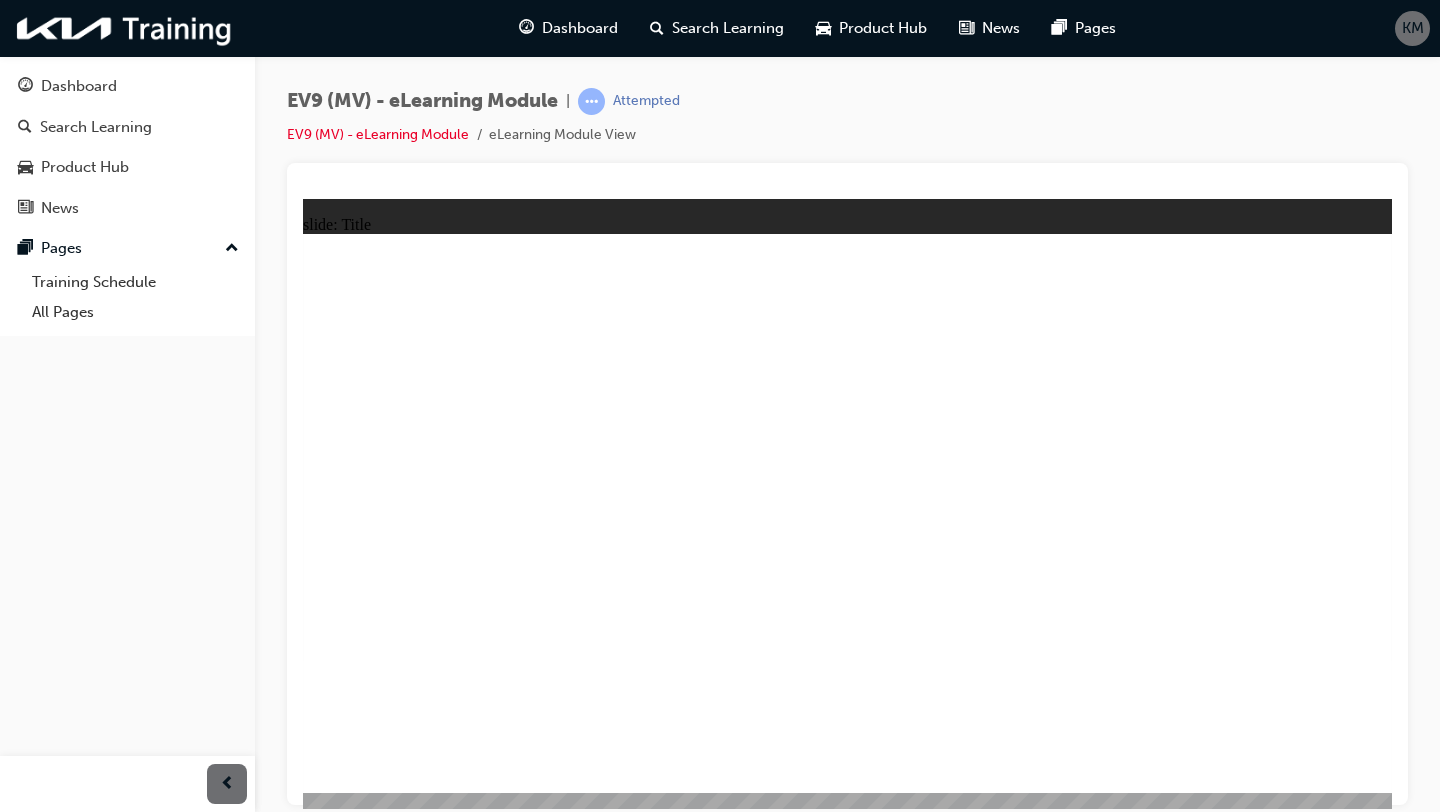 click 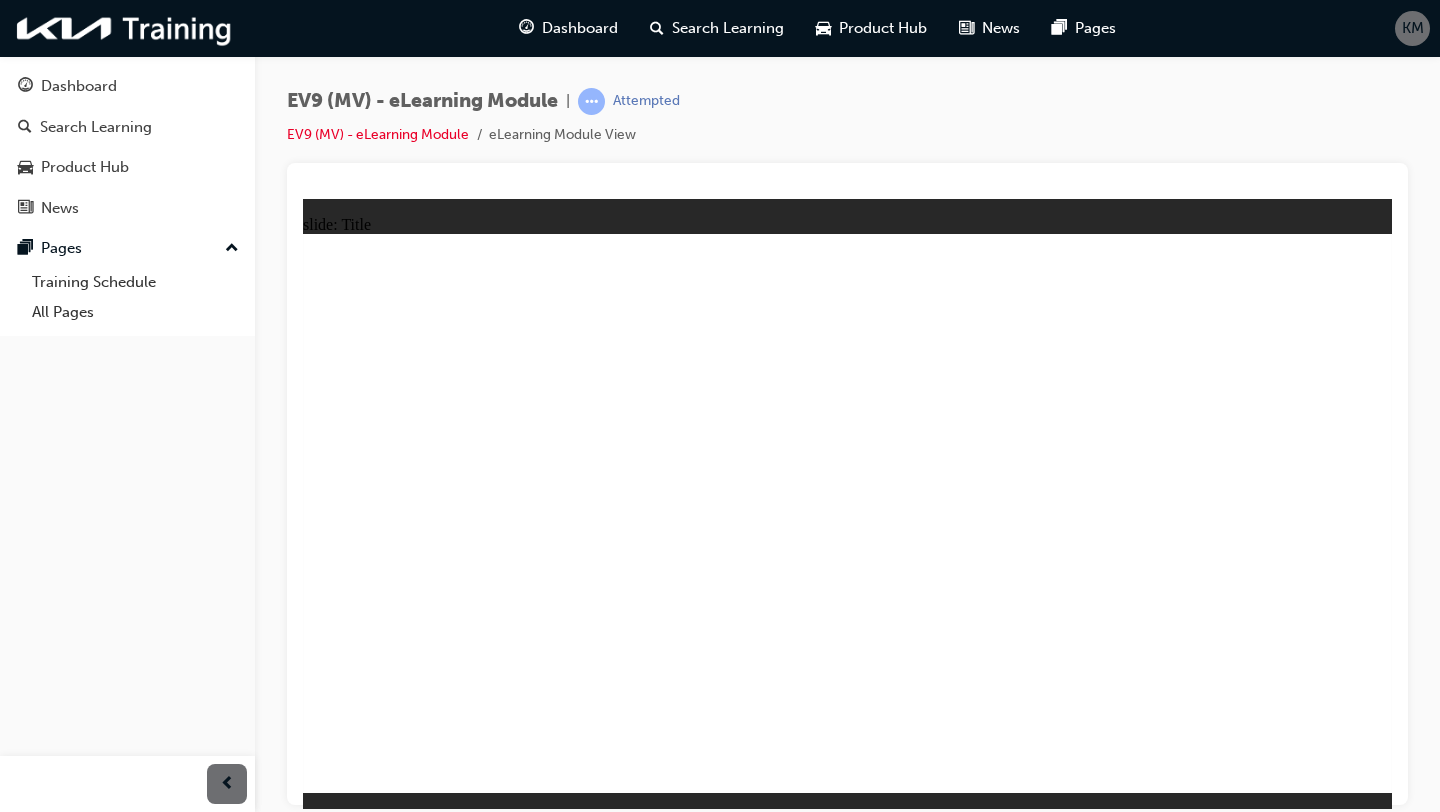 click 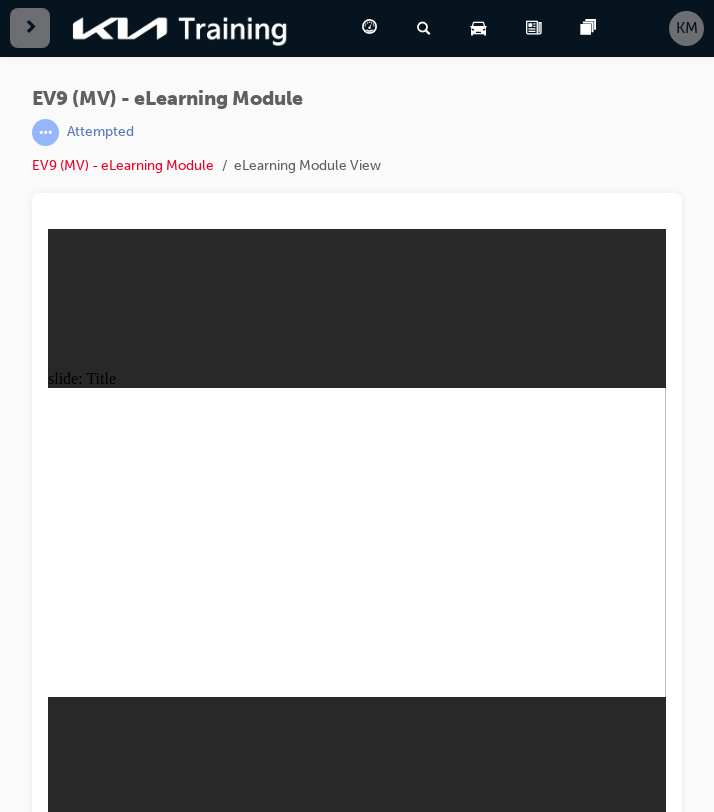 click 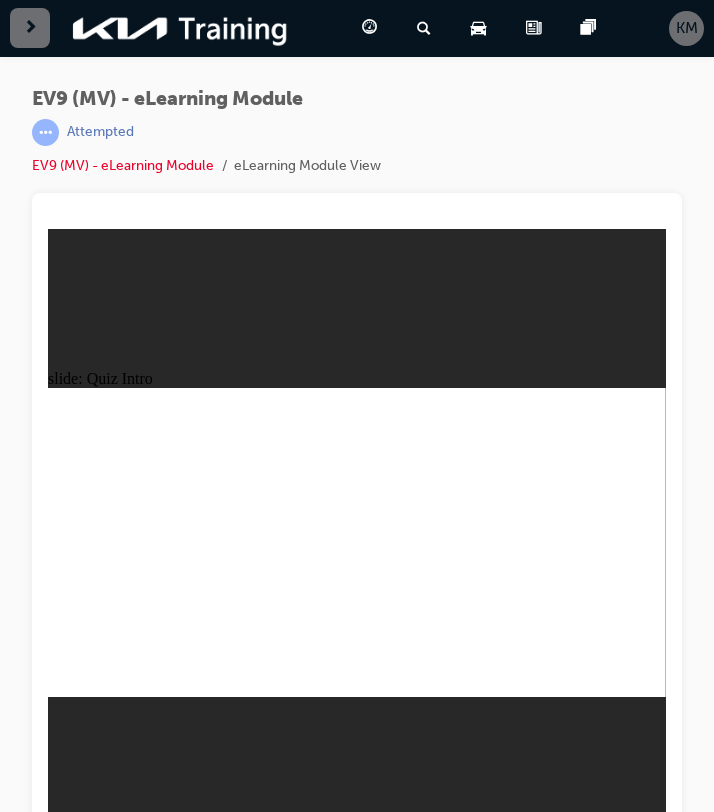 click 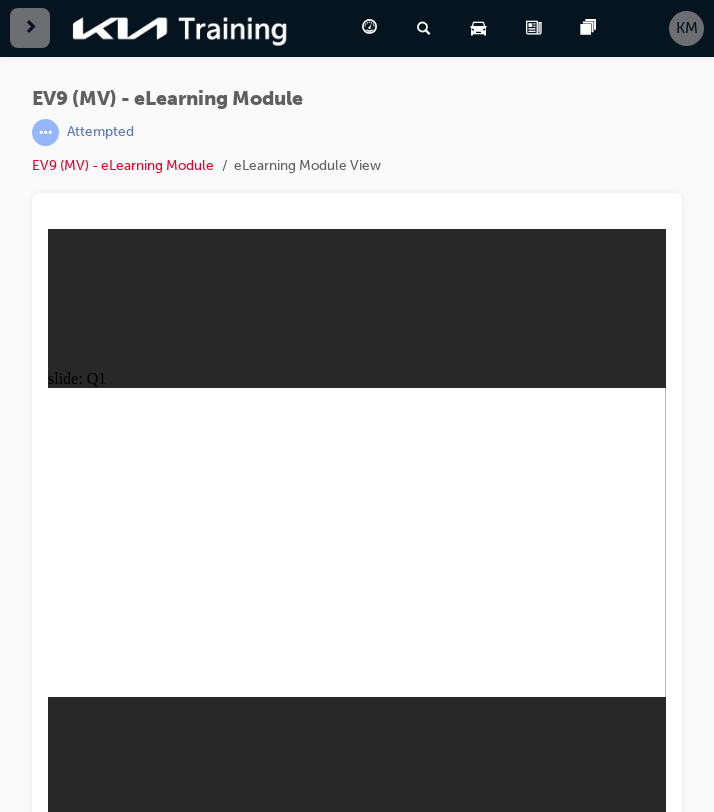 click 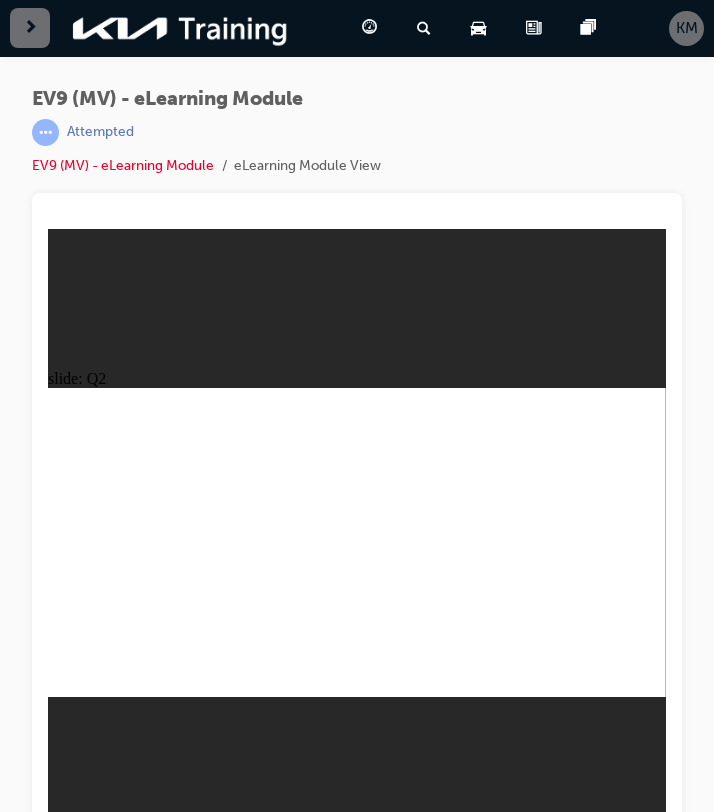 click 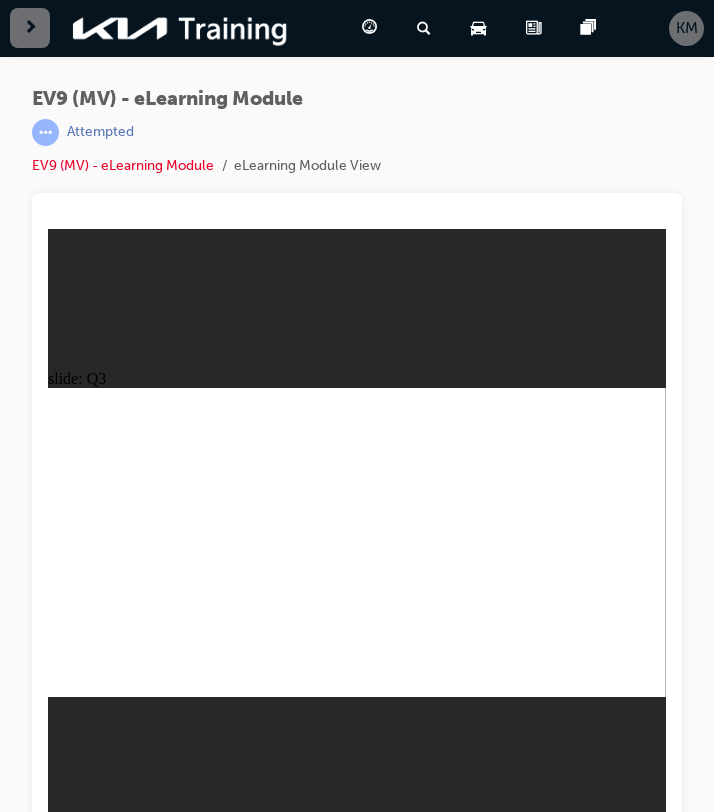 click 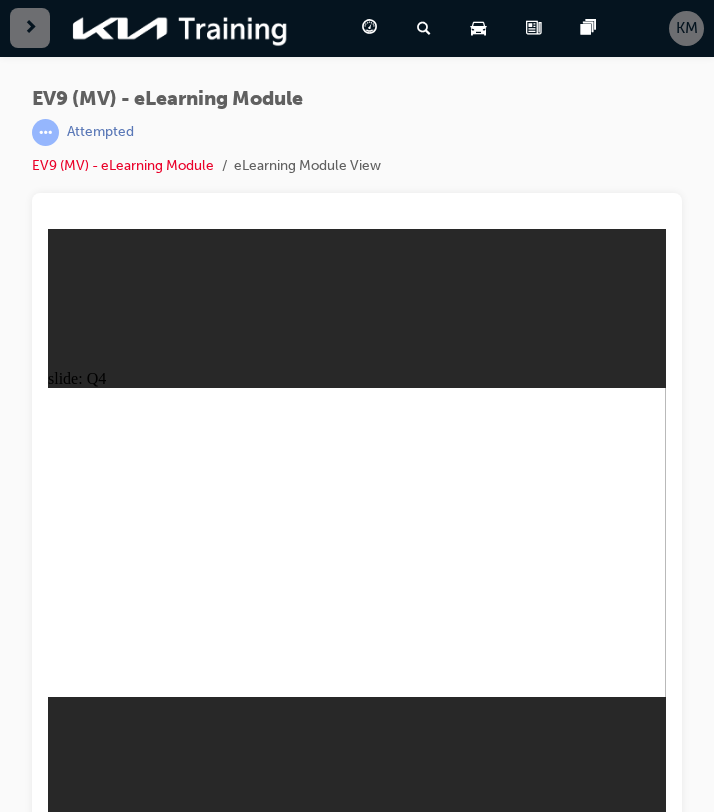 click at bounding box center [30, 28] 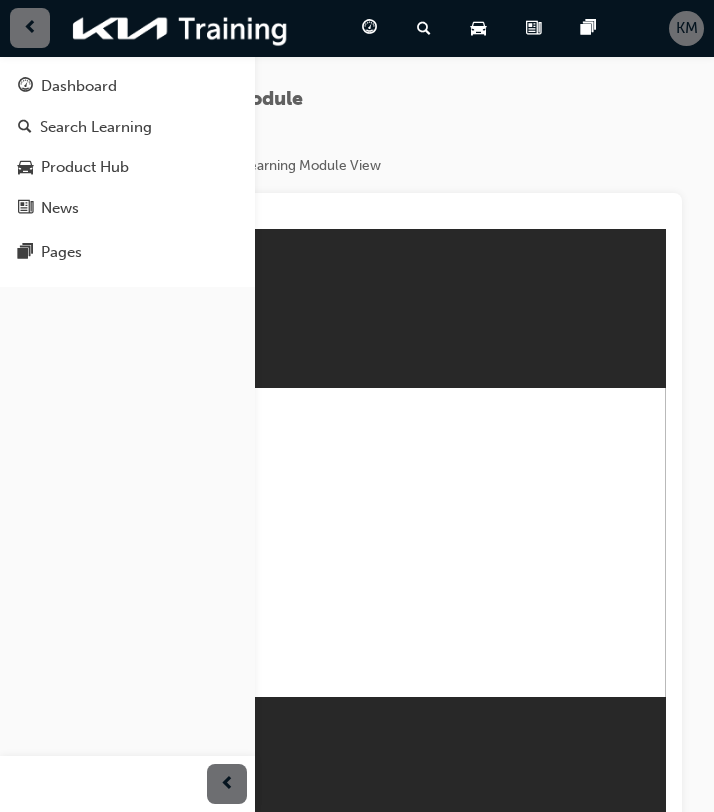 click on "EV9 (MV) - eLearning Module | Attempted EV9 (MV) - eLearning Module eLearning Module View" at bounding box center (357, 140) 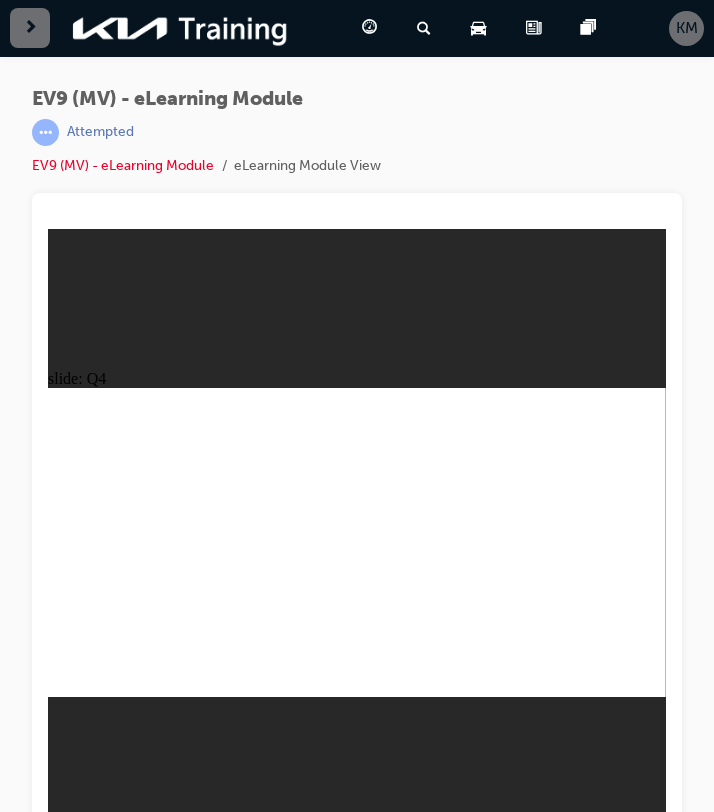 type 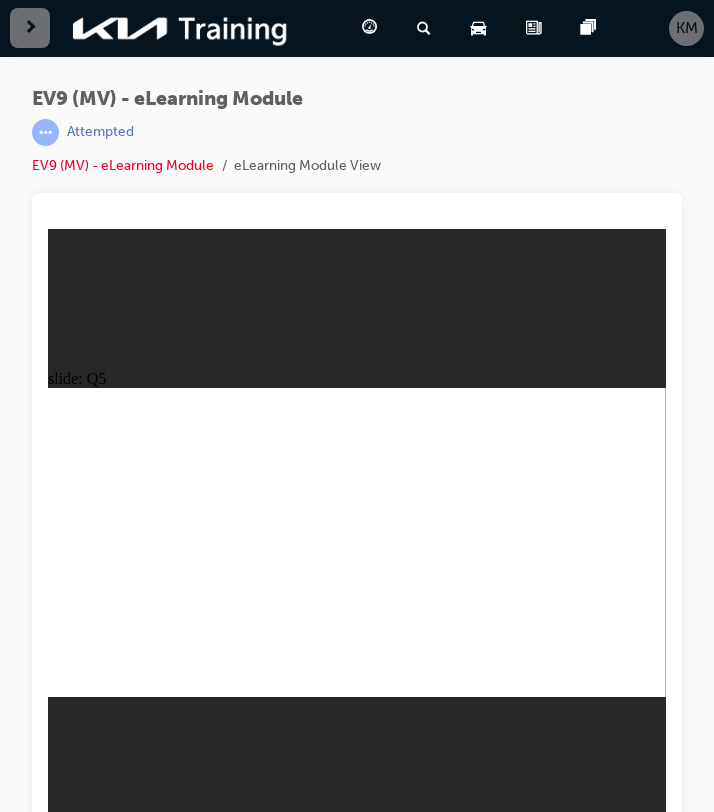 click 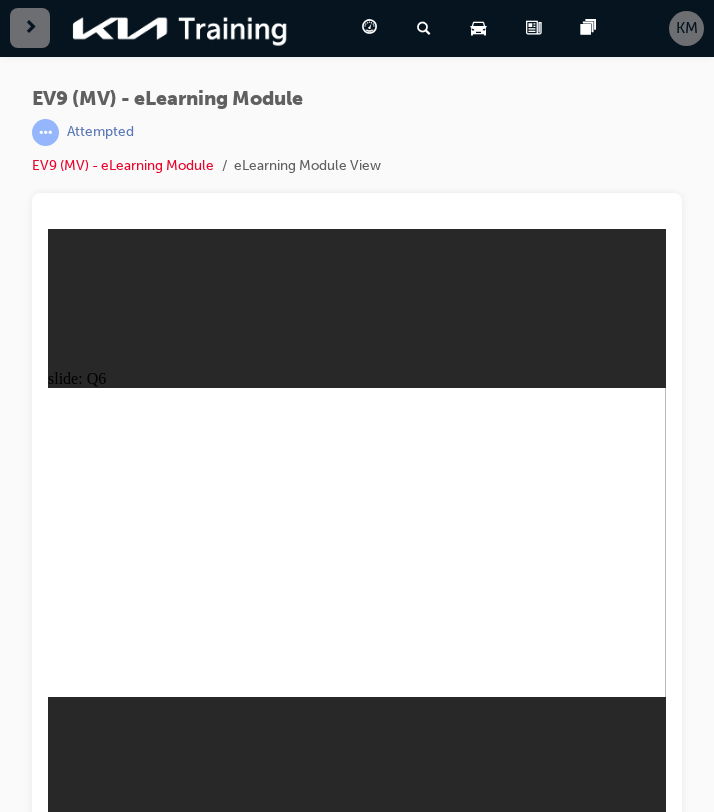 click 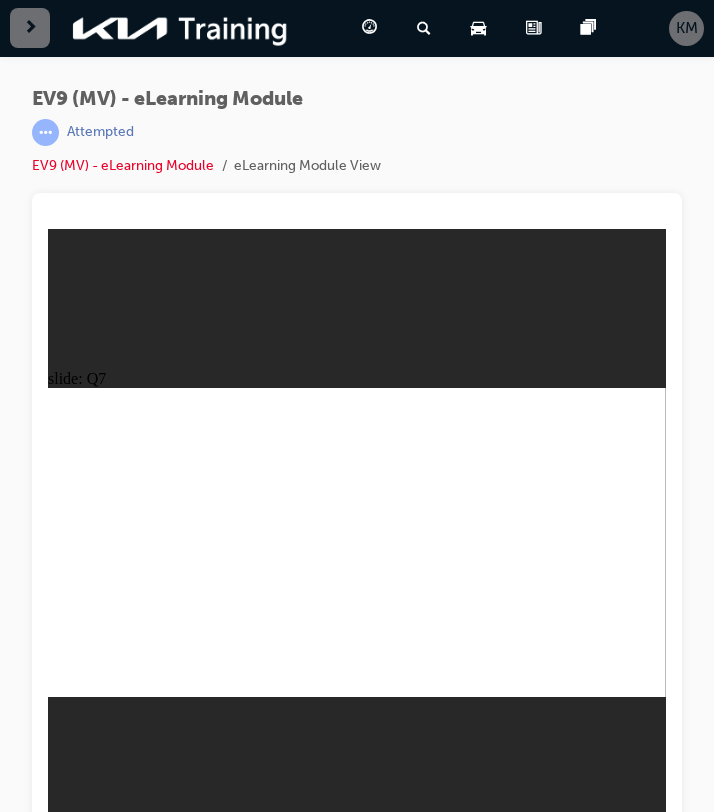 scroll, scrollTop: 26, scrollLeft: 0, axis: vertical 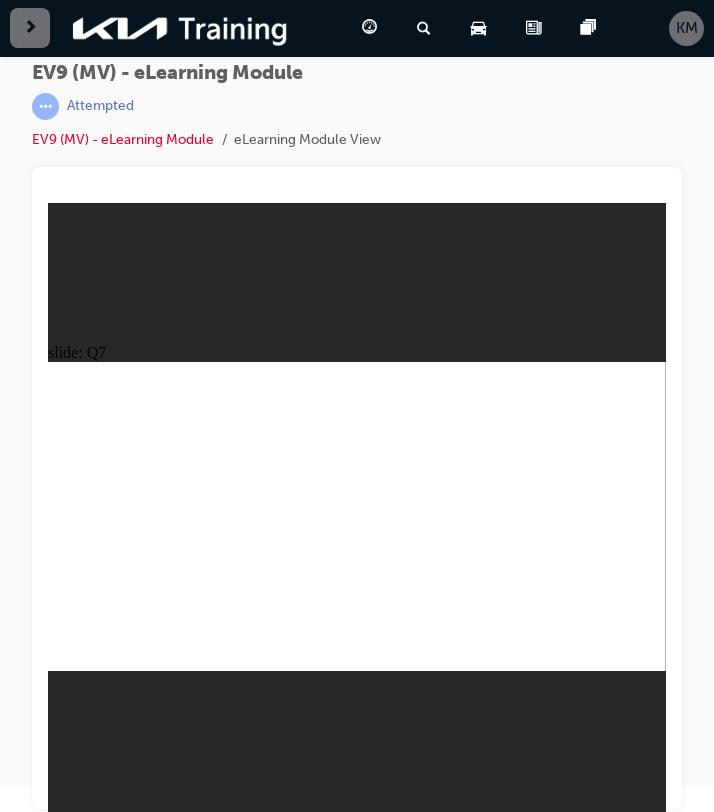 click 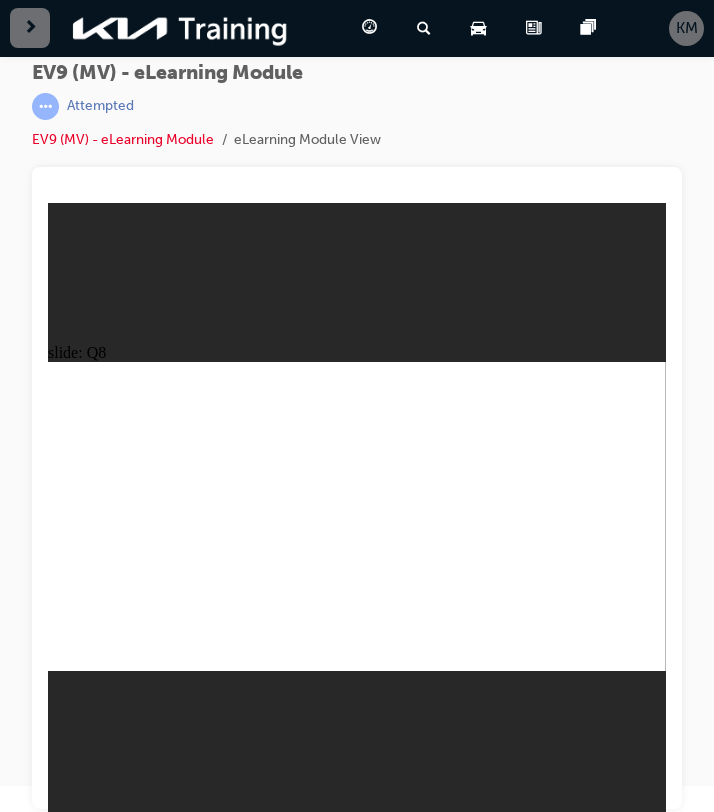 click 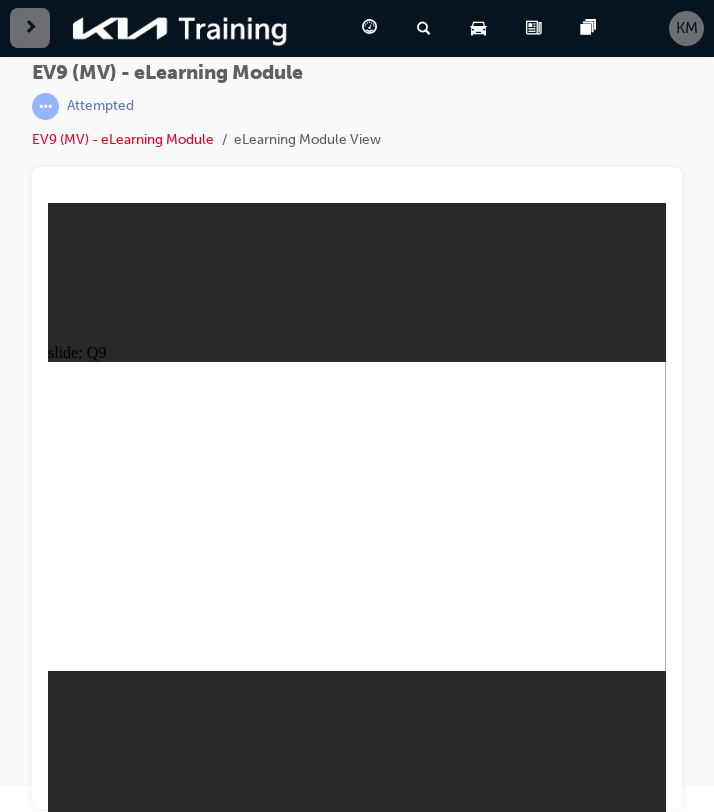 click 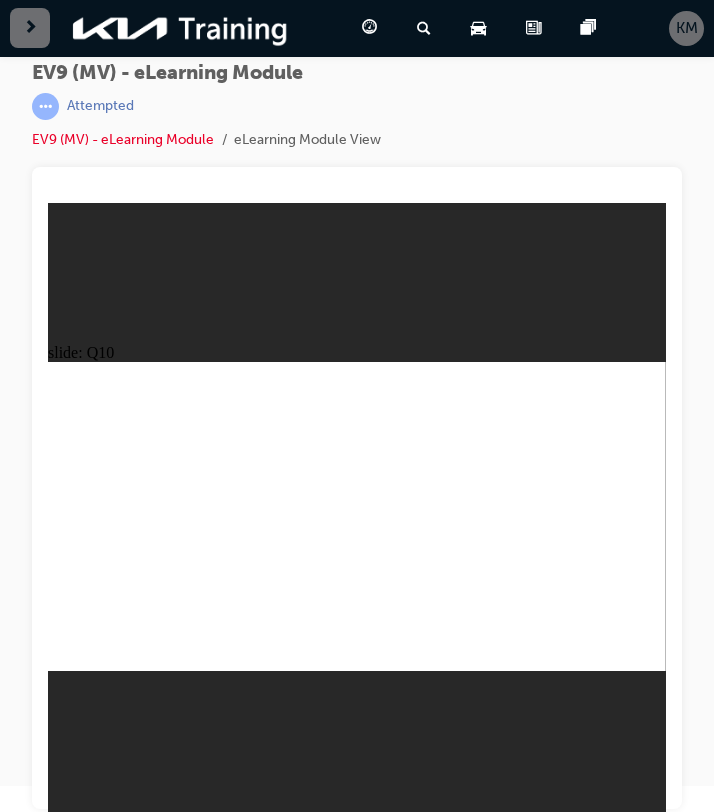 click 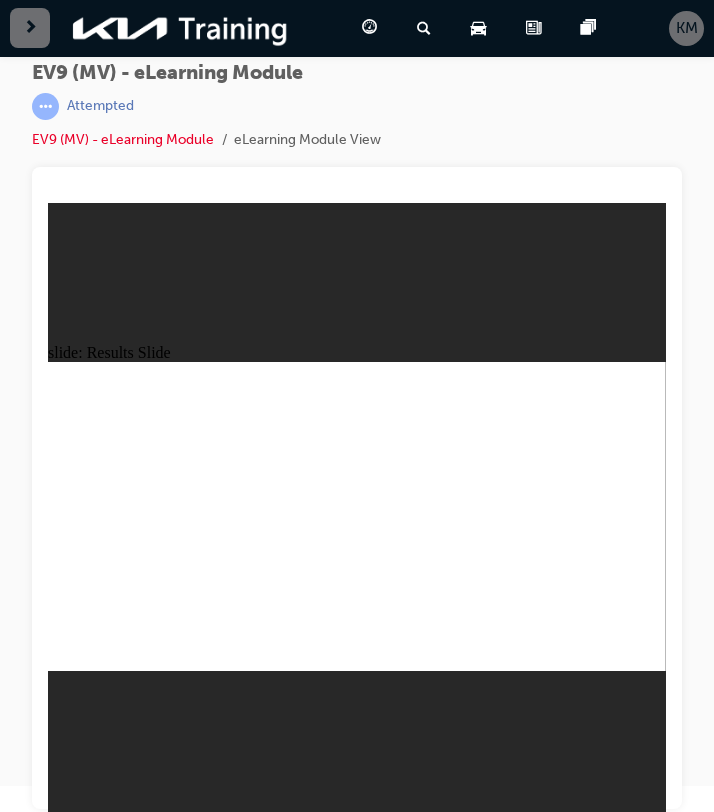 click at bounding box center (357, 1413) 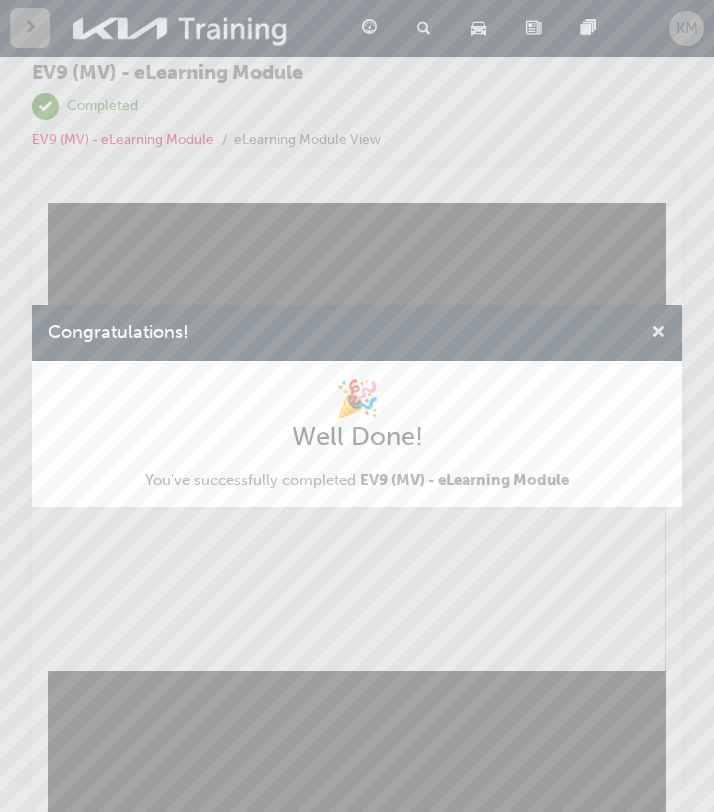 click at bounding box center (658, 334) 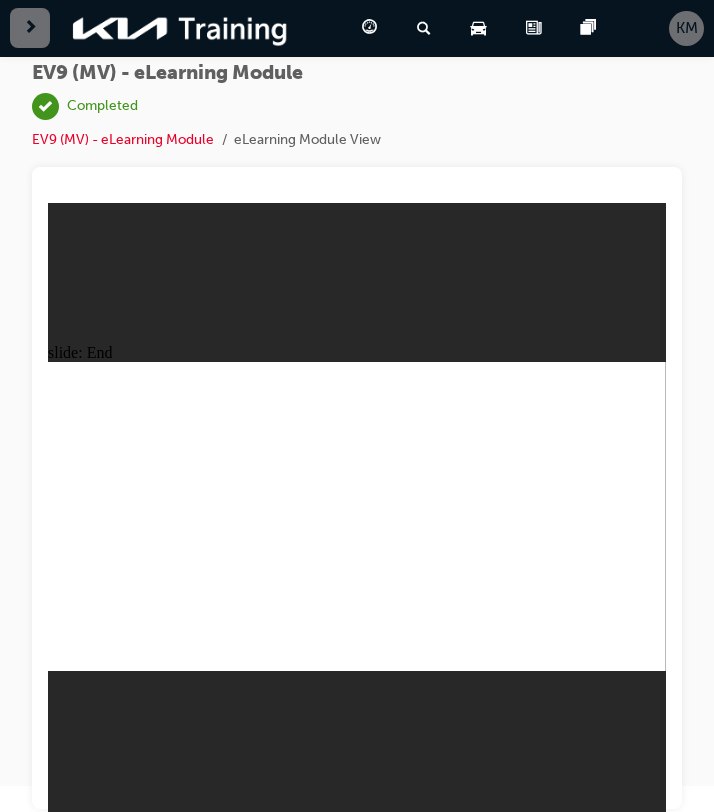 click 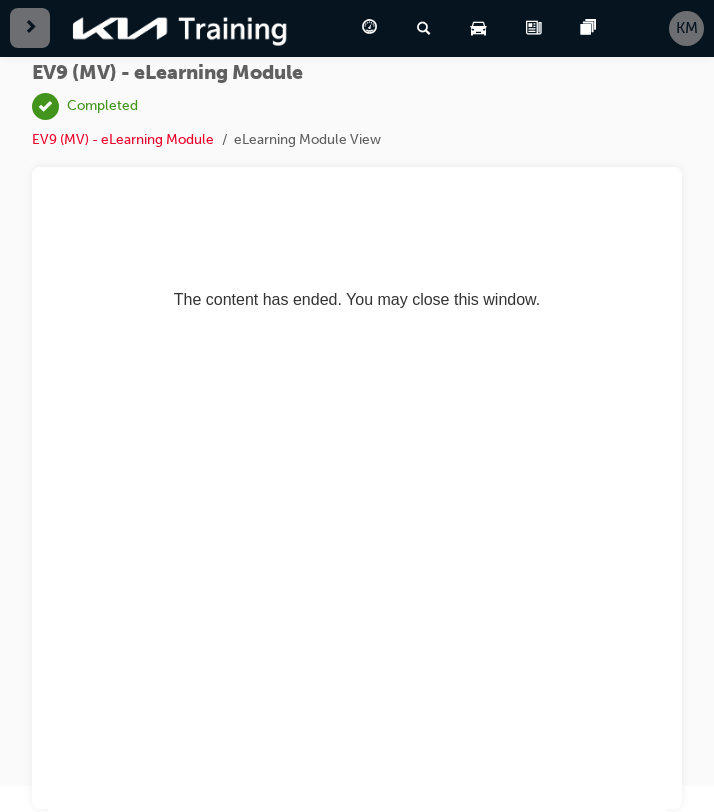 scroll, scrollTop: 0, scrollLeft: 0, axis: both 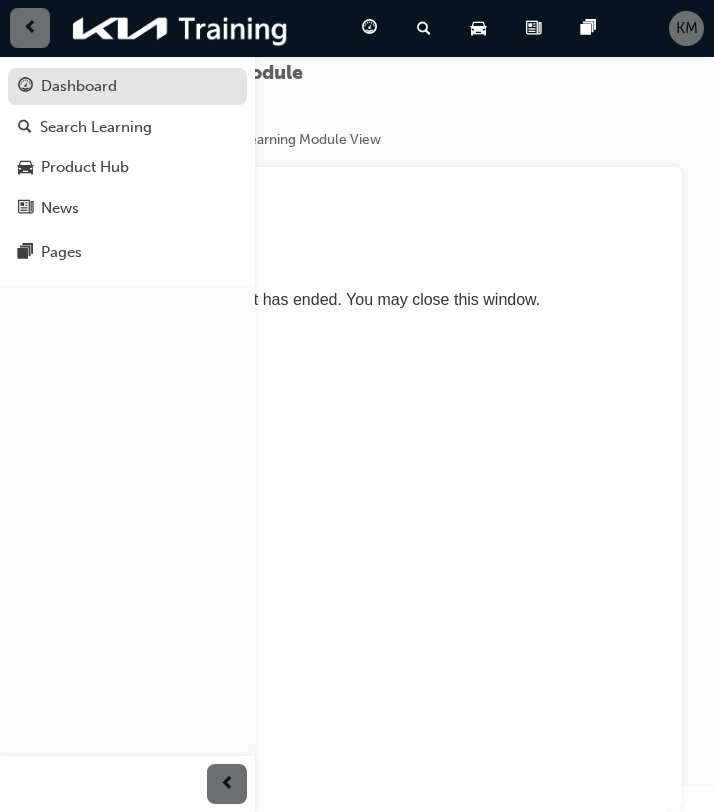 click on "Dashboard" at bounding box center (79, 86) 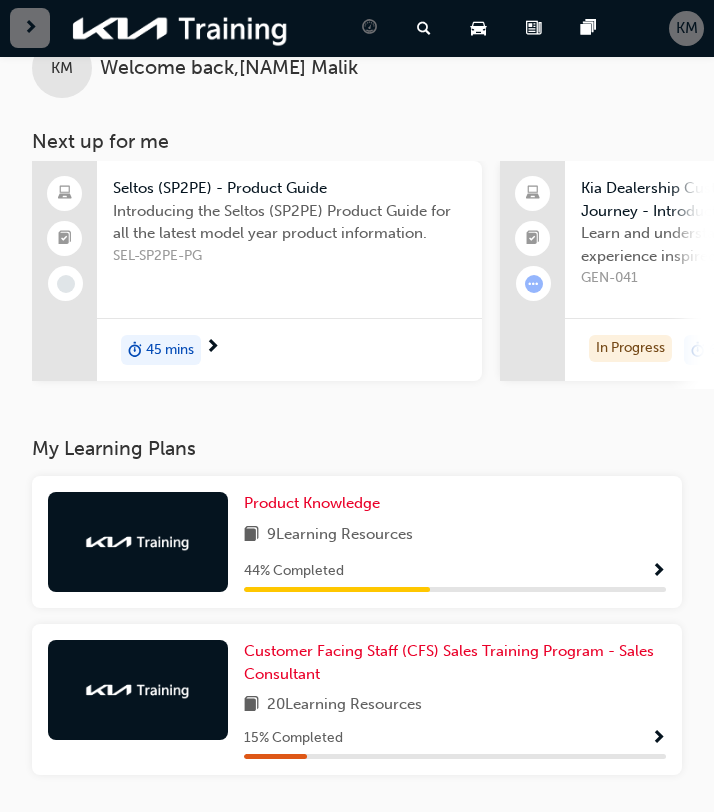 scroll, scrollTop: 53, scrollLeft: 0, axis: vertical 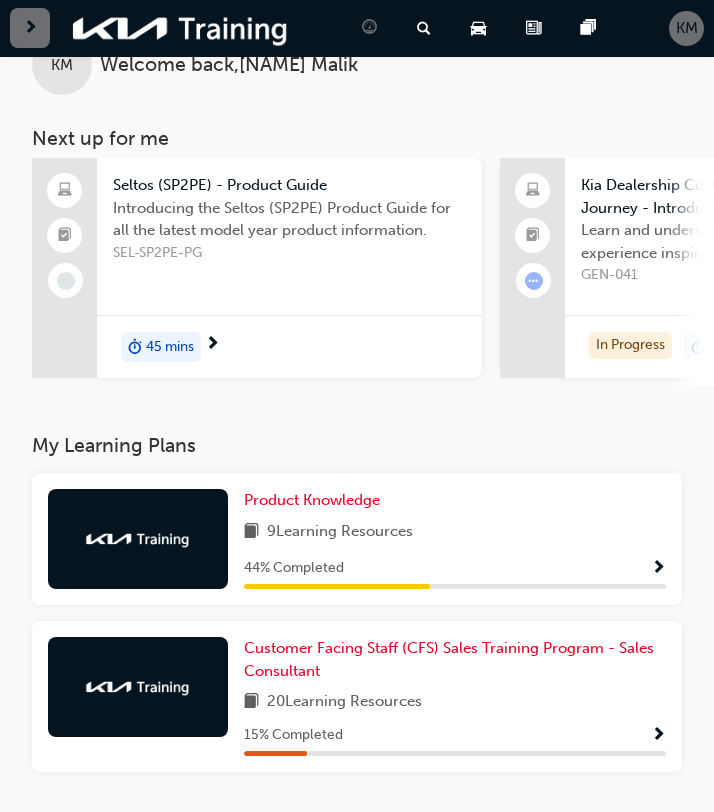 click on "45 mins" at bounding box center (170, 347) 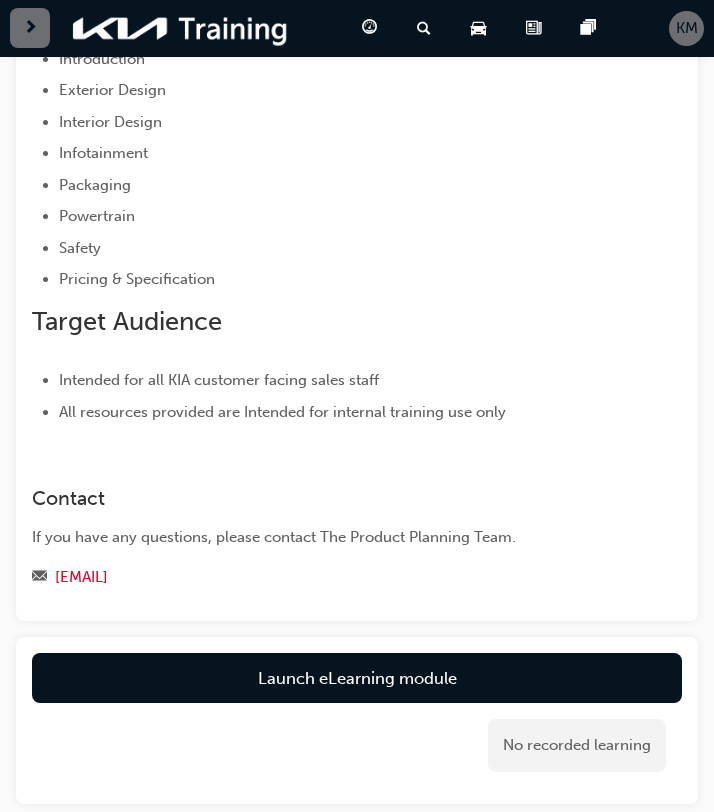scroll, scrollTop: 377, scrollLeft: 0, axis: vertical 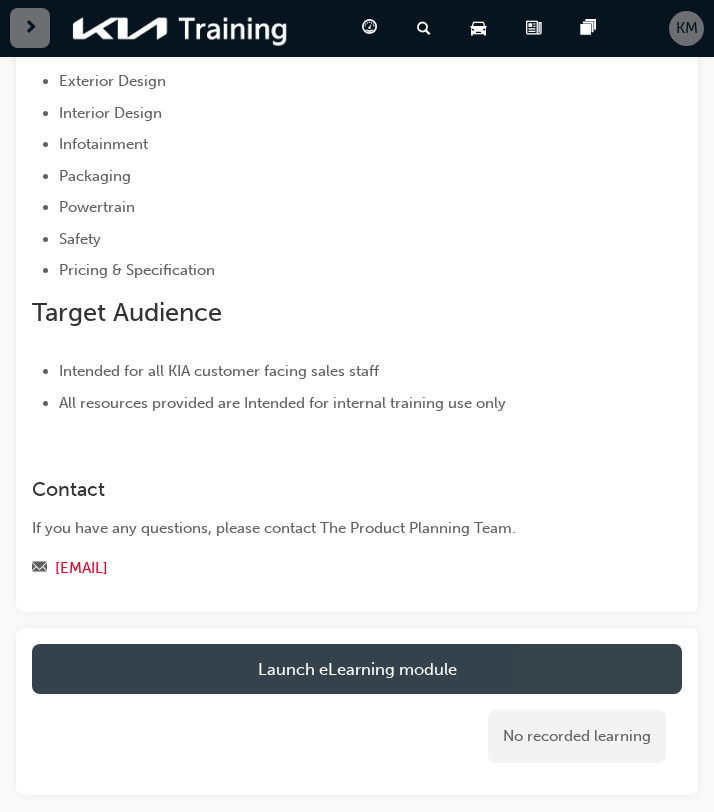 click on "Launch eLearning module" at bounding box center (357, 669) 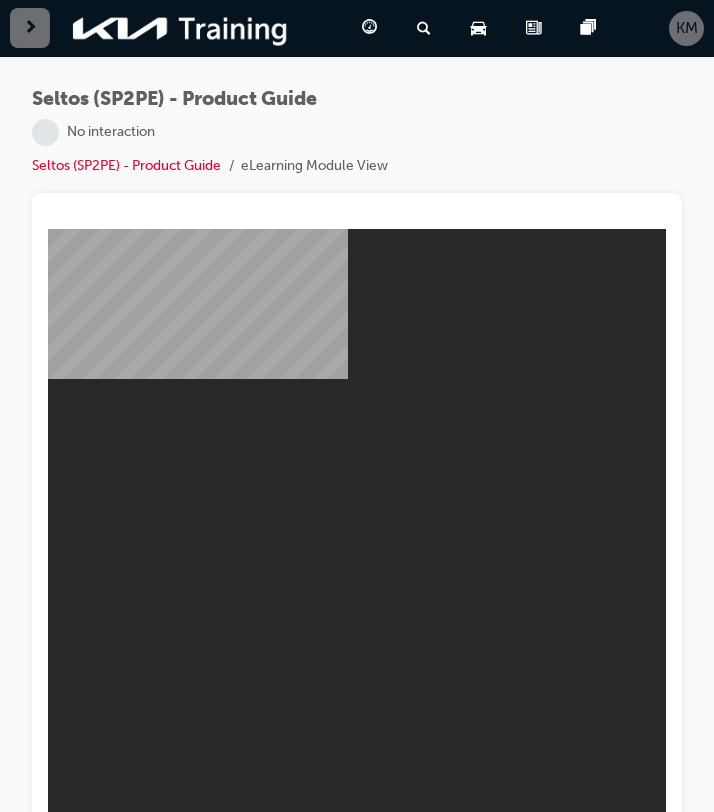 scroll, scrollTop: 26, scrollLeft: 0, axis: vertical 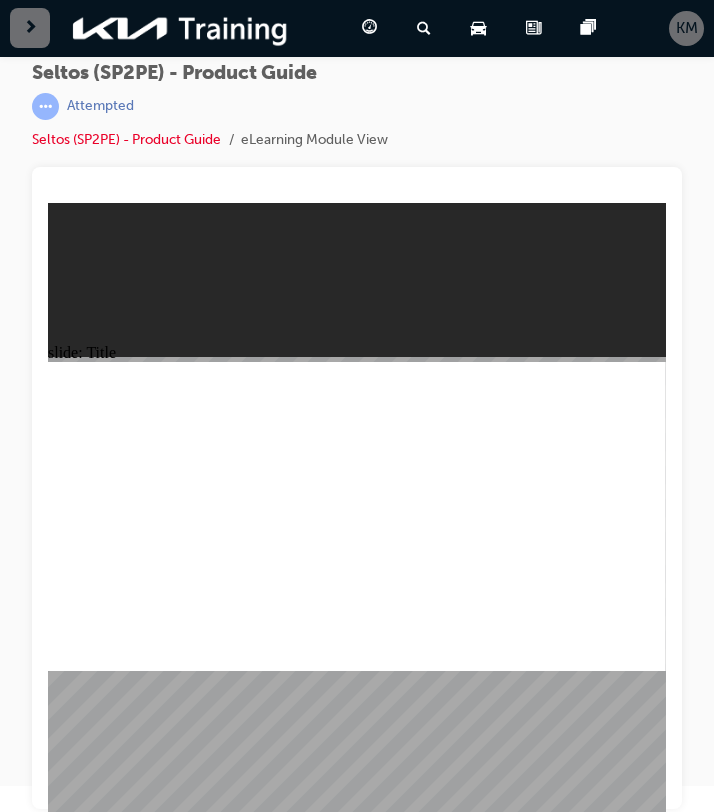 click 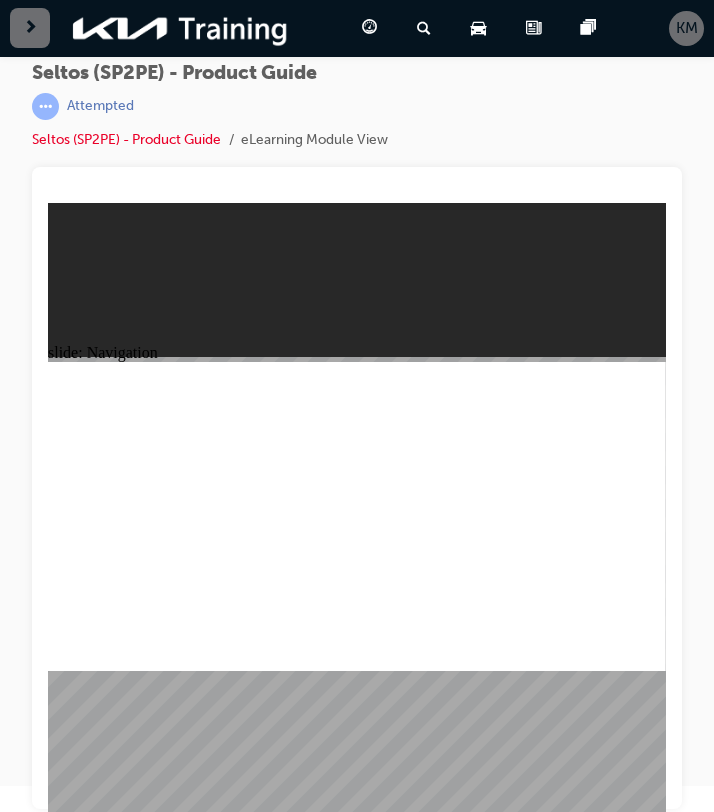click at bounding box center [357, 1413] 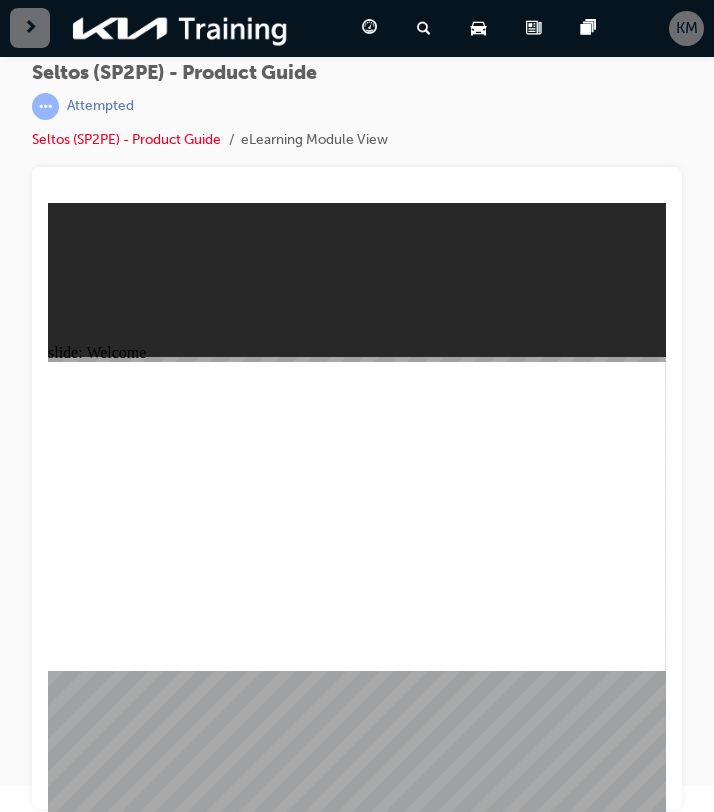 click 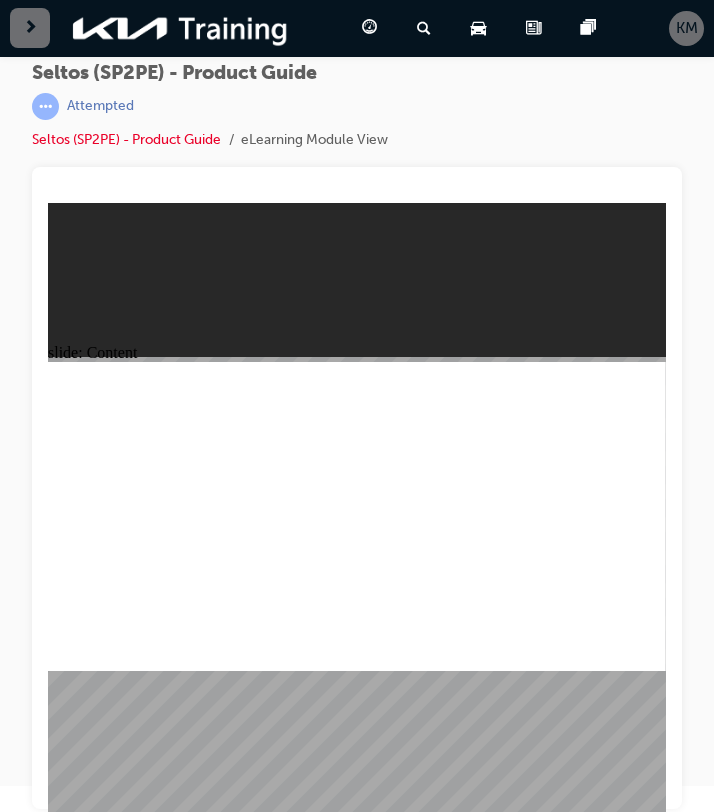 click 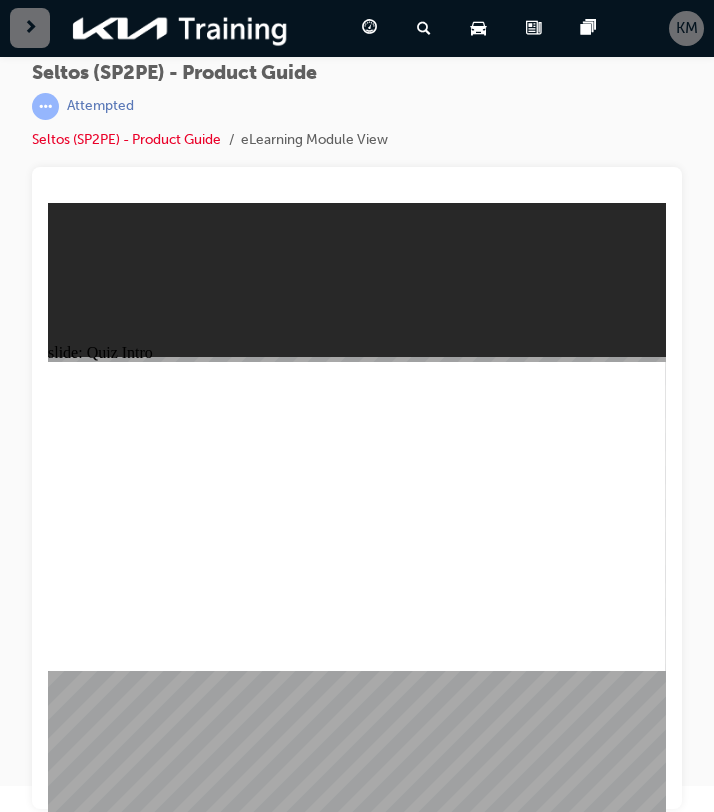 click 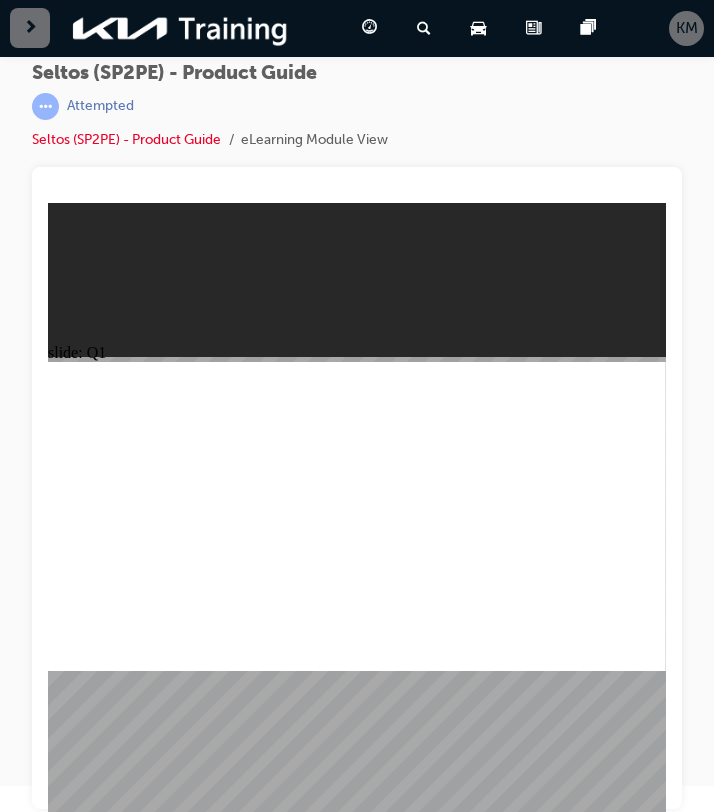 click 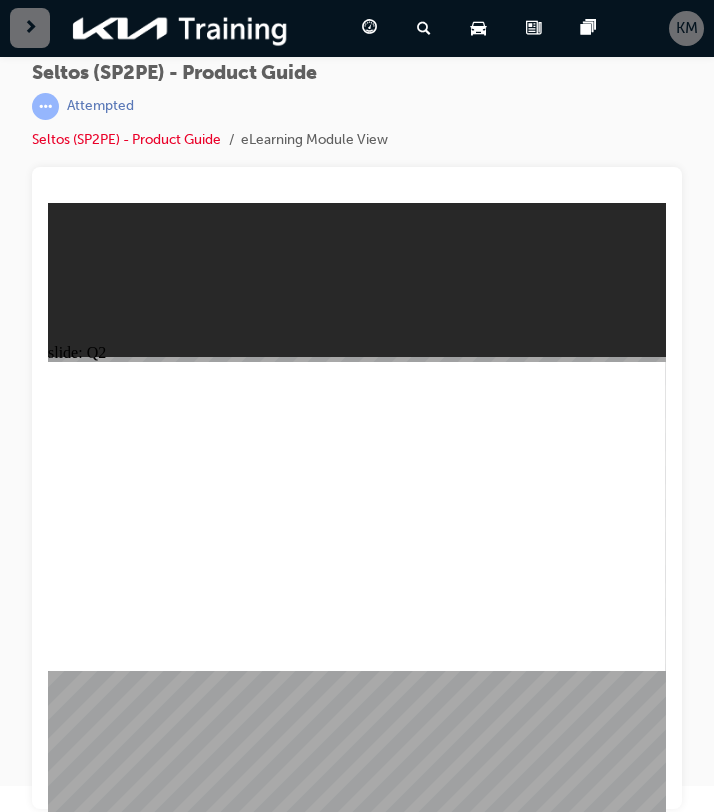 click 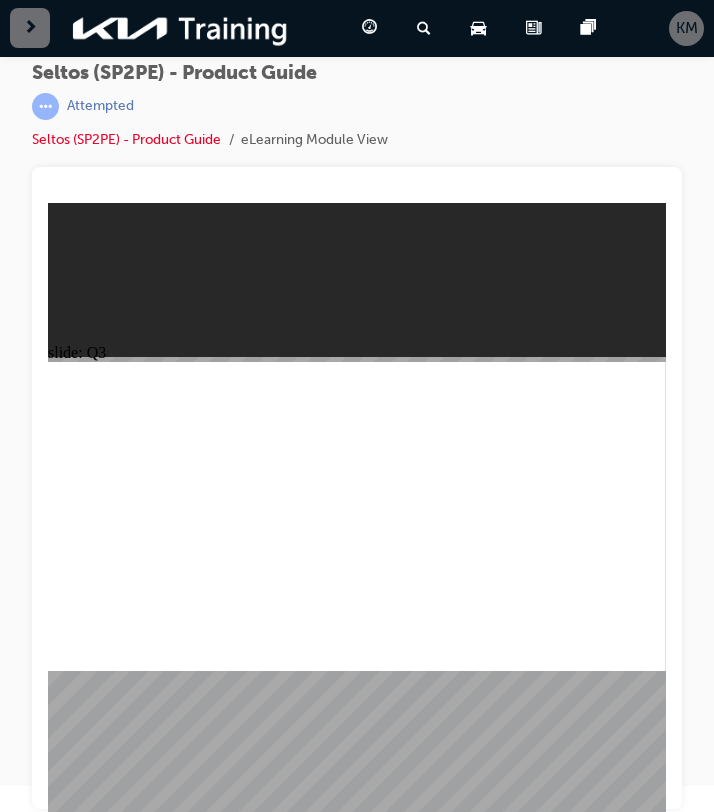click 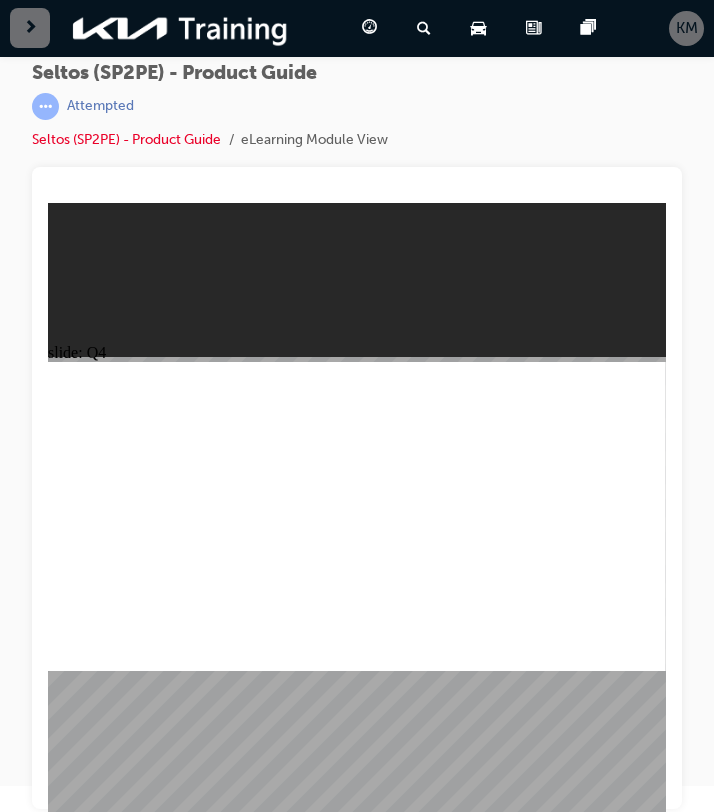 click 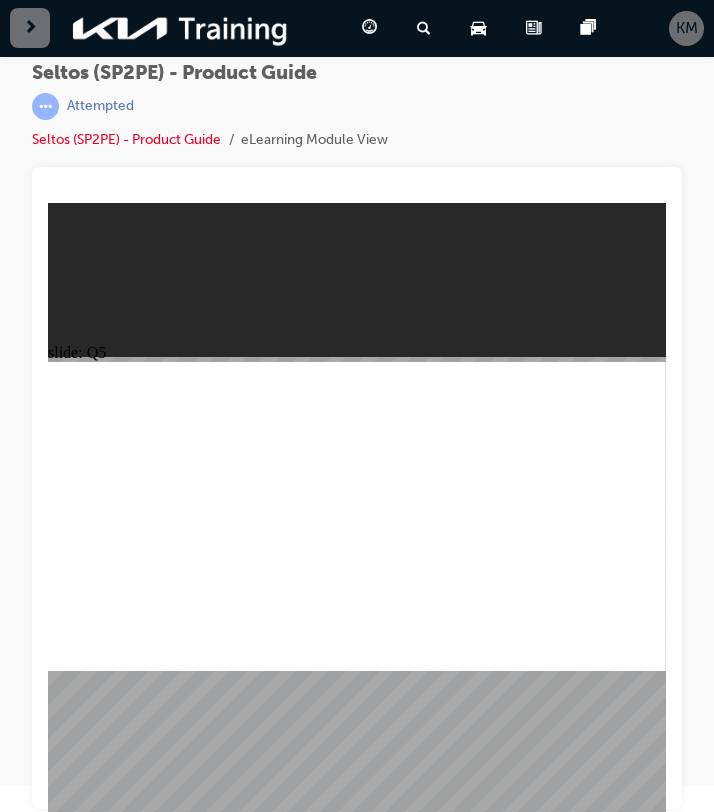 click 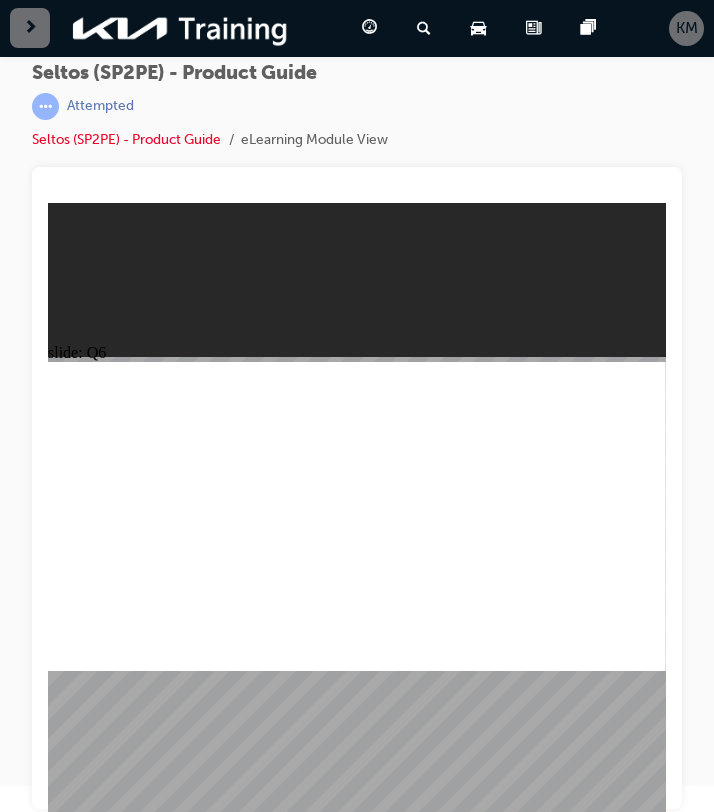 click 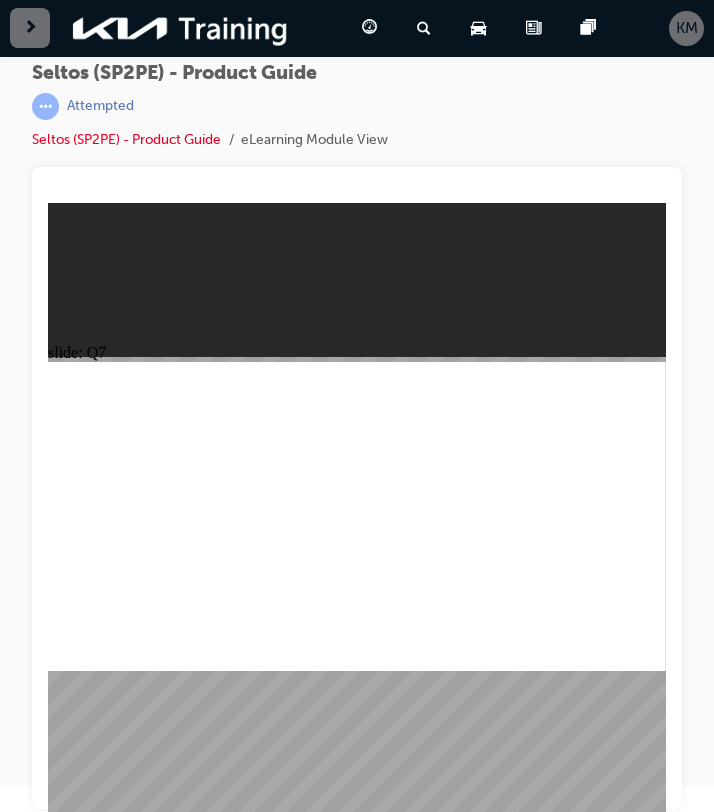 click 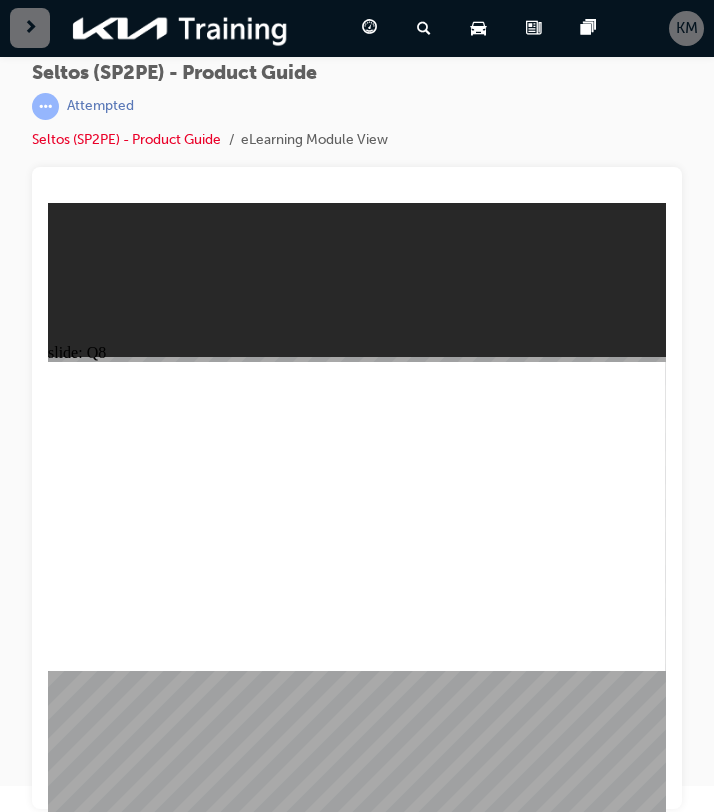 click 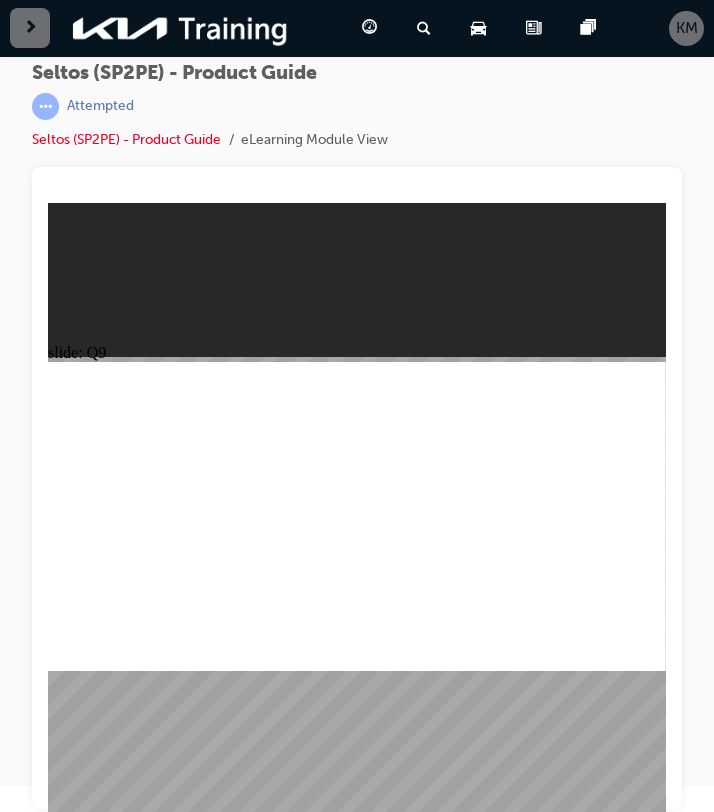 click 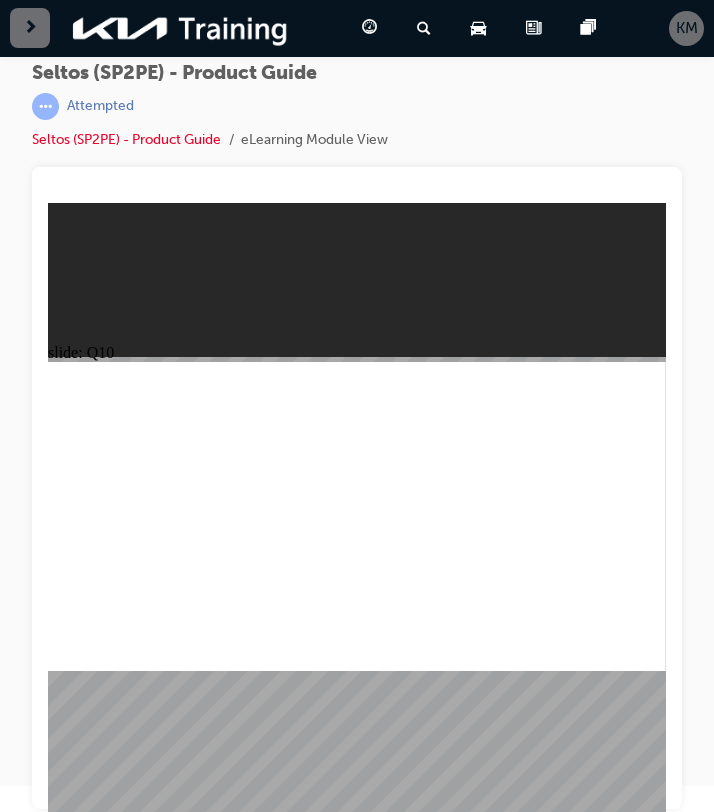 click 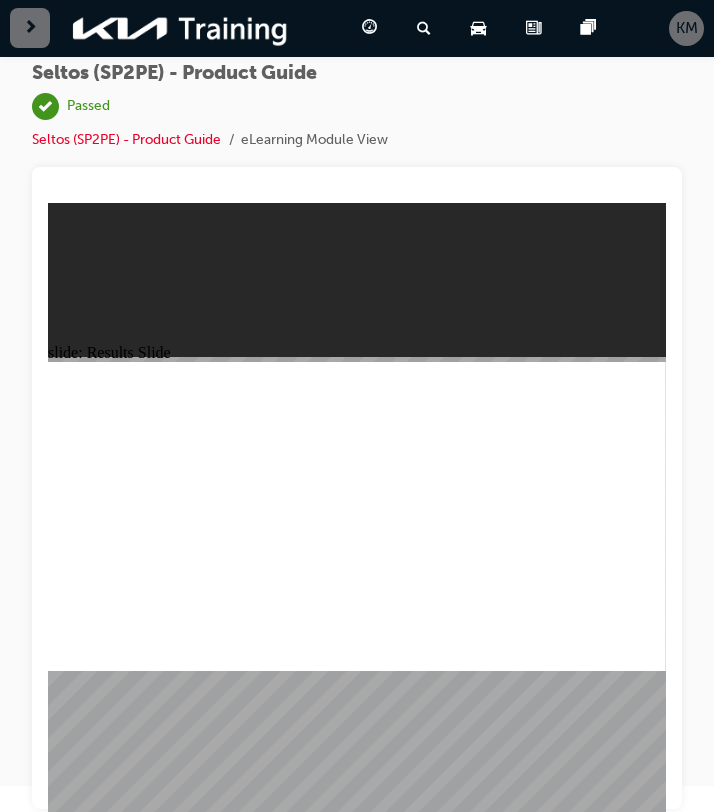 click 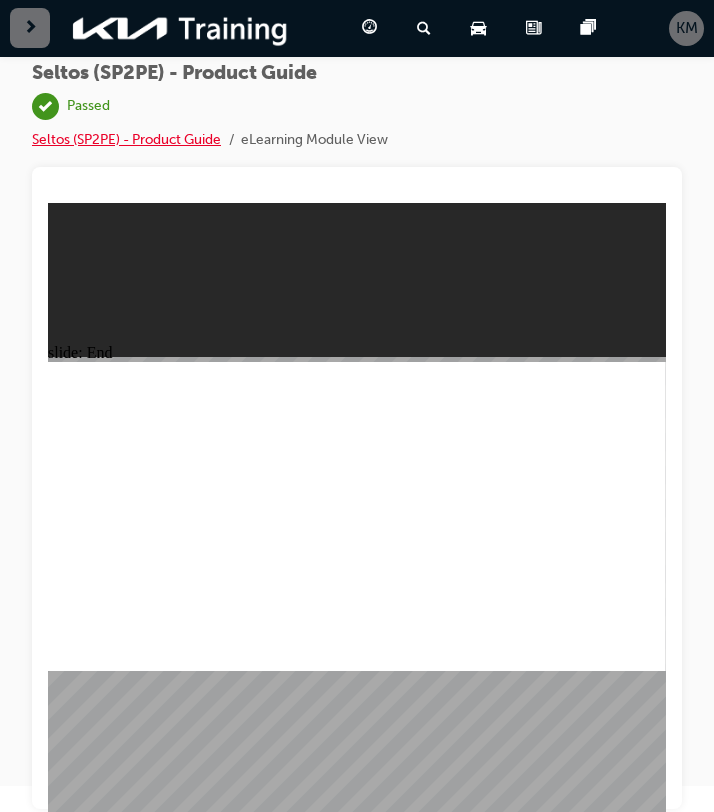 click on "Seltos (SP2PE) - Product Guide" at bounding box center [126, 139] 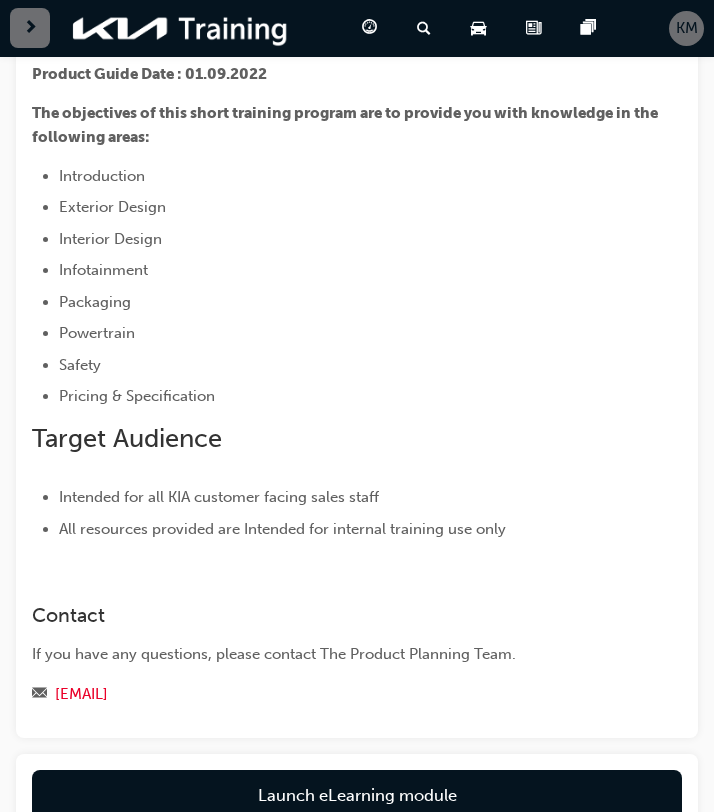 scroll, scrollTop: 521, scrollLeft: 0, axis: vertical 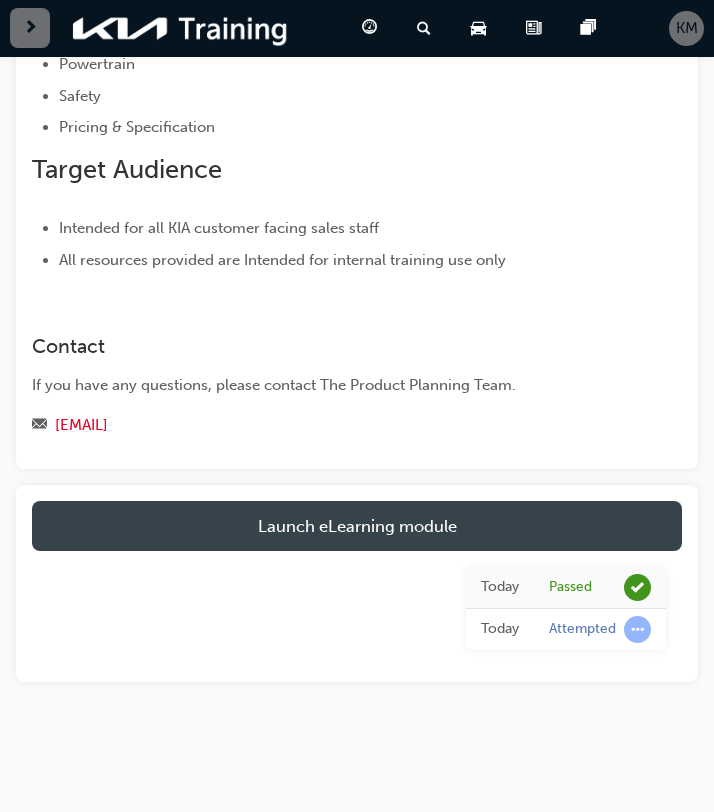 click on "Launch eLearning module" at bounding box center [357, 526] 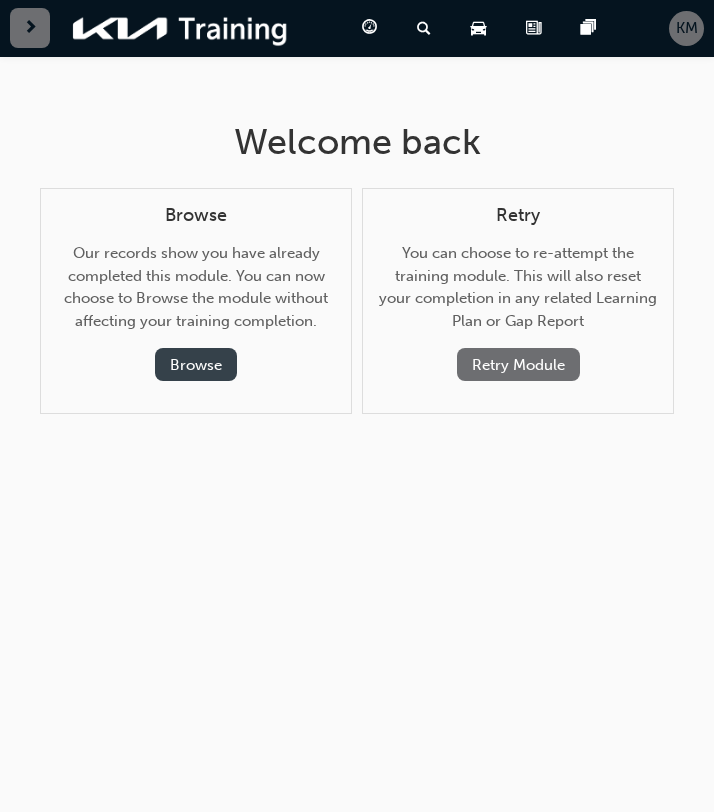 click on "Browse" at bounding box center [196, 364] 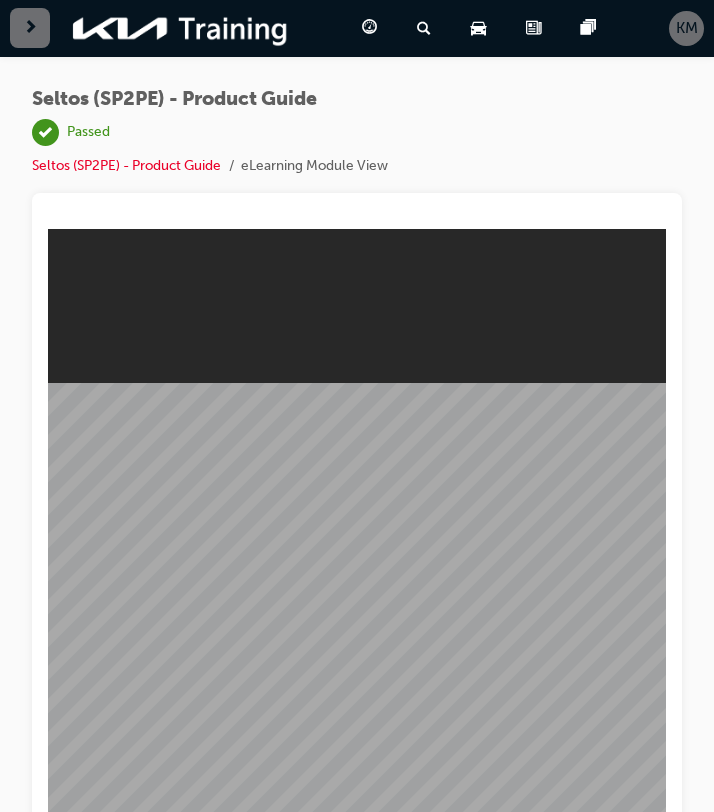 scroll, scrollTop: 26, scrollLeft: 0, axis: vertical 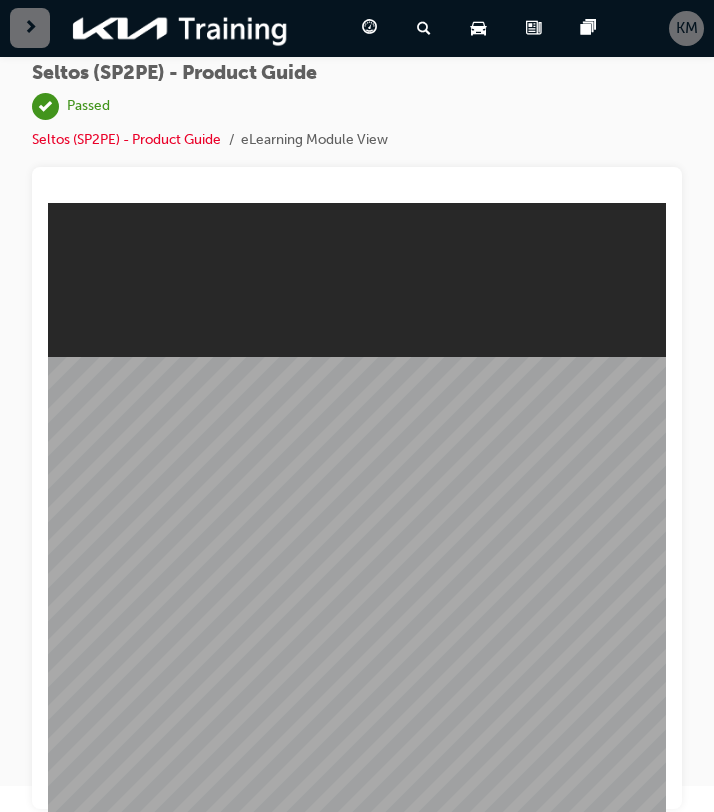 click at bounding box center [30, 28] 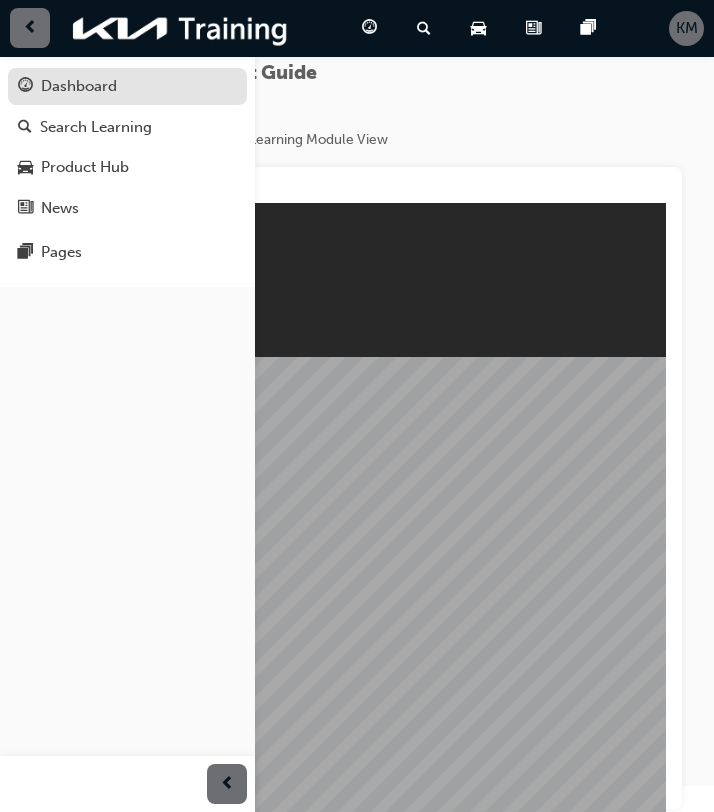 click on "Dashboard" at bounding box center [127, 86] 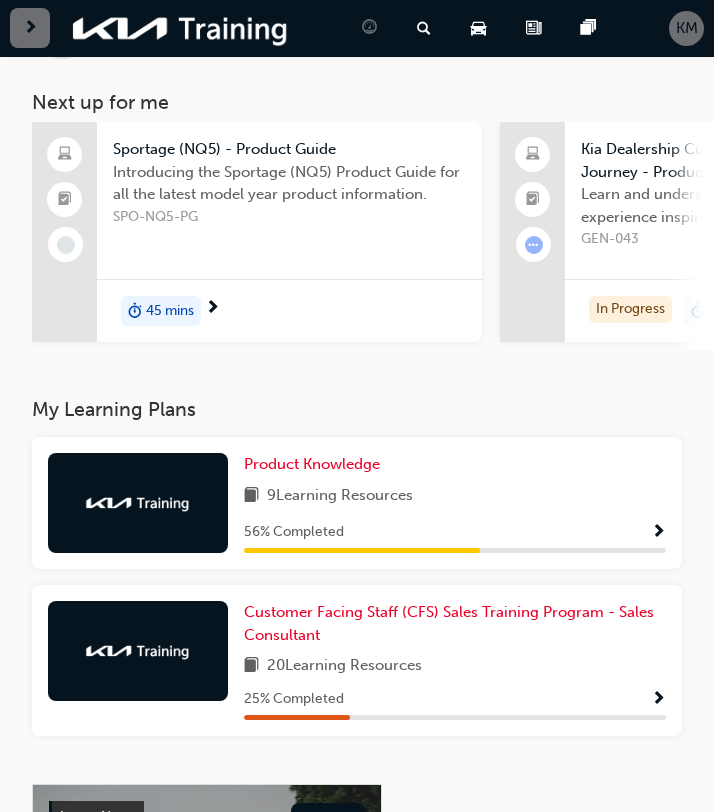 scroll, scrollTop: 103, scrollLeft: 0, axis: vertical 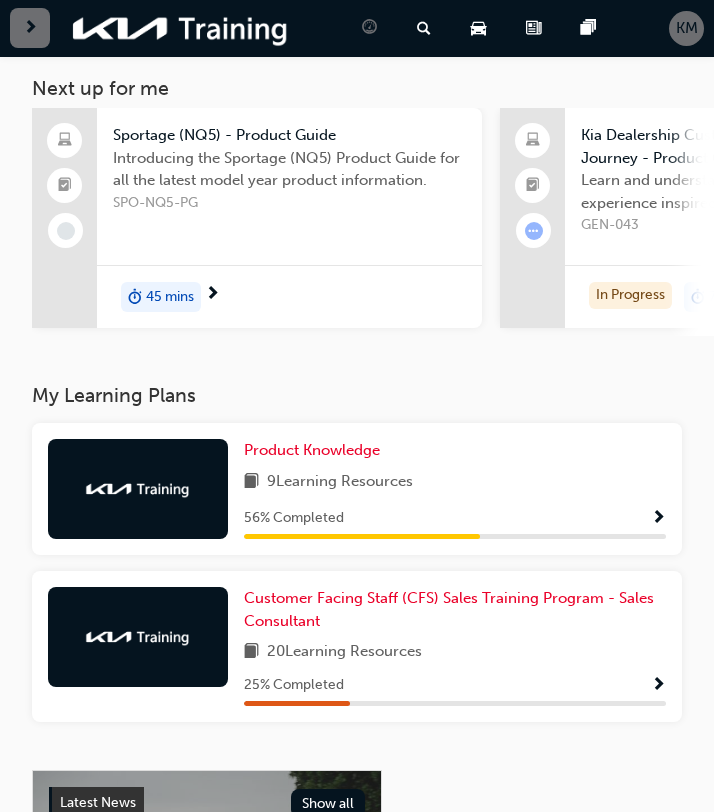 click on "9  Learning Resources" at bounding box center [455, 482] 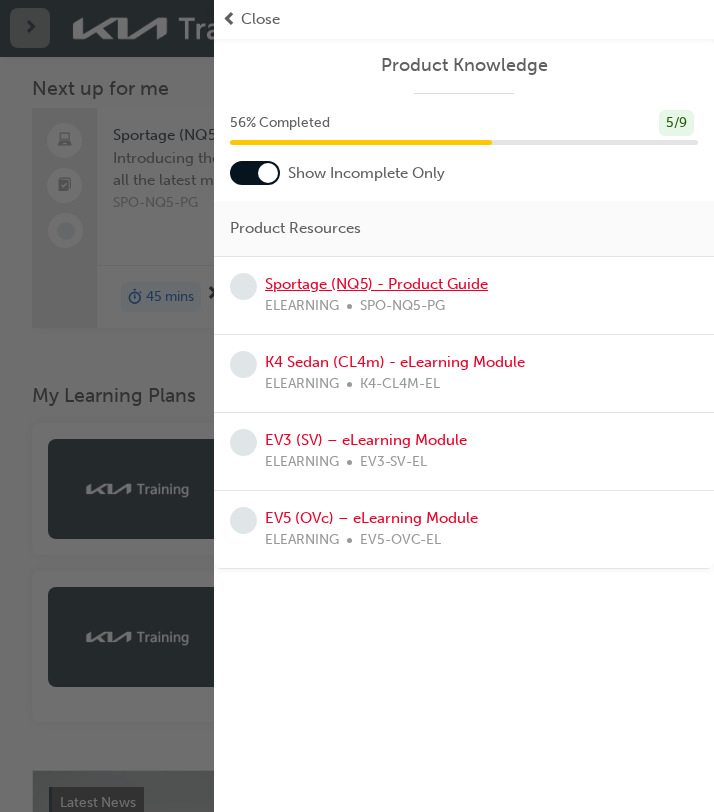 click on "Sportage (NQ5) - Product Guide" at bounding box center (376, 284) 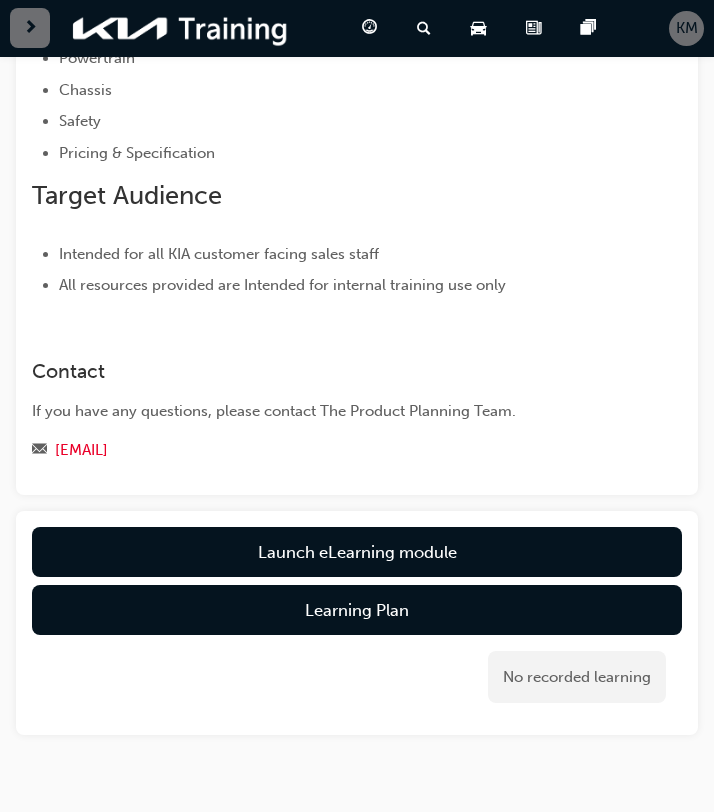 scroll, scrollTop: 580, scrollLeft: 0, axis: vertical 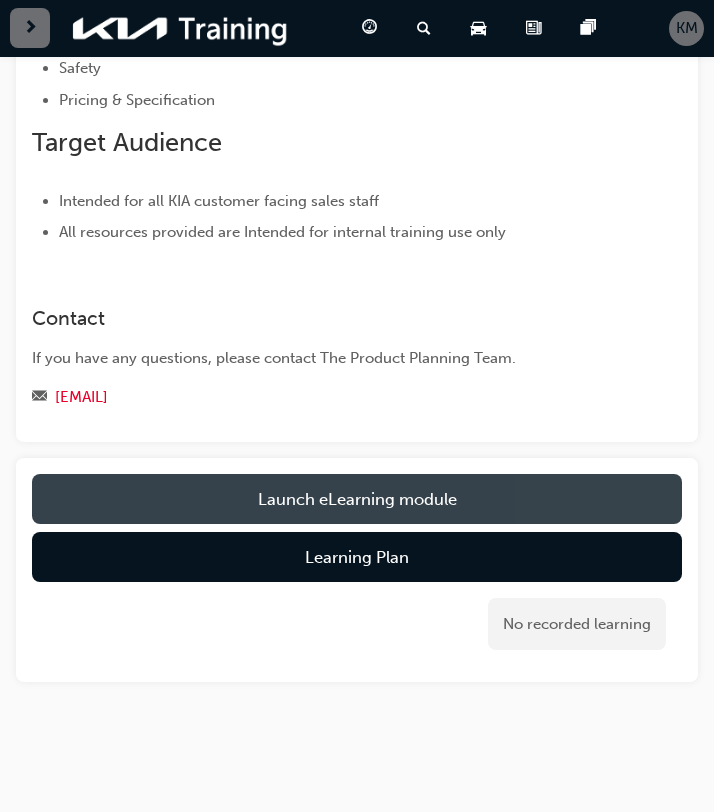 click on "Launch eLearning module" at bounding box center (357, 499) 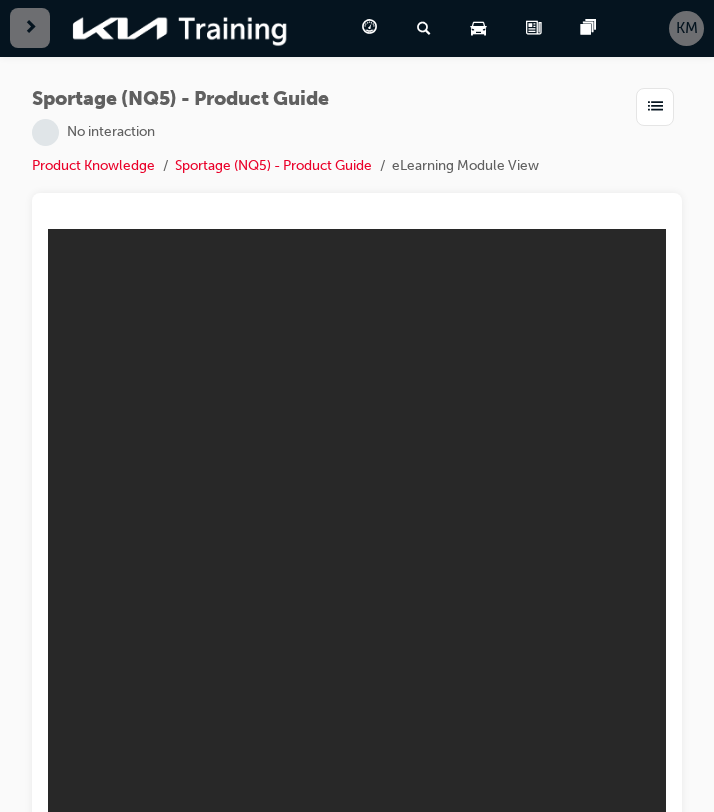 scroll, scrollTop: 0, scrollLeft: 0, axis: both 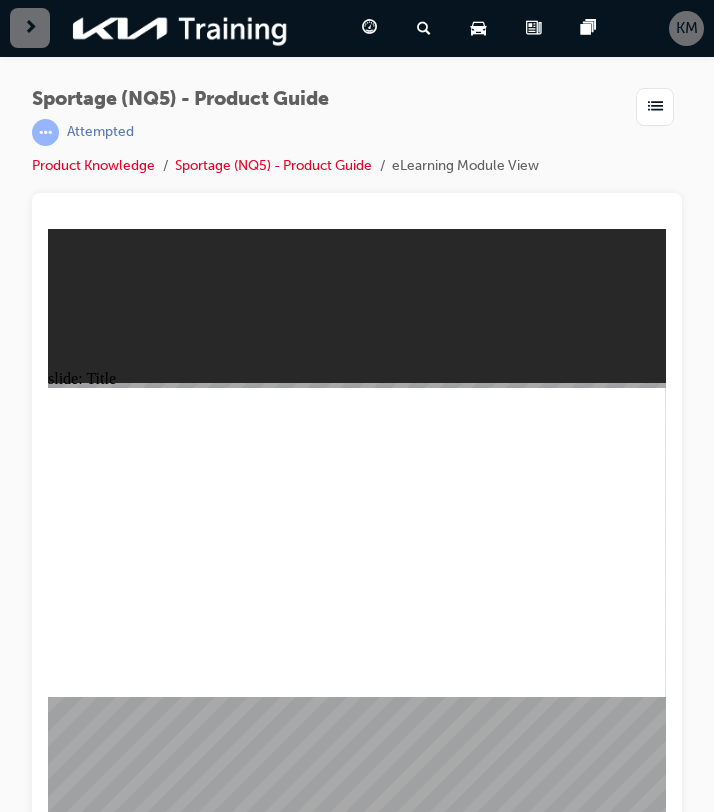click 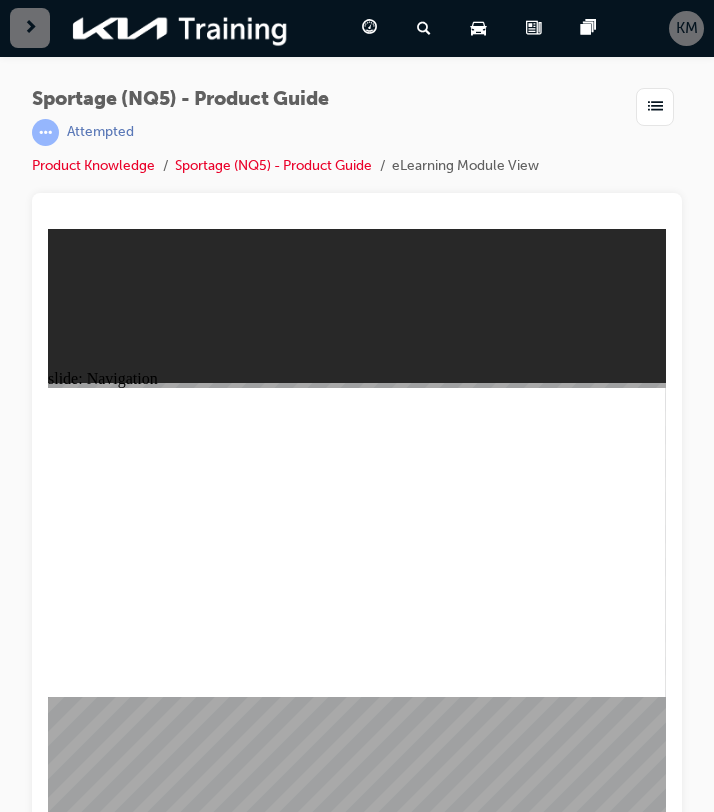 click 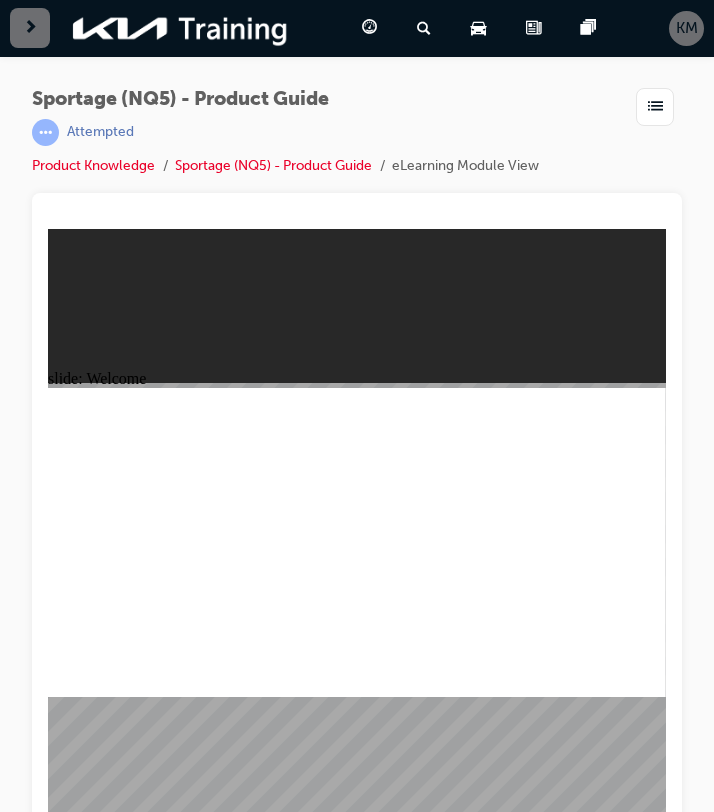 click 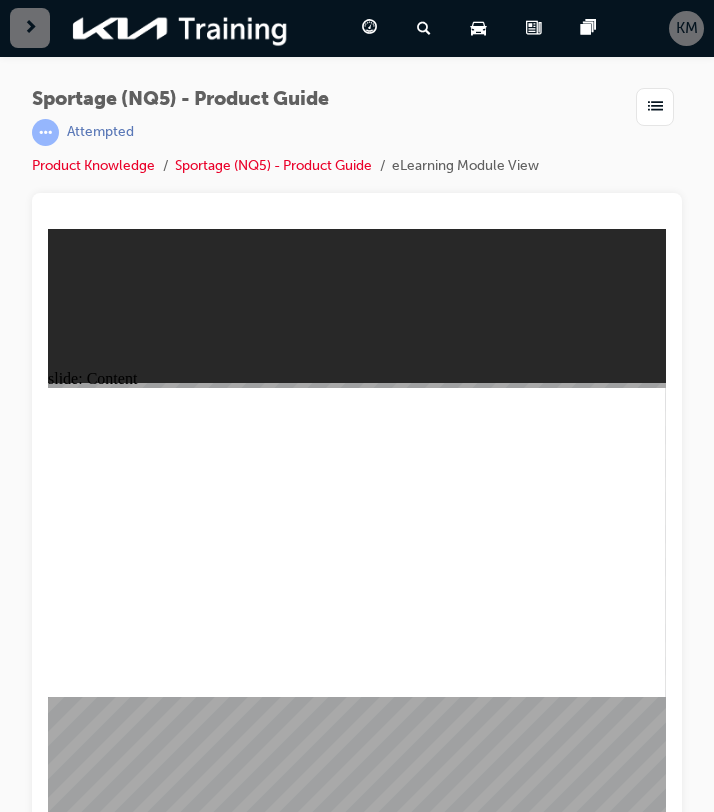 click 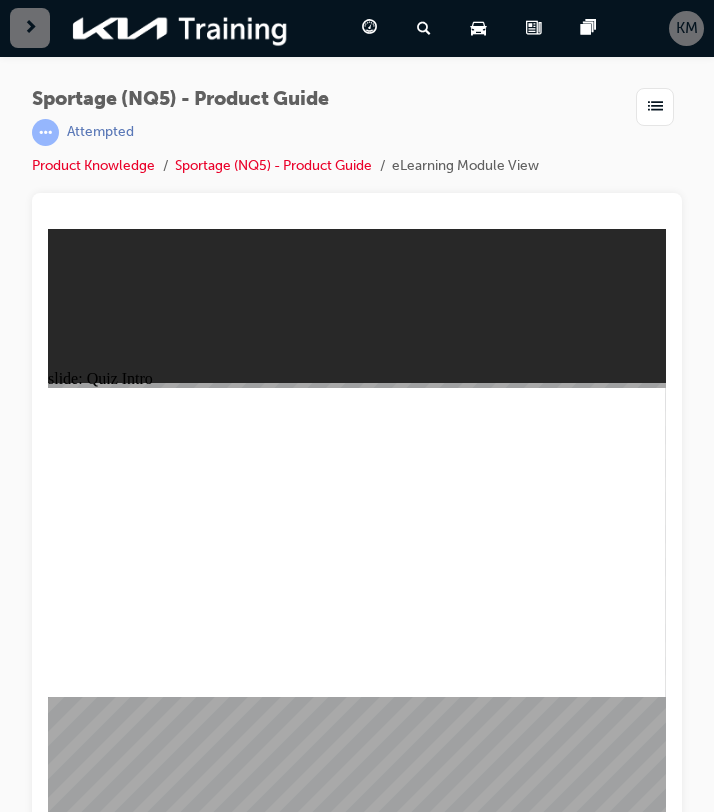click 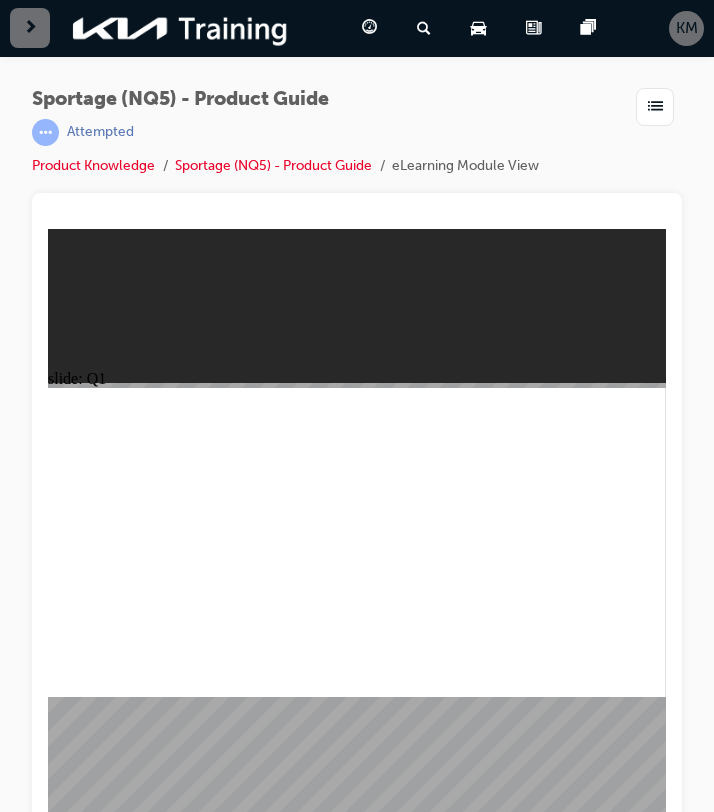 click 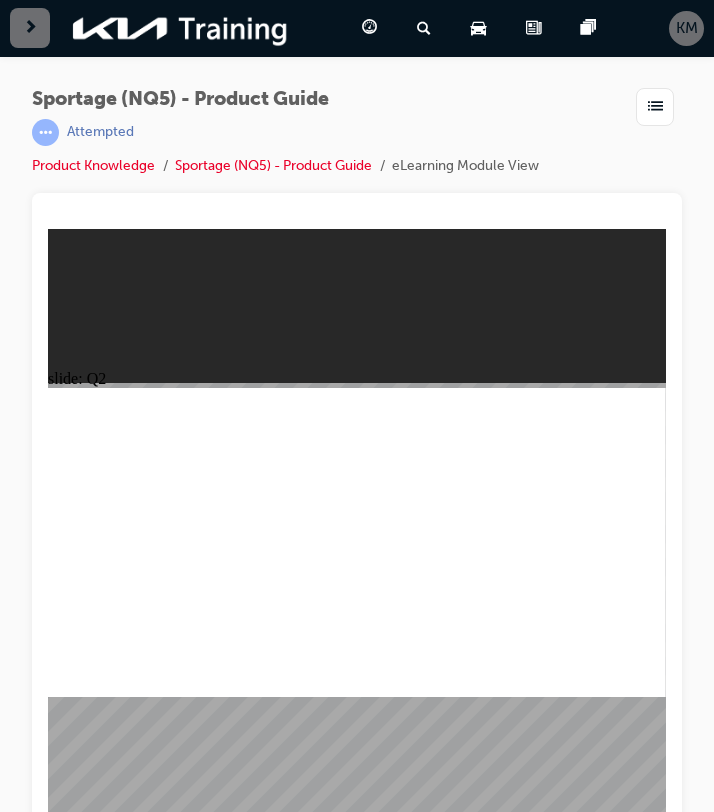 click 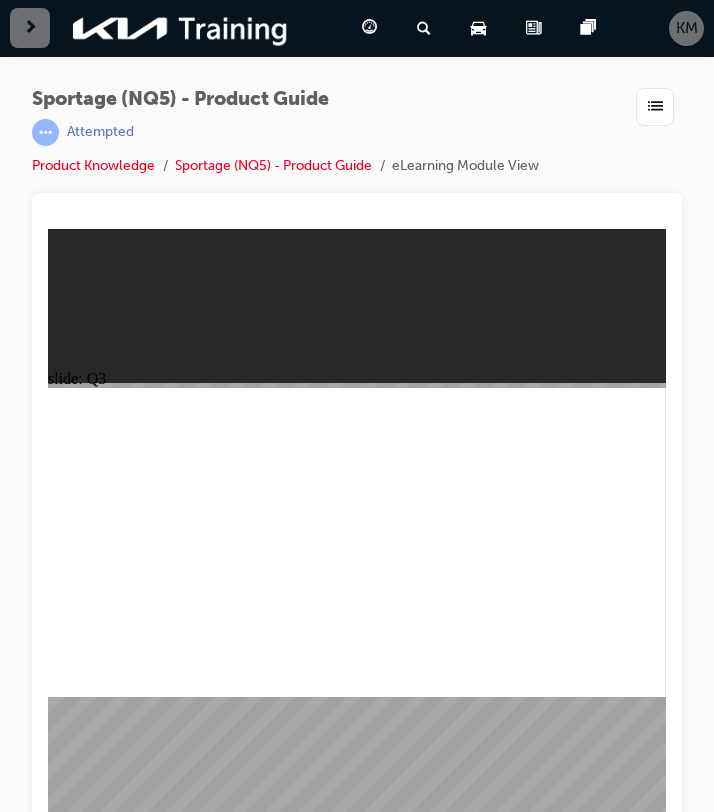 click 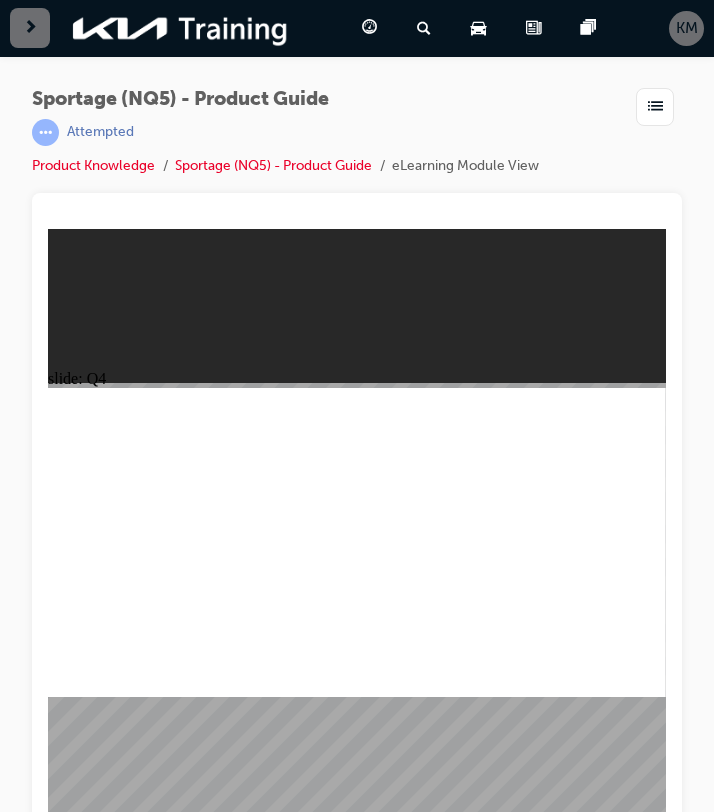 click 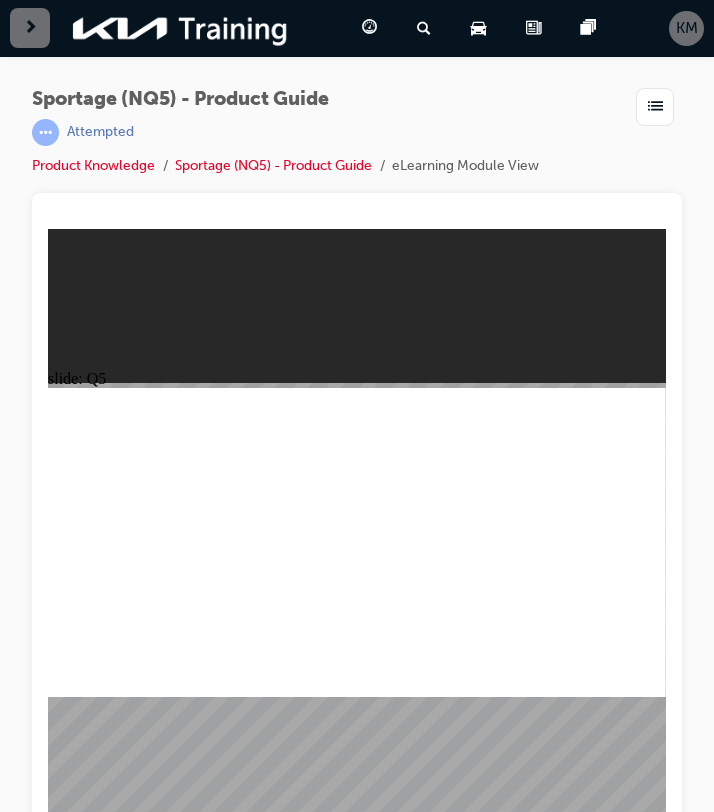 click 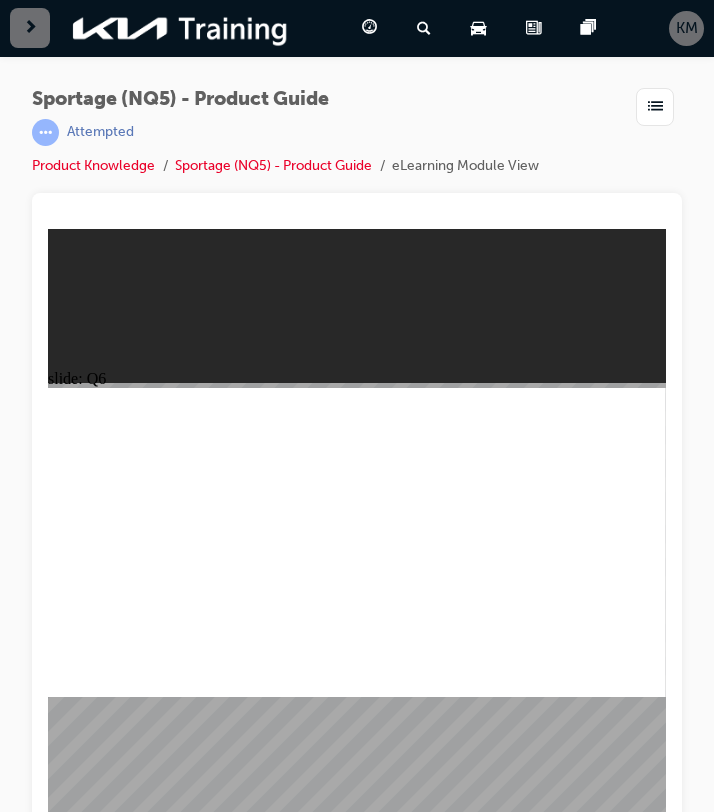 click 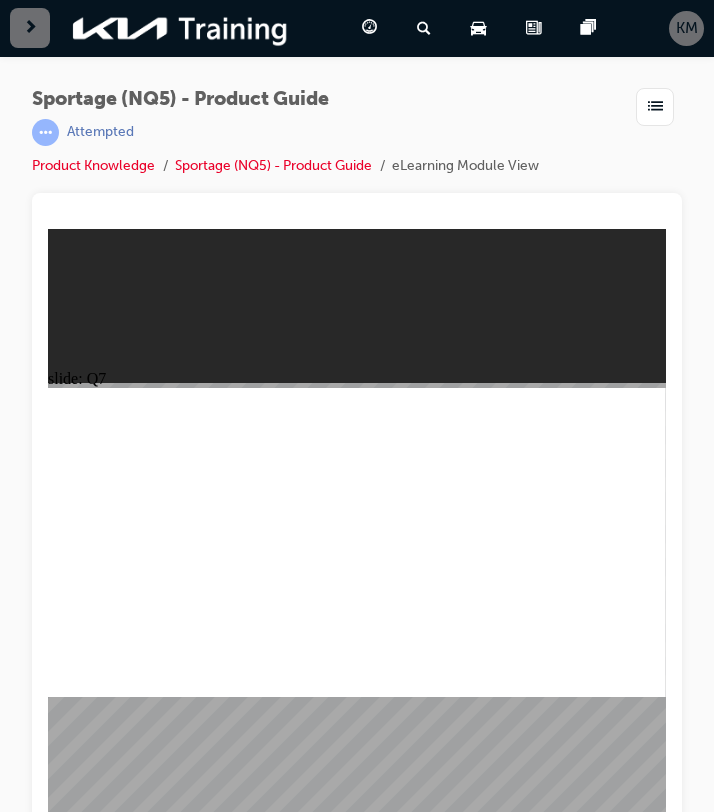 click 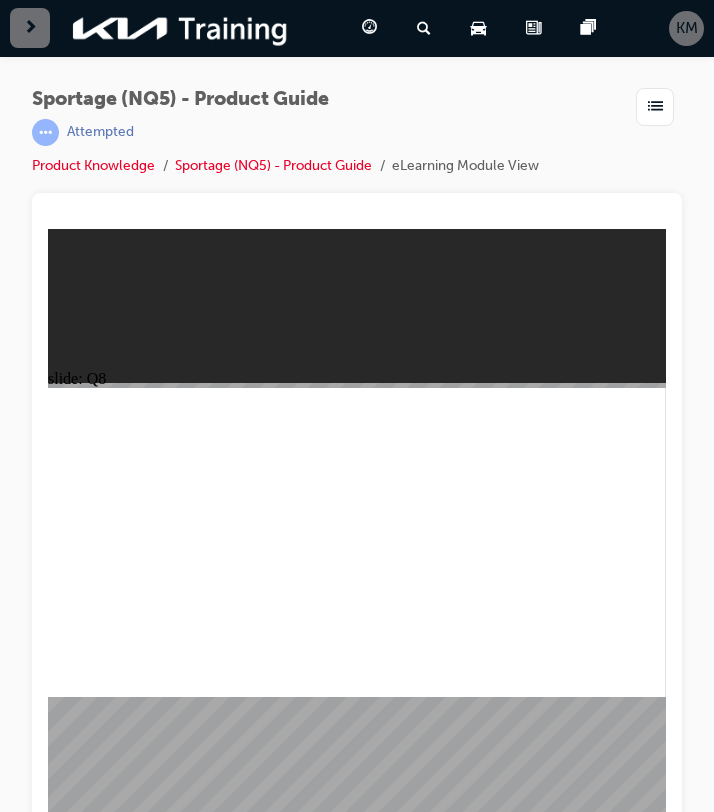 click 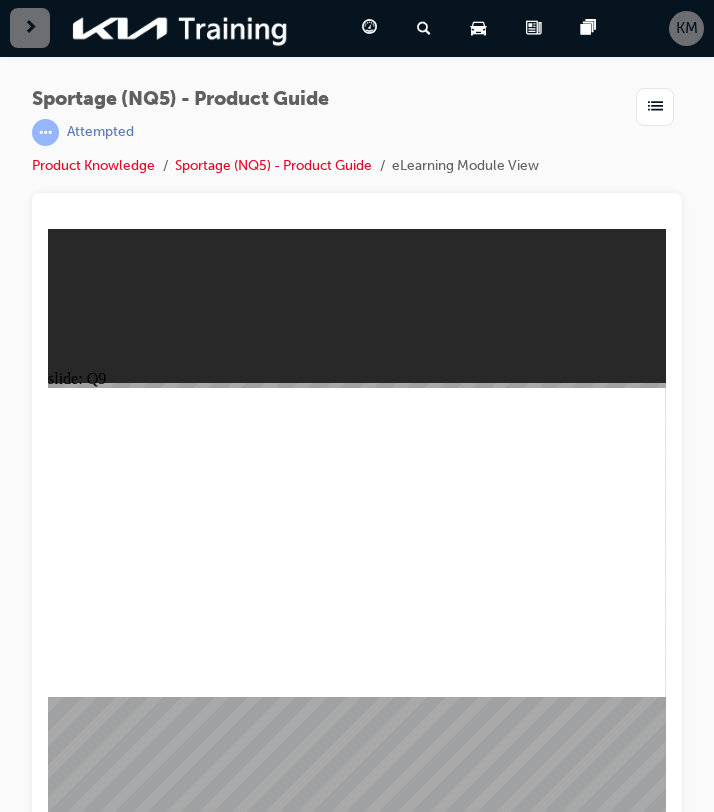 click 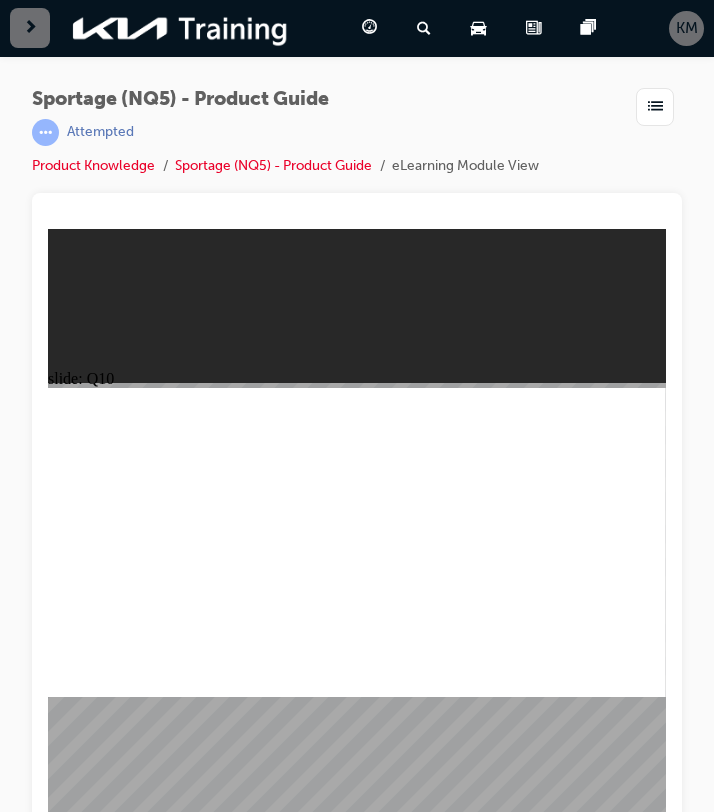 click 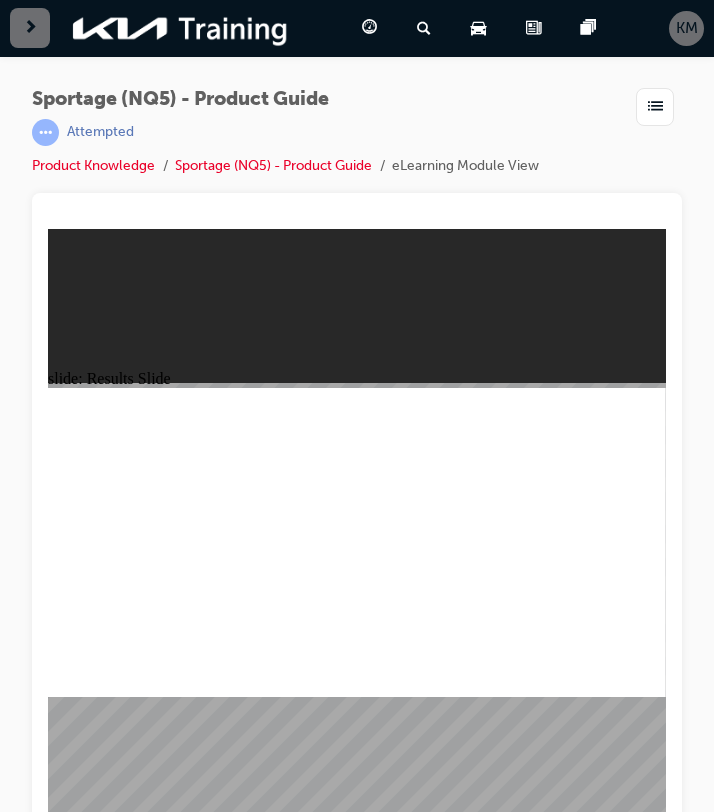 click at bounding box center (357, 1439) 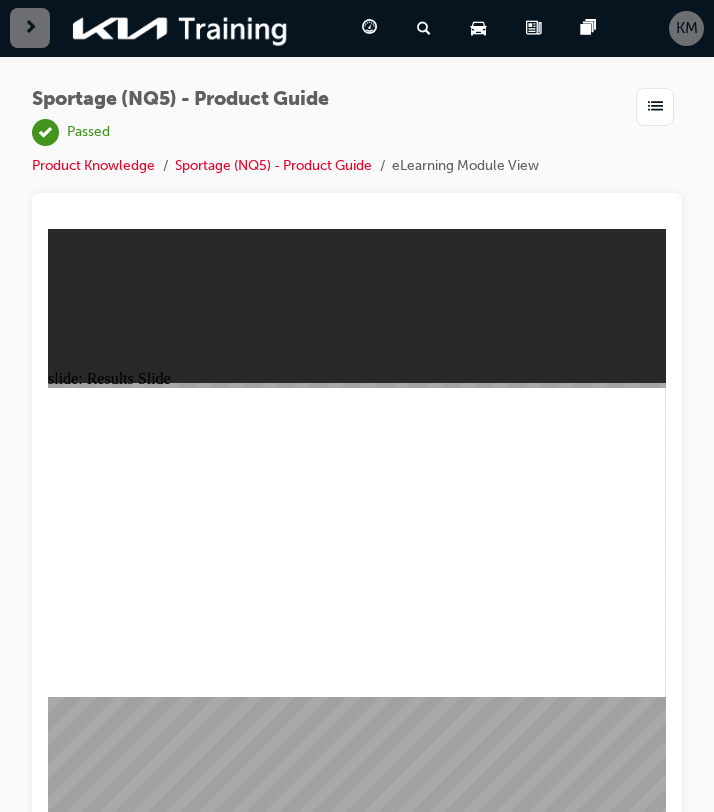 click 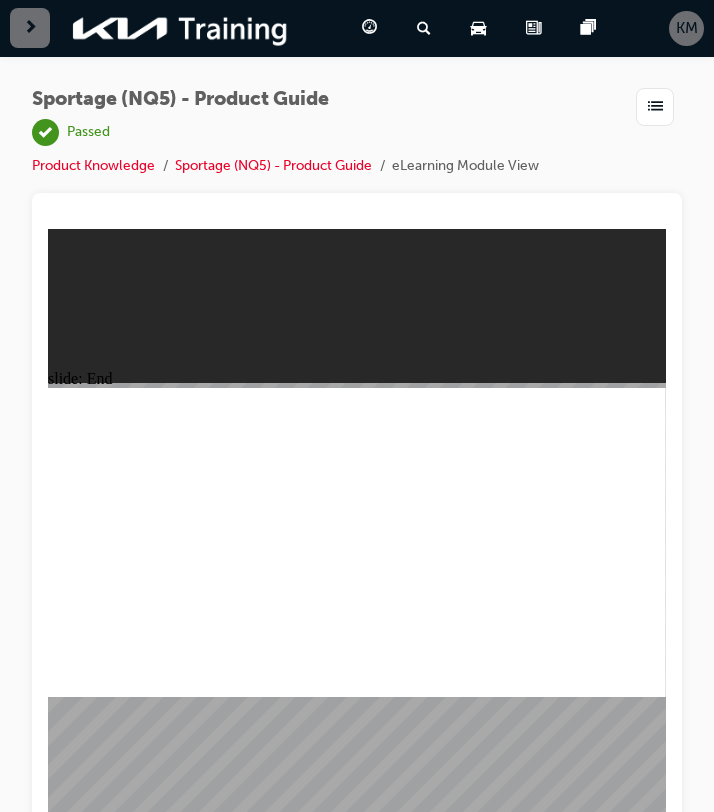click 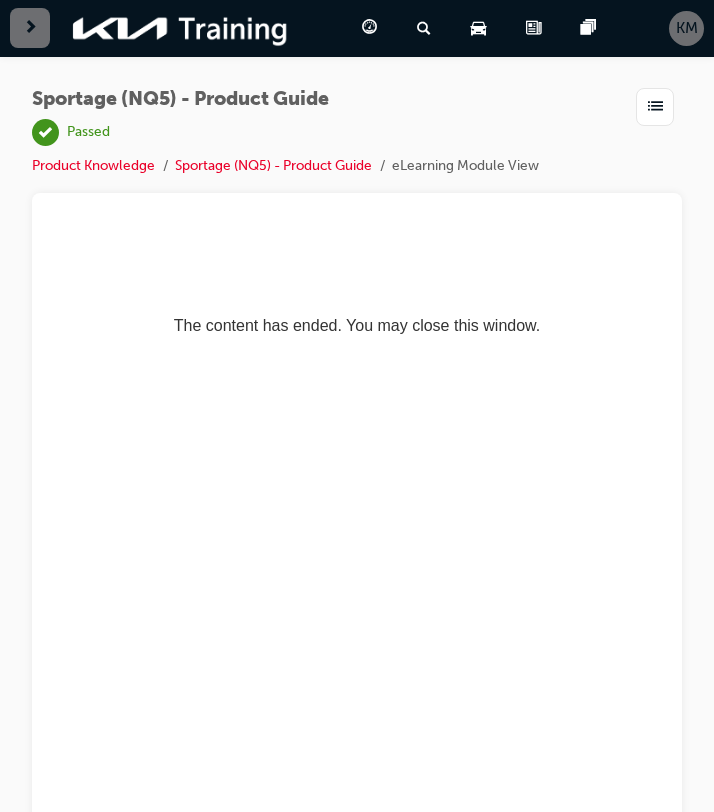 scroll, scrollTop: 0, scrollLeft: 0, axis: both 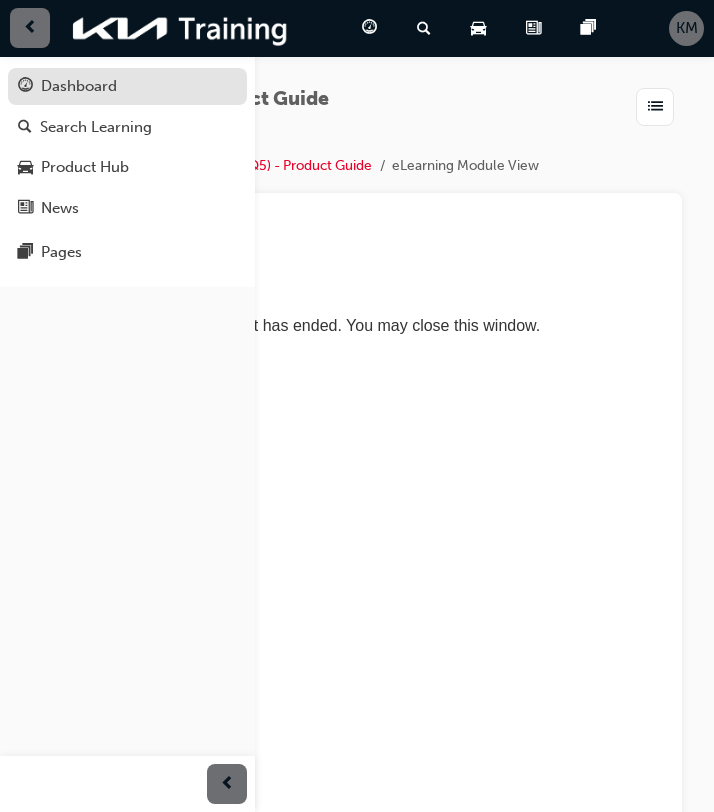 click on "Dashboard" at bounding box center [127, 86] 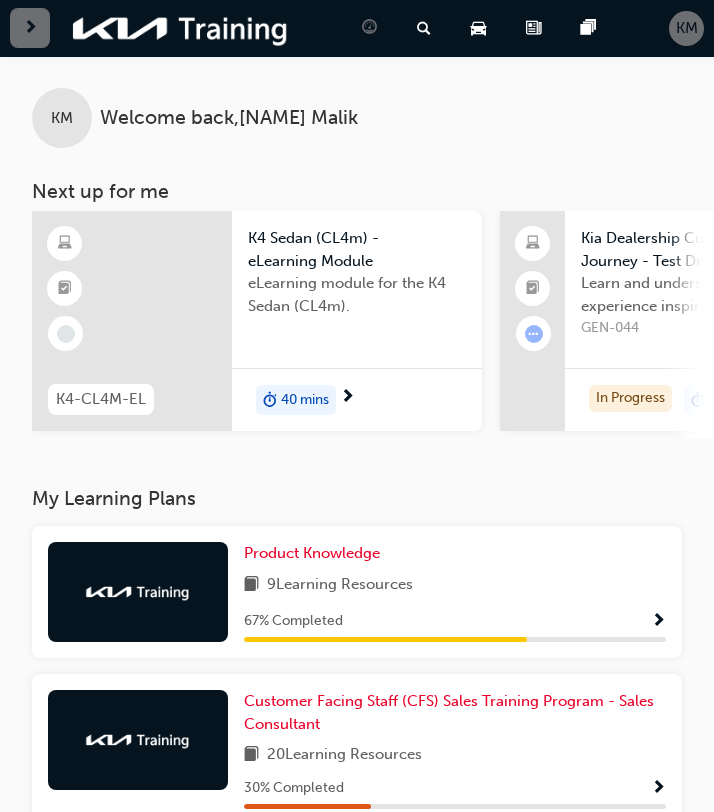 click on "40 mins" at bounding box center (357, 399) 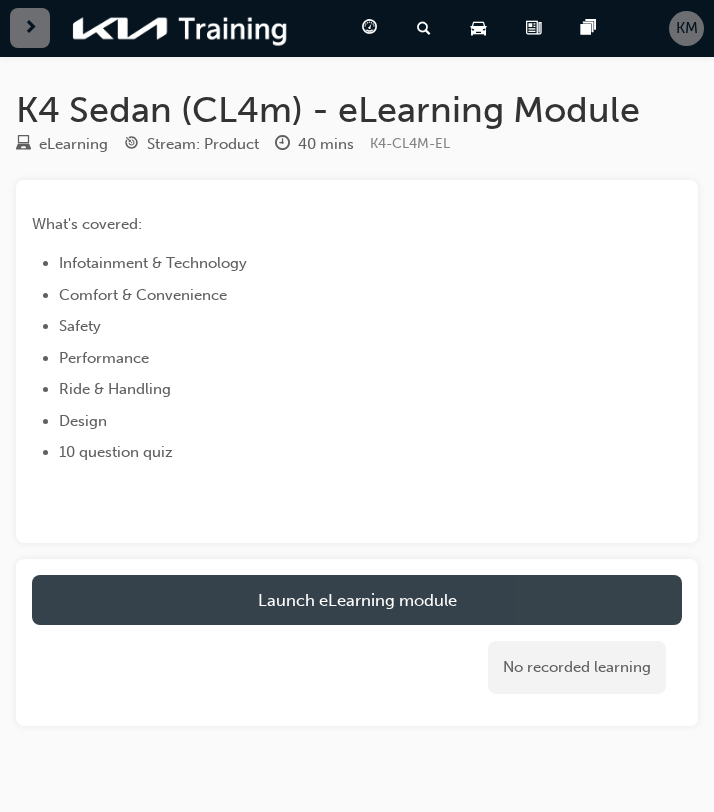 click on "Launch eLearning module" at bounding box center [357, 600] 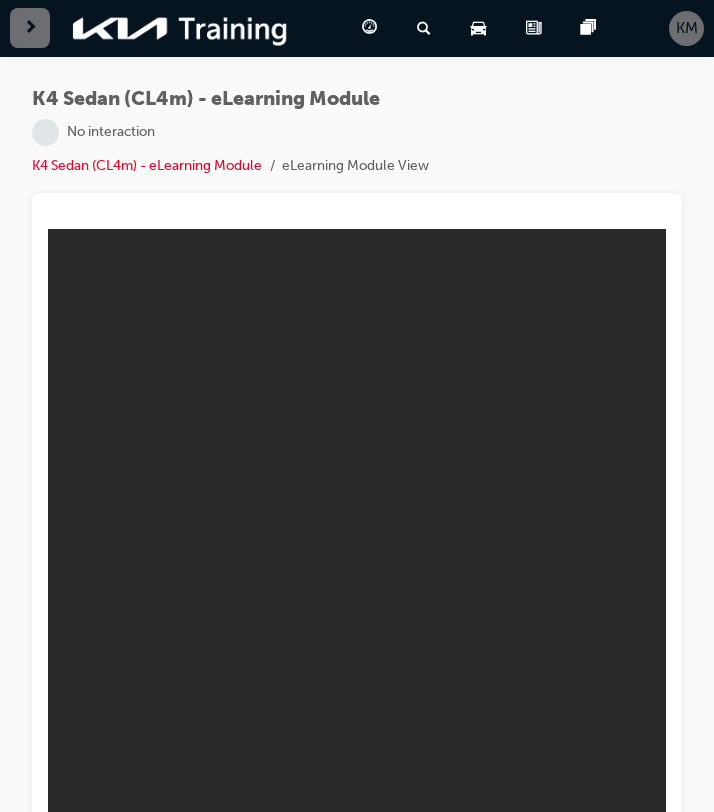 scroll, scrollTop: 0, scrollLeft: 0, axis: both 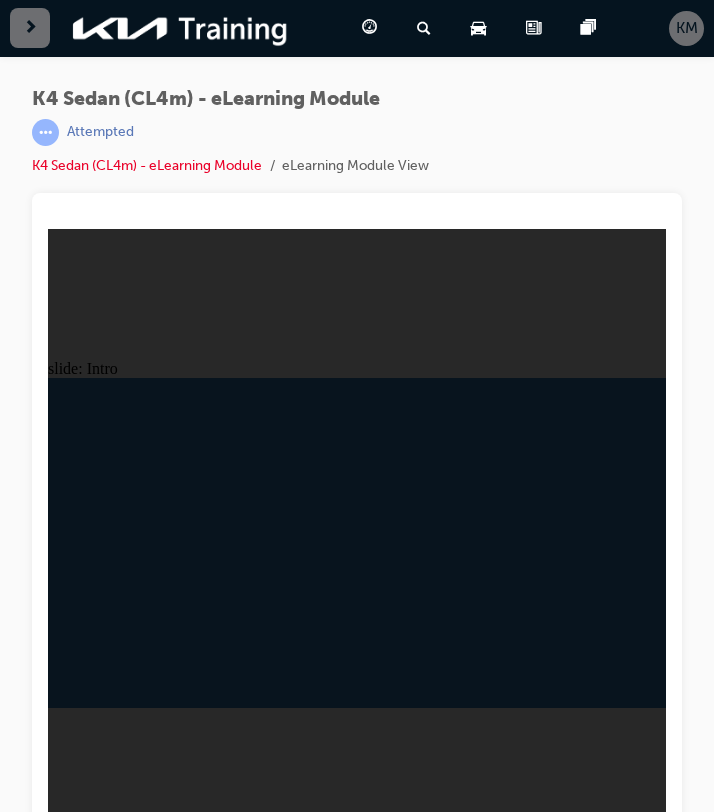 click 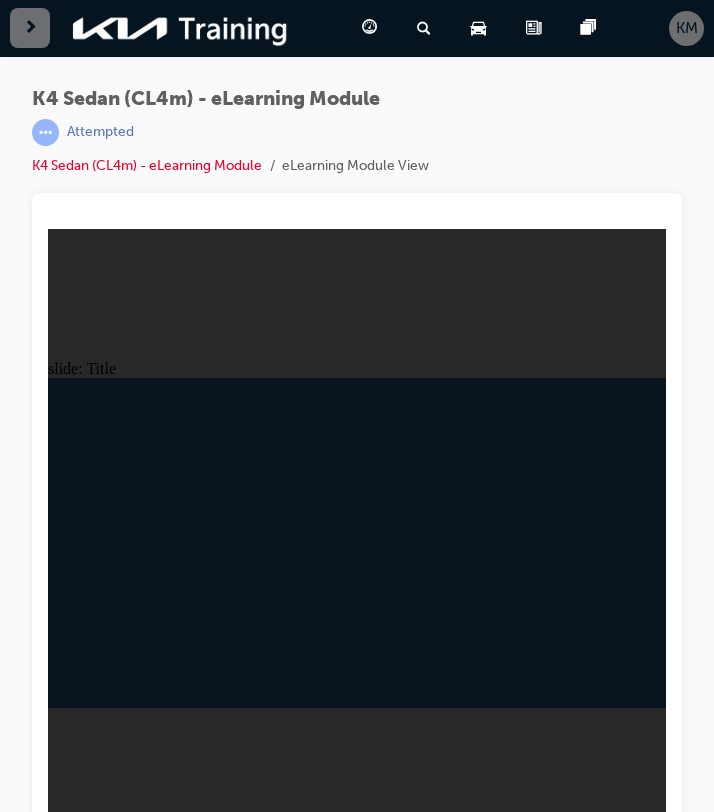 scroll, scrollTop: 26, scrollLeft: 0, axis: vertical 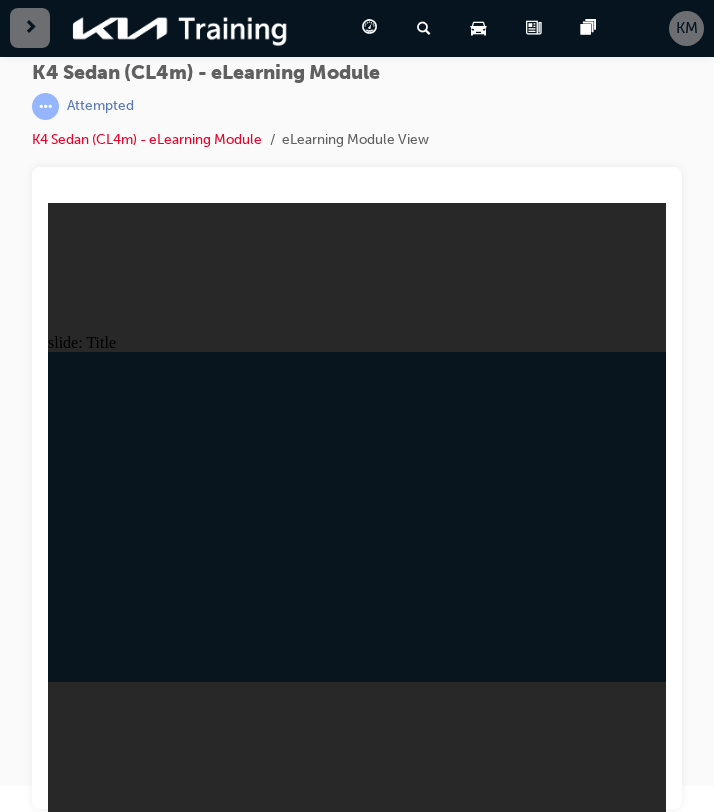 click on "slide: Title
This document is strictly confidential. Any unauthorised distribution, or copying of this document is prohibited. Accurate as of March 2025. Always refer to the Kia Australia website for the most up to date information. Contents Infotainment & Technology Comfort & Convenience Safety Performance Ride & Handling Design Summary Arrow_light.png Arrow_light.png Contents Infotainment & Technology Comfort & Convenience Safety Performance Ride & Handling Design Summary This document is strictly confidential. Any unauthorised distribution, or copying of this document is prohibited. Accurate as of March 2025. Always refer to the Kia Australia website for the most up to date information." at bounding box center (357, 508) 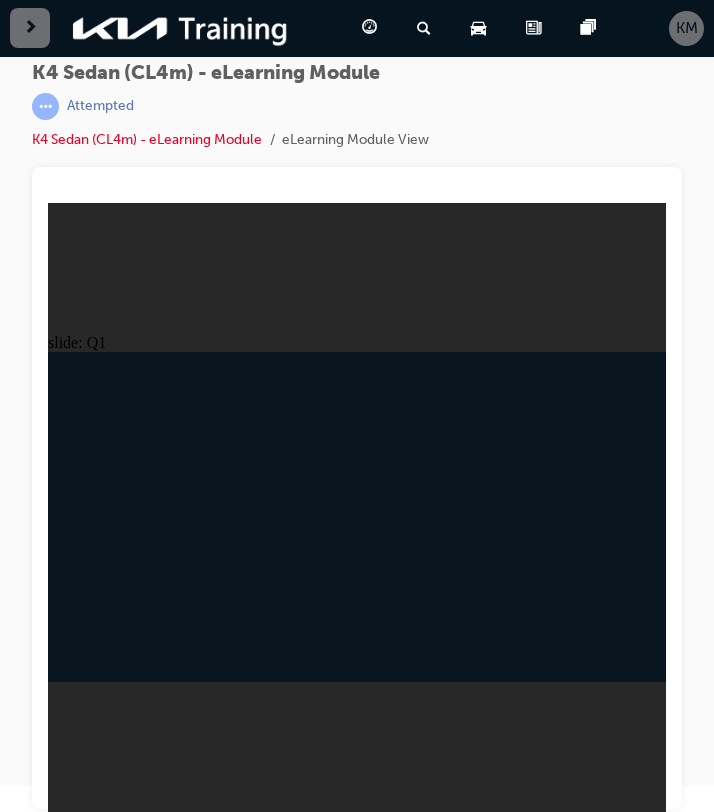 drag, startPoint x: 644, startPoint y: 659, endPoint x: 642, endPoint y: 669, distance: 10.198039 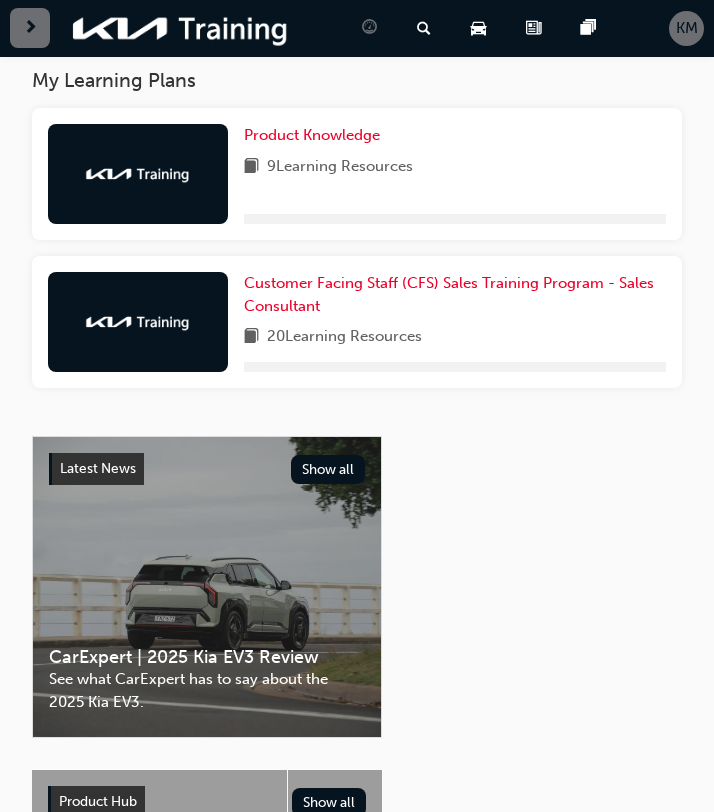 scroll, scrollTop: 386, scrollLeft: 0, axis: vertical 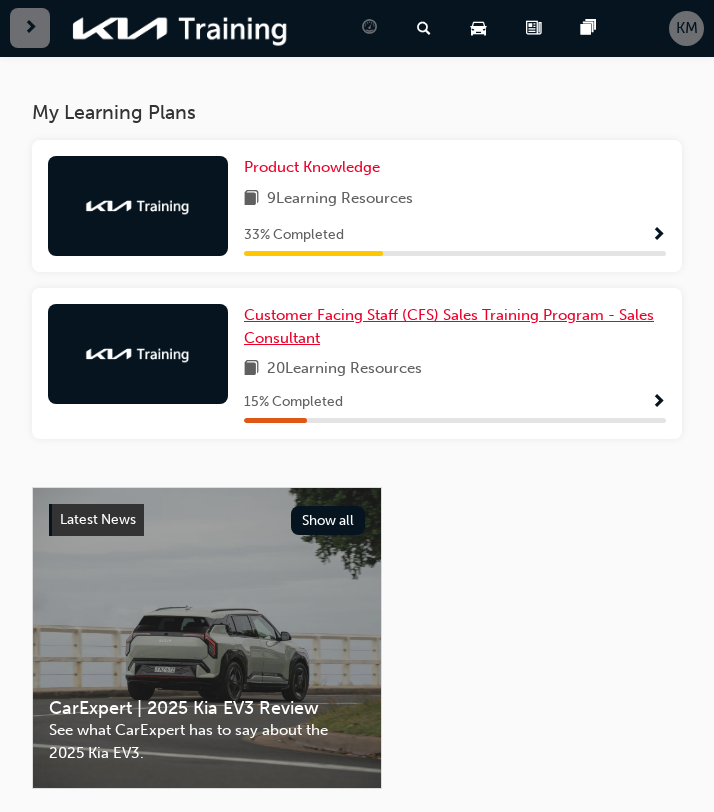 click on "Customer Facing Staff (CFS) Sales Training Program - Sales Consultant" at bounding box center [455, 326] 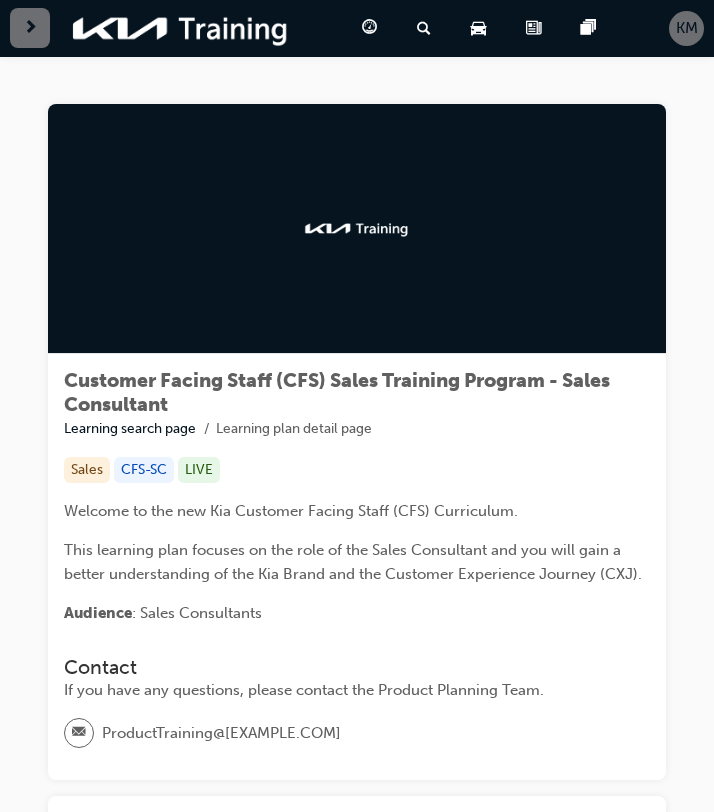 scroll, scrollTop: 245, scrollLeft: 0, axis: vertical 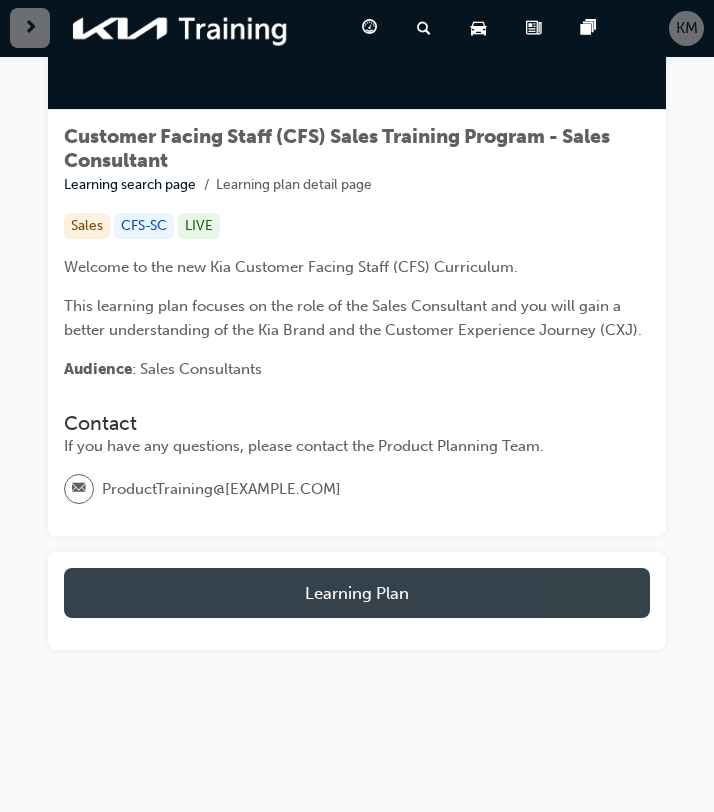 click on "Learning Plan" at bounding box center (357, 593) 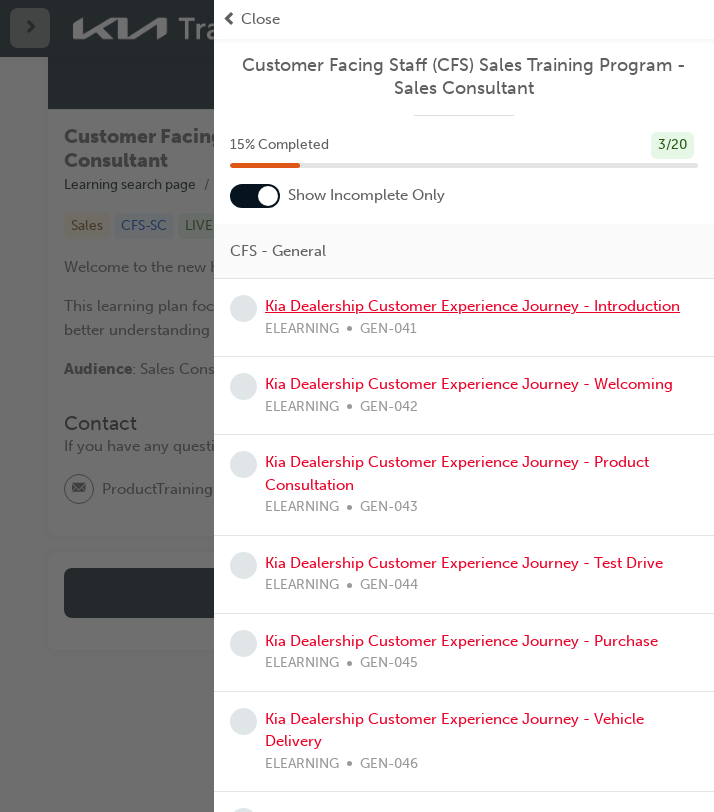 click on "Kia Dealership Customer Experience Journey - Introduction" at bounding box center [472, 306] 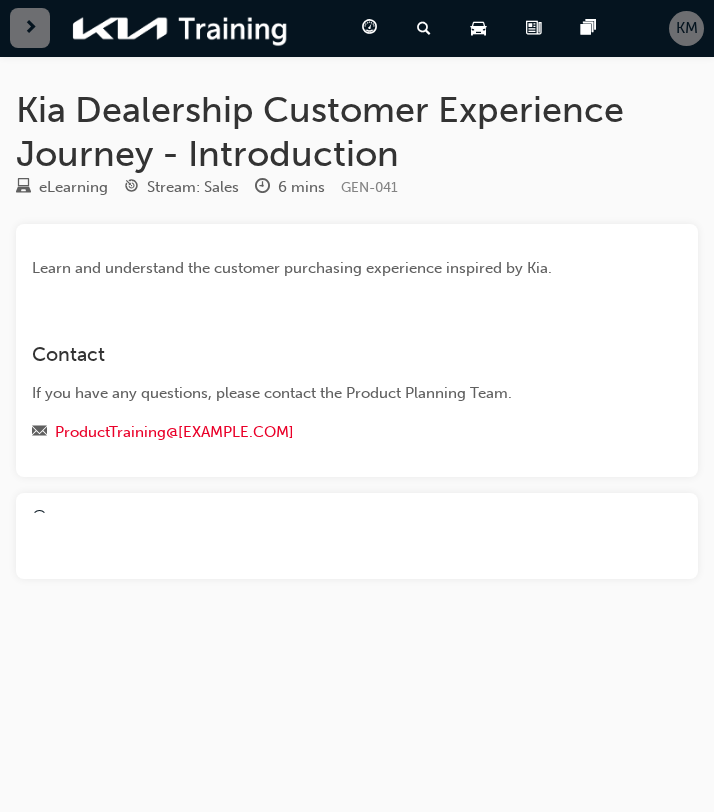 scroll, scrollTop: 0, scrollLeft: 0, axis: both 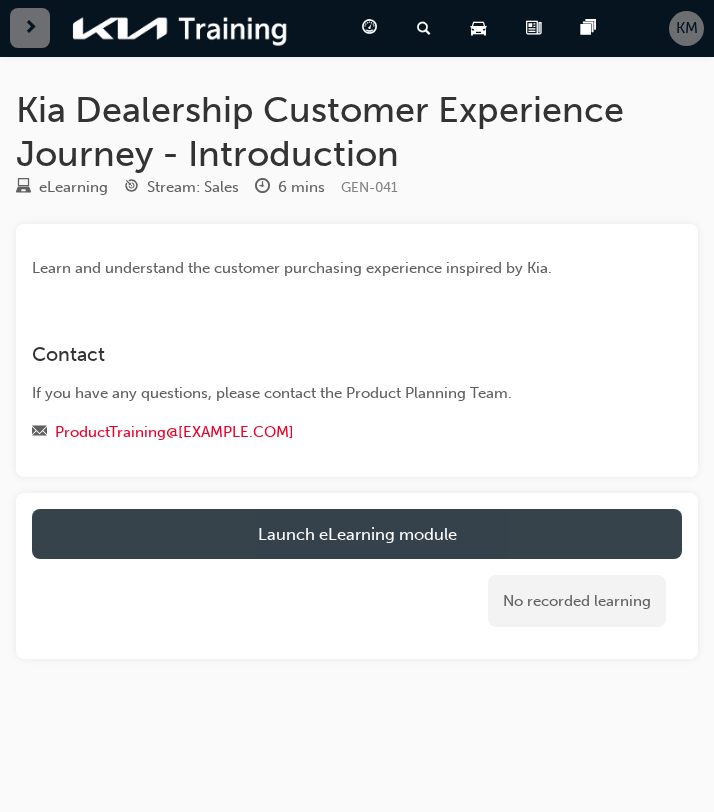 click on "Launch eLearning module" at bounding box center (357, 534) 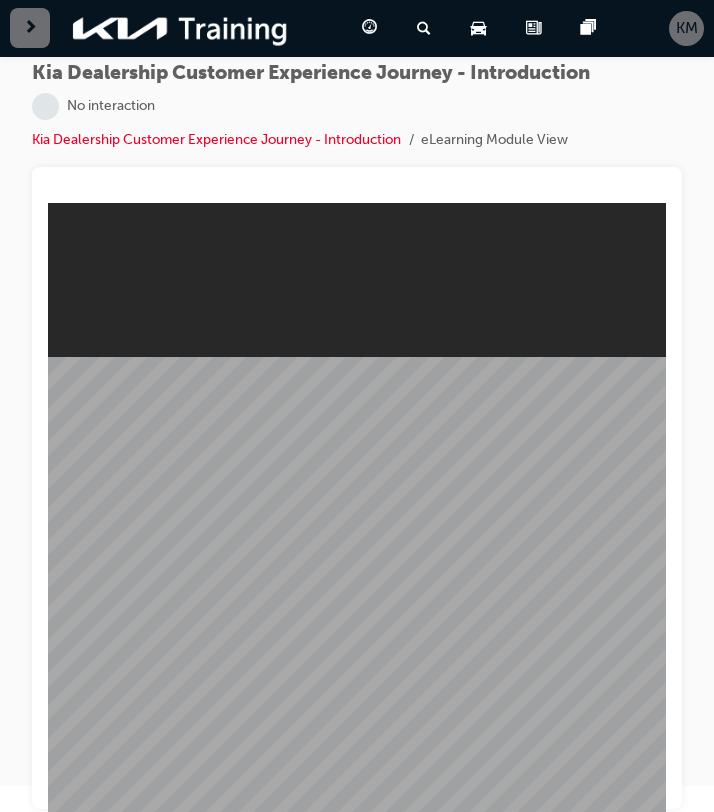 scroll, scrollTop: 0, scrollLeft: 0, axis: both 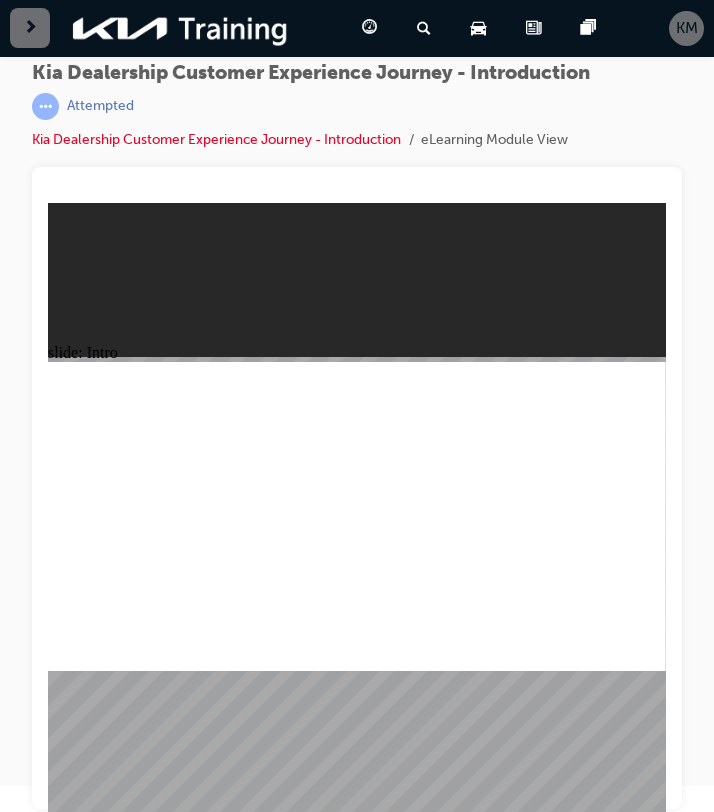 click 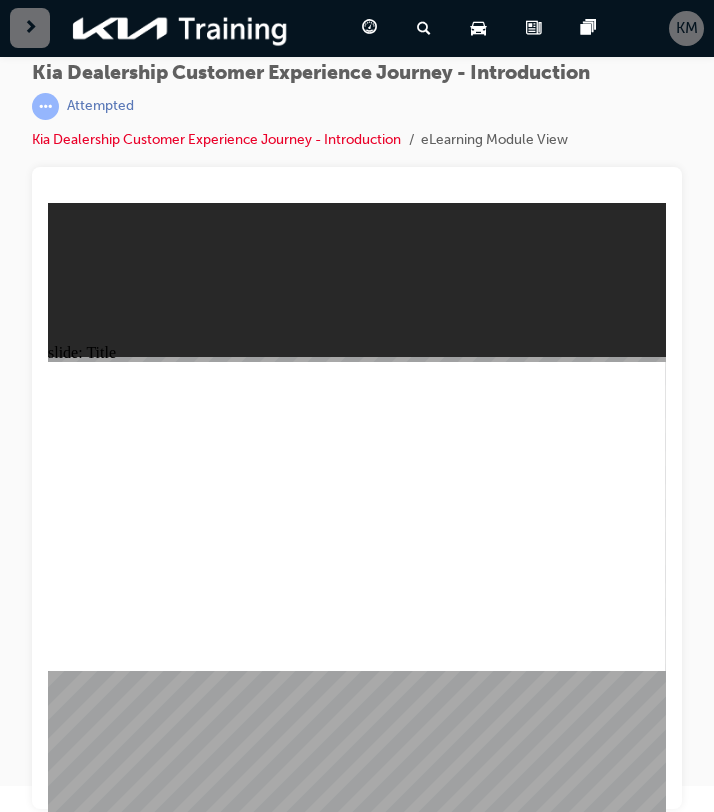 click 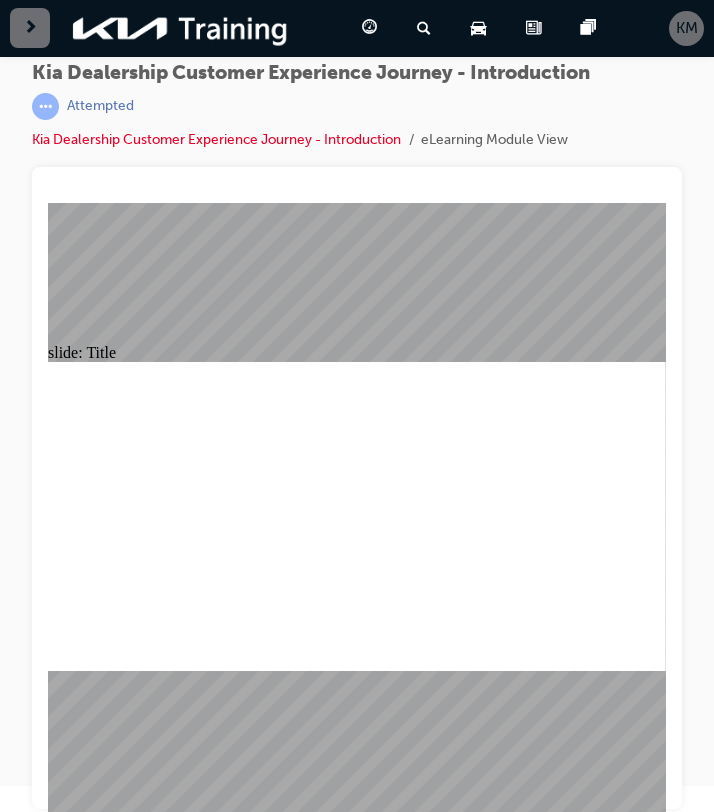 click 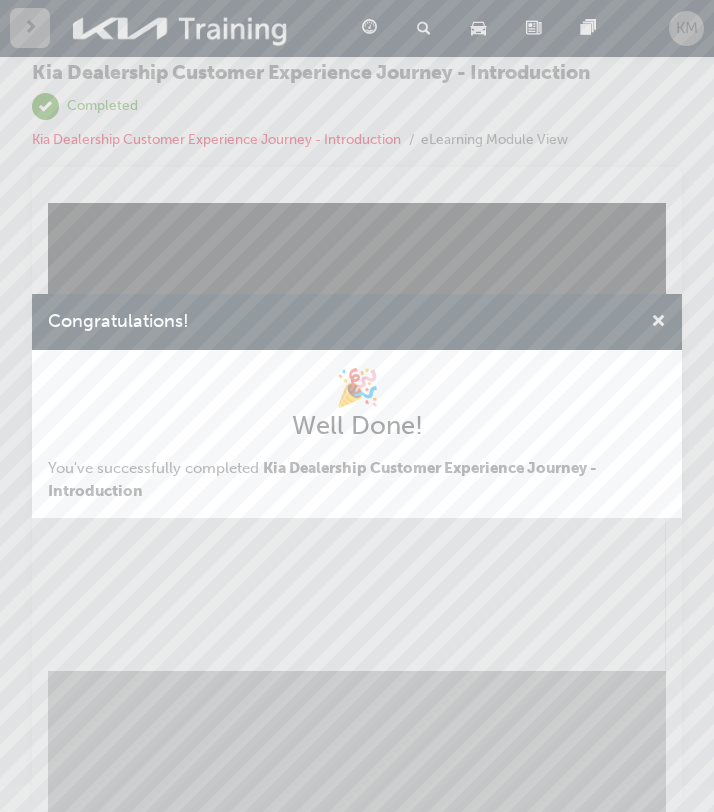 click at bounding box center (658, 323) 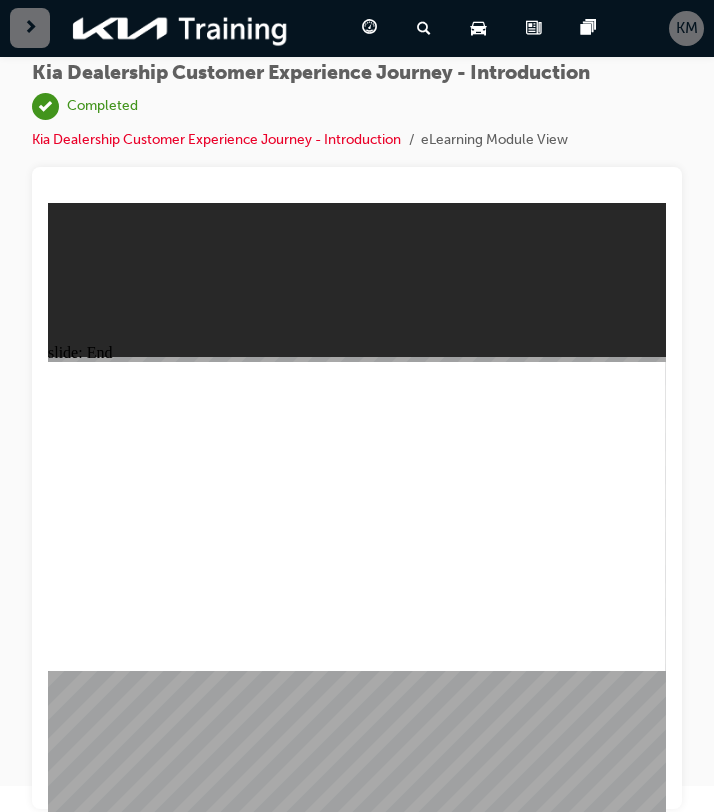 click 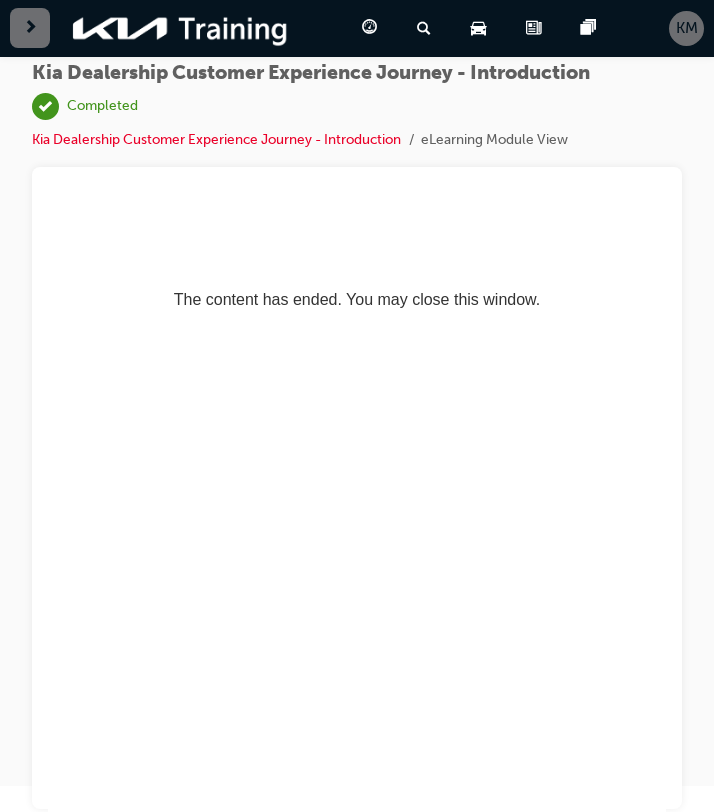 scroll, scrollTop: 0, scrollLeft: 0, axis: both 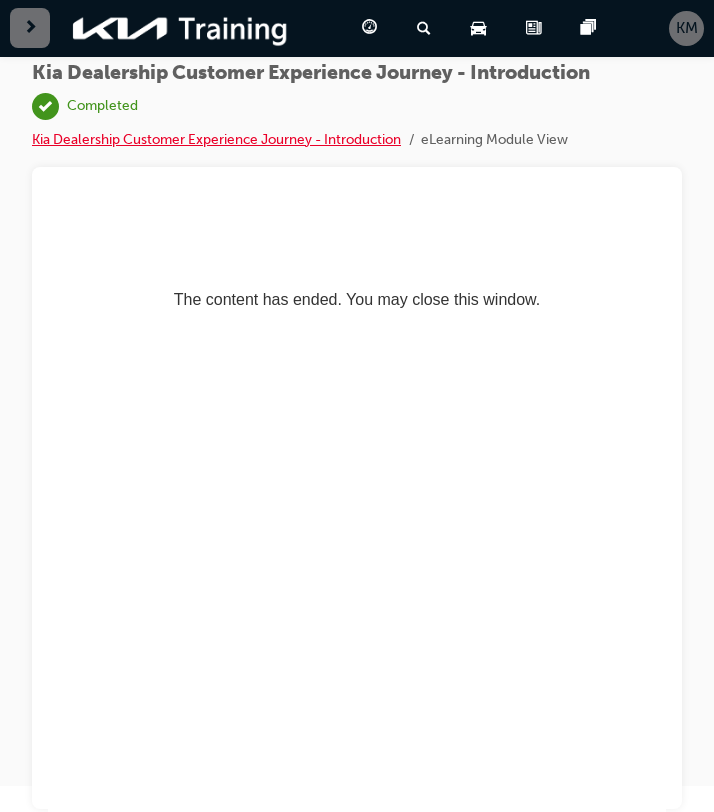 click on "Kia Dealership Customer Experience Journey - Introduction" at bounding box center (216, 139) 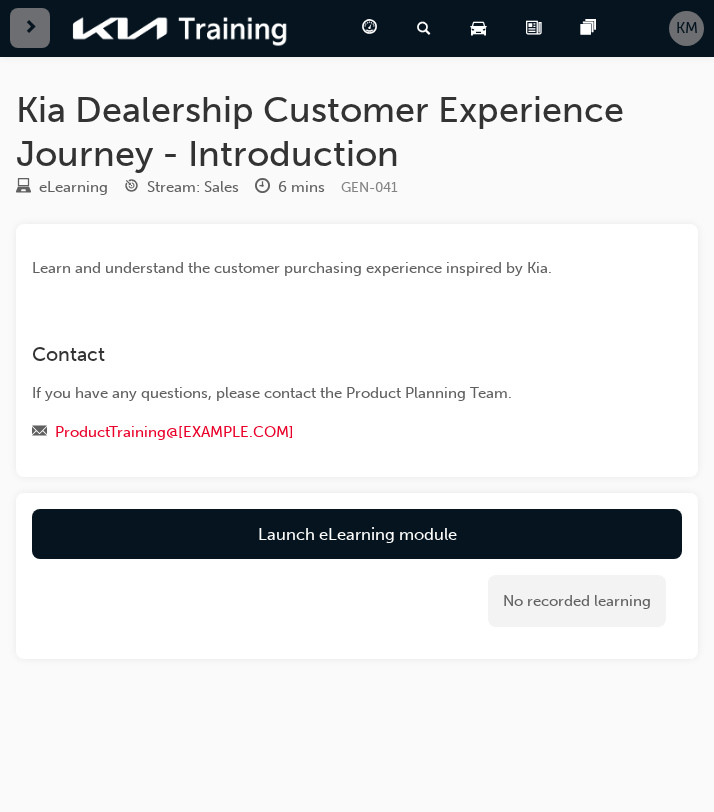 scroll, scrollTop: 0, scrollLeft: 0, axis: both 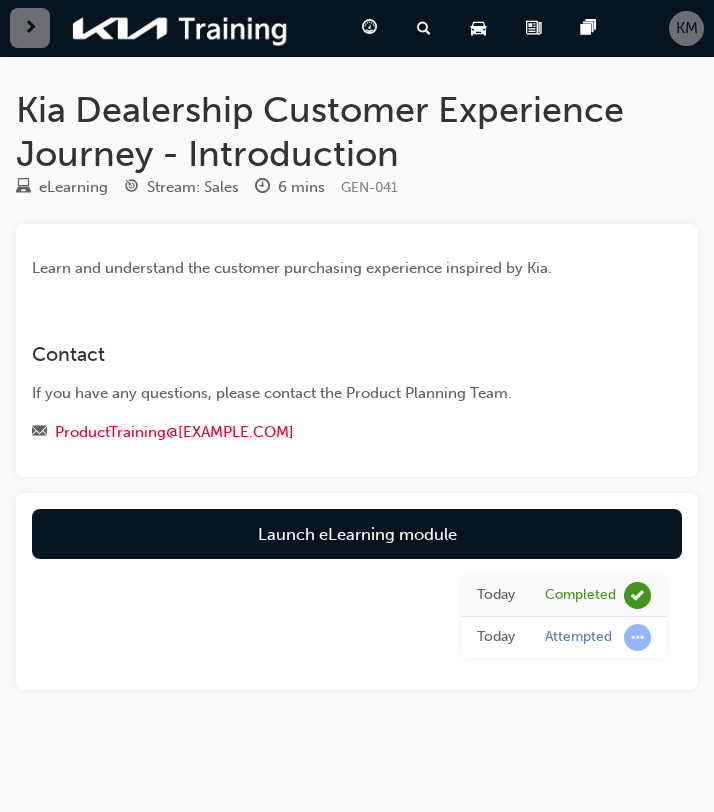 click at bounding box center (30, 28) 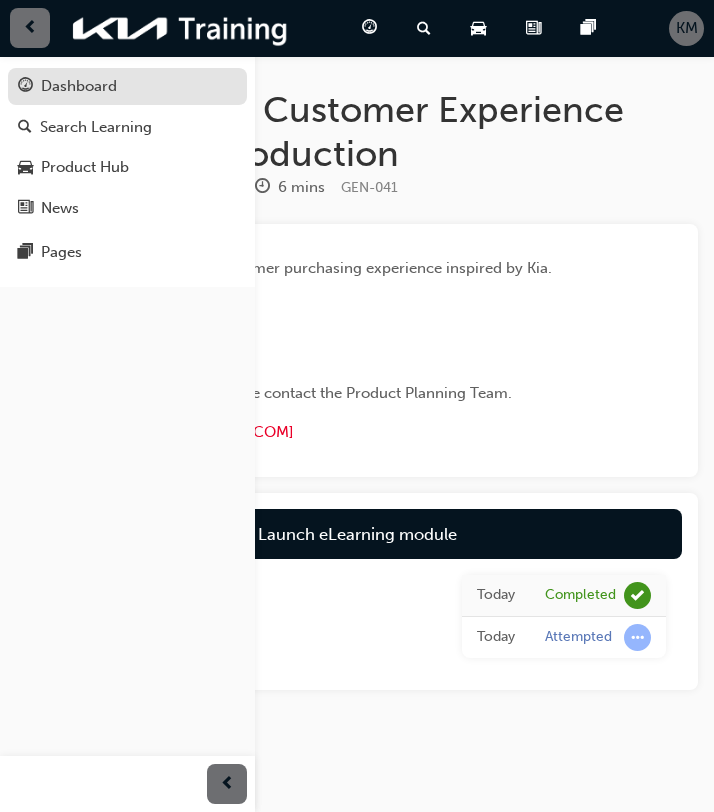 click on "Dashboard" at bounding box center [79, 86] 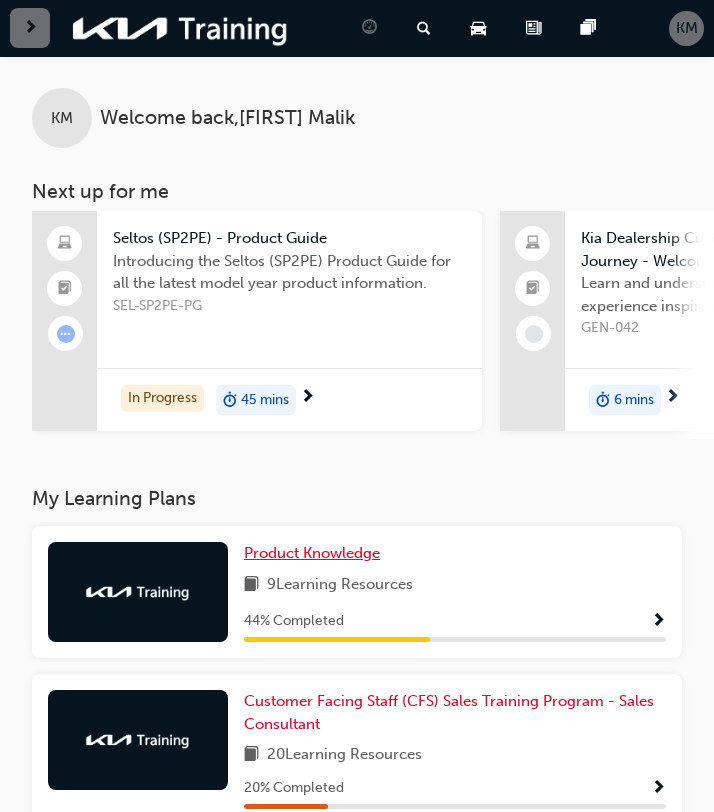 scroll, scrollTop: 98, scrollLeft: 0, axis: vertical 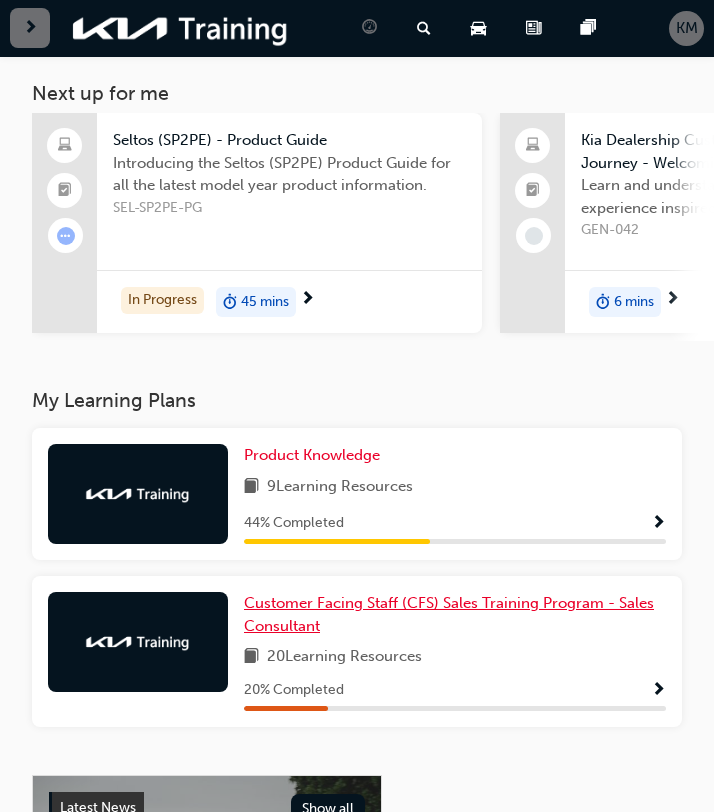 click on "Customer Facing Staff (CFS) Sales Training Program - Sales Consultant" at bounding box center [455, 614] 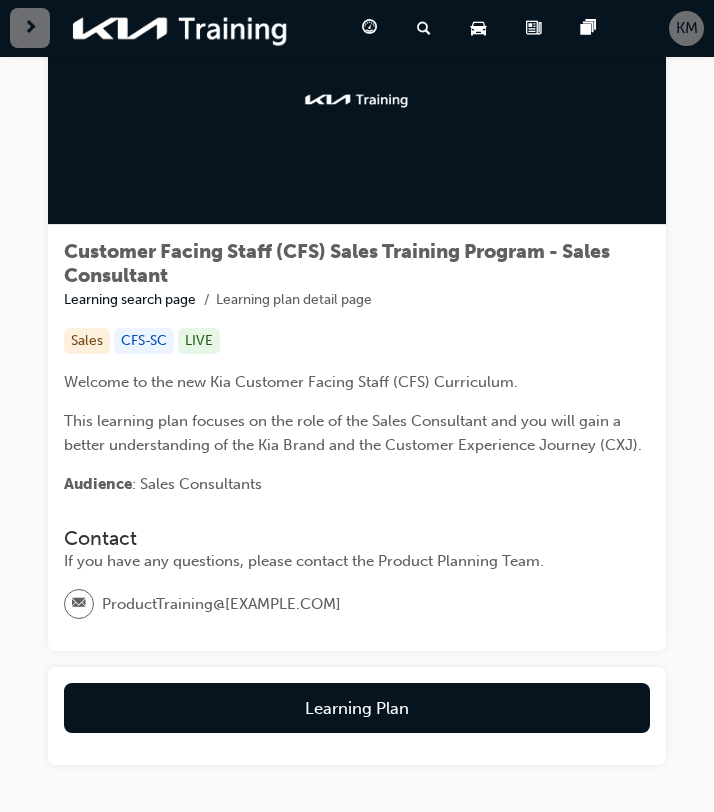 scroll, scrollTop: 245, scrollLeft: 0, axis: vertical 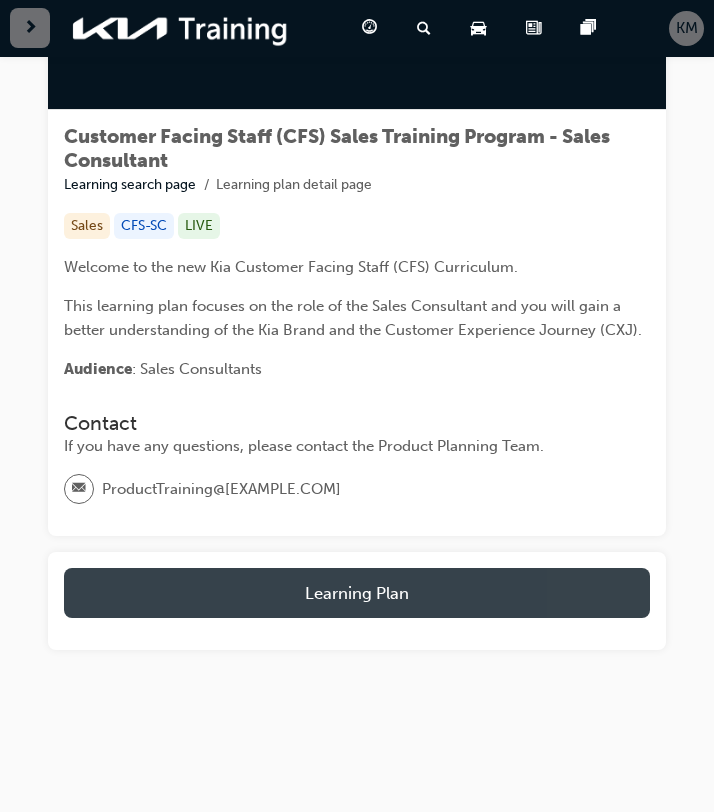click on "Learning Plan" at bounding box center [357, 593] 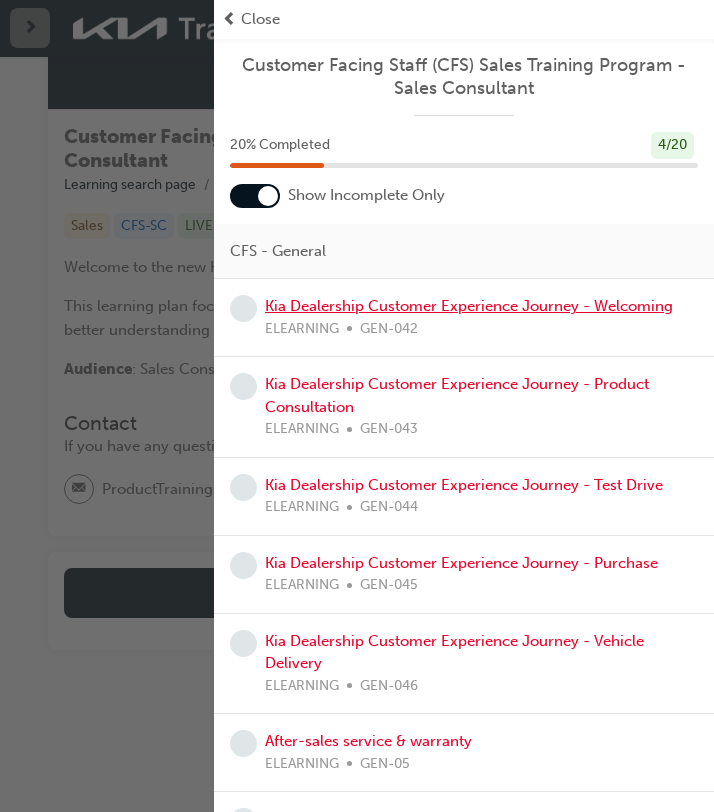 click on "Kia Dealership Customer Experience Journey - Welcoming" at bounding box center (469, 306) 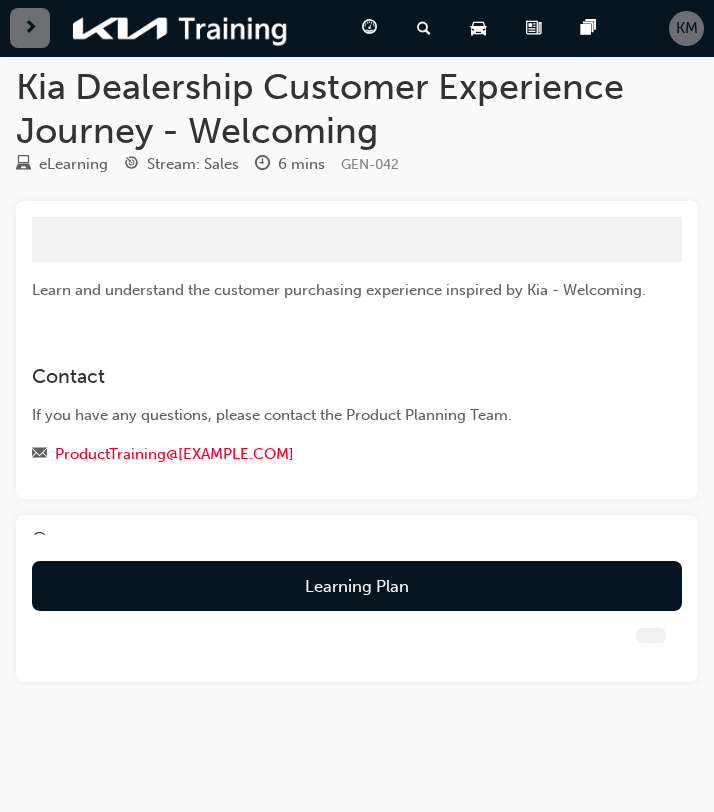 scroll, scrollTop: 0, scrollLeft: 0, axis: both 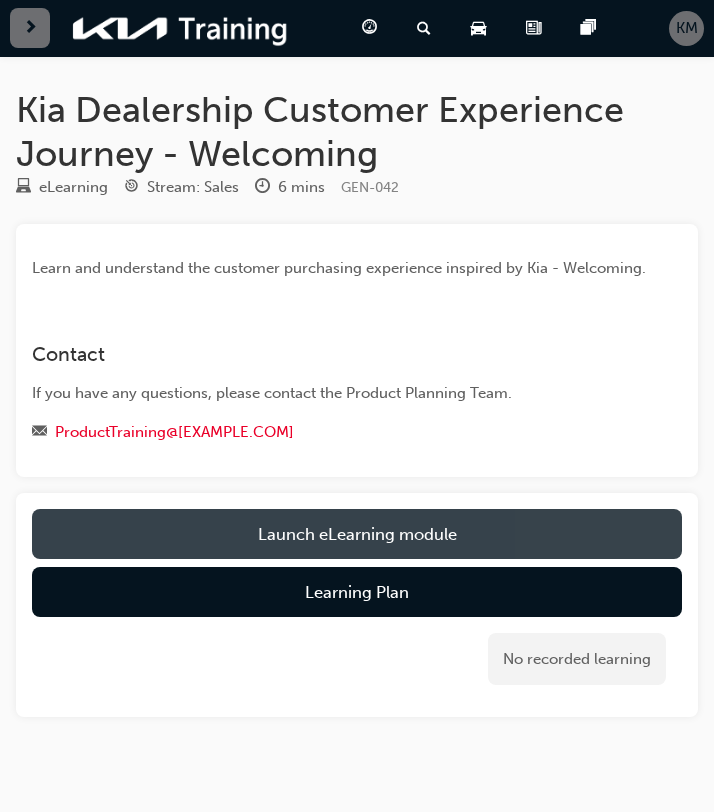 click on "Launch eLearning module" at bounding box center (357, 534) 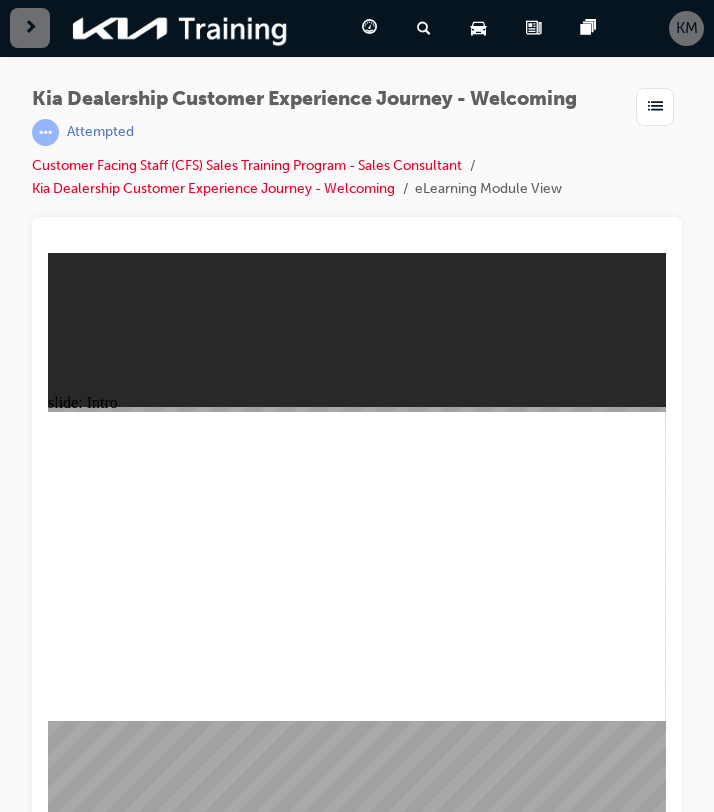 scroll, scrollTop: 49, scrollLeft: 0, axis: vertical 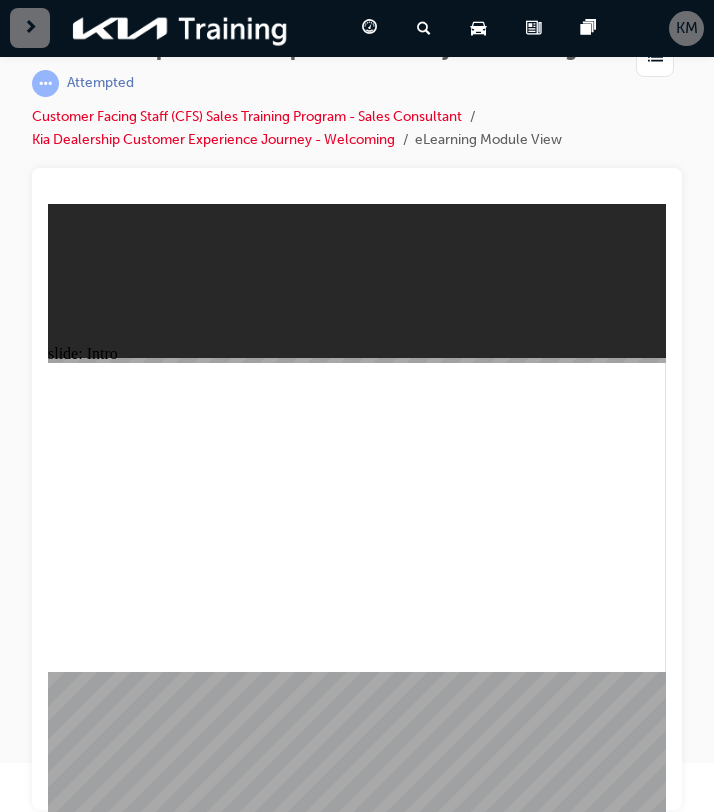 click 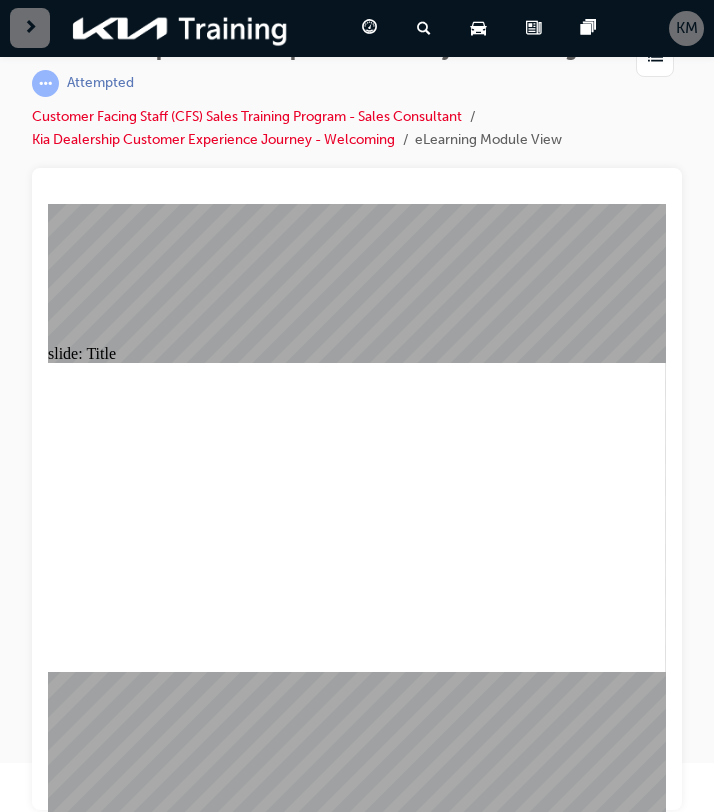 click 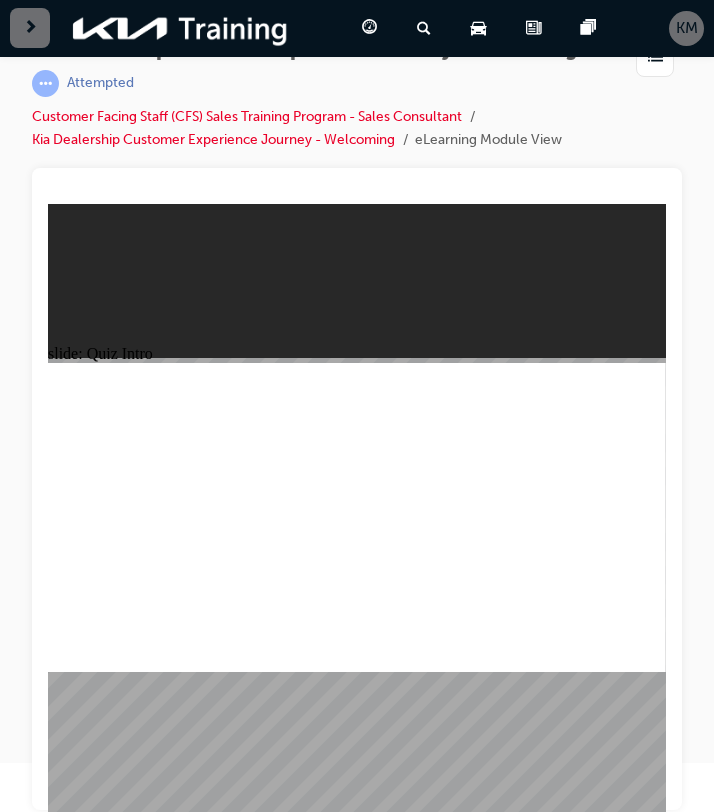 click 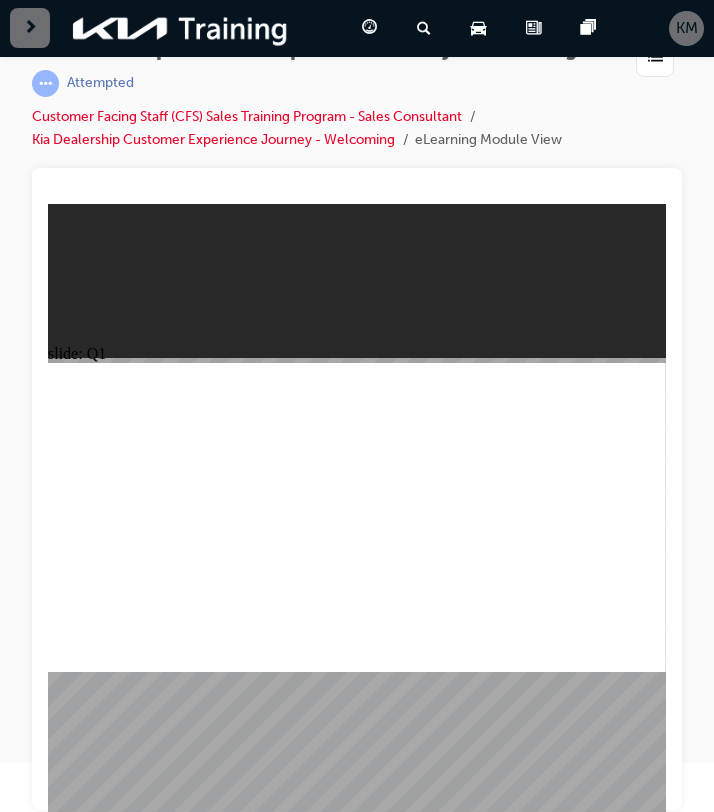 click 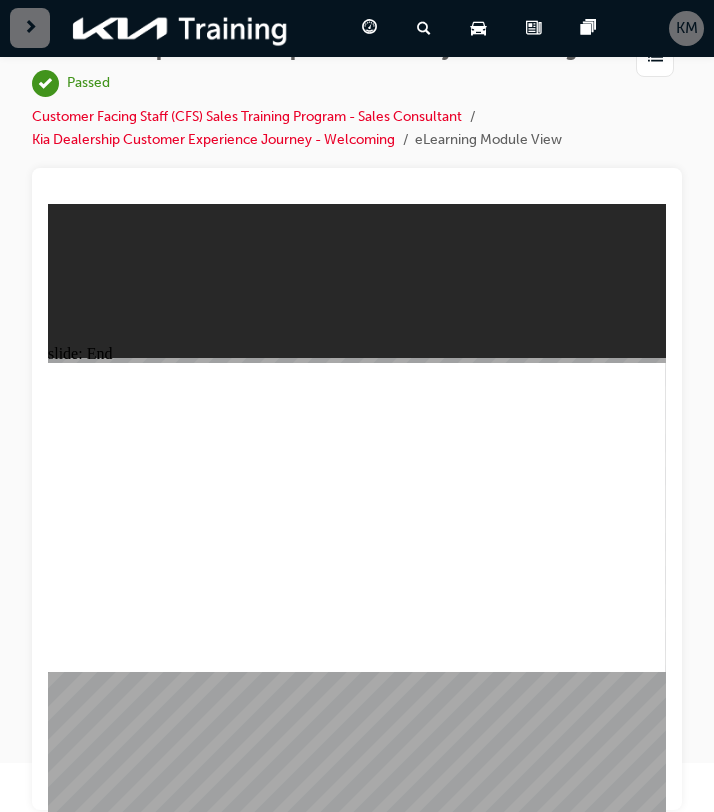 click 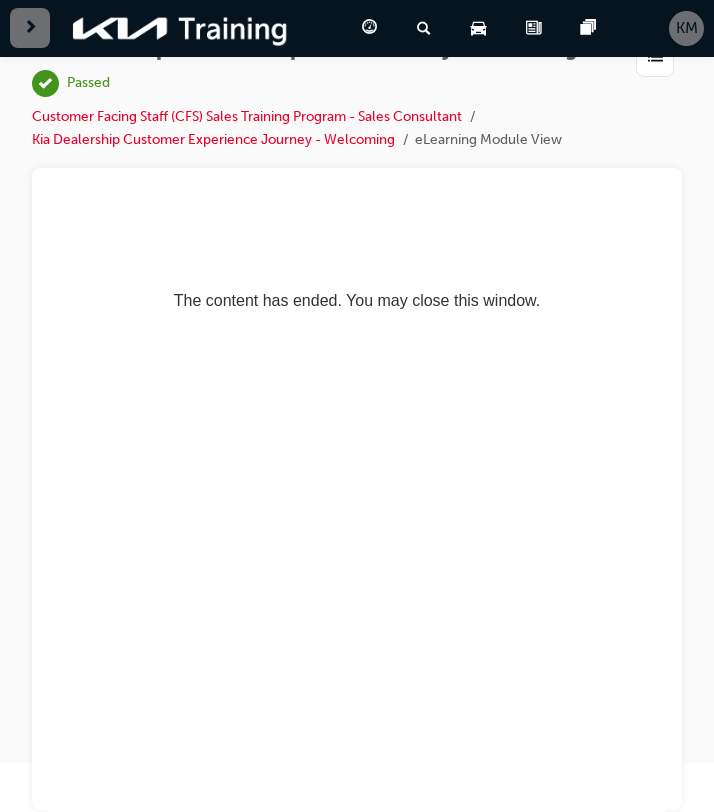 scroll, scrollTop: 0, scrollLeft: 0, axis: both 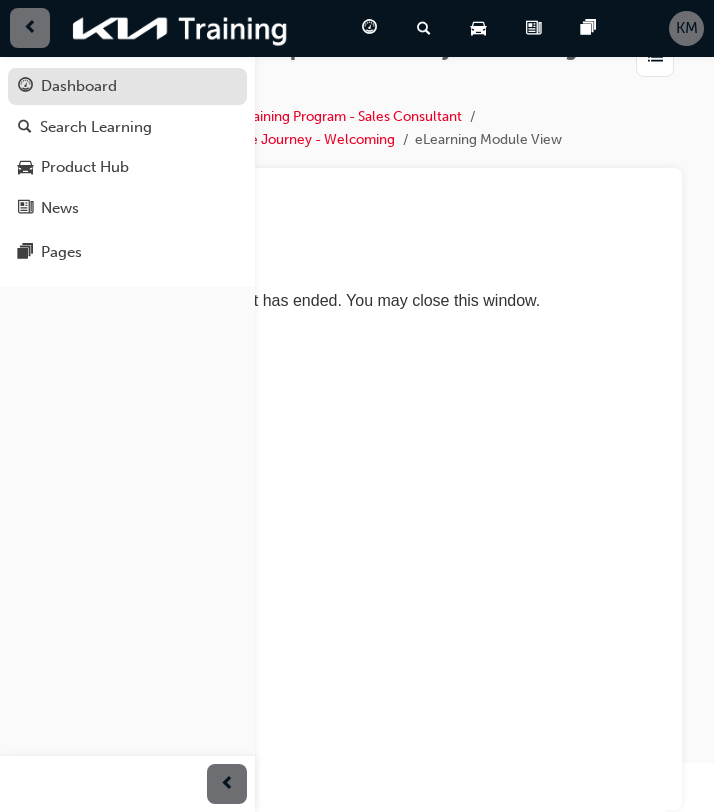 click on "Dashboard" at bounding box center (79, 86) 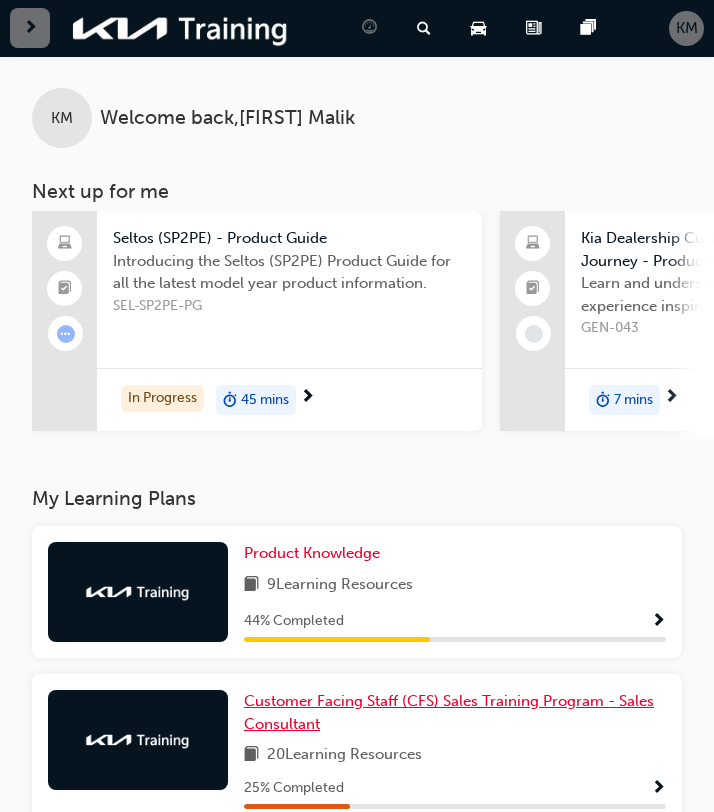 click on "Customer Facing Staff (CFS) Sales Training Program - Sales Consultant" at bounding box center [449, 712] 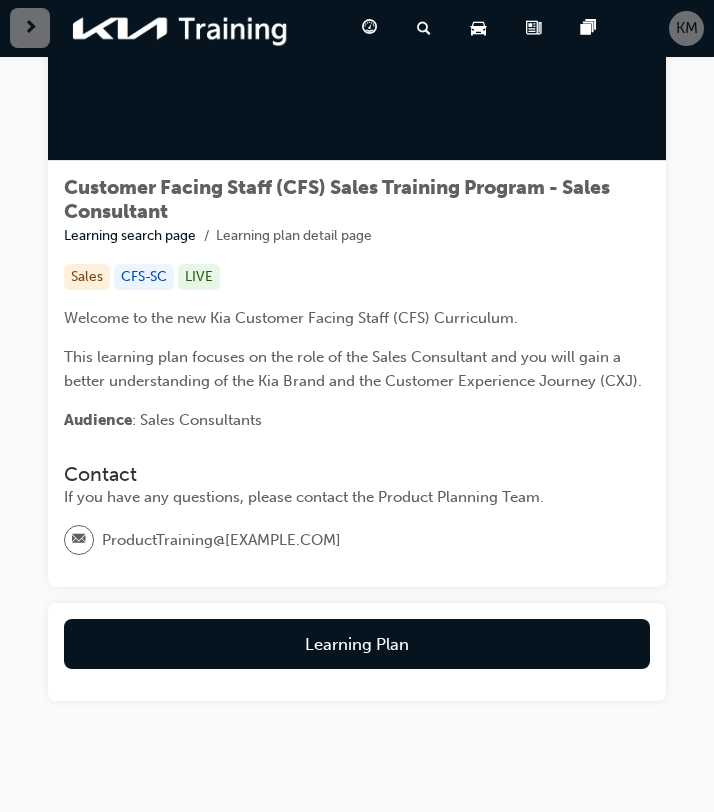 scroll, scrollTop: 220, scrollLeft: 0, axis: vertical 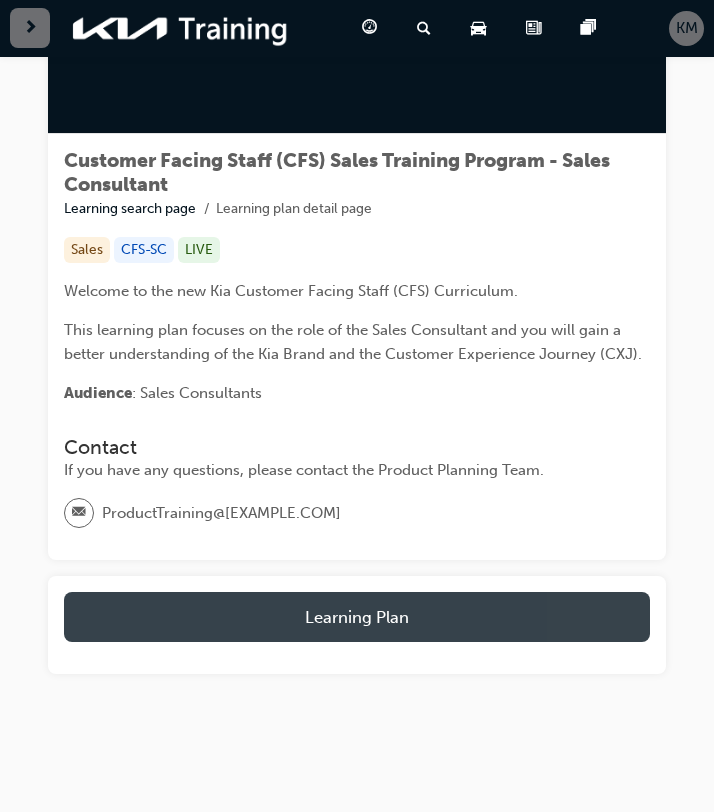 click on "Learning Plan" at bounding box center [357, 617] 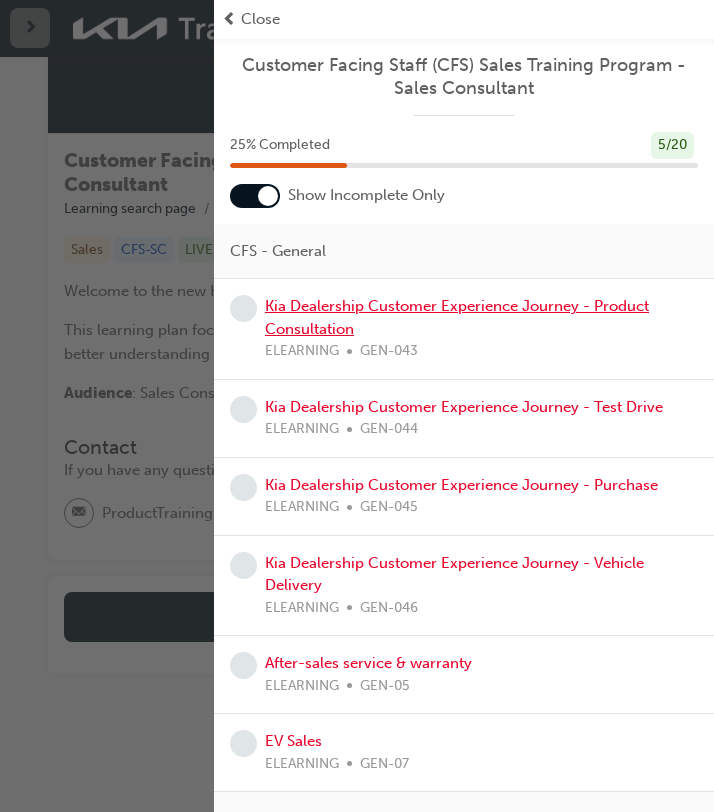 click on "Kia Dealership Customer Experience Journey - Product Consultation" at bounding box center [457, 317] 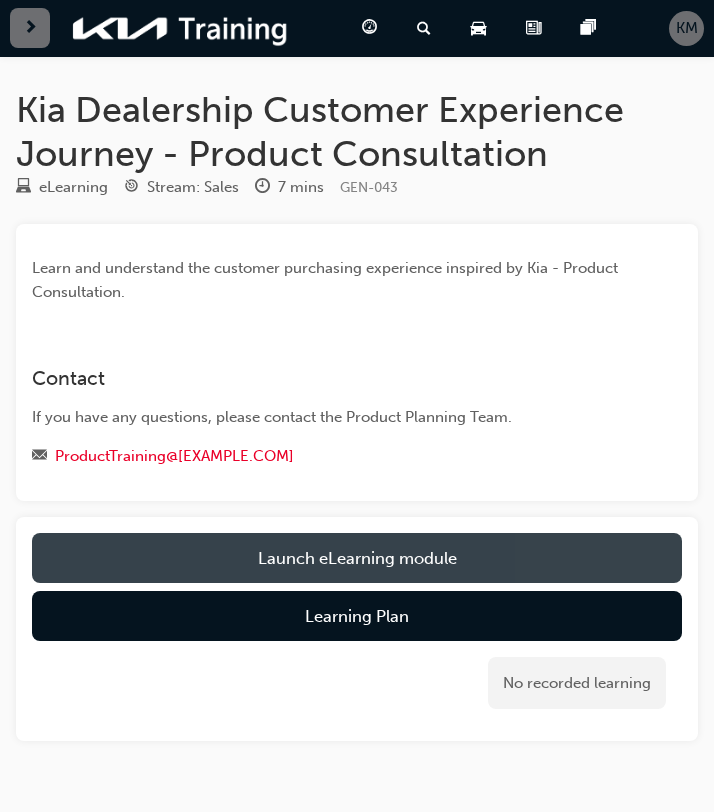 click on "Launch eLearning module" at bounding box center [357, 558] 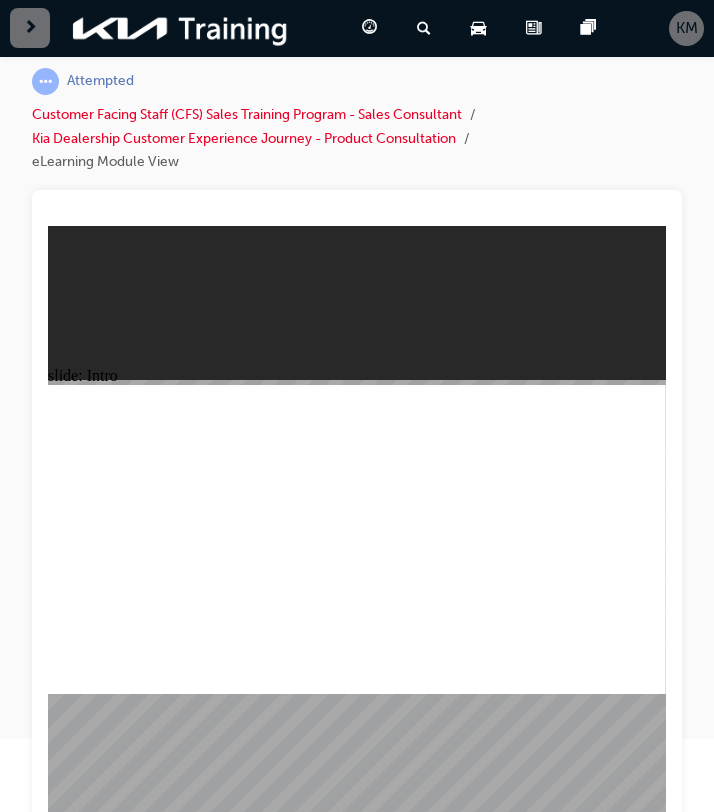scroll, scrollTop: 95, scrollLeft: 0, axis: vertical 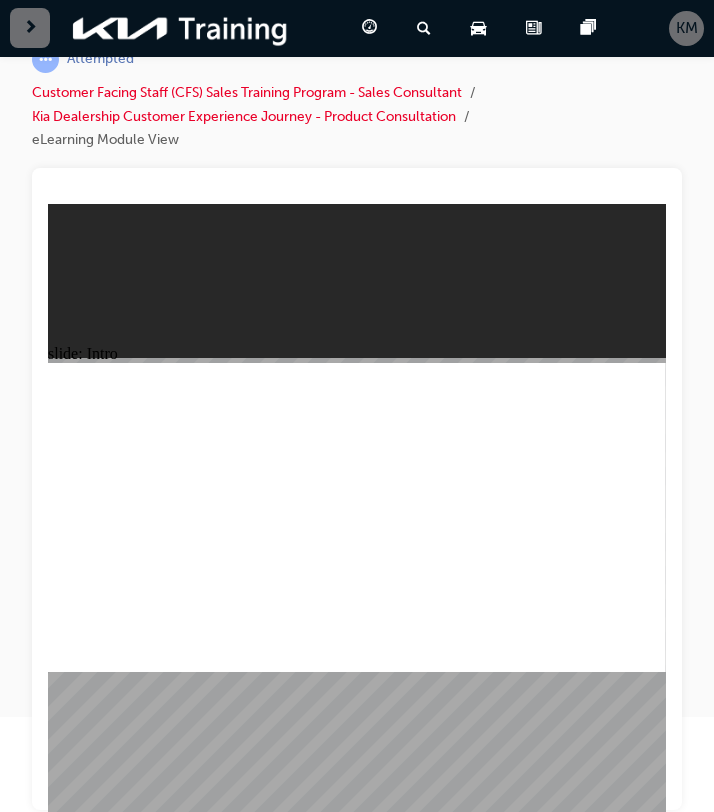 click 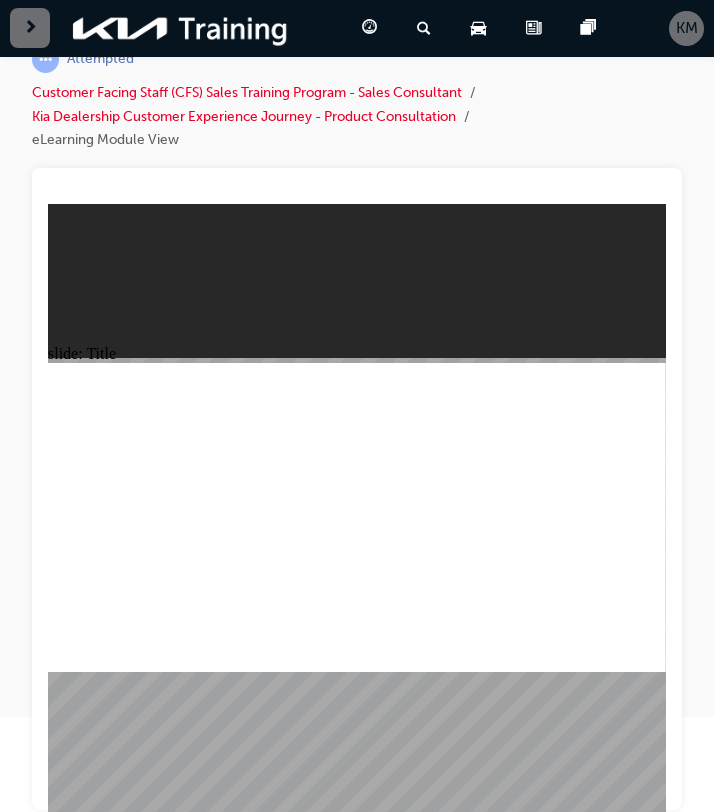 click 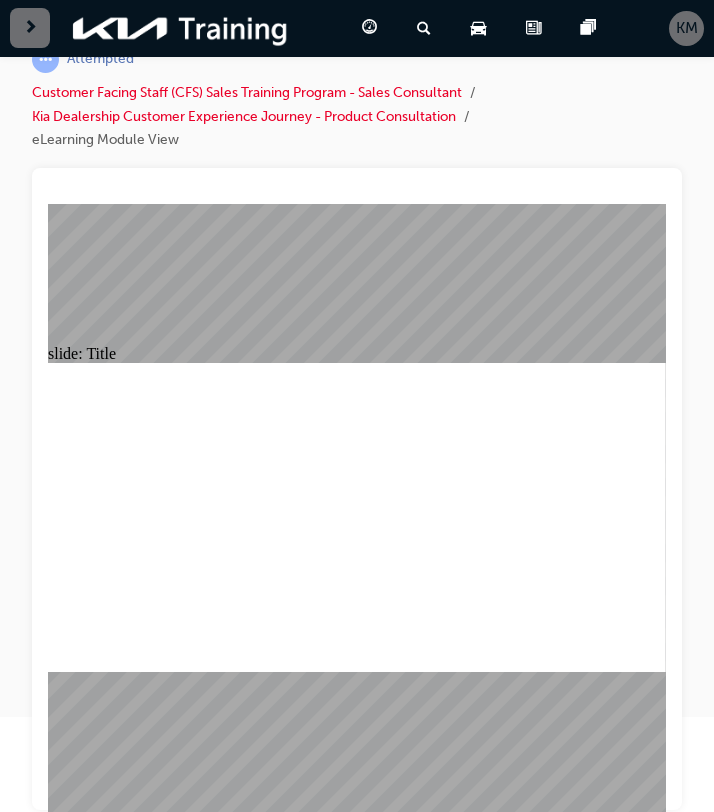 click 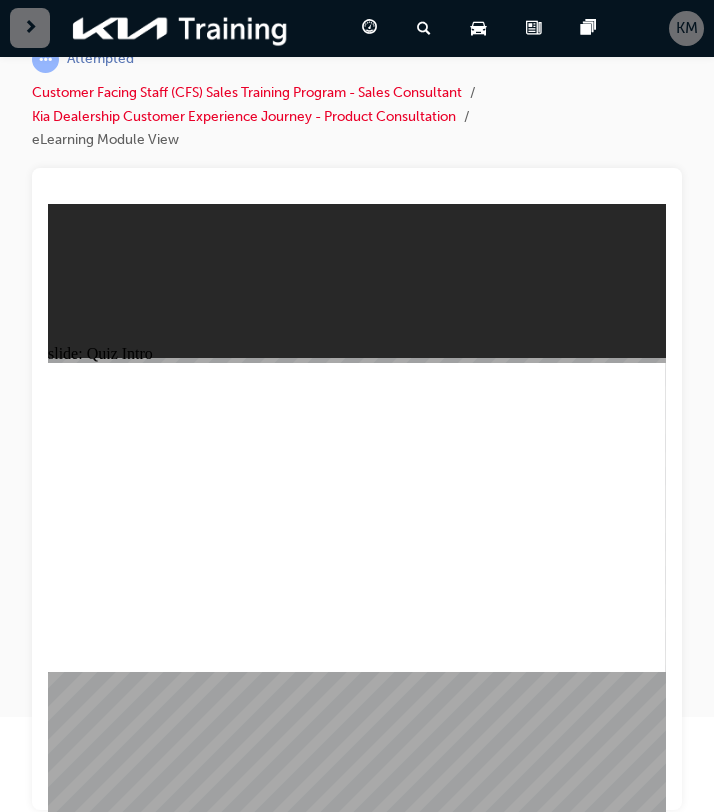 click 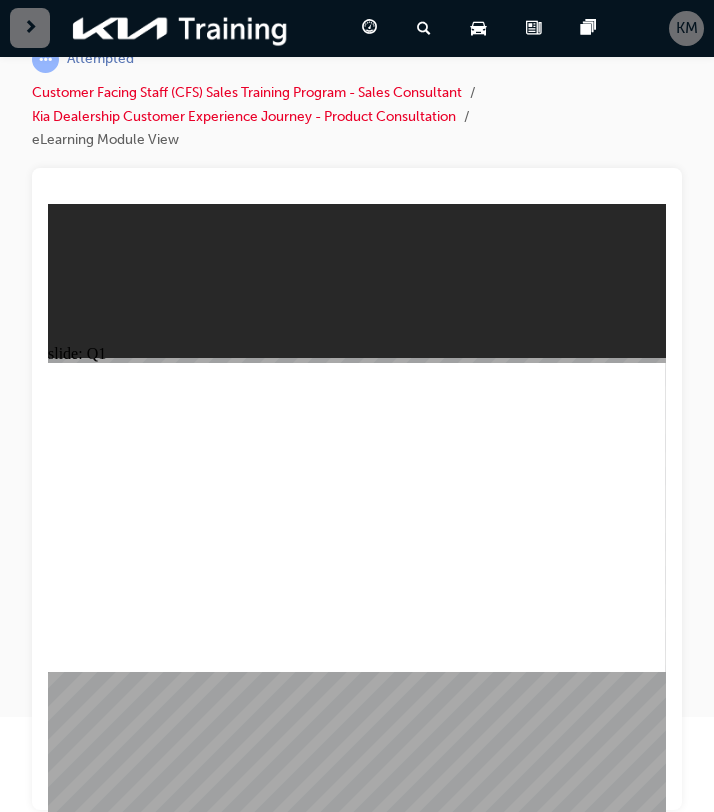 click 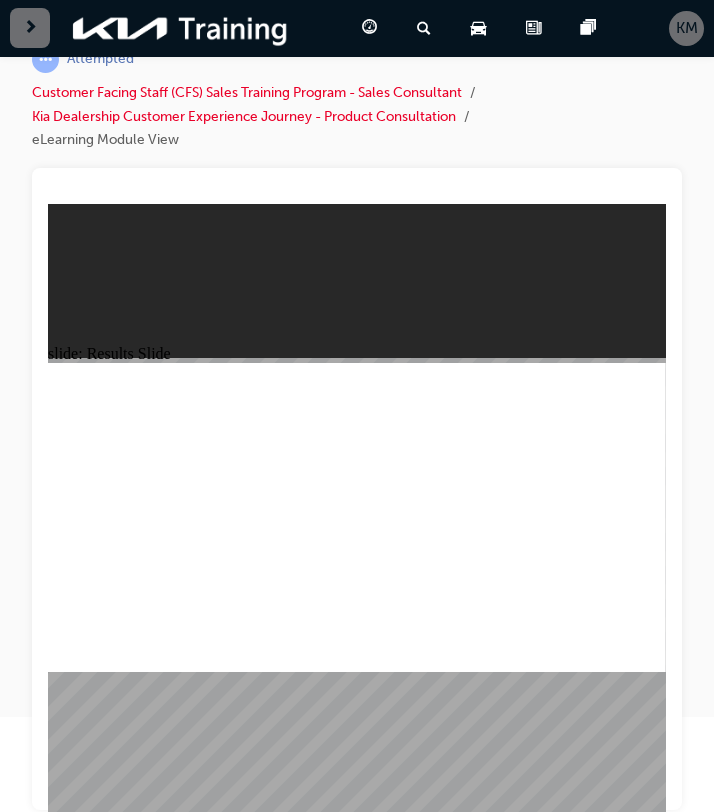 click 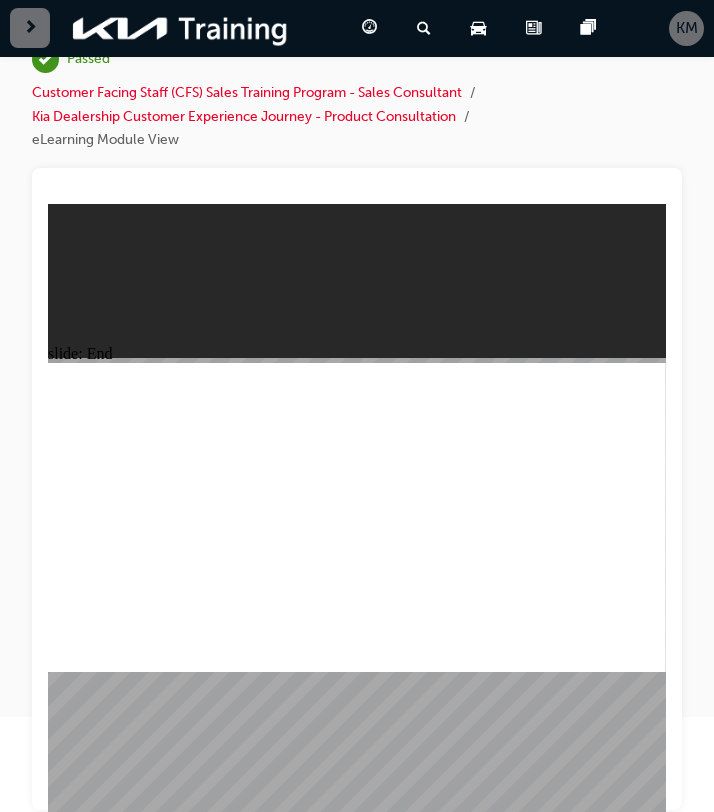 click 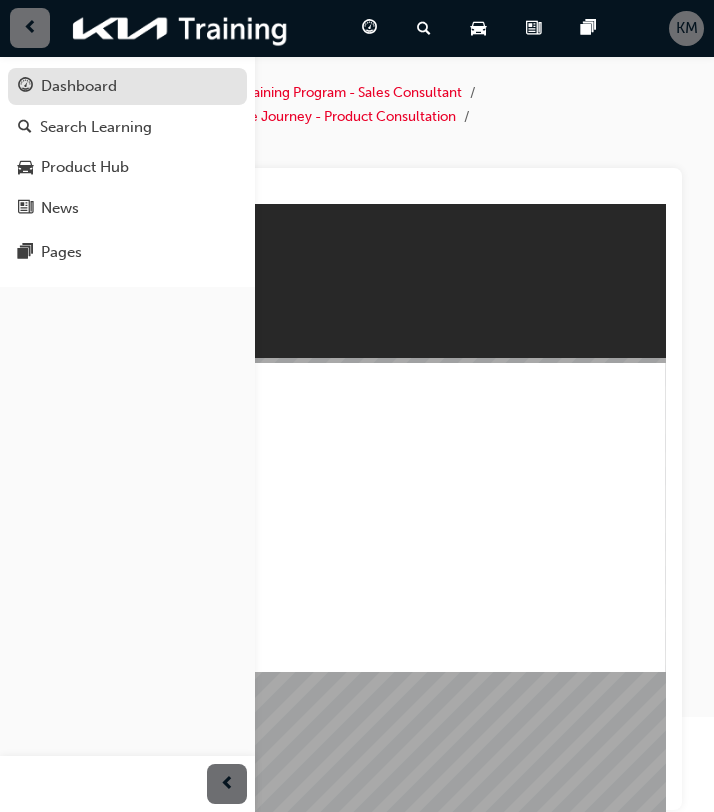 click on "Dashboard" at bounding box center [127, 86] 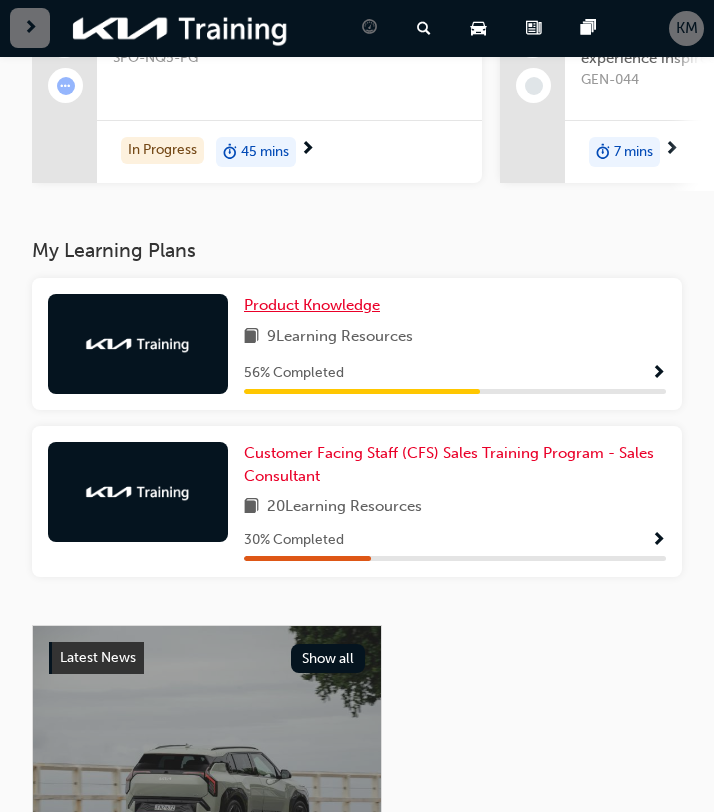 scroll, scrollTop: 261, scrollLeft: 0, axis: vertical 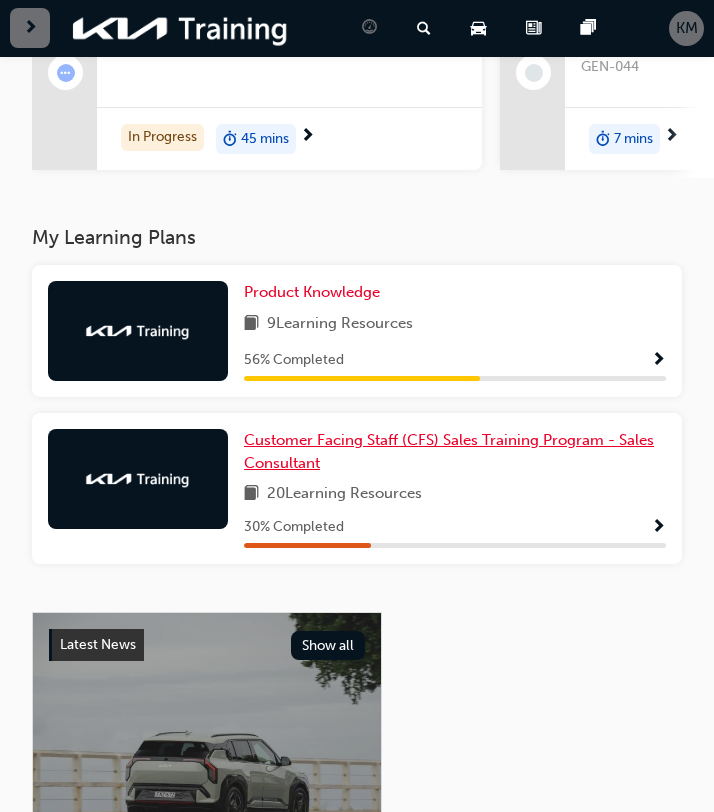 click on "Customer Facing Staff (CFS) Sales Training Program - Sales Consultant" at bounding box center [449, 451] 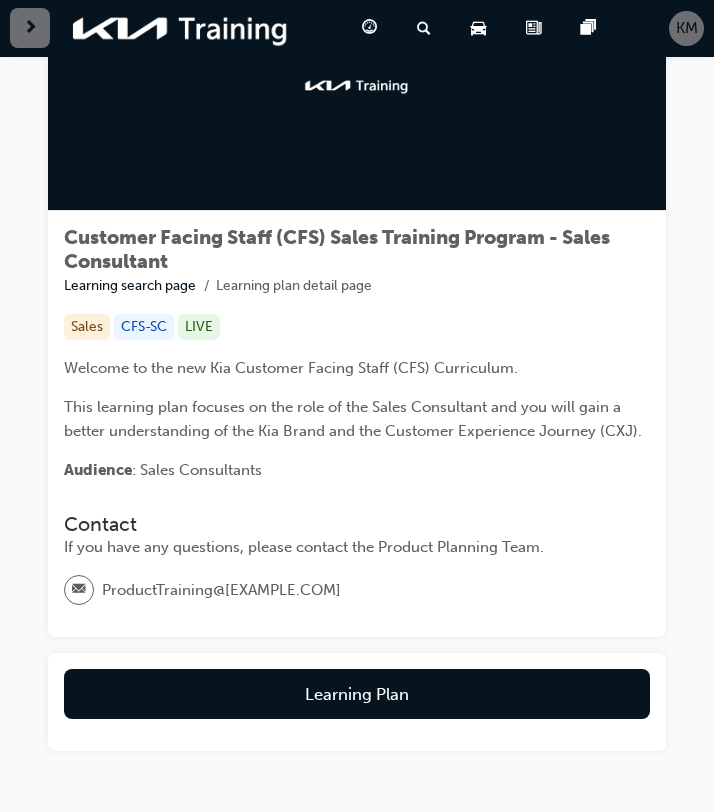 scroll, scrollTop: 245, scrollLeft: 0, axis: vertical 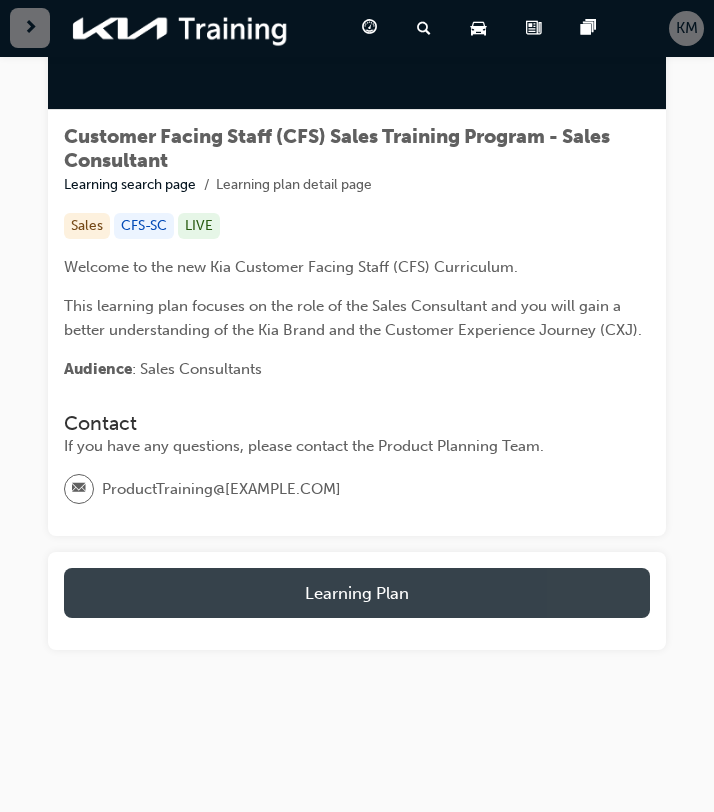 click on "Learning Plan" at bounding box center (357, 593) 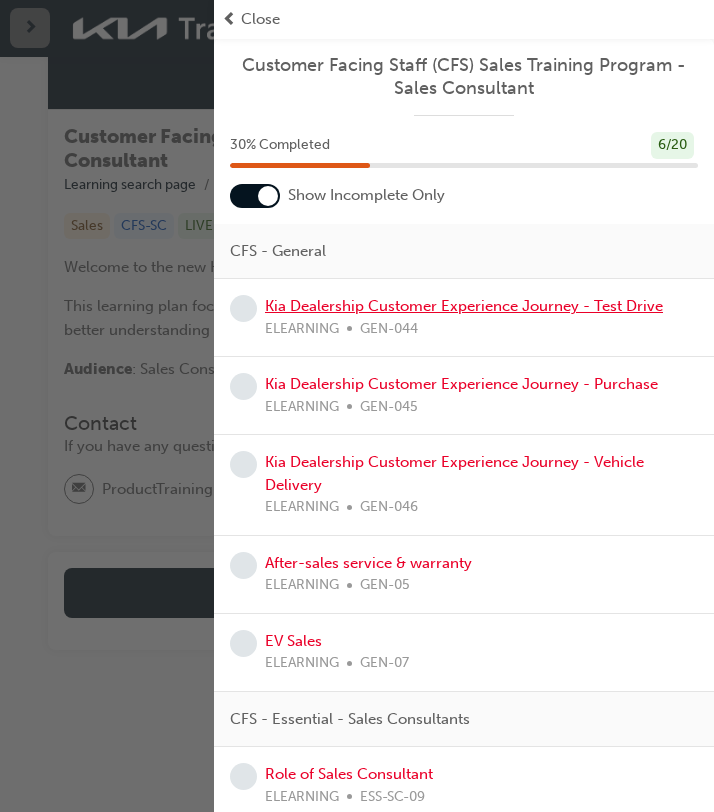 click on "Kia Dealership Customer Experience Journey - Test Drive" at bounding box center [464, 306] 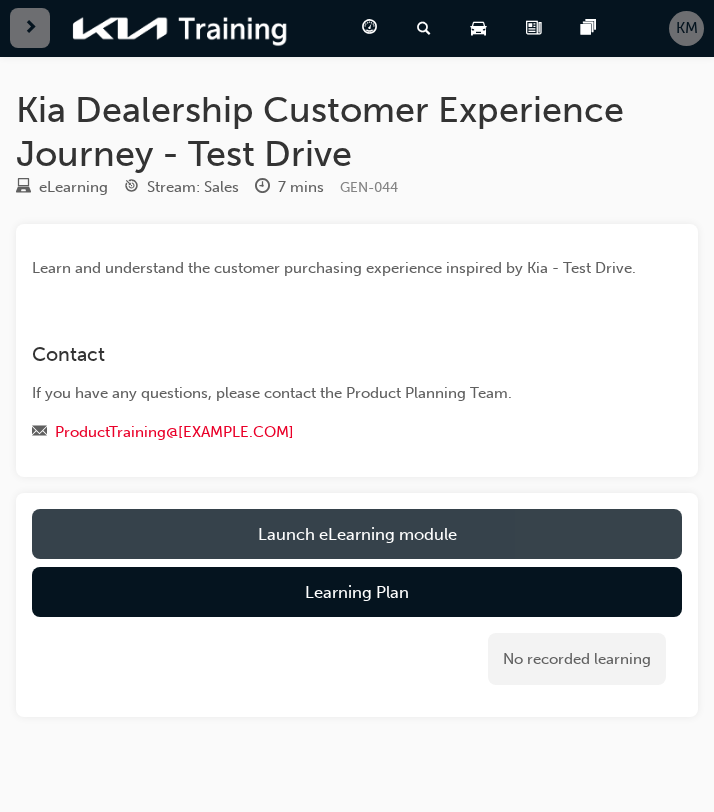 click on "Launch eLearning module" at bounding box center (357, 534) 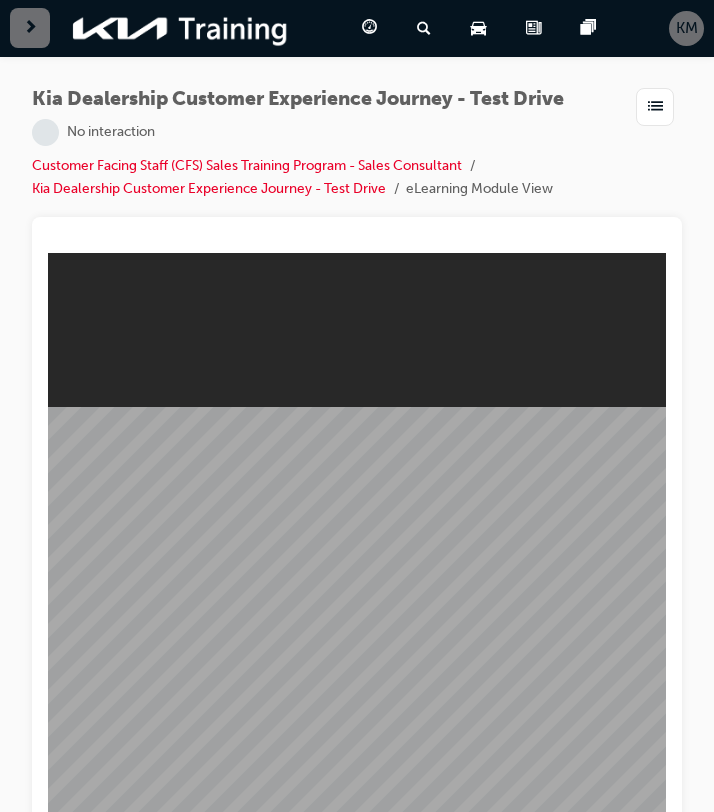 scroll, scrollTop: 0, scrollLeft: 0, axis: both 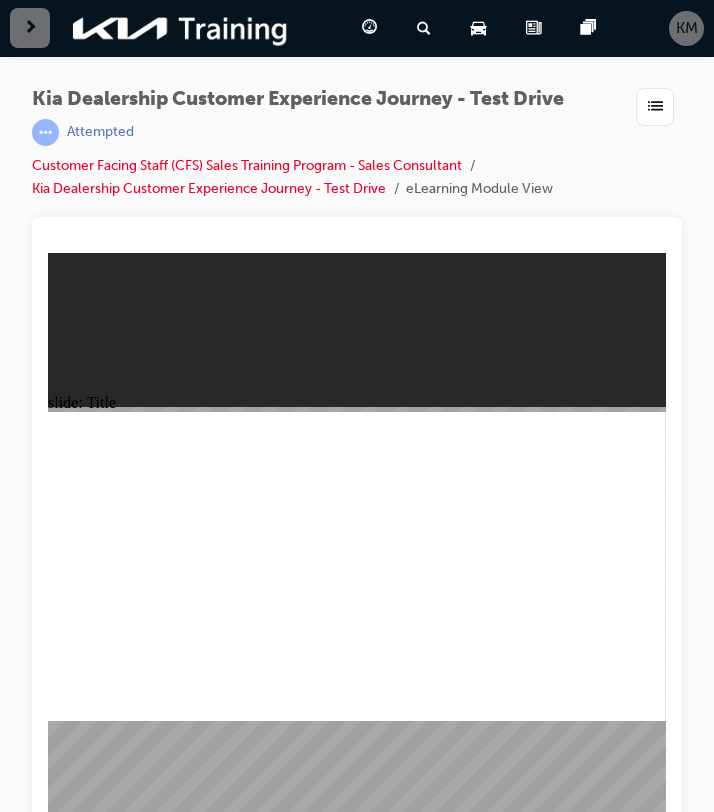 click at bounding box center (357, 538) 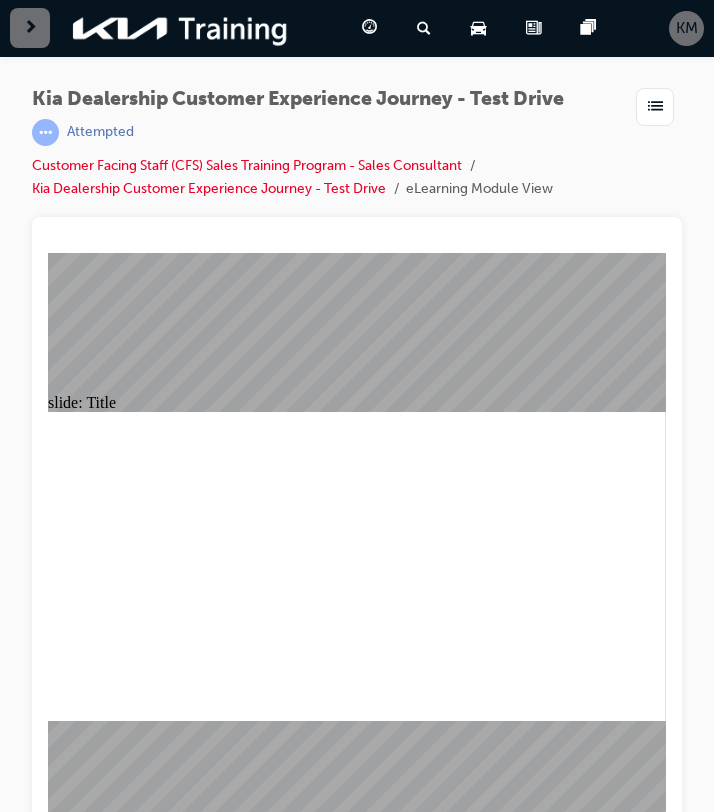 click 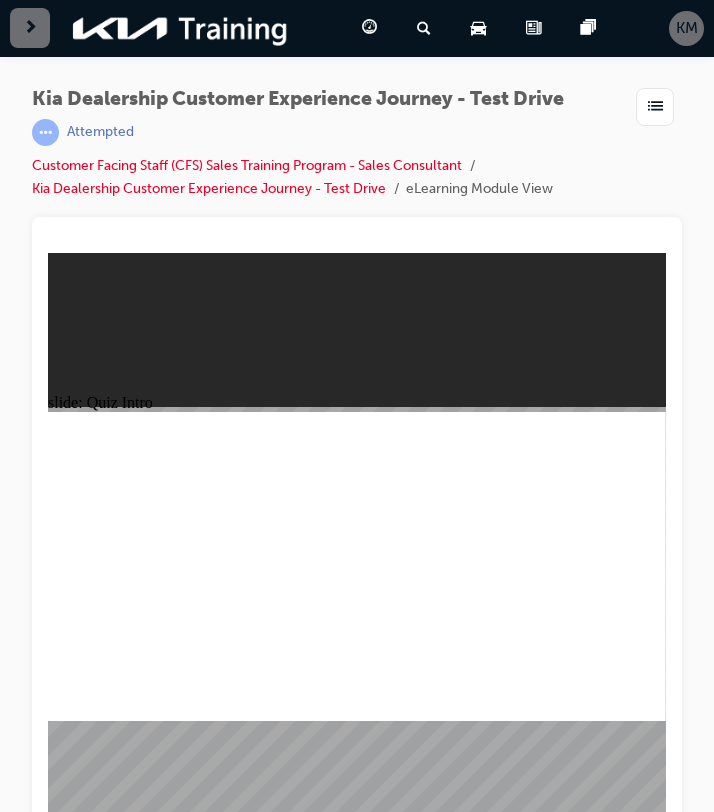 click 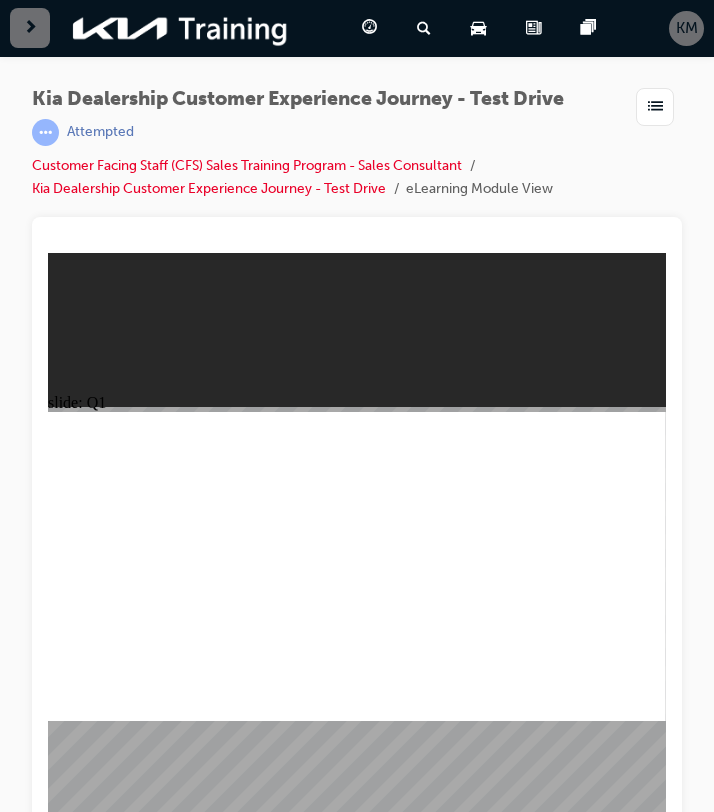 click 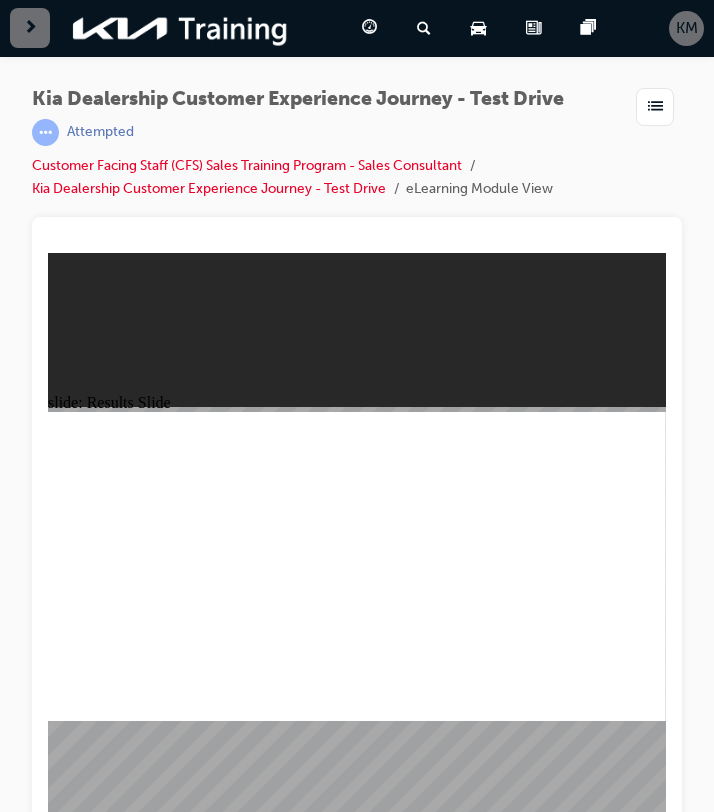 click on "slide: Results Slide
You have now completed the quiz.  Click next to continue. YOUR SCORE 100 % PASSING SCORE:  90 % YOUR POINTS 2 PASSING POINTS:  1.8 Group
Rectangle 3 Line 3 Menu Resources Knowledge Check Results Line 4 Rectangle 4 Rectangle 6 Rectangle 5 right.png right.png Menu Resources YOUR SCORE PASSING SCORE: 90% YOUR POINTS PASSING POINTS: 1.8 Knowledge Check Results You have now completed the quiz.  Click next to continue. 100% 2" at bounding box center (357, 557) 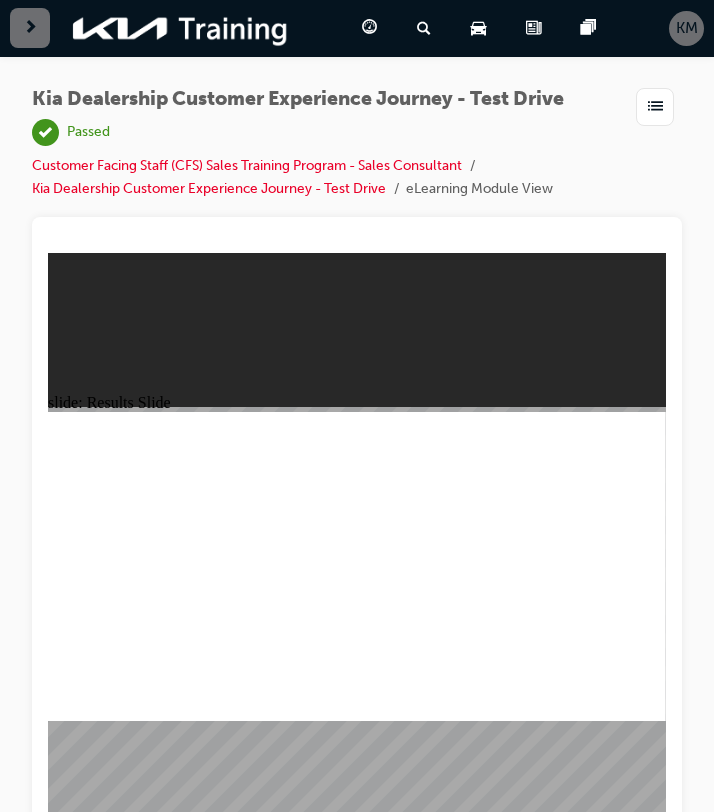 click at bounding box center [30, 28] 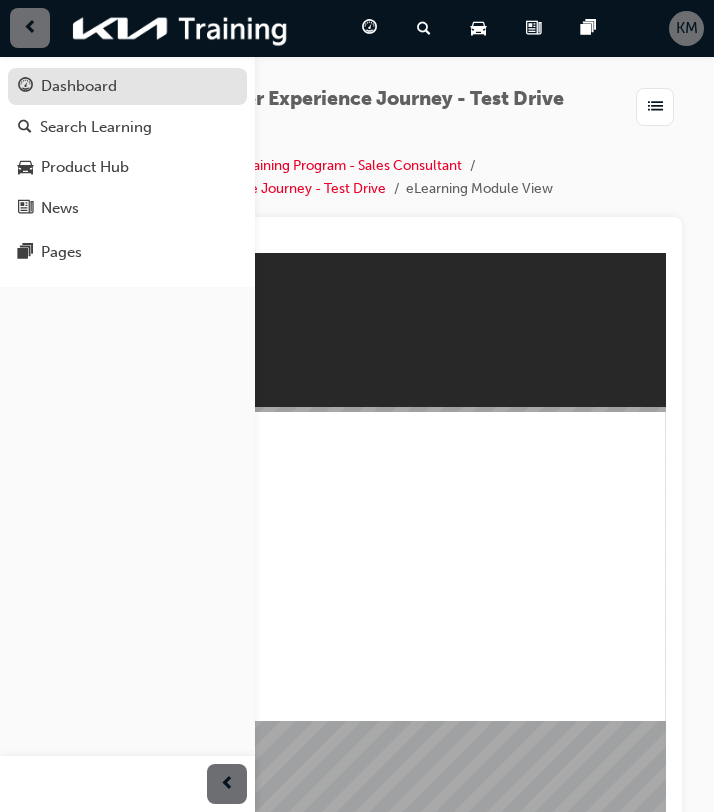 click on "Dashboard" at bounding box center (127, 86) 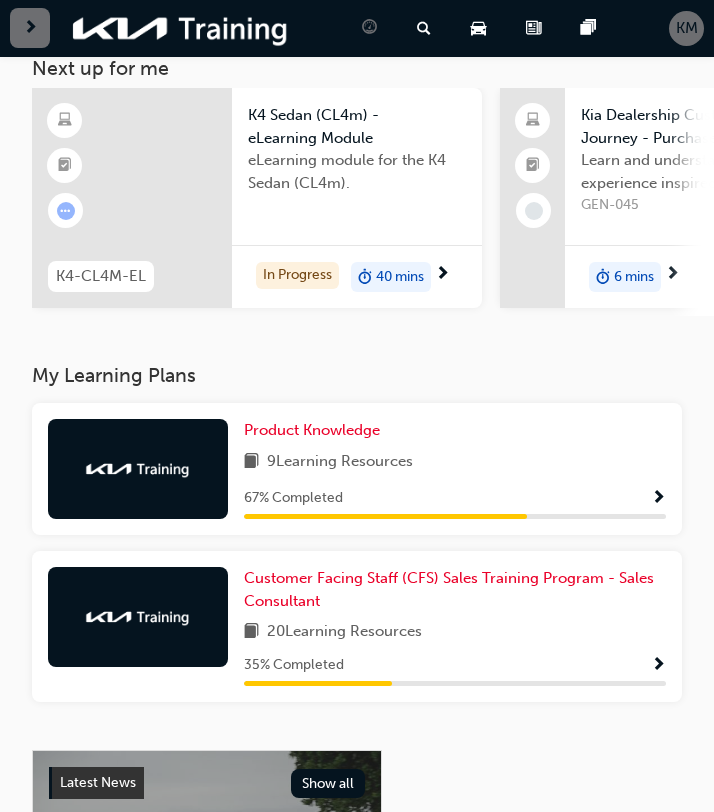 scroll, scrollTop: 247, scrollLeft: 0, axis: vertical 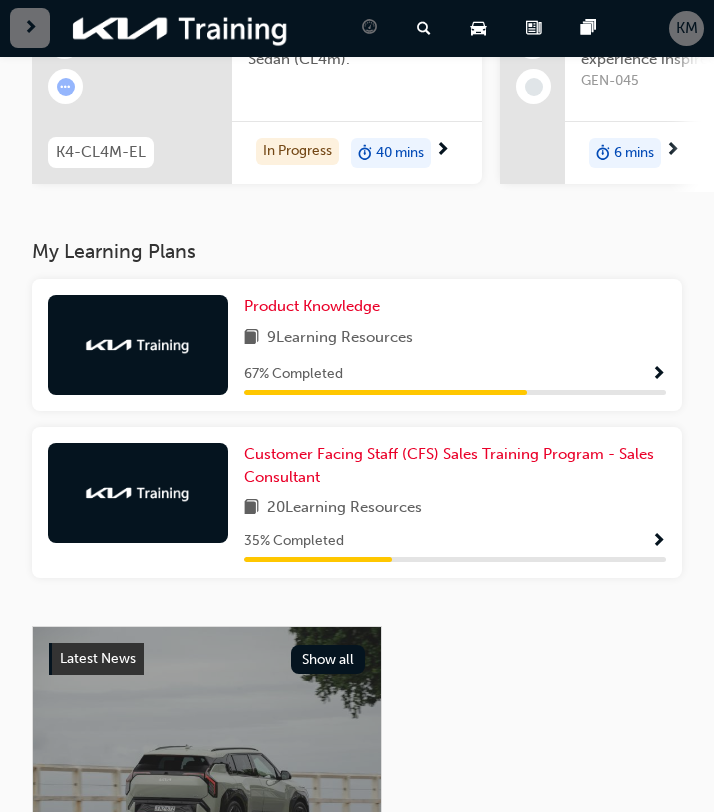 click on "20  Learning Resources" at bounding box center (455, 508) 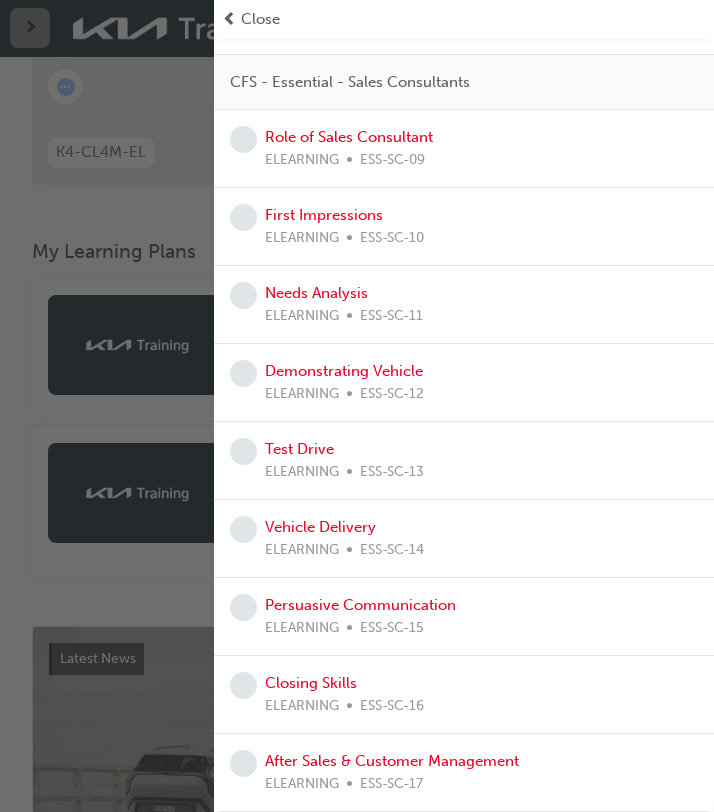 scroll, scrollTop: 0, scrollLeft: 0, axis: both 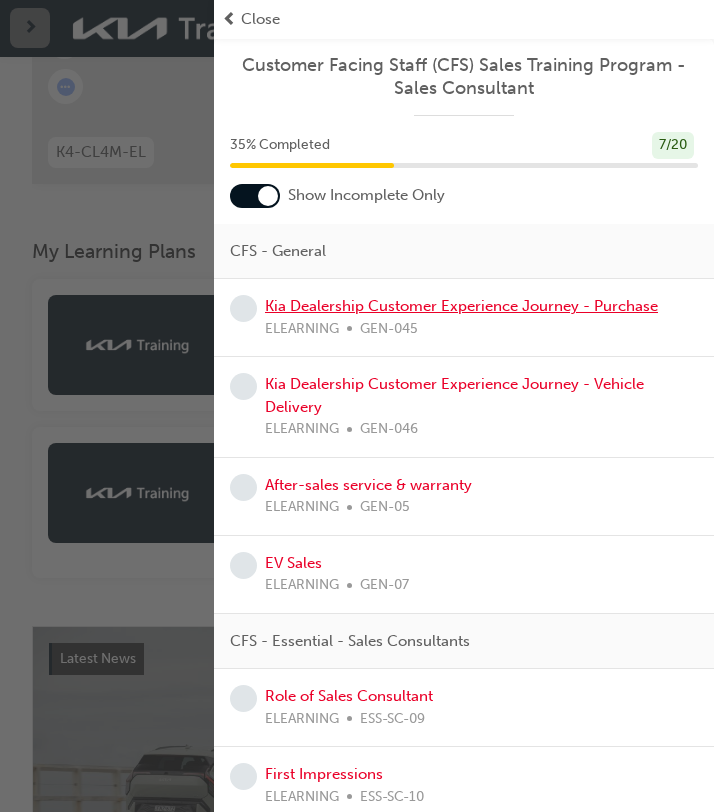 click on "Kia Dealership Customer Experience Journey - Purchase" at bounding box center (461, 306) 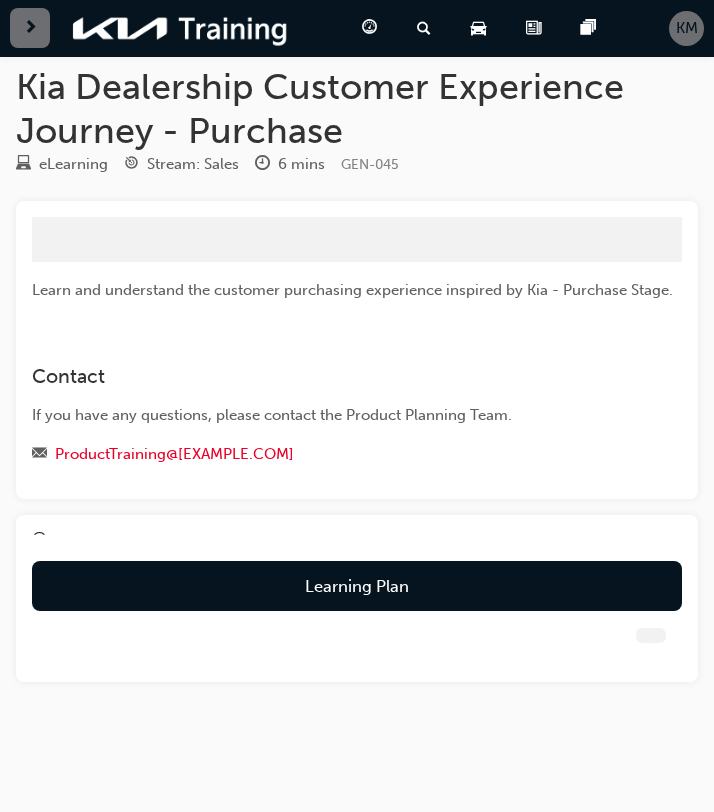scroll, scrollTop: 0, scrollLeft: 0, axis: both 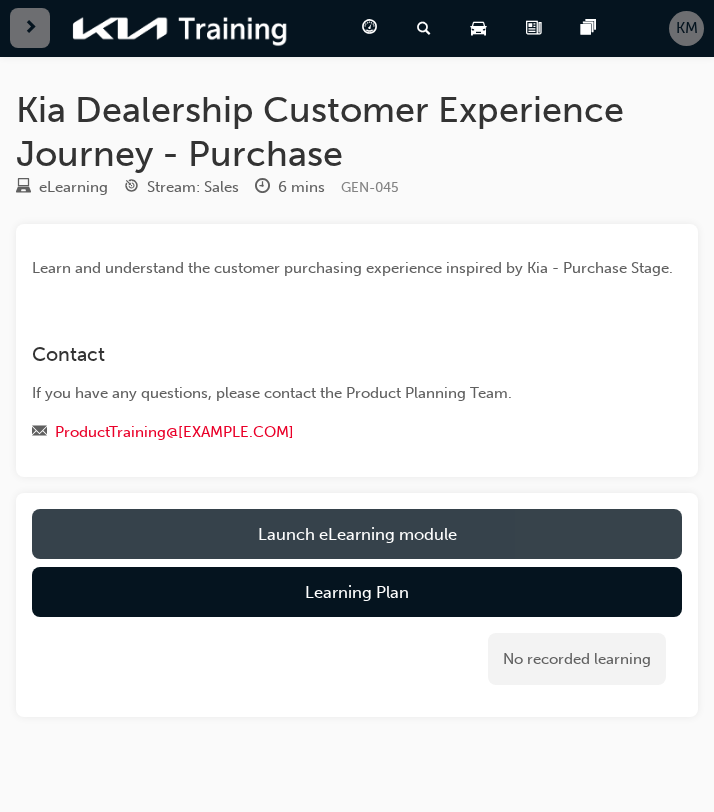 click on "Launch eLearning module" at bounding box center [357, 534] 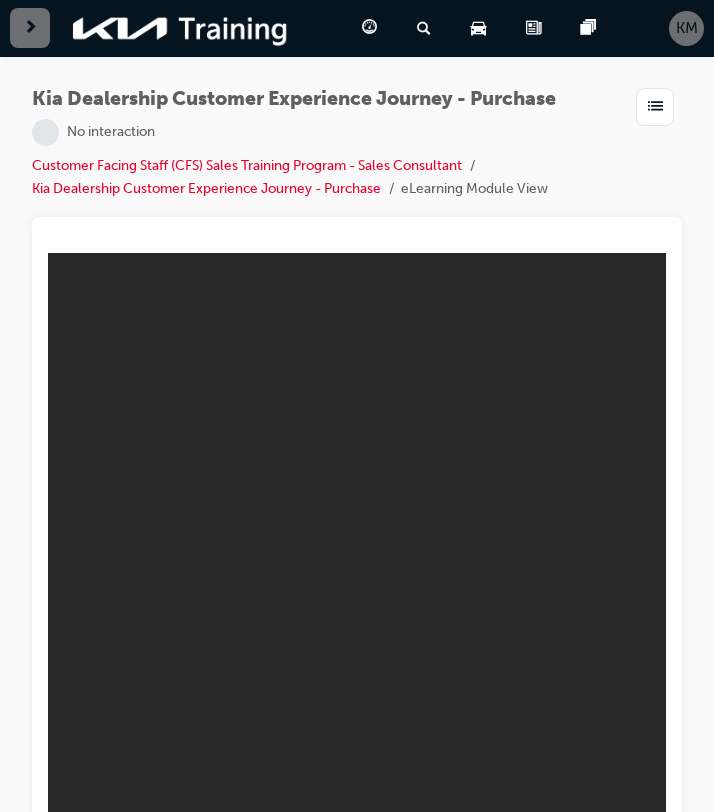 scroll, scrollTop: 49, scrollLeft: 0, axis: vertical 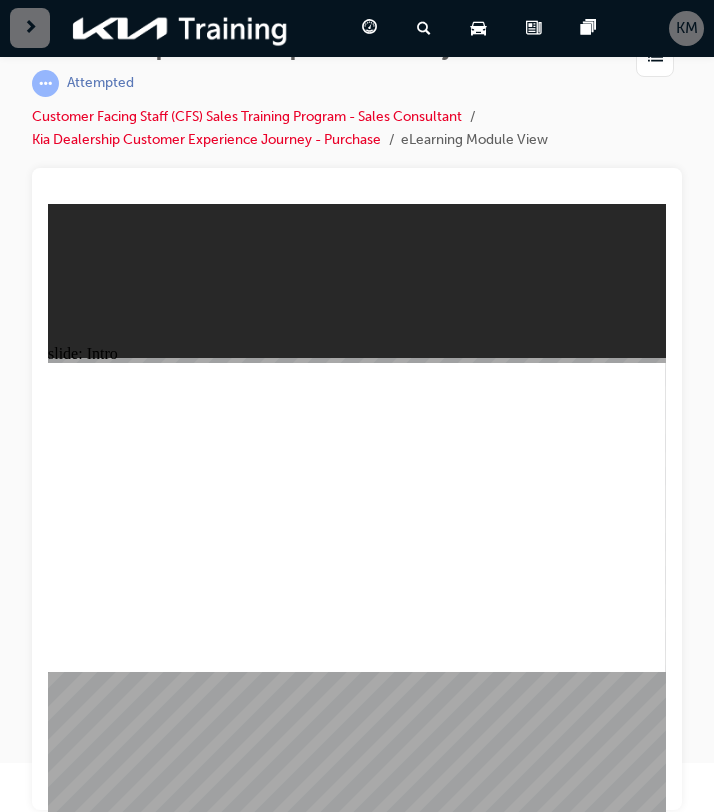 click 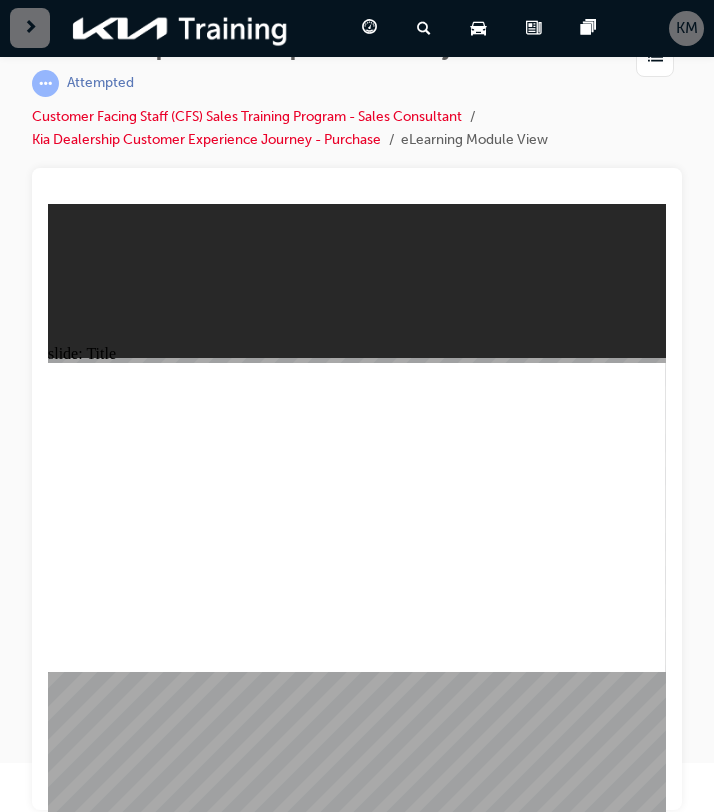 click on "slide: Title
Kia Dealership Customer Experience   Journey - Purchase Learn and understand the customer purchasing experience inspired by Kia.   Click on the right arrow to play the video  Arrow_light.png Arrow_light.png Kia Dealership Customer Experience    Journey - Purchase Learn and understand the customer  purchasing experience inspired by Kia. Click on the right arrow to play the video" at bounding box center (357, 508) 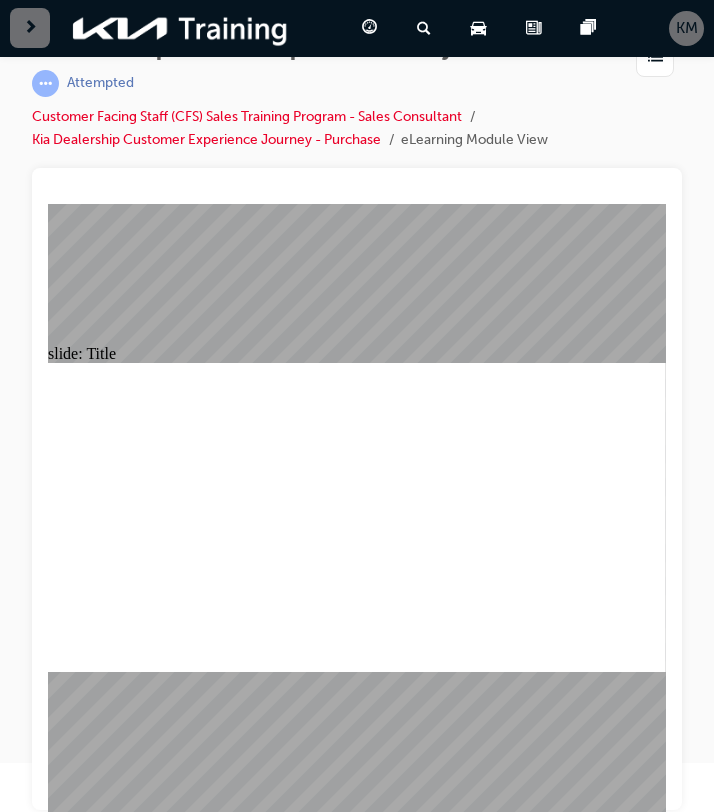 click 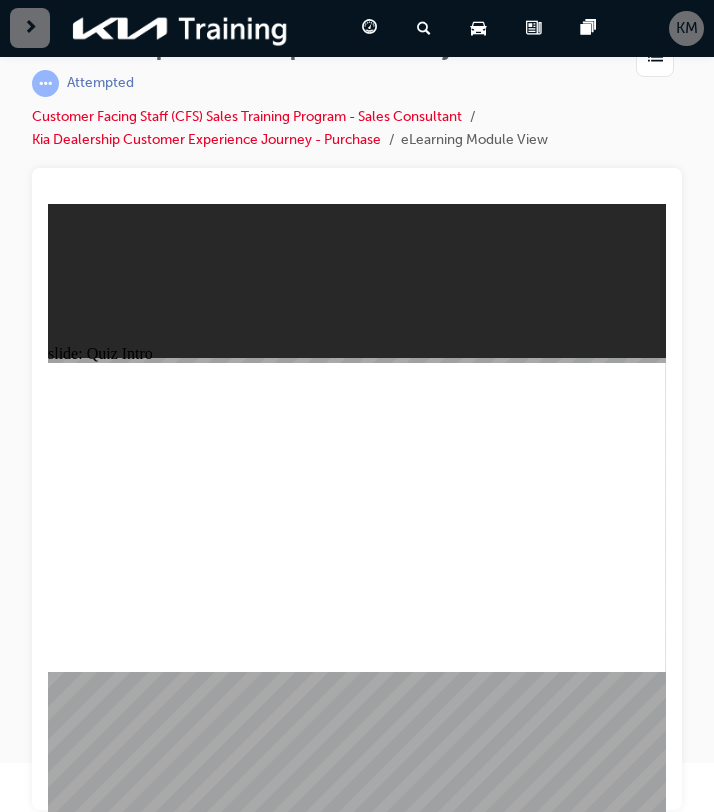 click 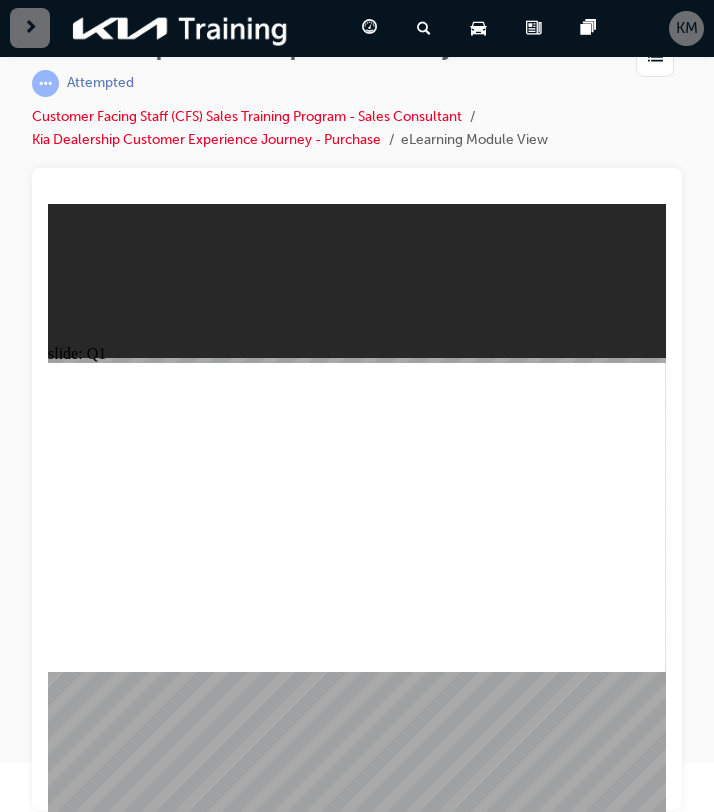 click 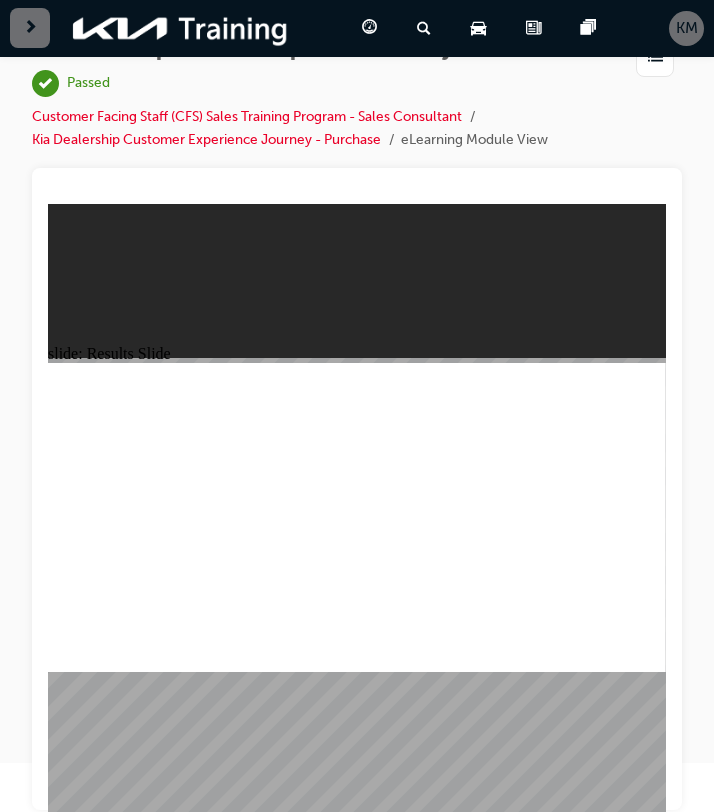 click at bounding box center [357, 1413] 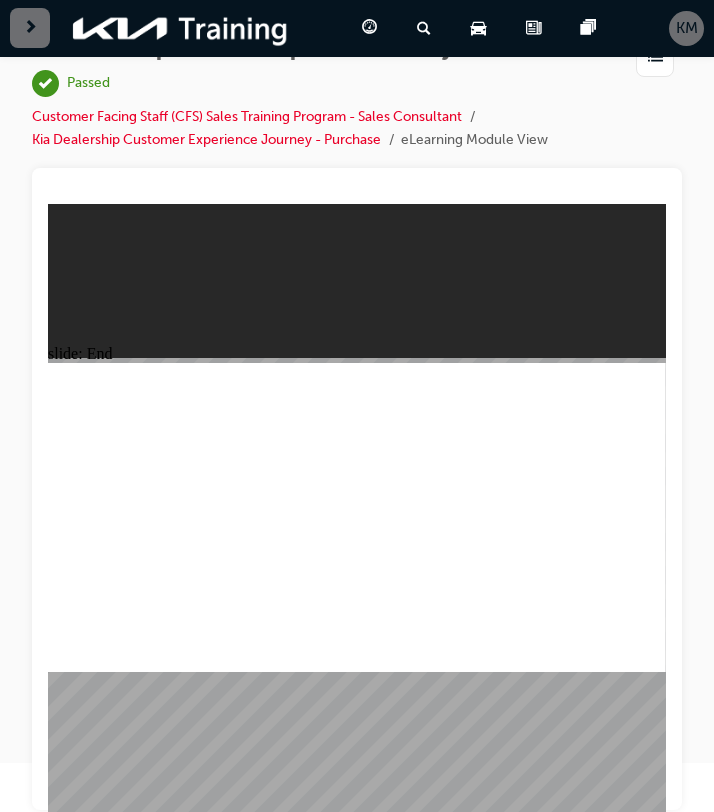 click at bounding box center (30, 28) 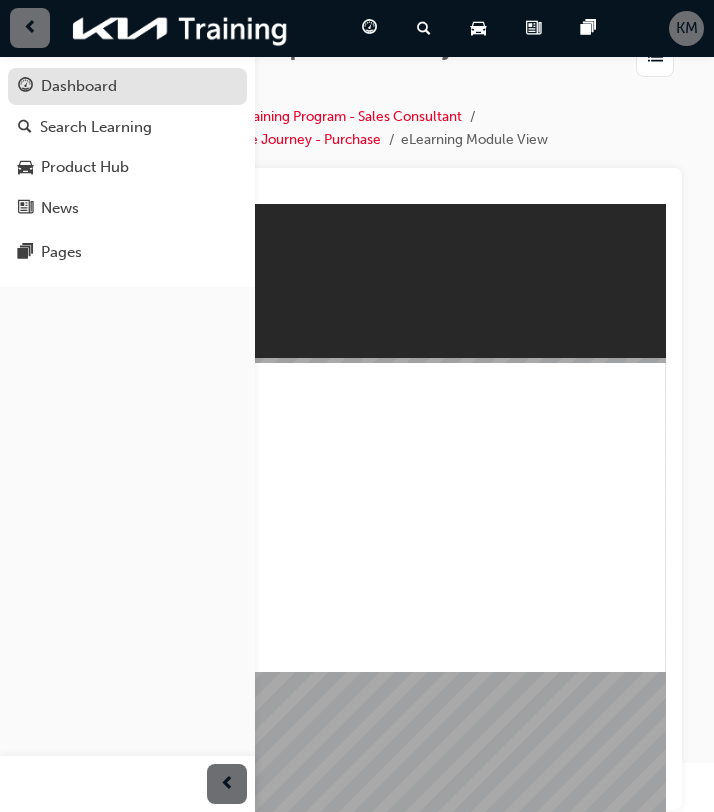 click on "Dashboard" at bounding box center (79, 86) 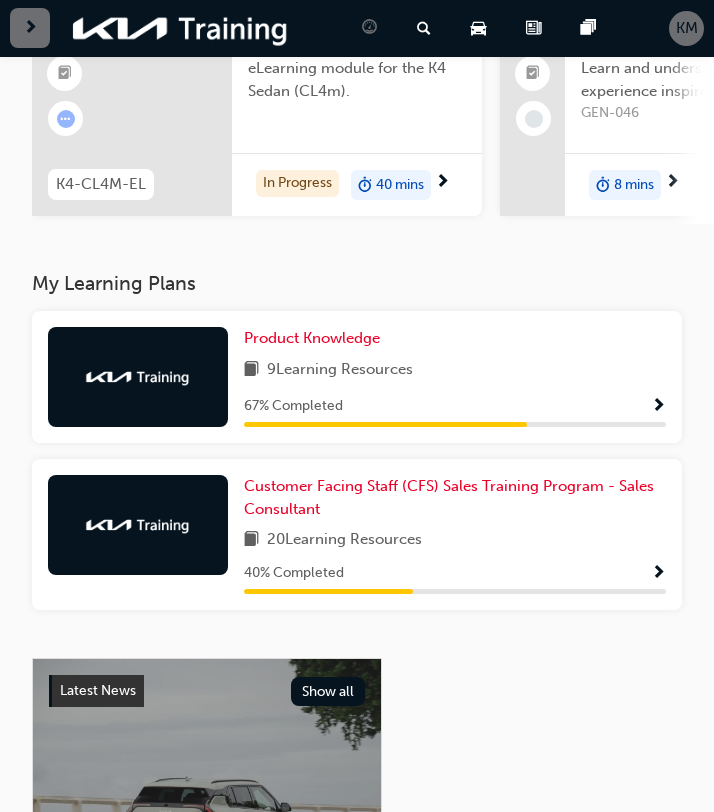scroll, scrollTop: 239, scrollLeft: 0, axis: vertical 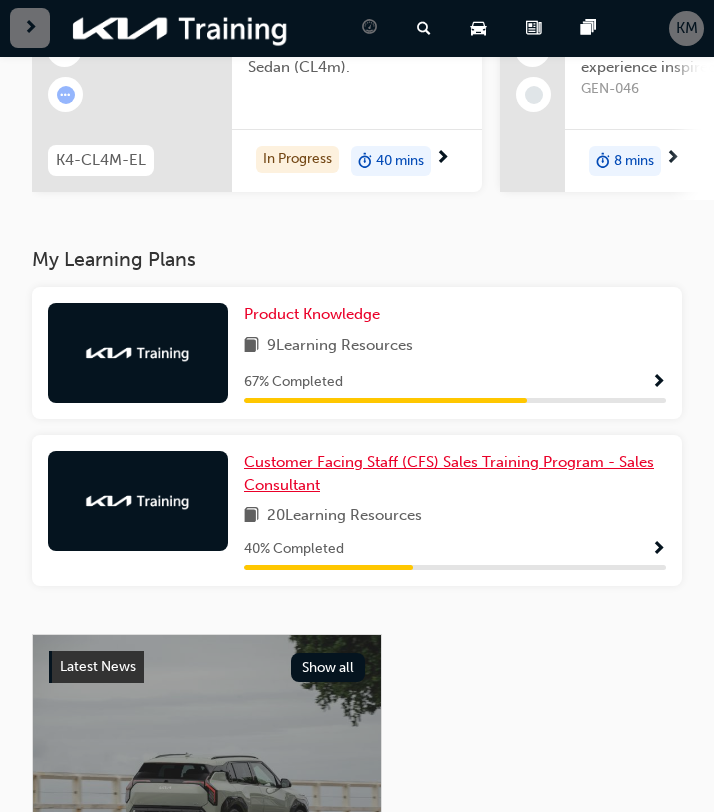 click on "Customer Facing Staff (CFS) Sales Training Program - Sales Consultant" at bounding box center (455, 473) 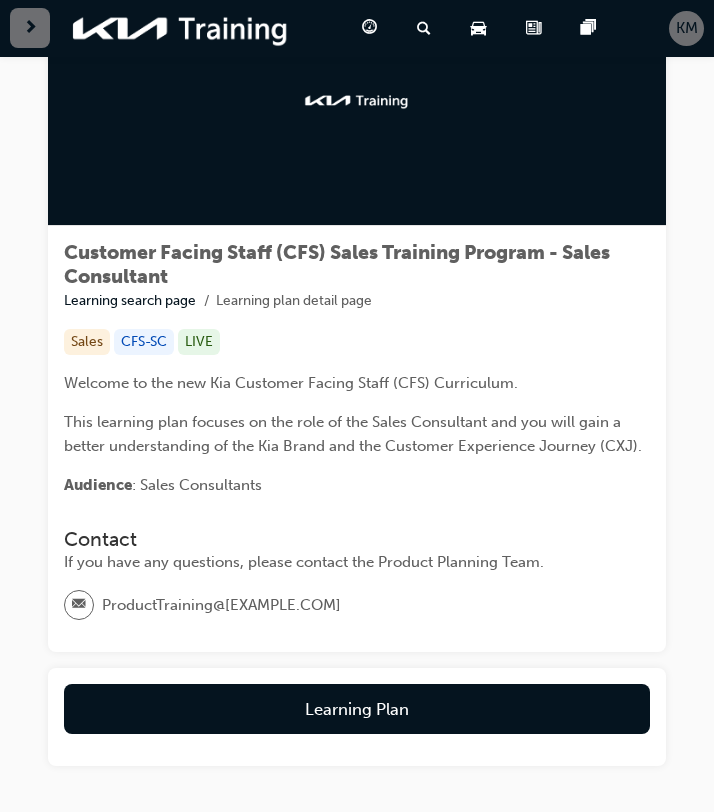 scroll, scrollTop: 245, scrollLeft: 0, axis: vertical 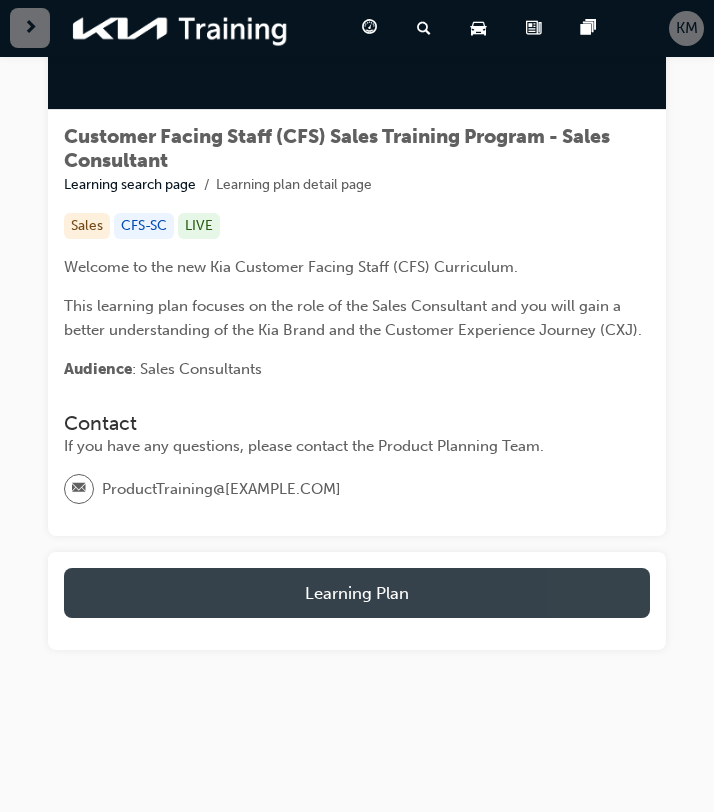 click on "Learning Plan" at bounding box center [357, 593] 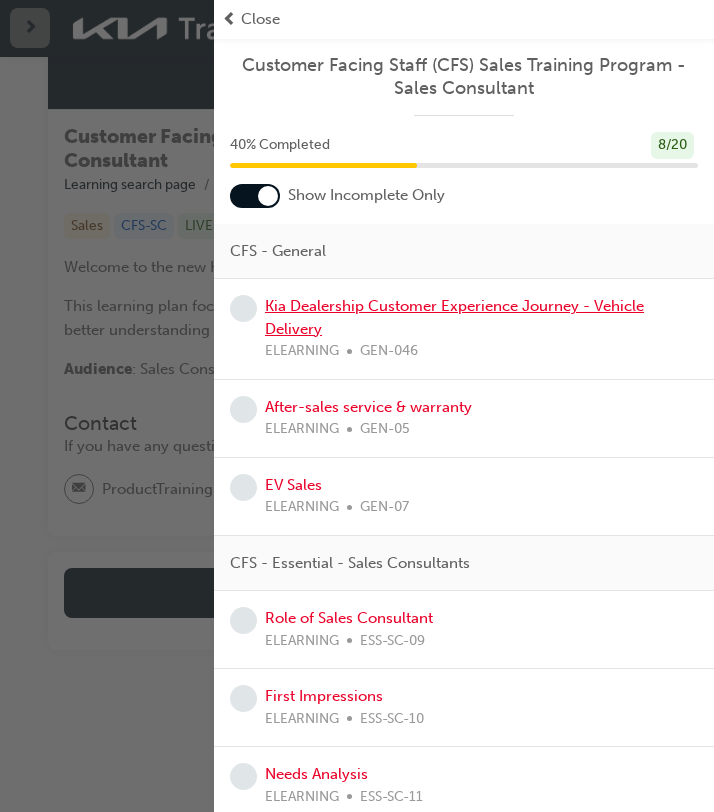 click on "Kia Dealership Customer Experience Journey - Vehicle Delivery" at bounding box center (454, 317) 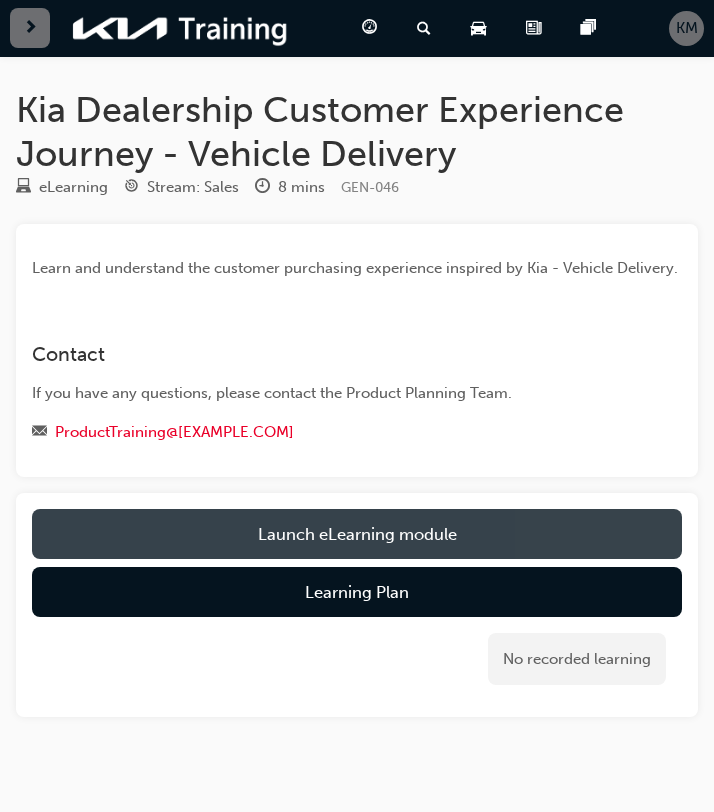 click on "Launch eLearning module" at bounding box center (357, 534) 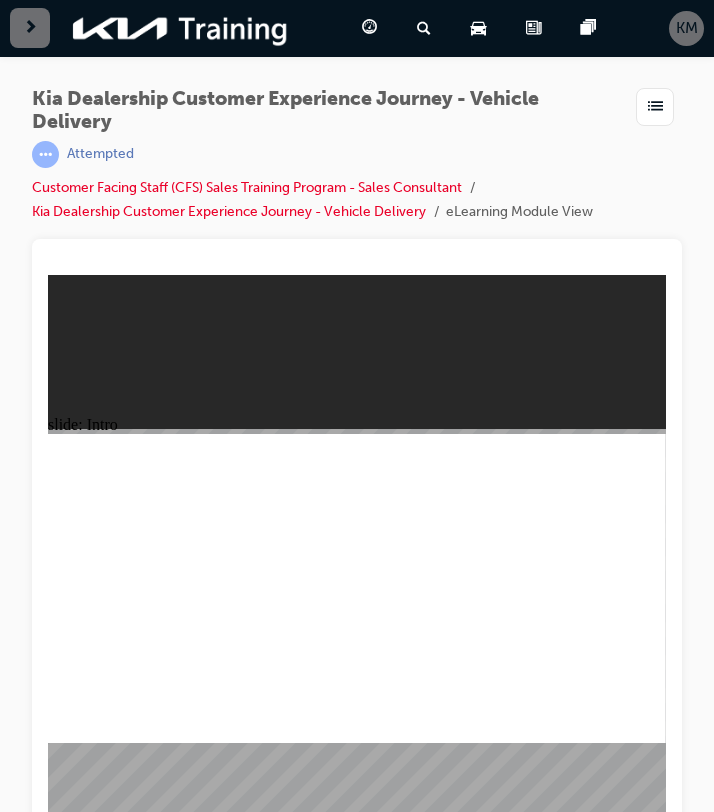 scroll, scrollTop: 72, scrollLeft: 0, axis: vertical 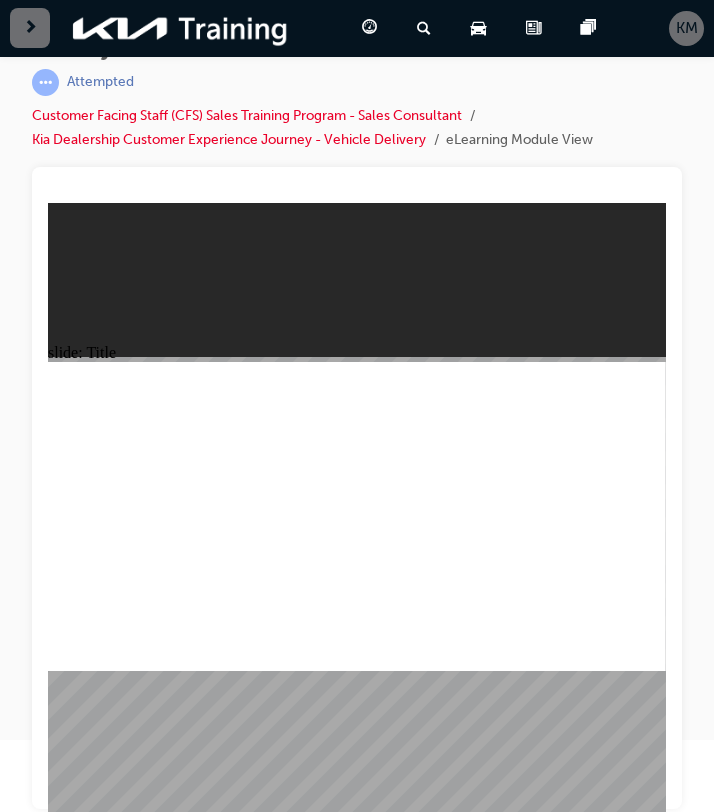 click 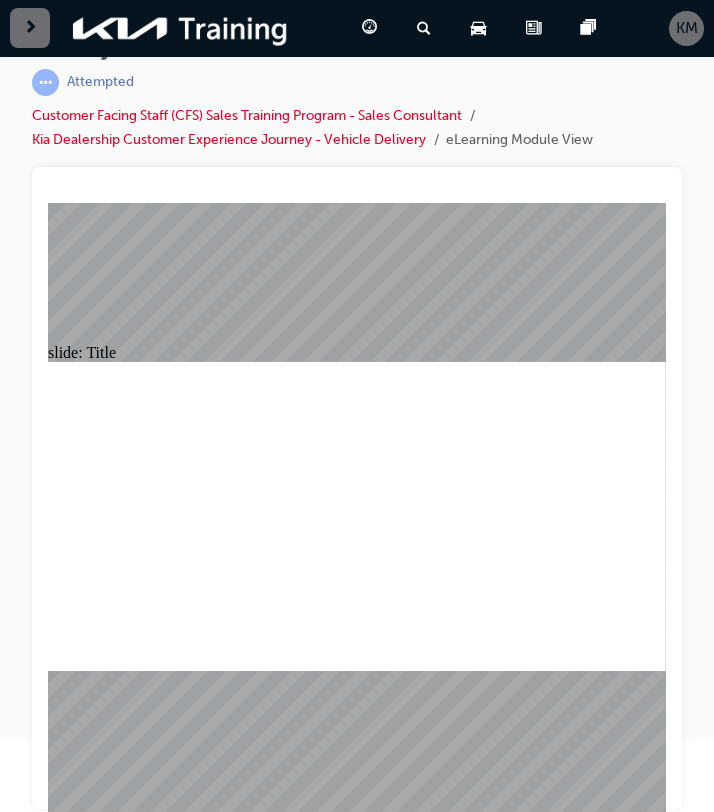 click at bounding box center [357, 2123] 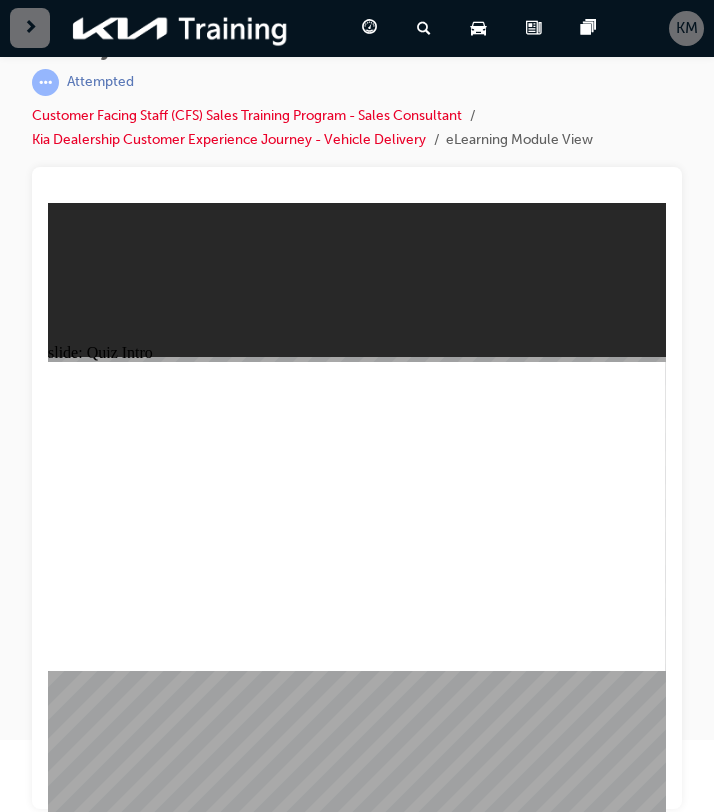 click 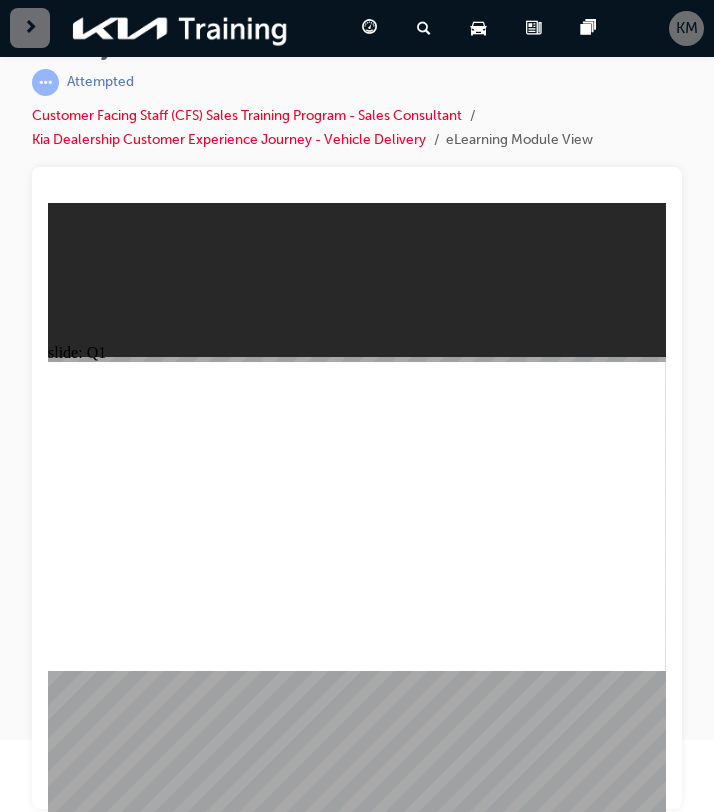 click 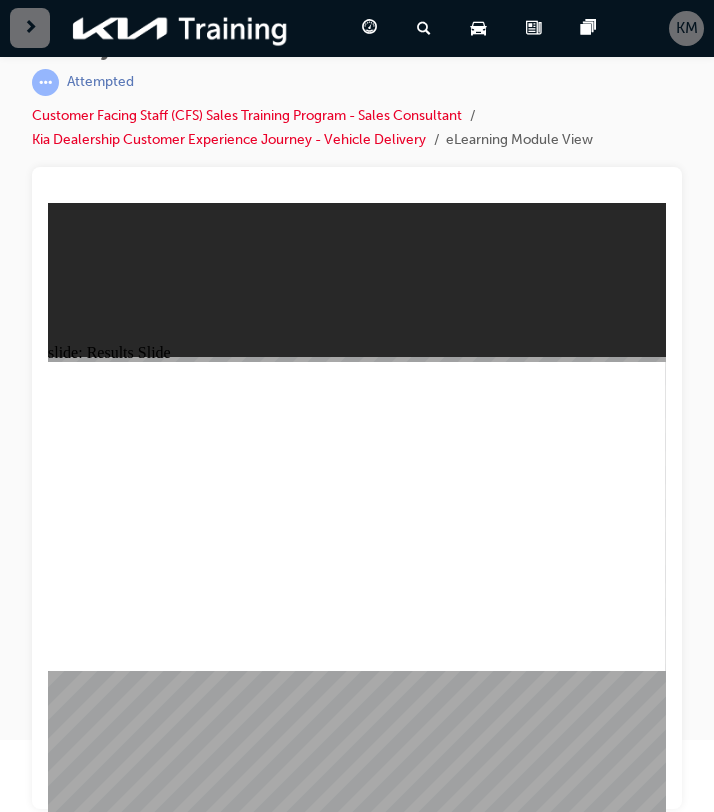click at bounding box center (357, 1413) 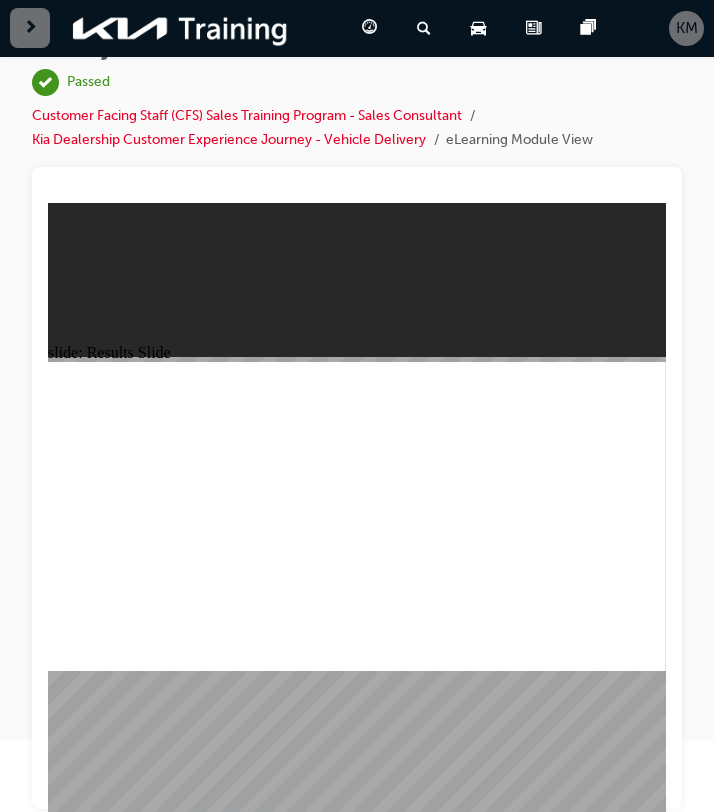 click at bounding box center [357, 1413] 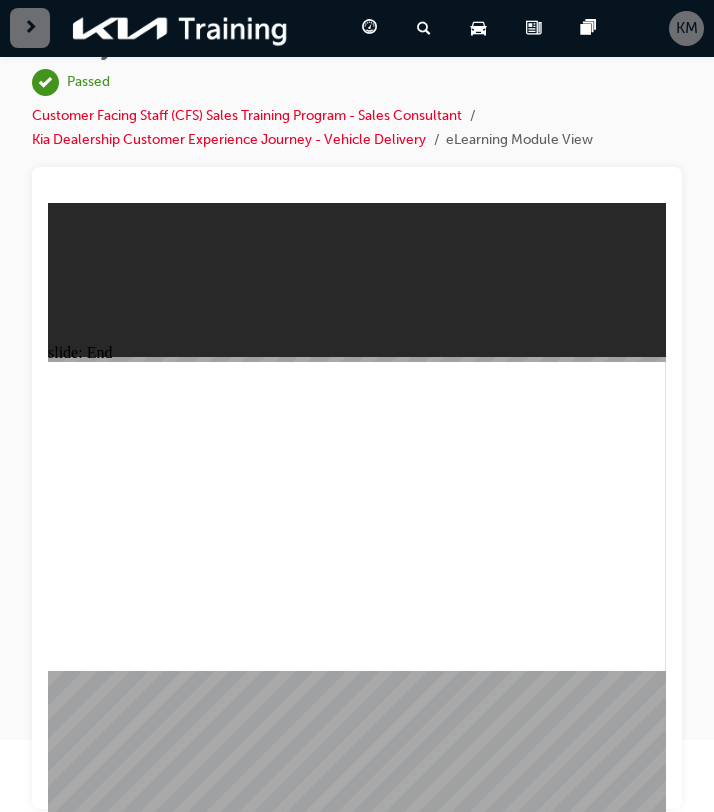 click 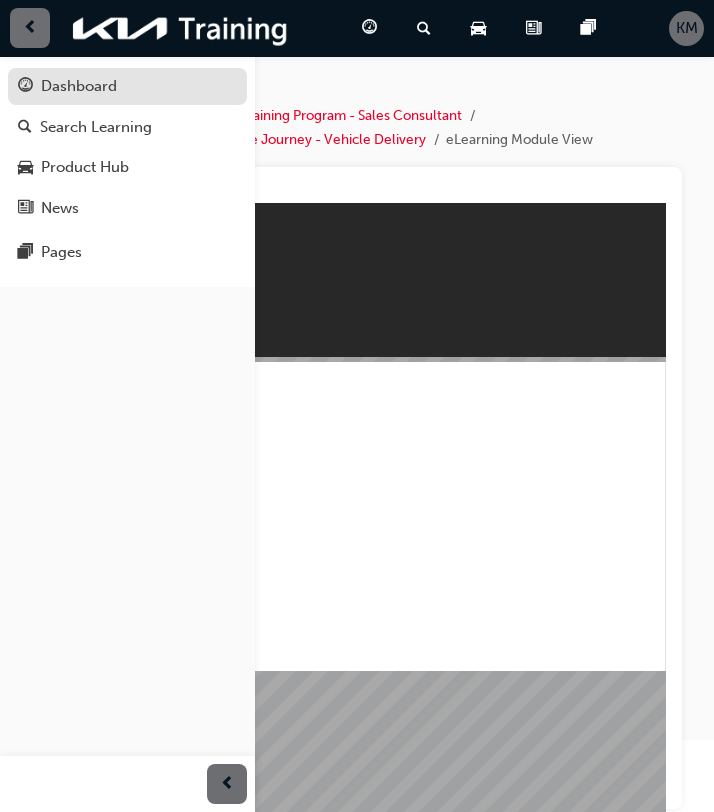 click on "Dashboard" at bounding box center (127, 86) 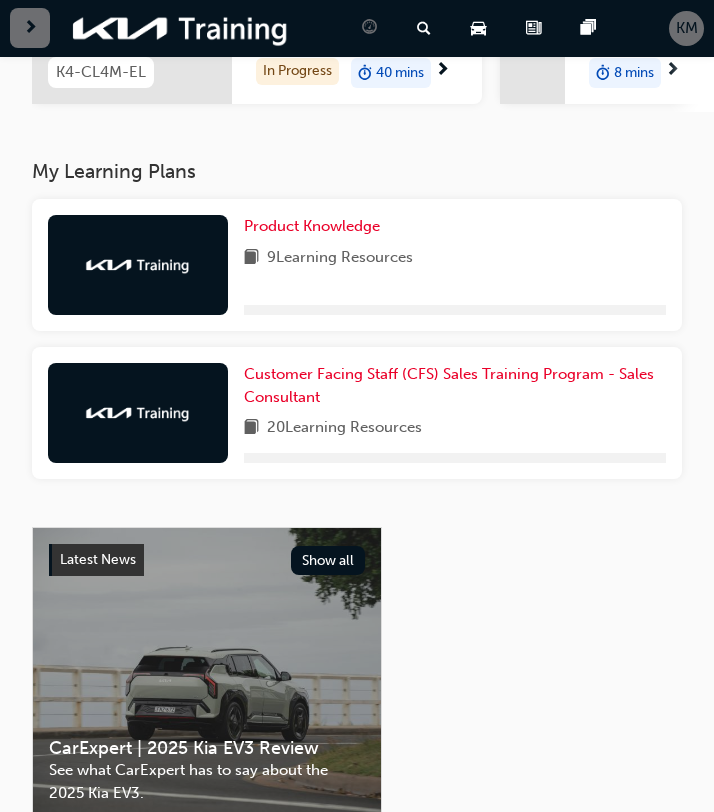 scroll, scrollTop: 350, scrollLeft: 0, axis: vertical 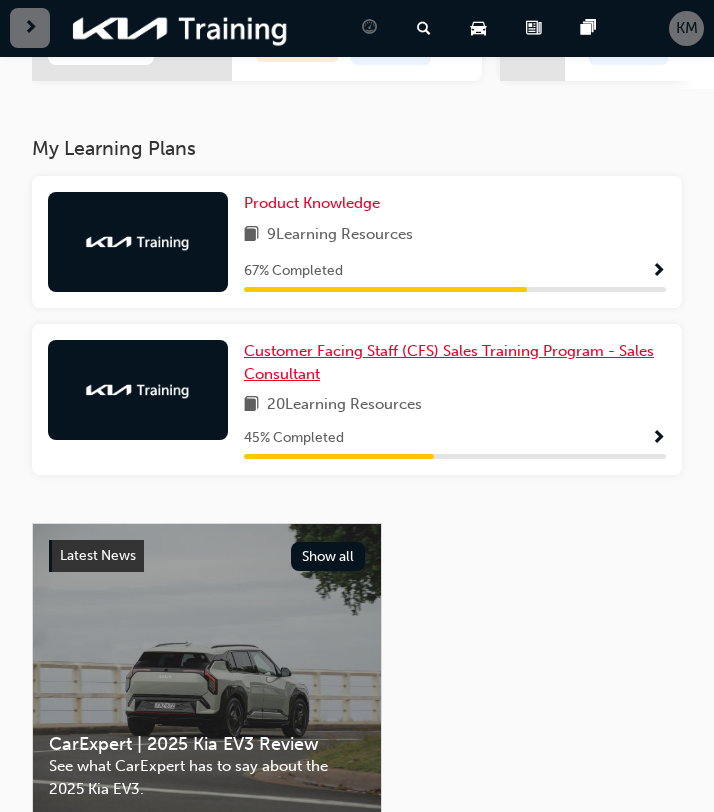 click on "Customer Facing Staff (CFS) Sales Training Program - Sales Consultant" at bounding box center [449, 362] 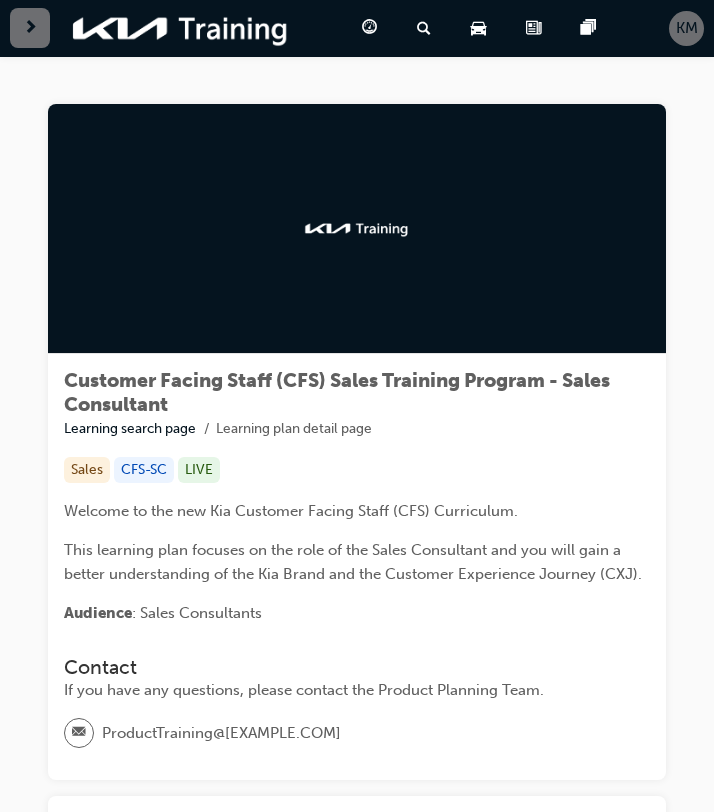 scroll, scrollTop: 245, scrollLeft: 0, axis: vertical 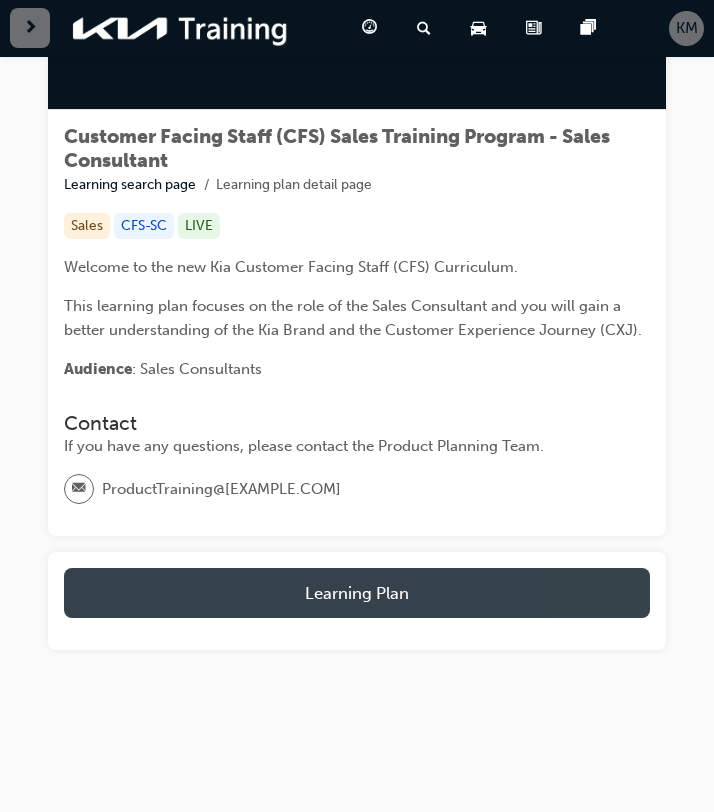 click on "Learning Plan" at bounding box center (357, 593) 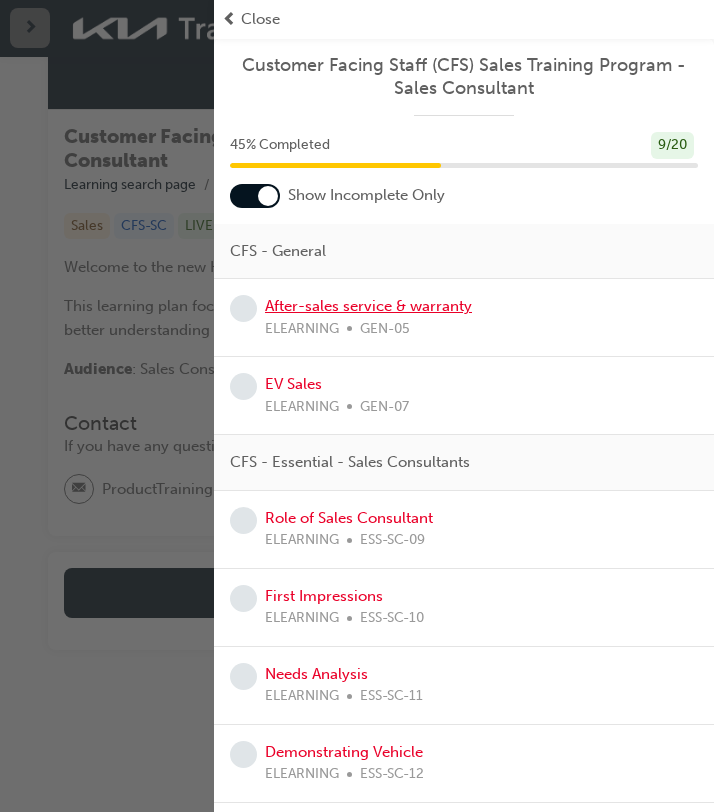 click on "After-sales service & warranty" at bounding box center (368, 306) 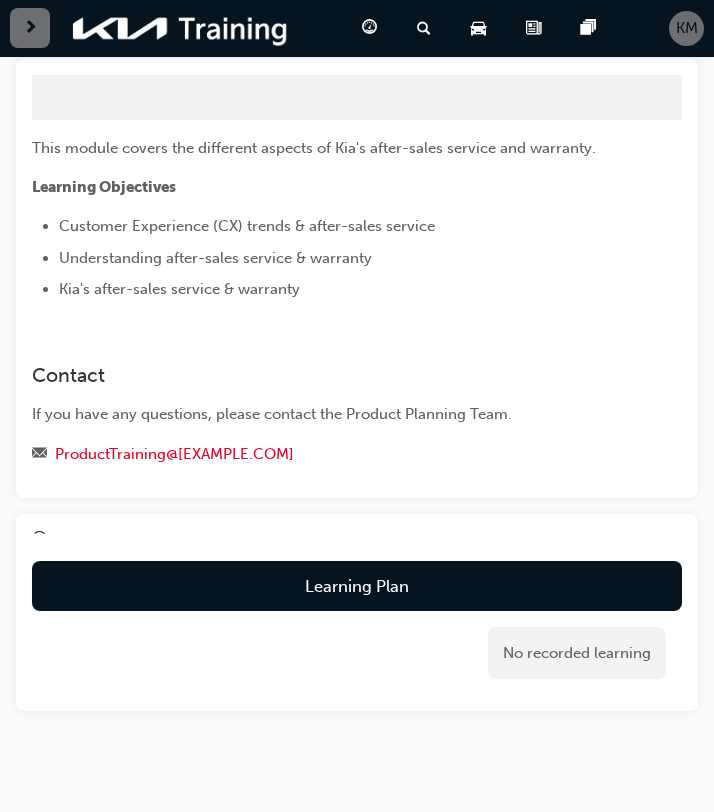 scroll, scrollTop: 134, scrollLeft: 0, axis: vertical 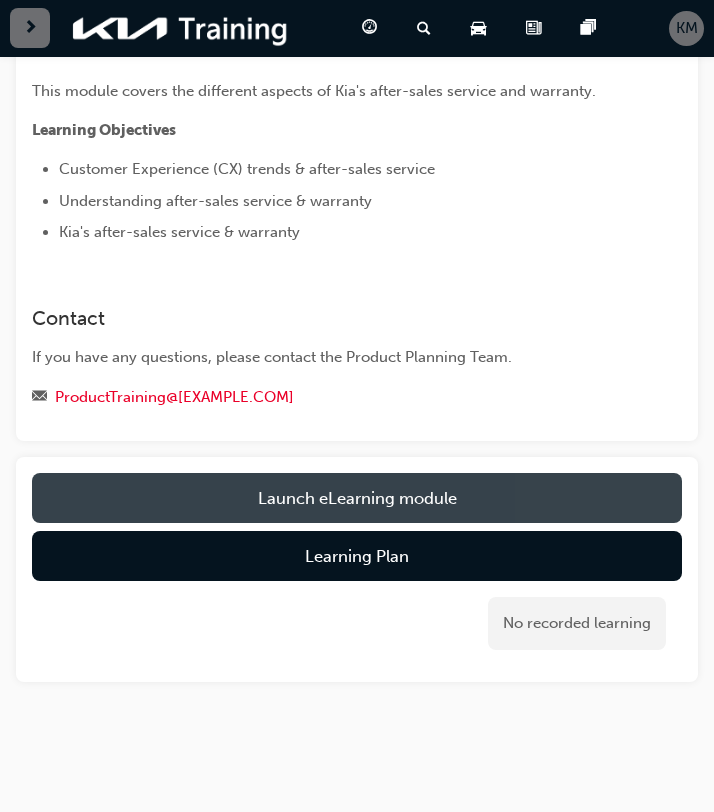 click on "Launch eLearning module" at bounding box center (357, 498) 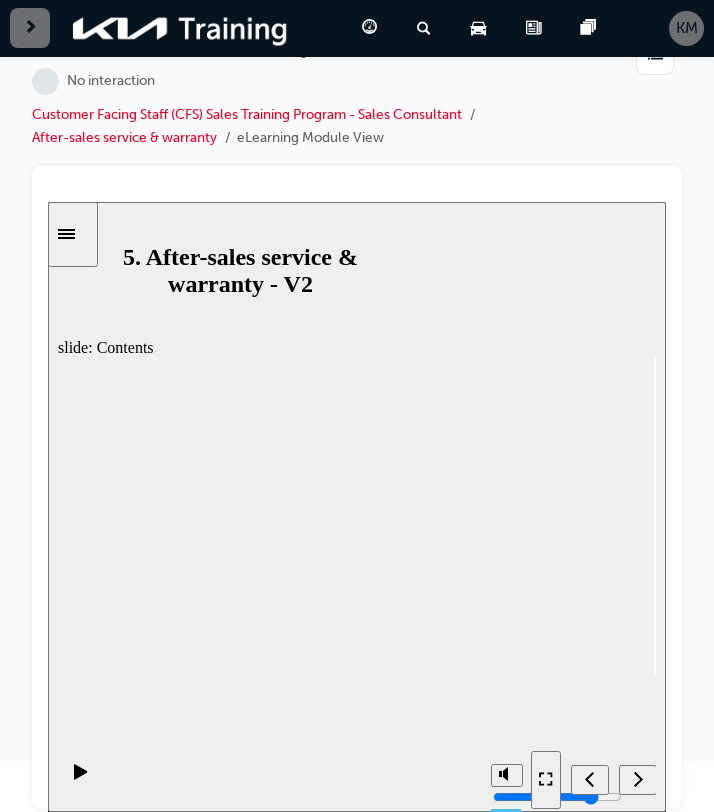 scroll, scrollTop: 49, scrollLeft: 0, axis: vertical 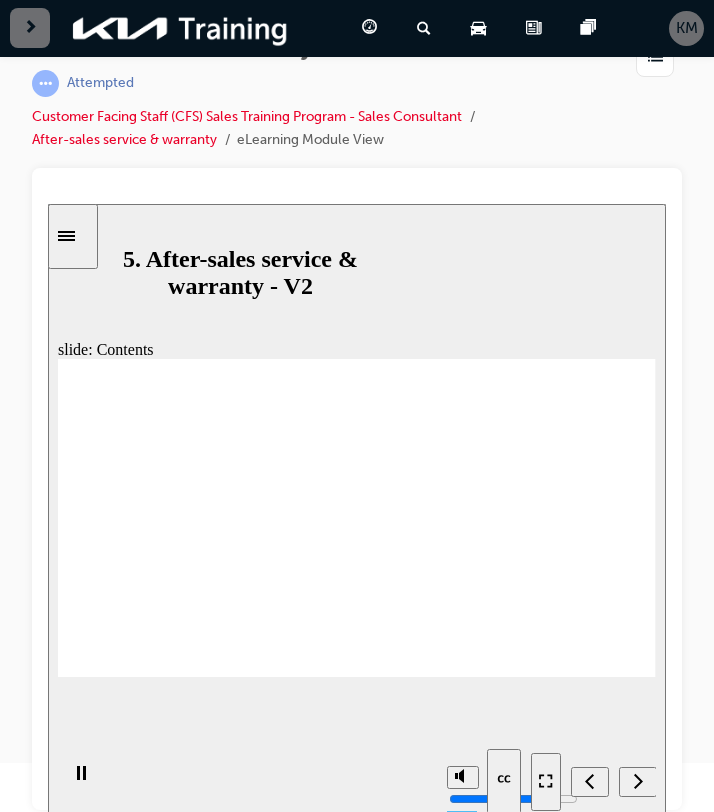click at bounding box center (593, 780) 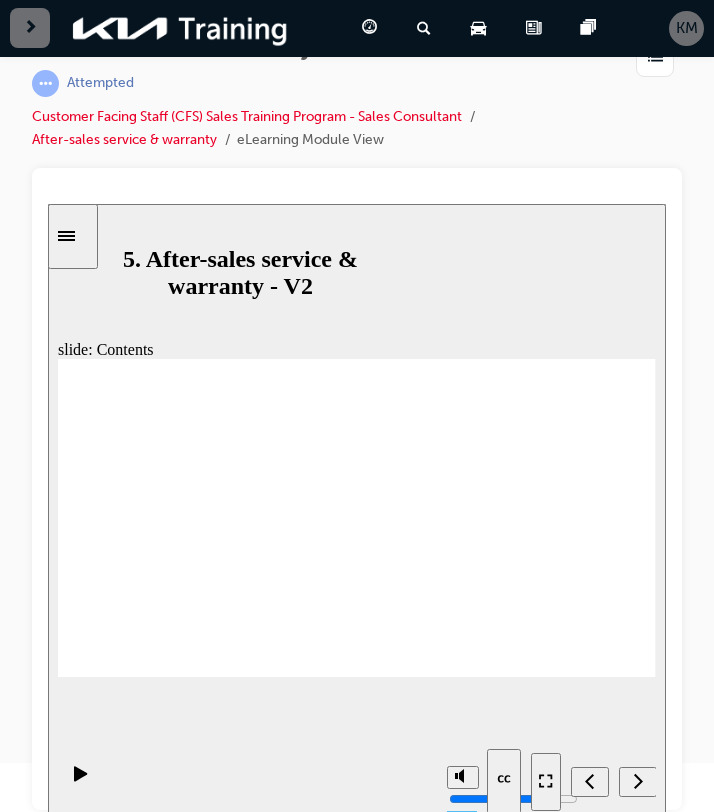 click 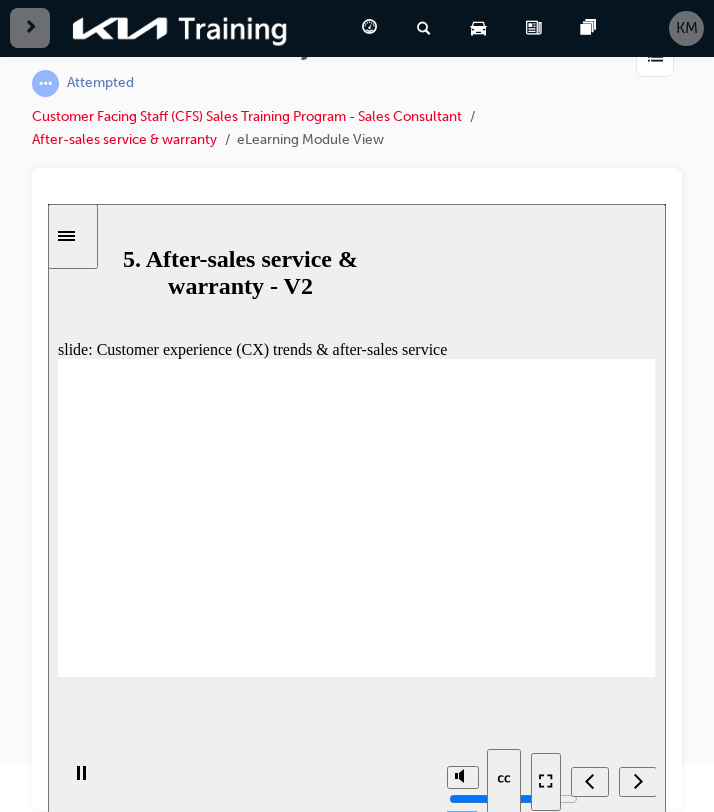 click 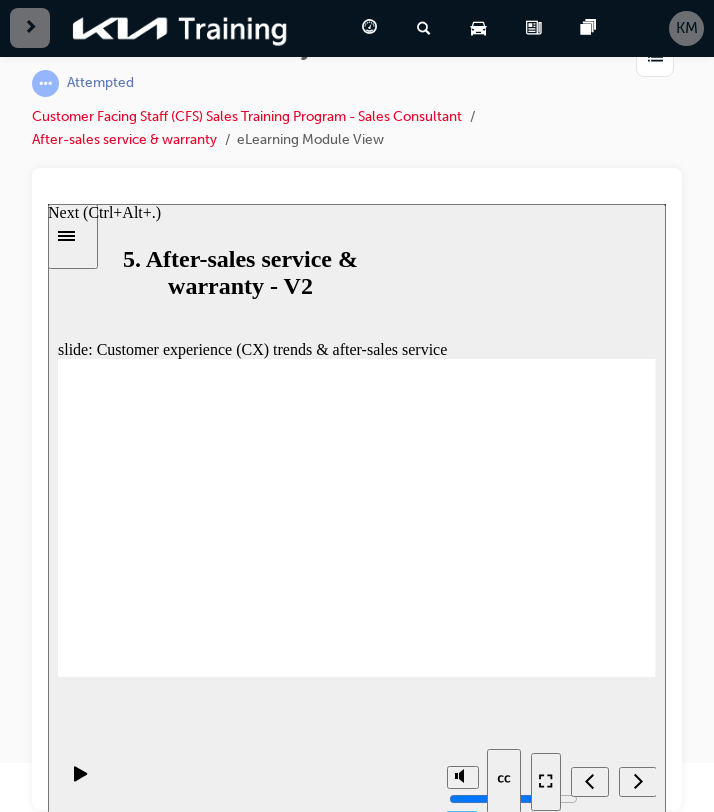 click at bounding box center [593, 780] 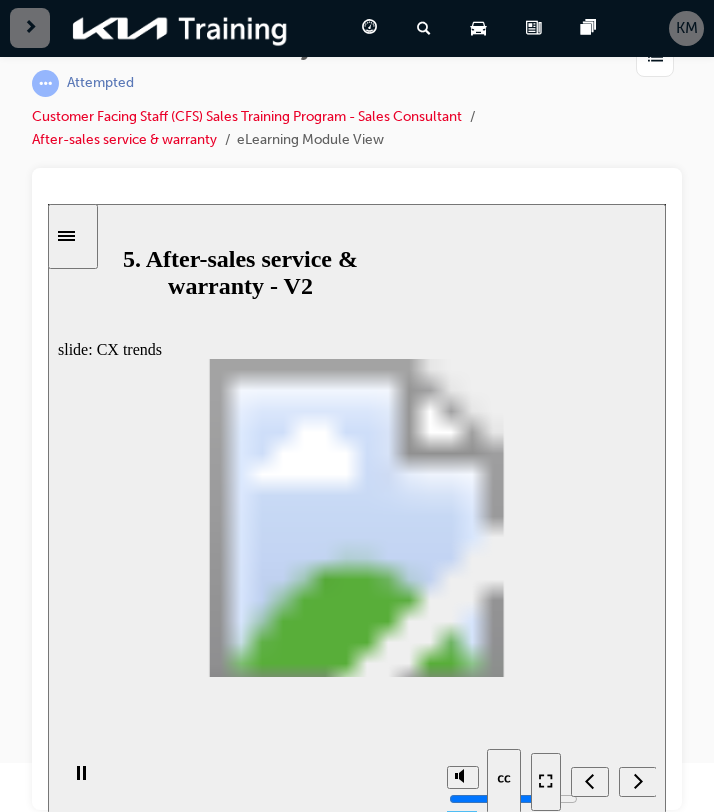 click at bounding box center (593, 780) 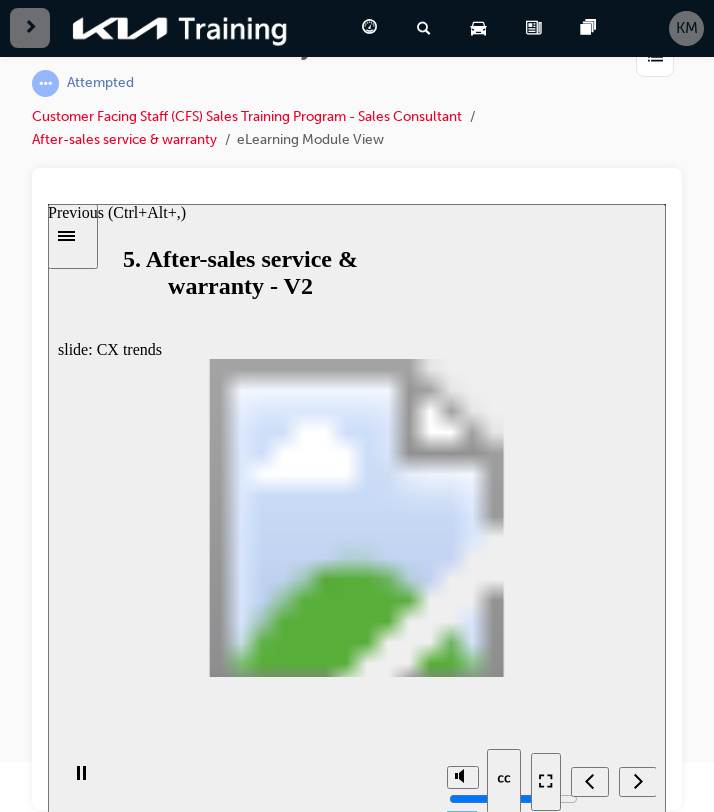 click 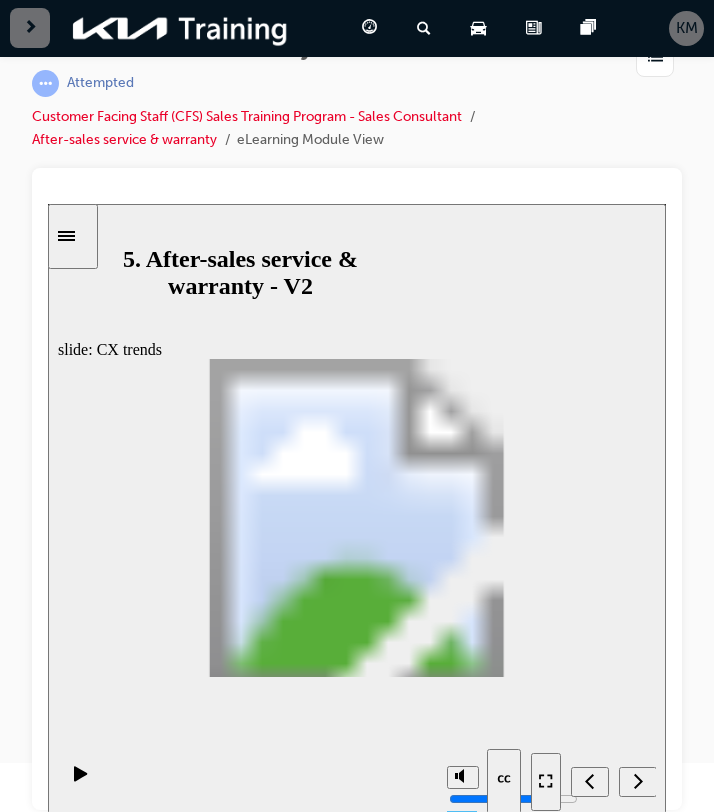click 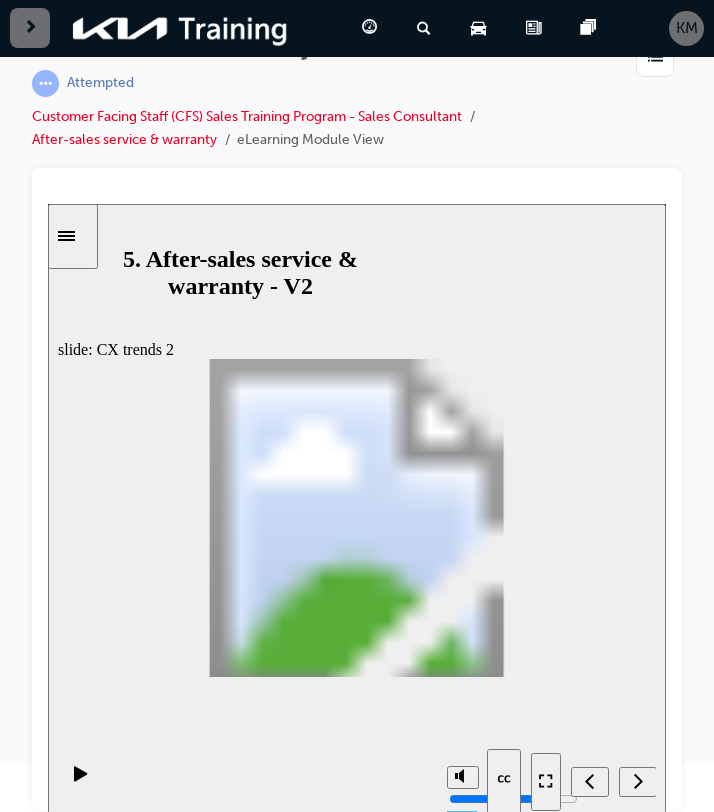 click on "slide: CX trends 2
CX trends Rectangle 5 2 Module 1 .     Customer experience ( CX) trends & after-sales service Services tailored to individual needs Online and offline omnichannel communication 24/7 support Group
1 Click next Rectangle 1 arrow icon 2 Services tailored to individual needs Online and offline omnichannel communication 24/7 support Click next CX trends Module 1 .     Customer experience ( CX) trends & after-sales service Back to top
Playback Speed
2" at bounding box center (357, 508) 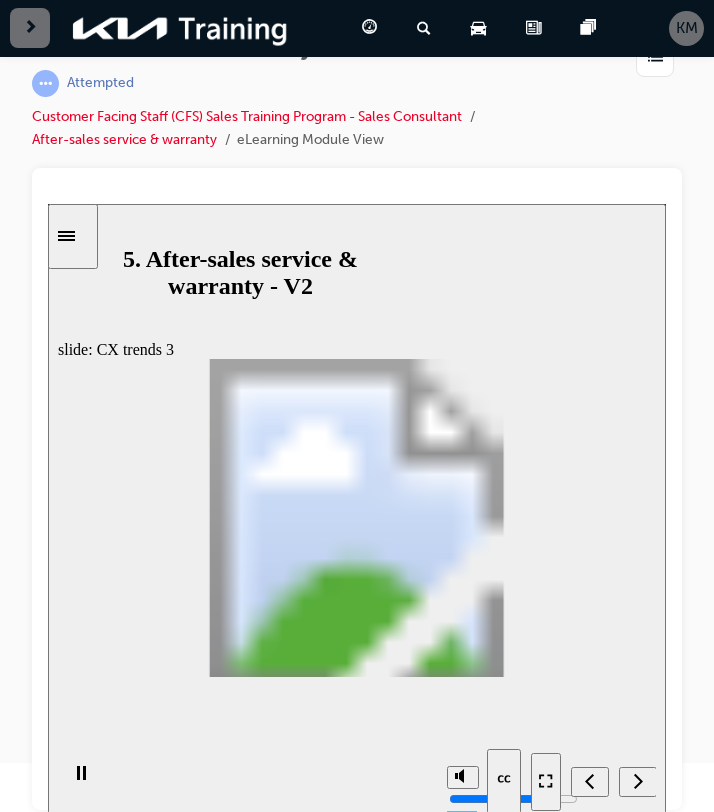 click at bounding box center (357, 1238) 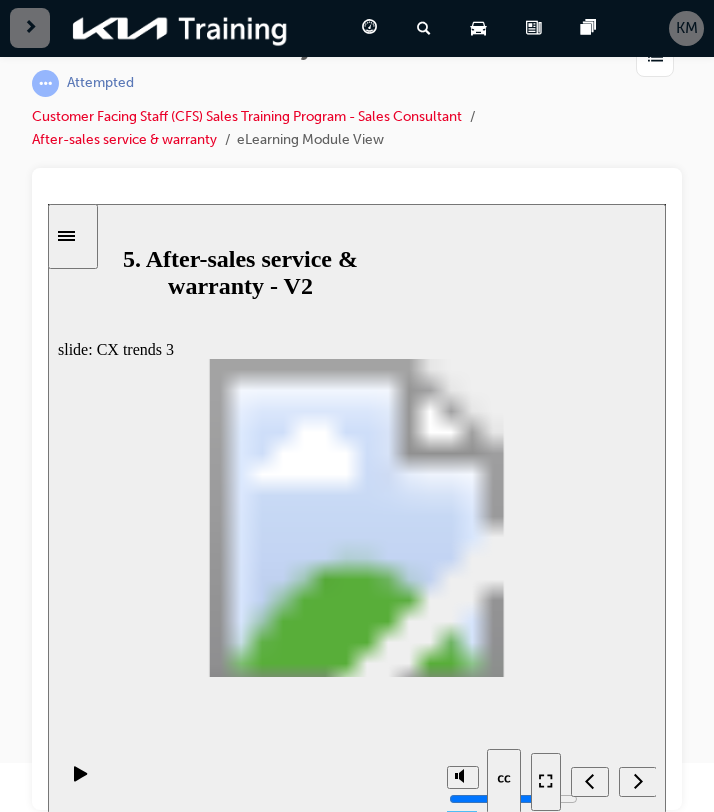 click 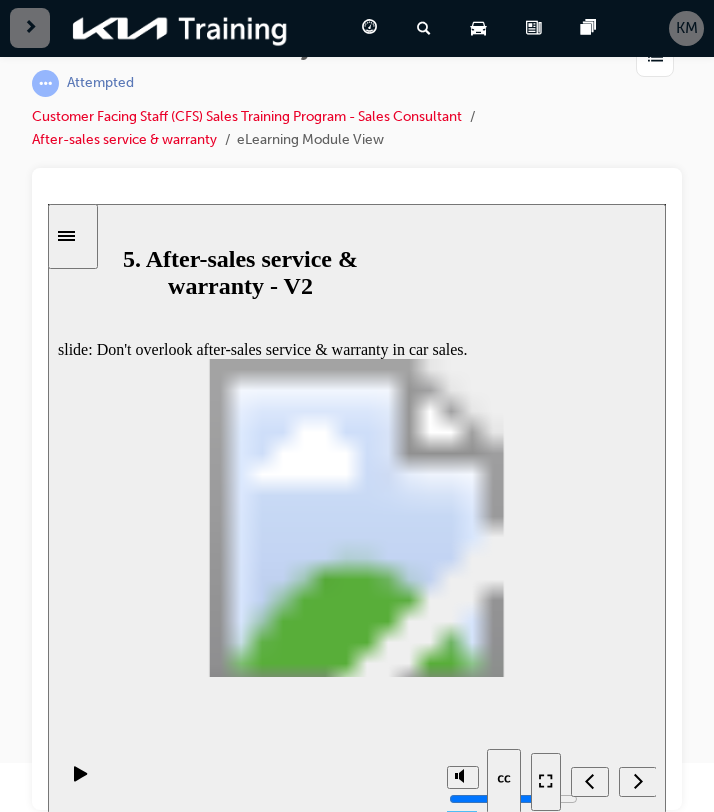click 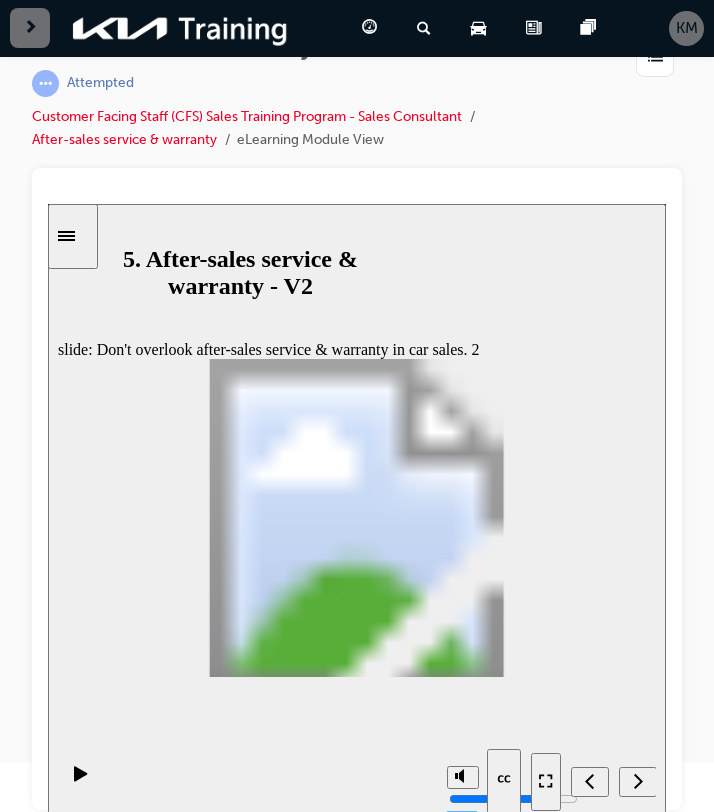 click 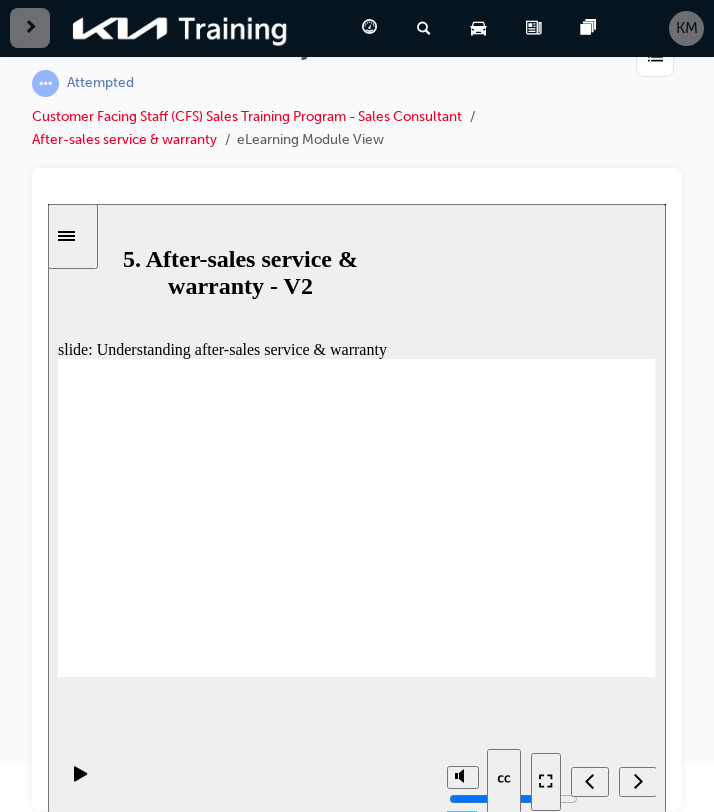 click 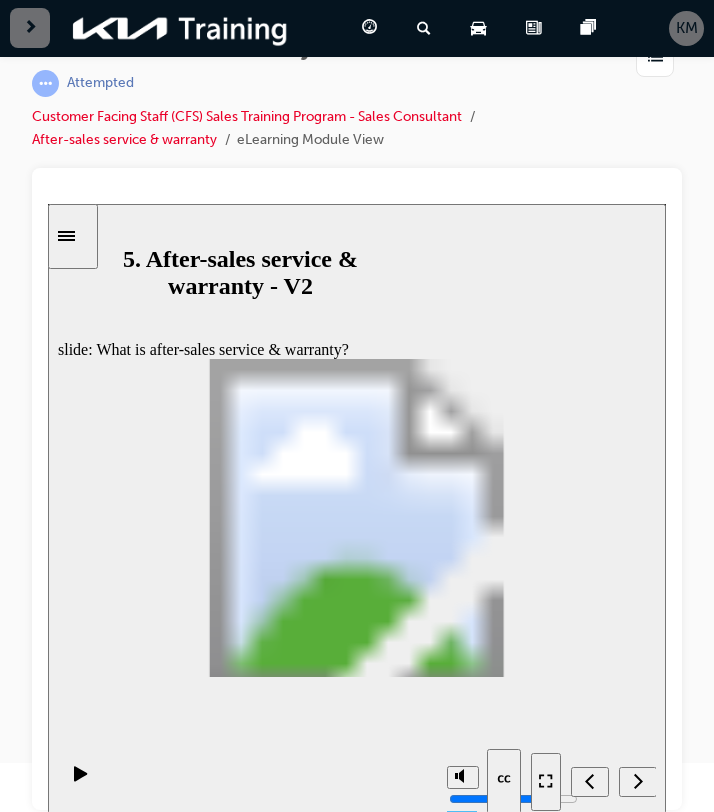 click 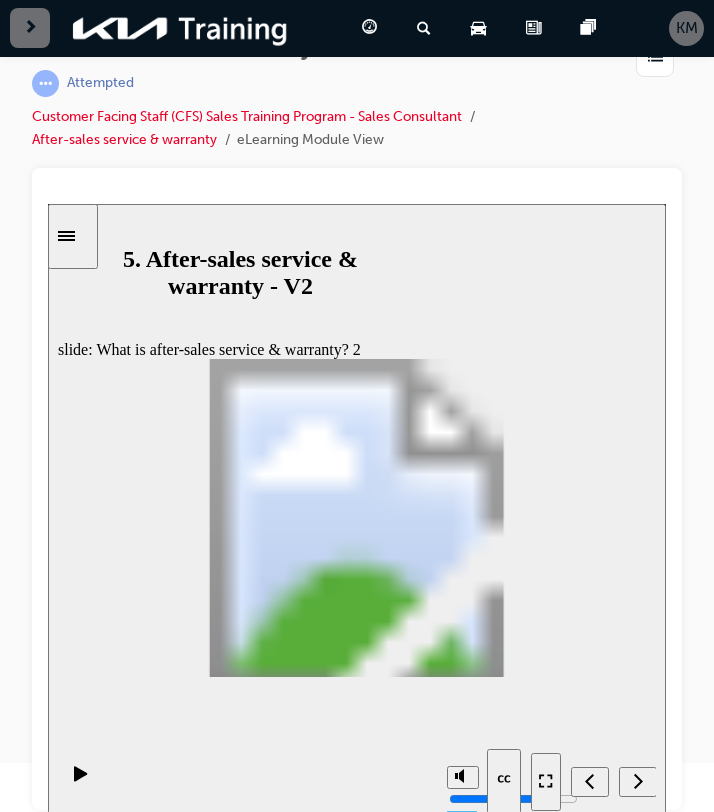 click 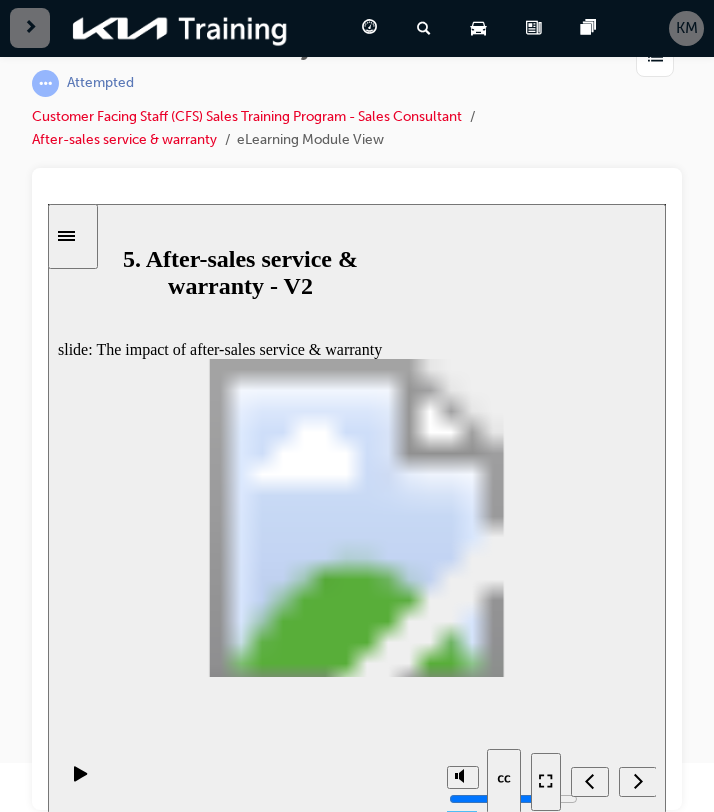 click 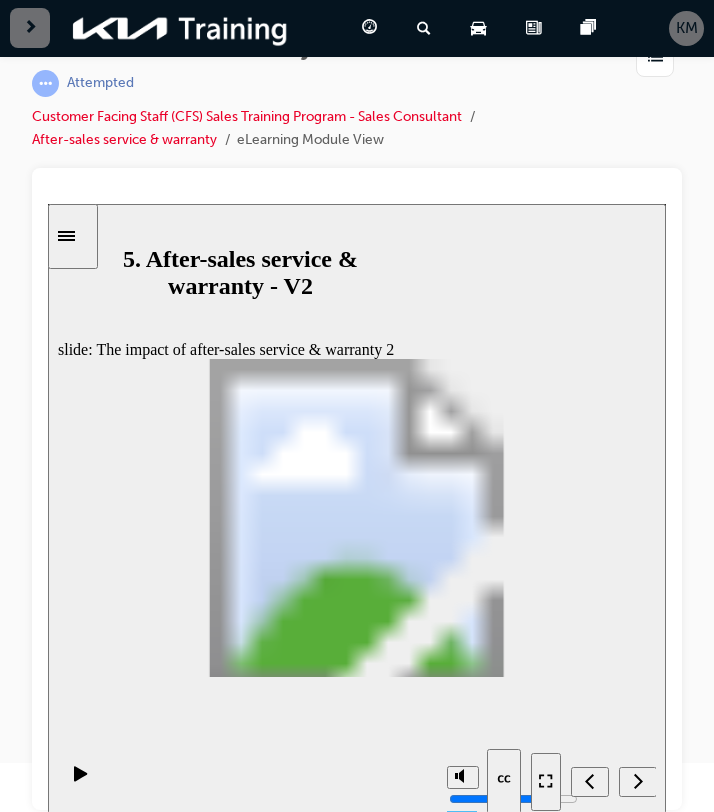 click 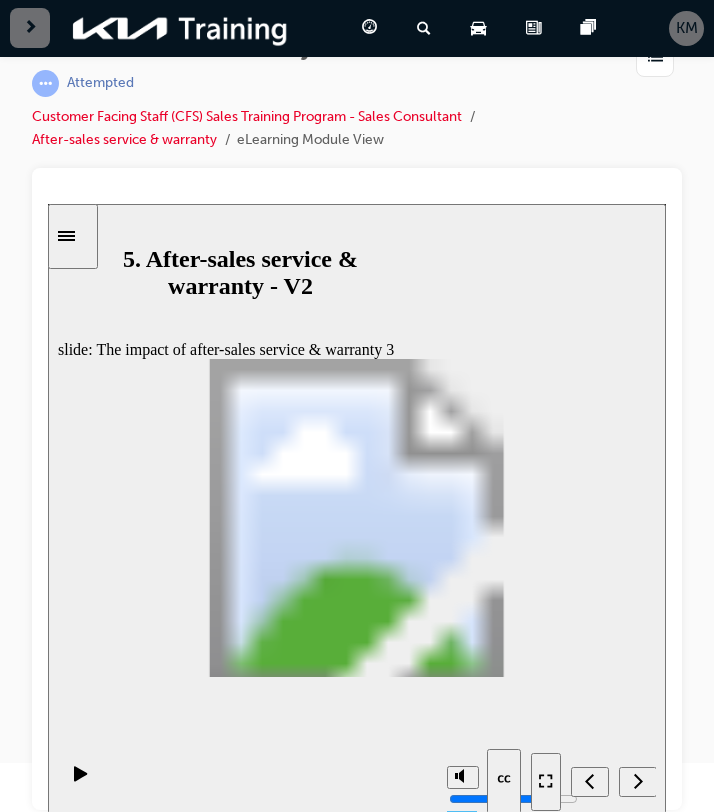 click 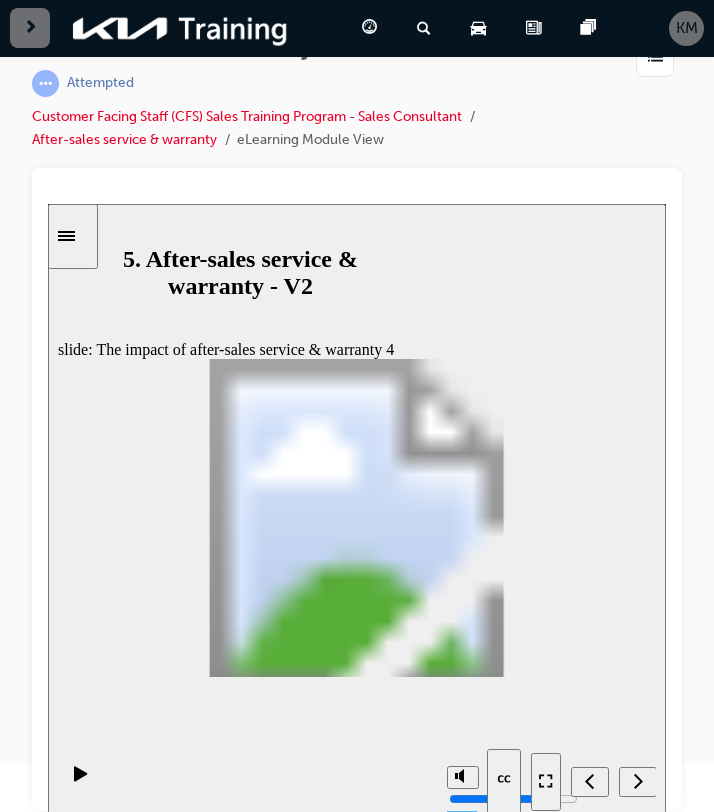 click on "Advantages of differentiated service & warranty Enhancing loyalty toward the dealer Keep customer service records   and consistently provide  personalized service. It will enhance the customer's trust in   the dealer. Click next The impact of after-sales service and warranty Module  ２ .      Understanding after-sales service & warranty" at bounding box center (357, 1406) 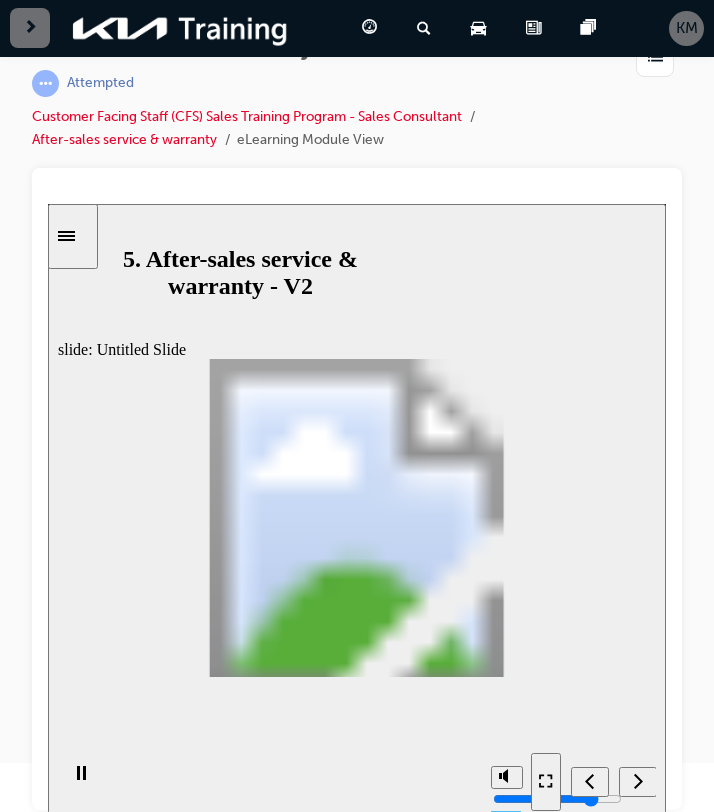 click 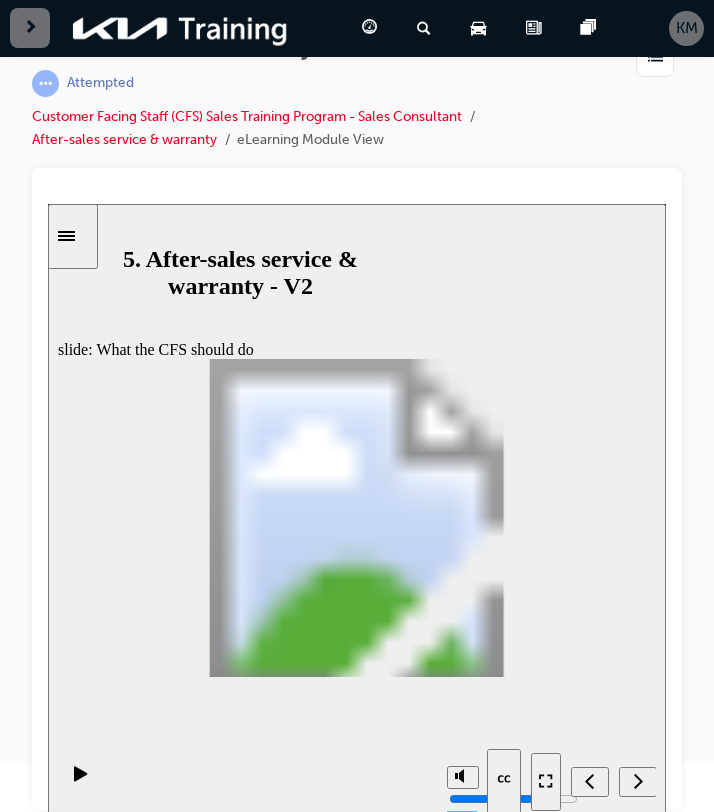 click 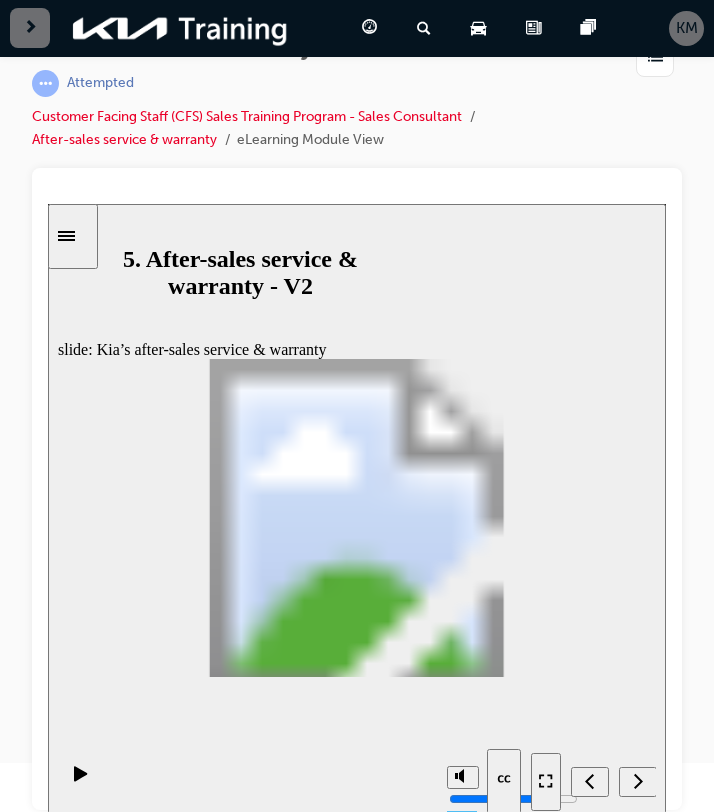 click at bounding box center [357, 1911] 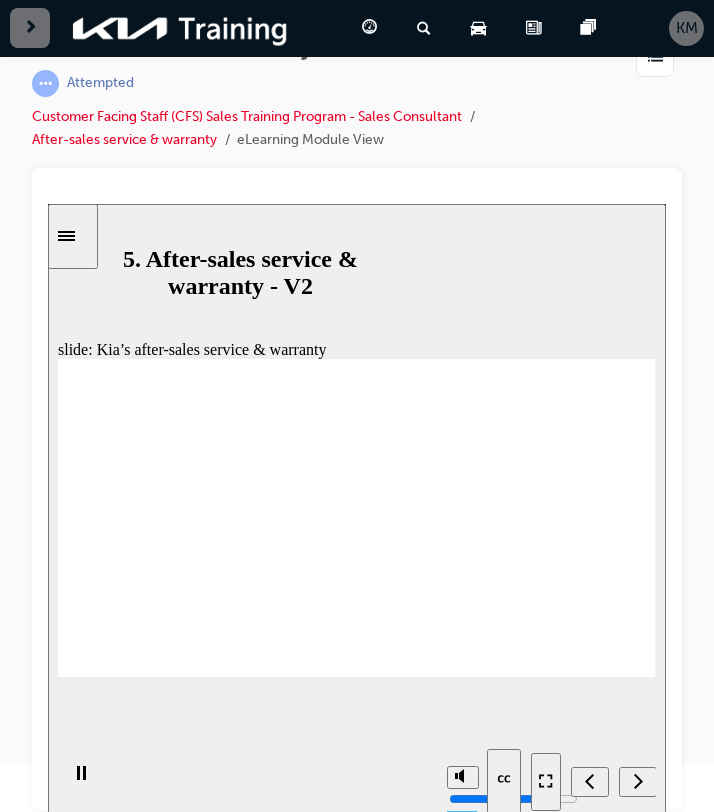 click 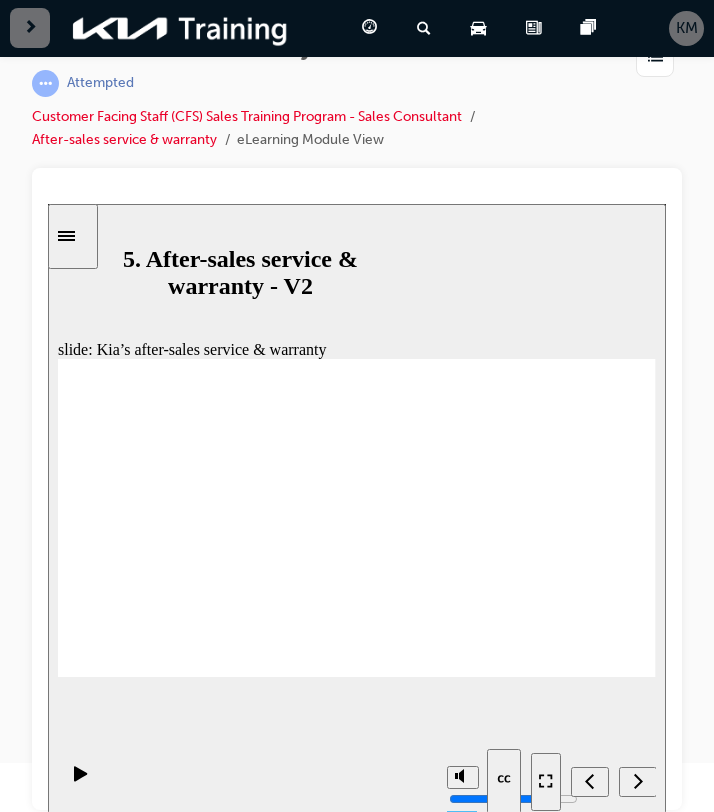 click 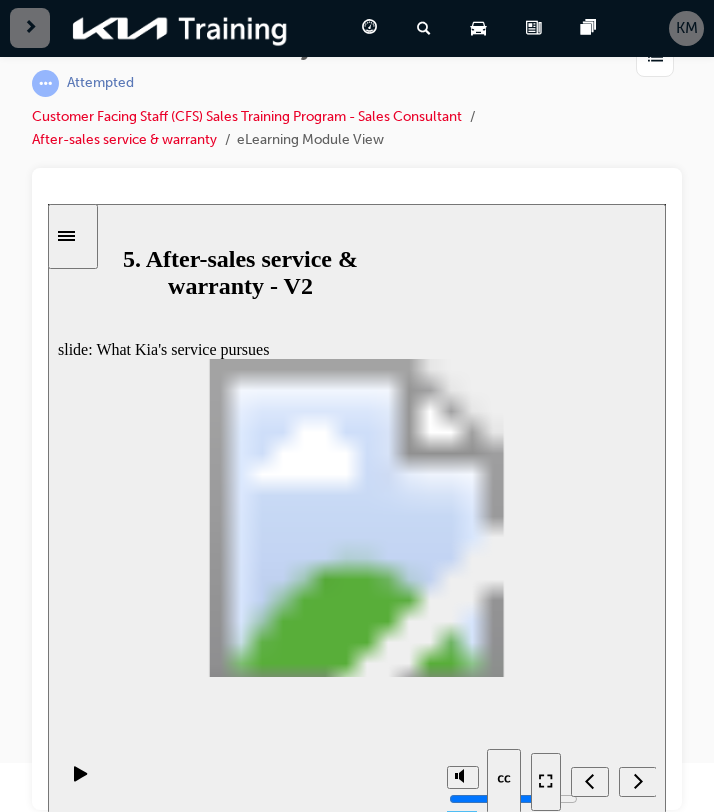 click 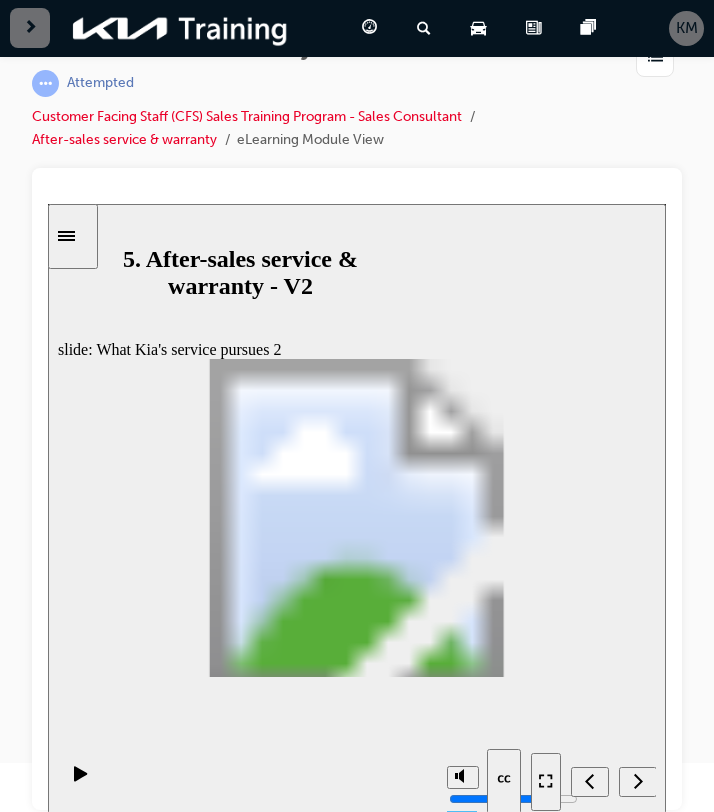 click 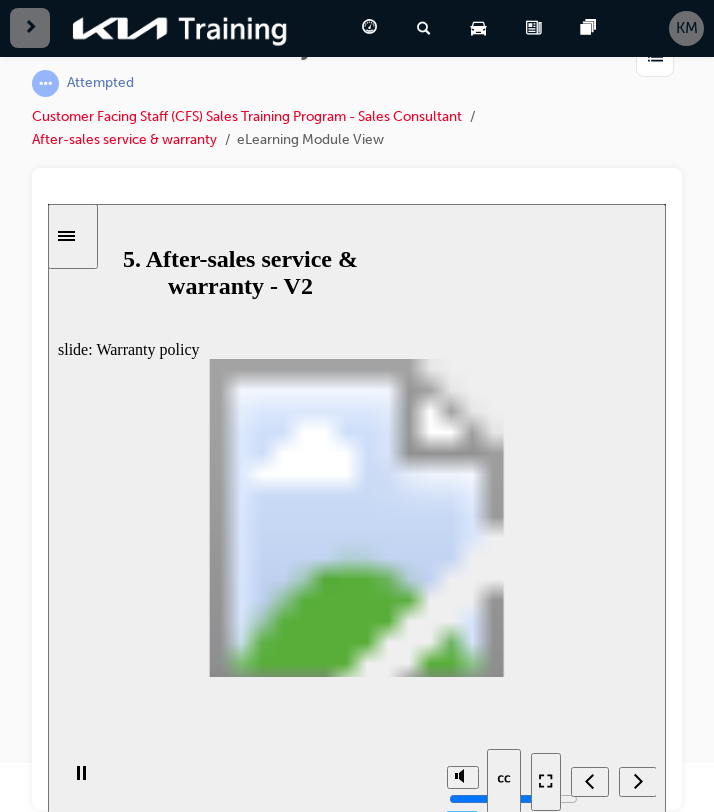 click at bounding box center [357, 1238] 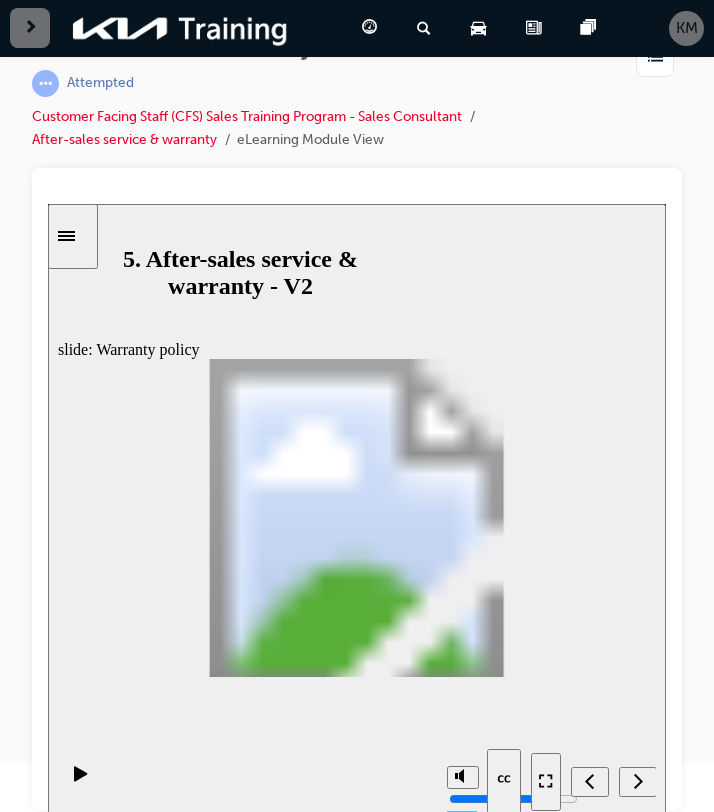 click 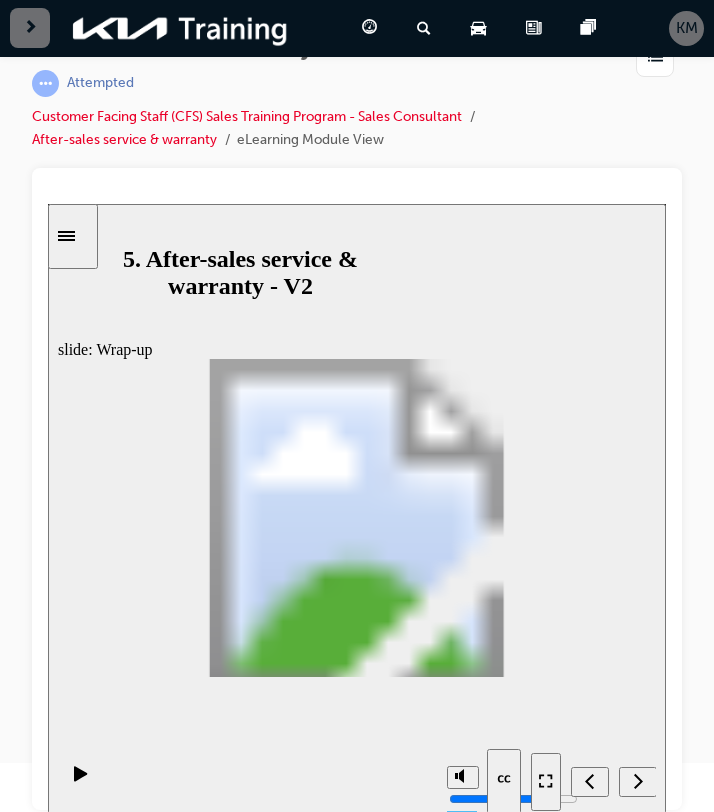 click 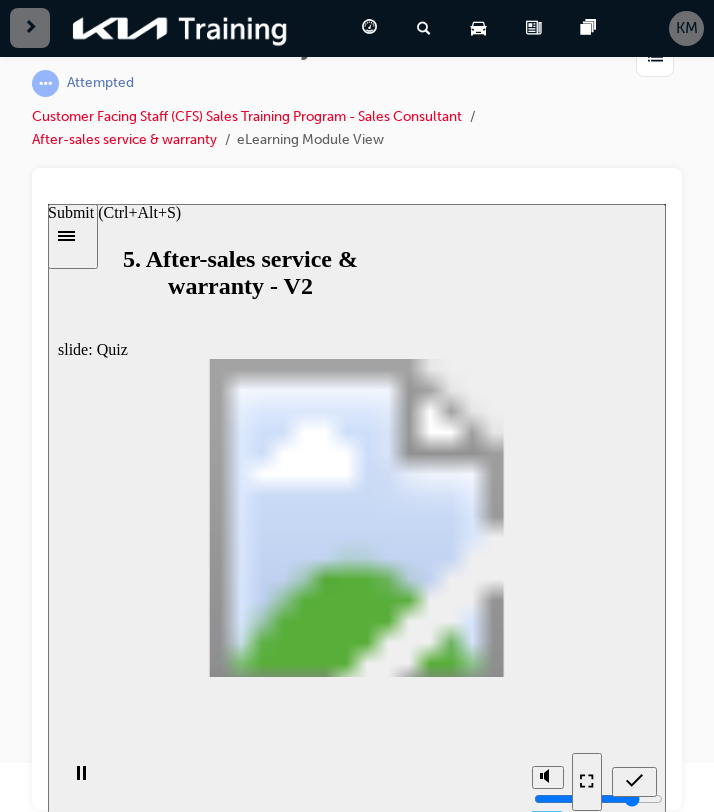 click at bounding box center (614, 780) 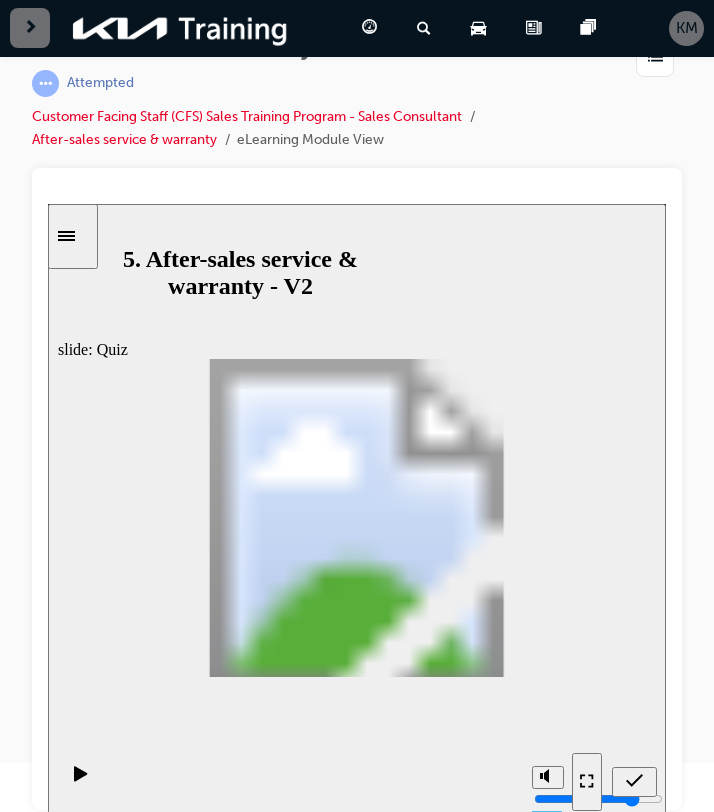 drag, startPoint x: 587, startPoint y: 484, endPoint x: 243, endPoint y: 539, distance: 348.36905 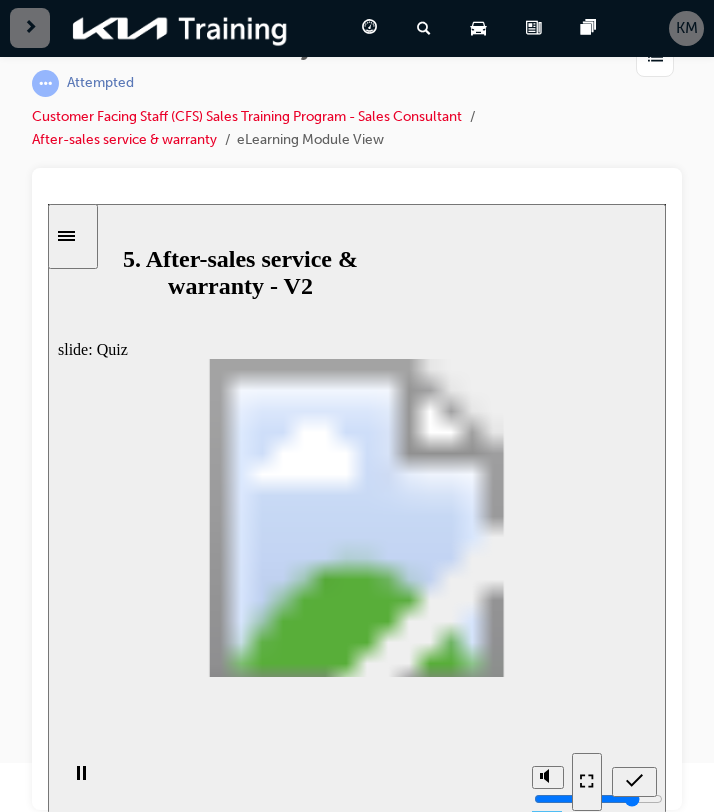 click 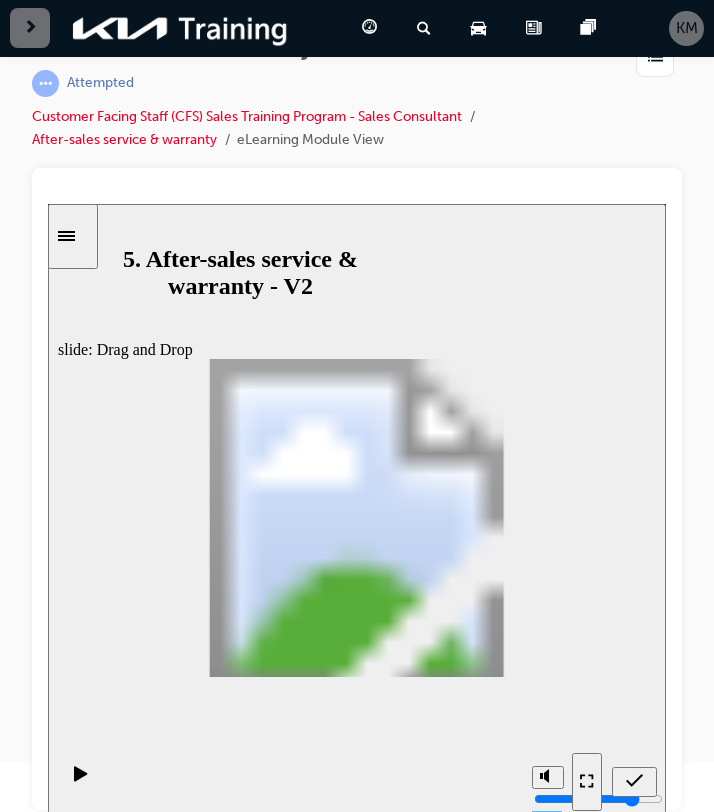 drag, startPoint x: 496, startPoint y: 499, endPoint x: 276, endPoint y: 504, distance: 220.05681 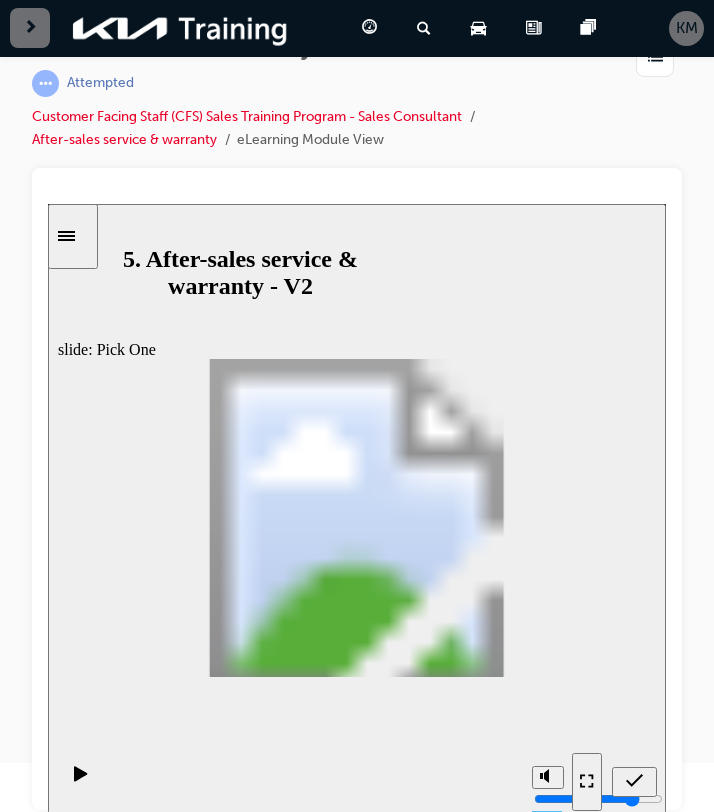 click 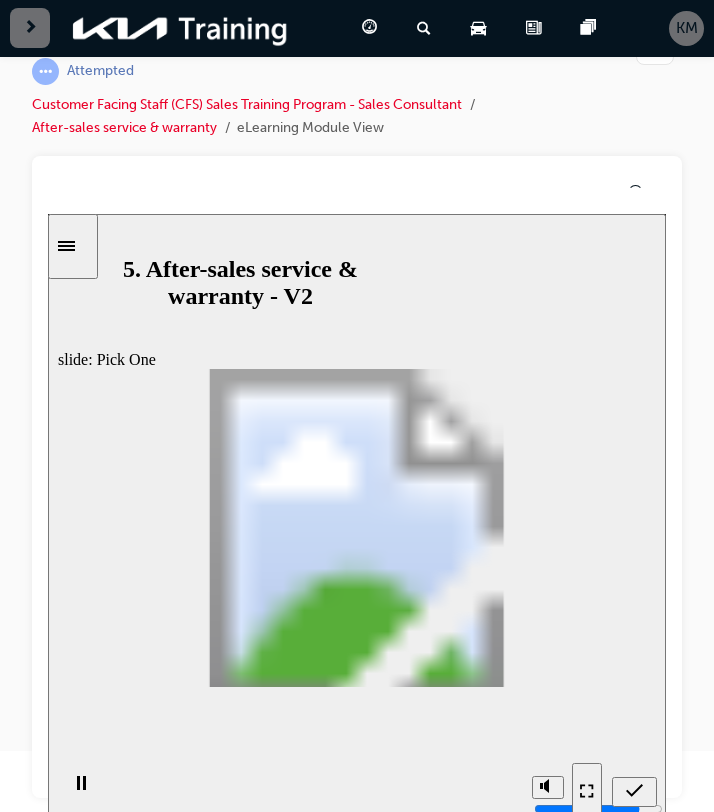 scroll, scrollTop: 49, scrollLeft: 0, axis: vertical 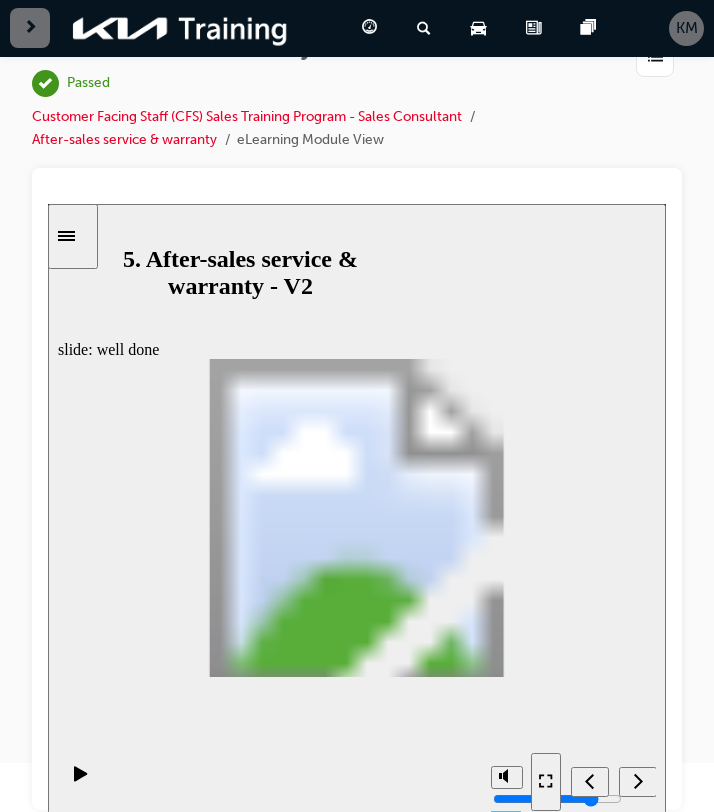 click 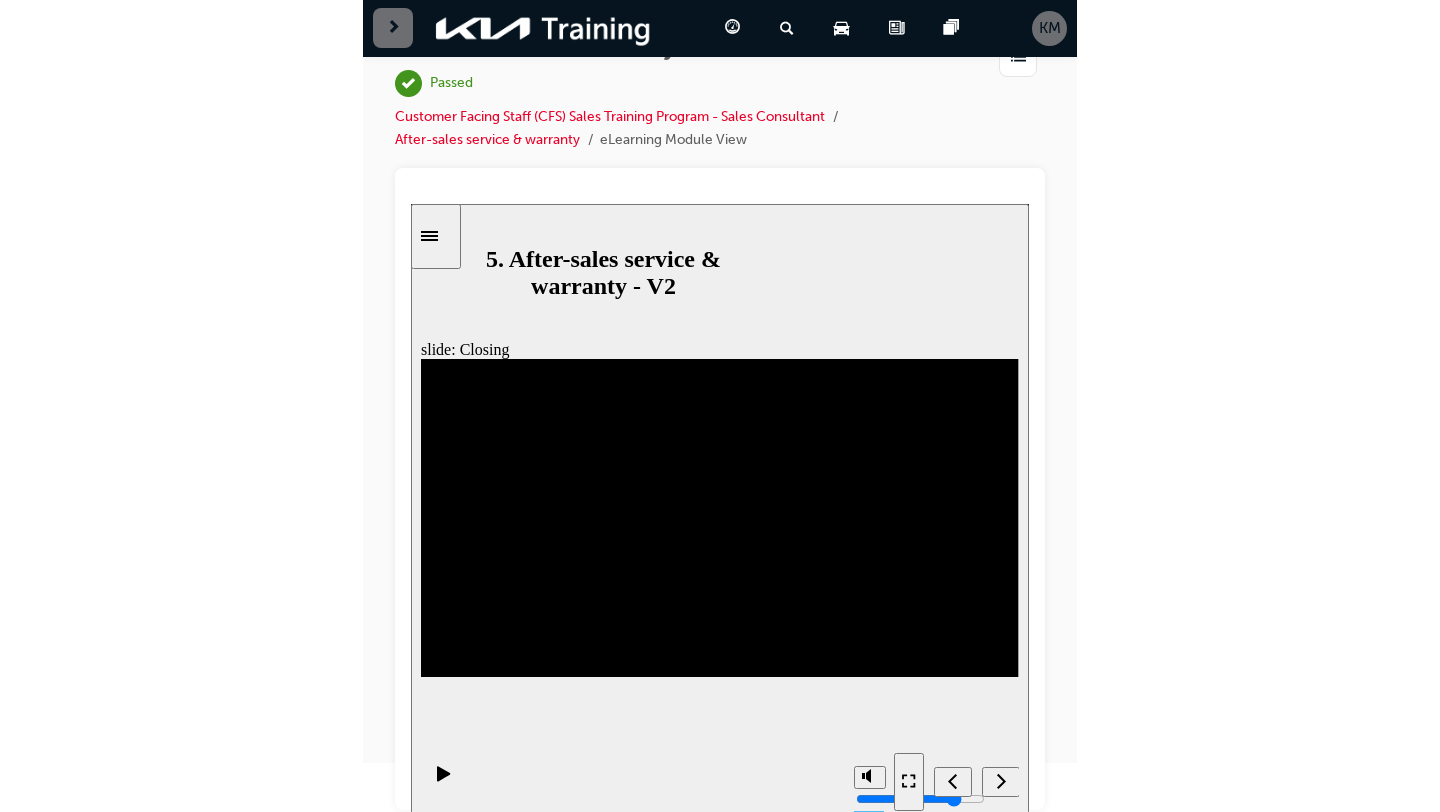 scroll, scrollTop: 0, scrollLeft: 0, axis: both 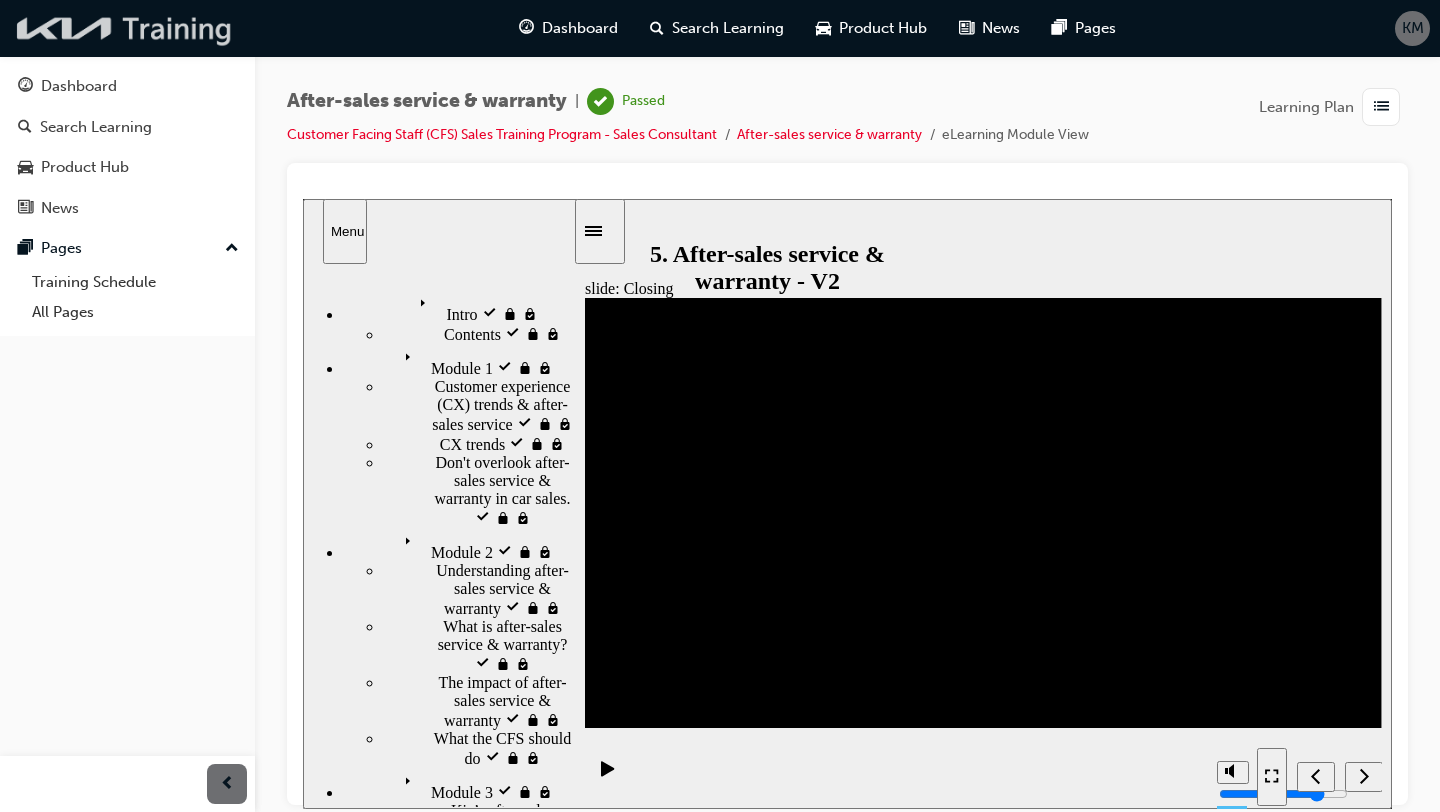 click at bounding box center [125, 28] 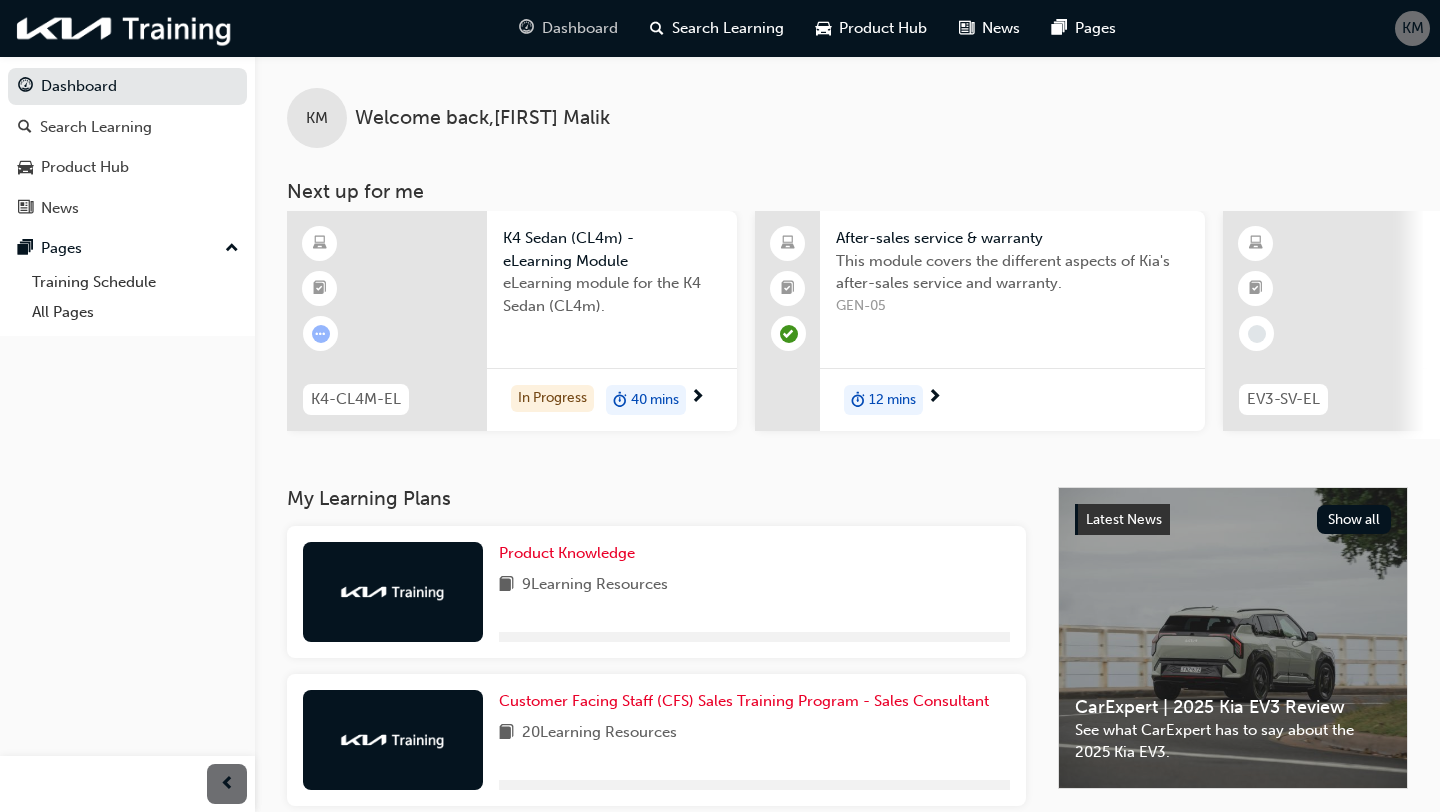 click on "Dashboard" at bounding box center (580, 28) 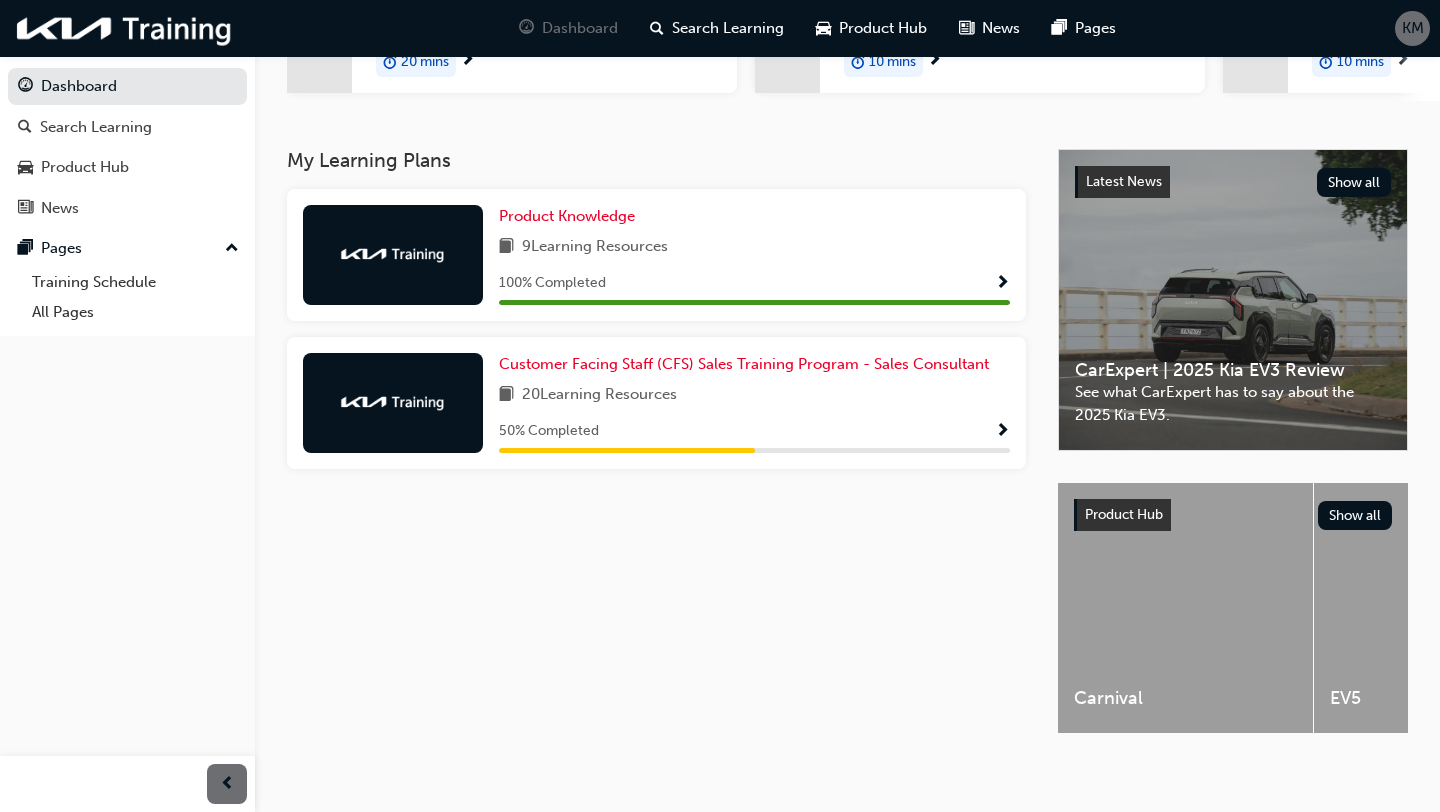 scroll, scrollTop: 343, scrollLeft: 0, axis: vertical 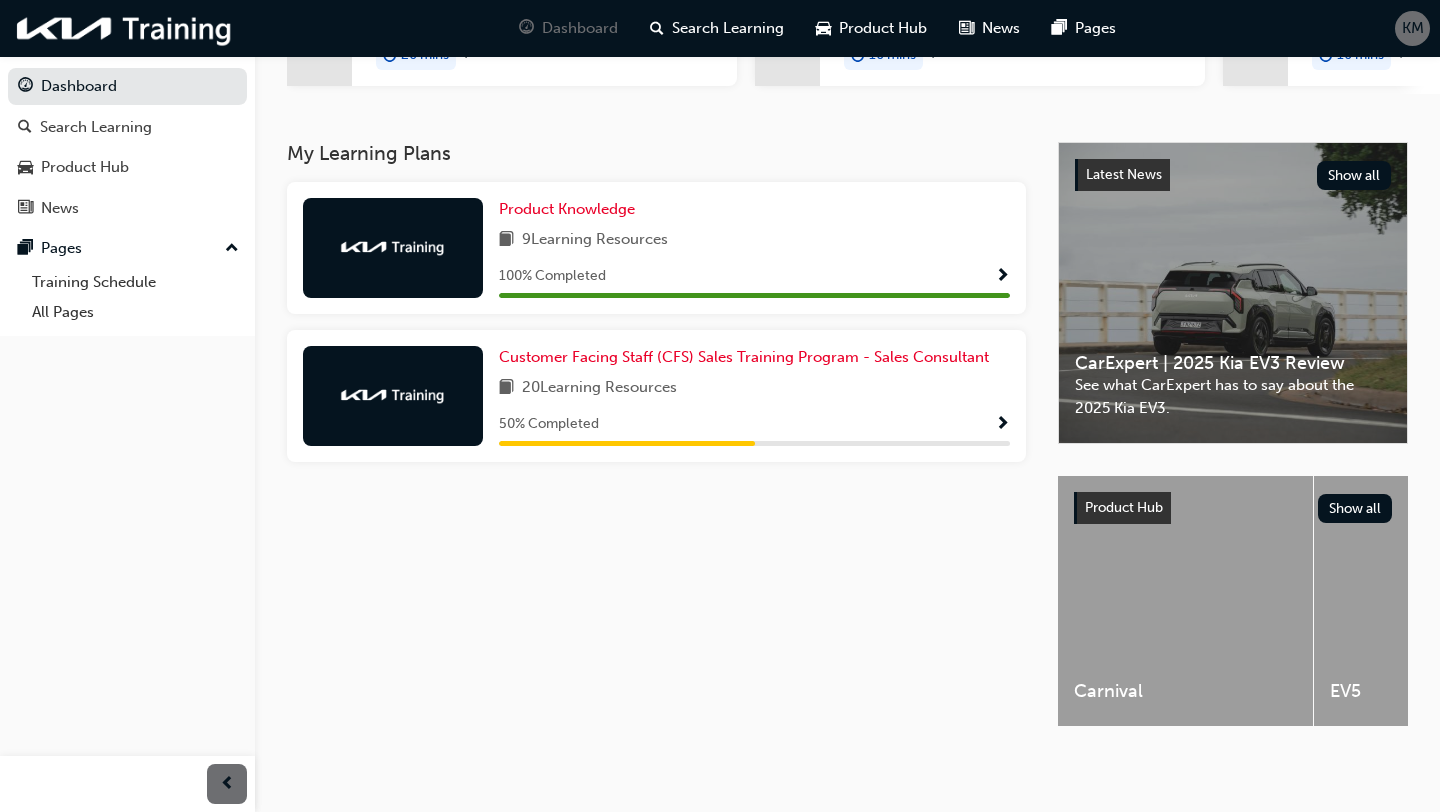 click on "KM" at bounding box center [1413, 28] 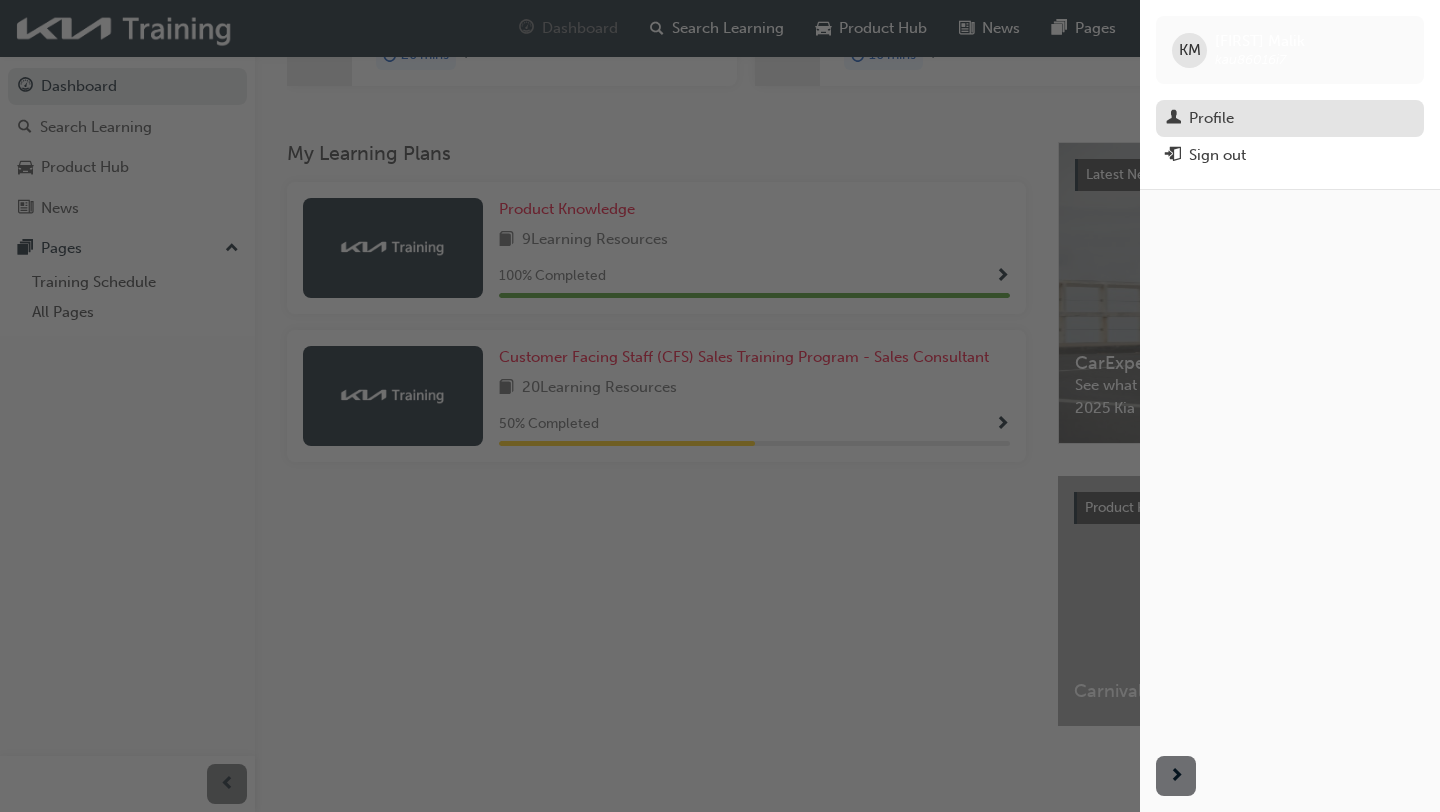 click on "Profile" at bounding box center [1211, 118] 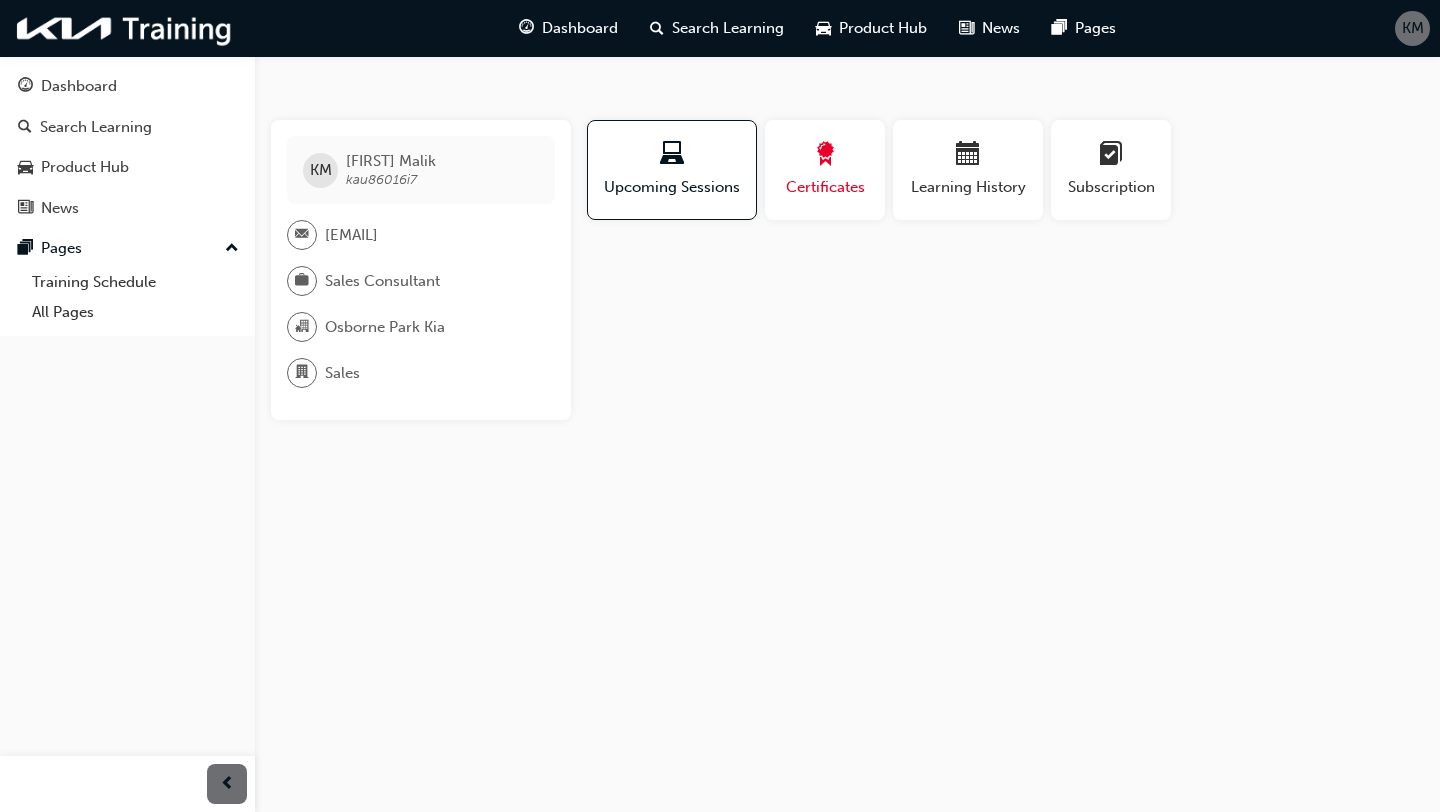 click on "Certificates" at bounding box center (825, 187) 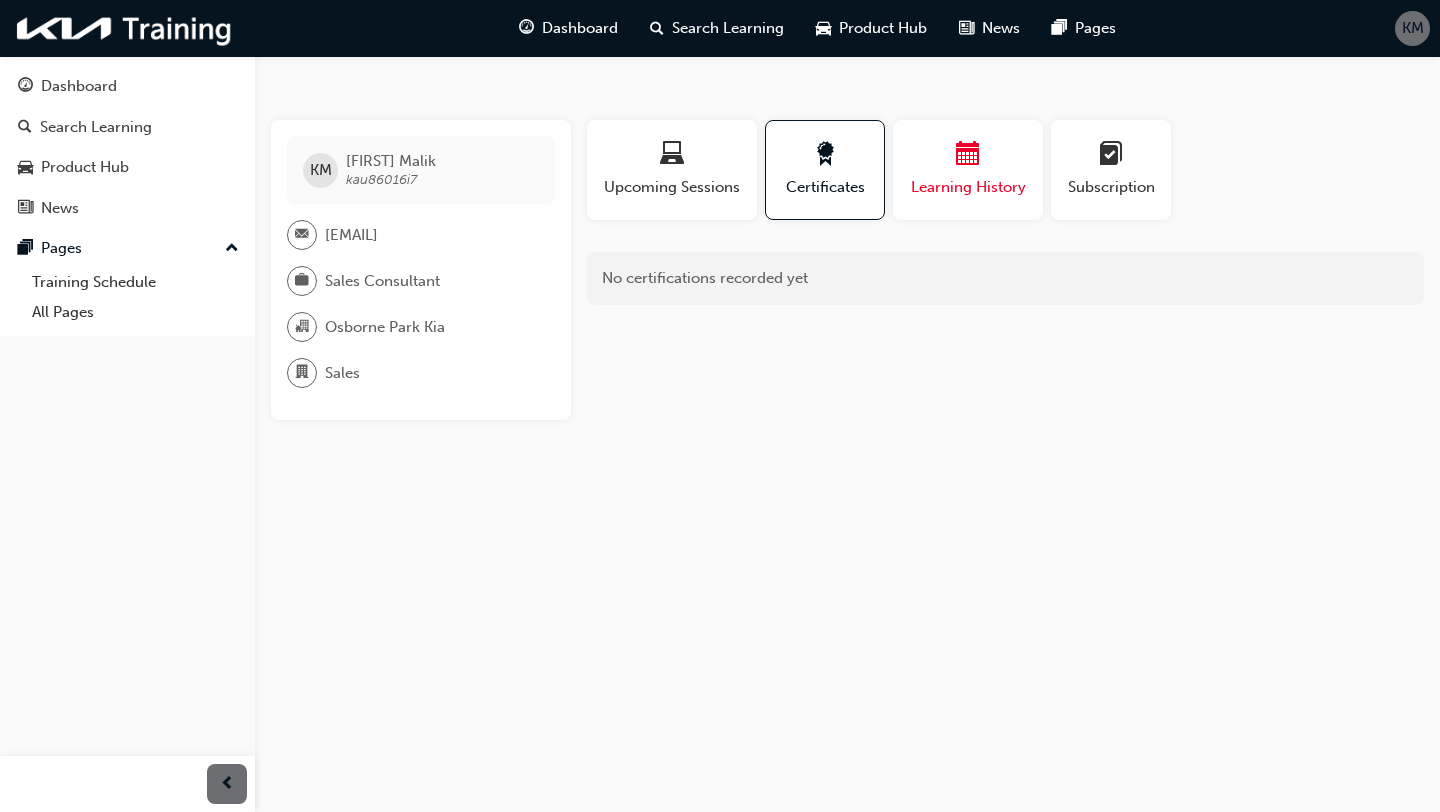 click on "Learning History" at bounding box center (968, 187) 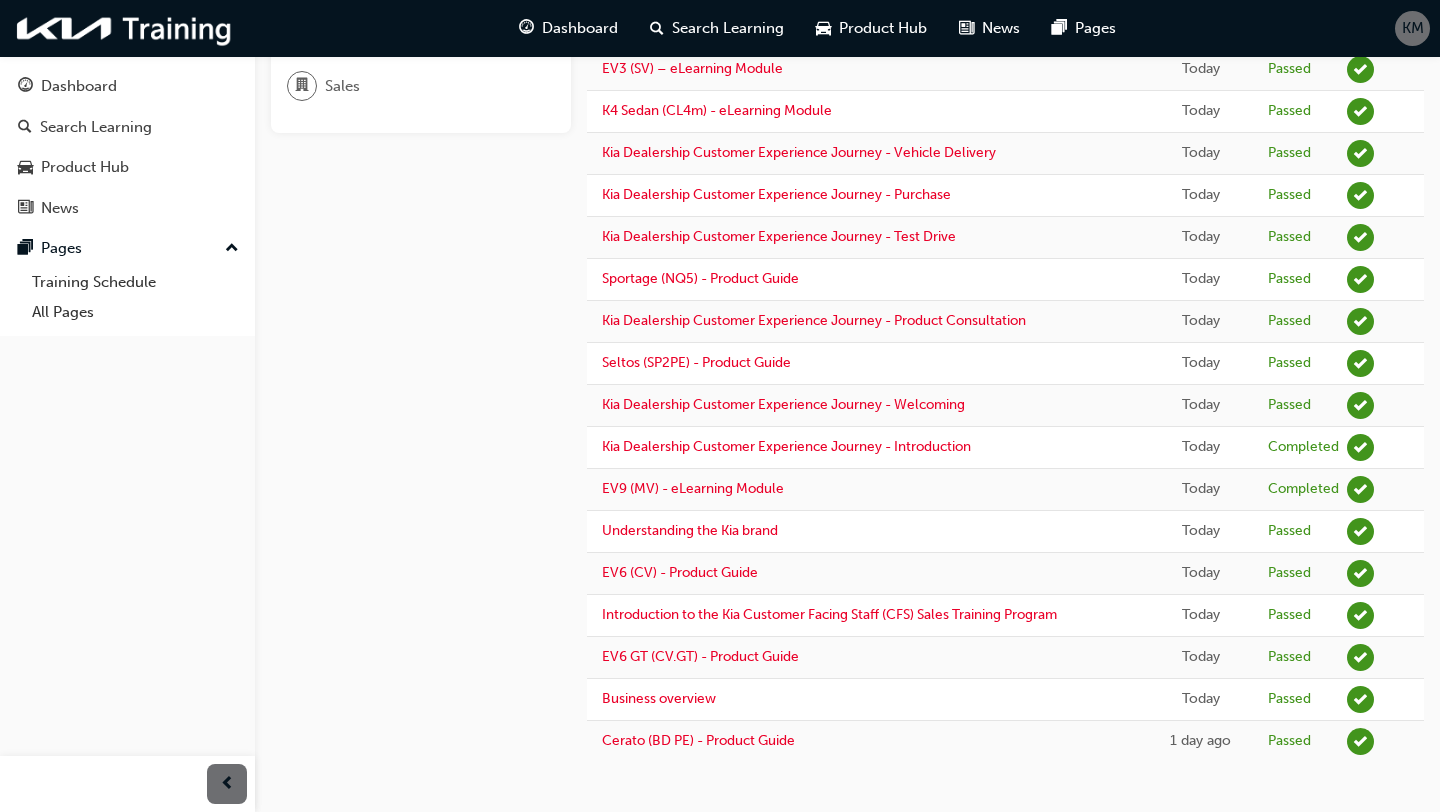 scroll, scrollTop: 0, scrollLeft: 0, axis: both 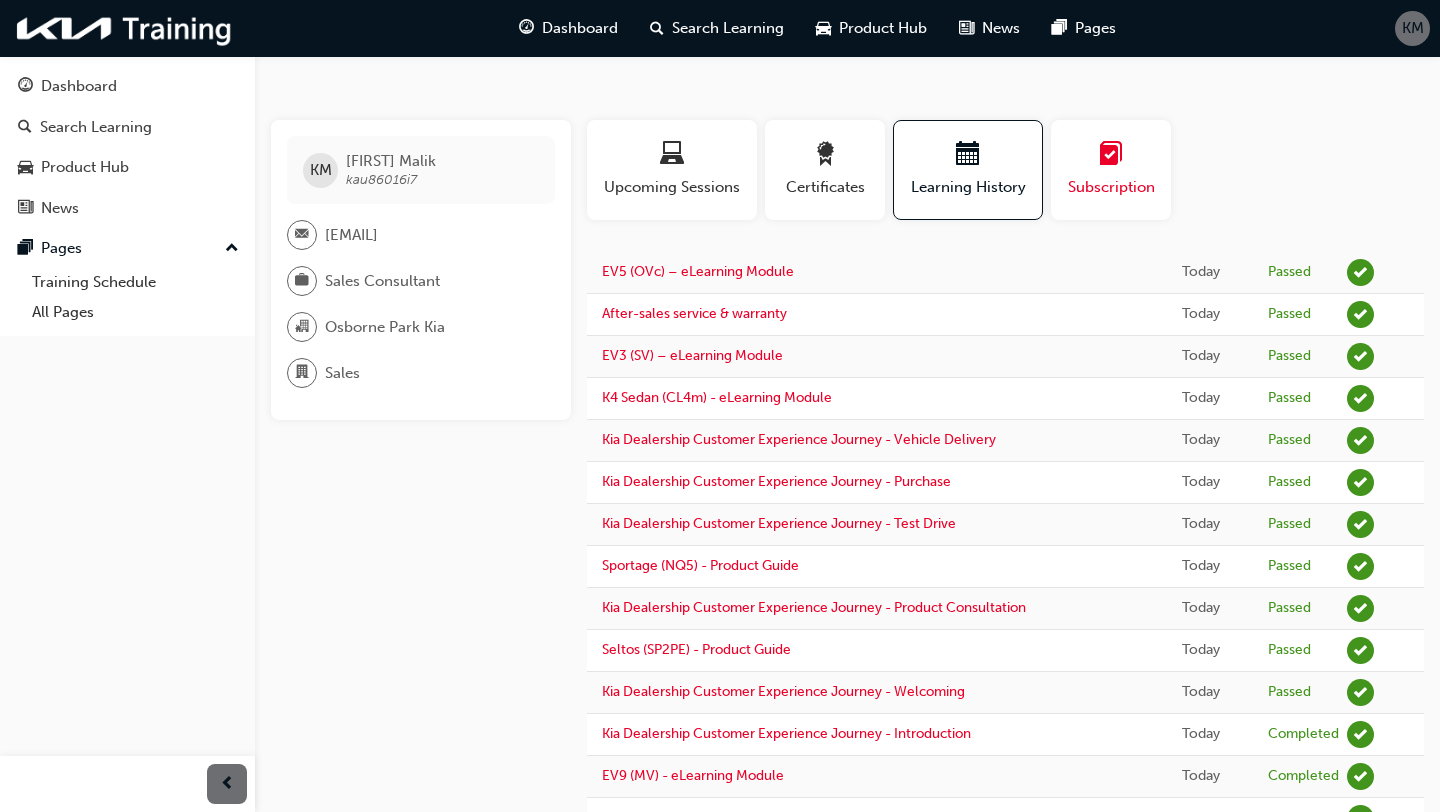 click at bounding box center (1111, 155) 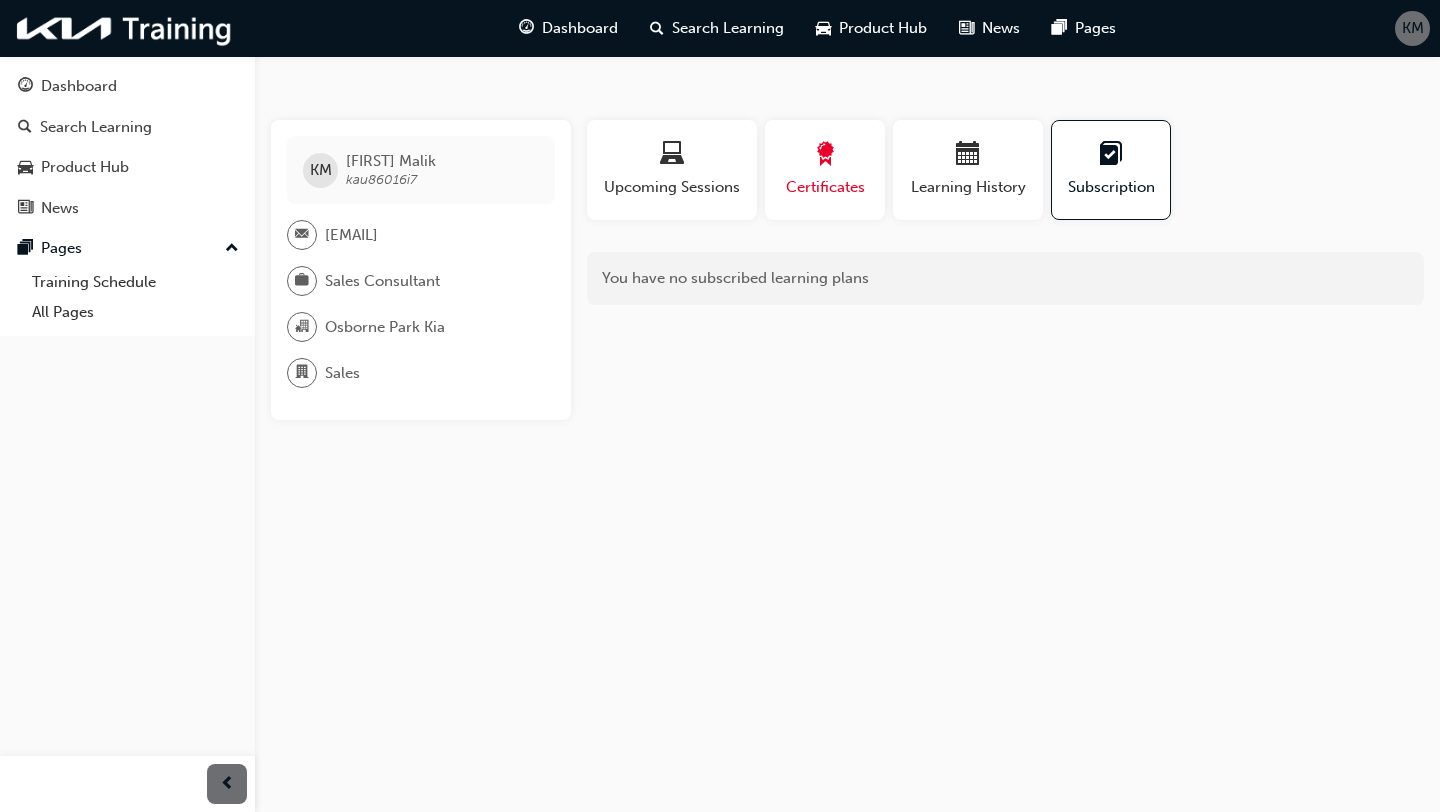 click at bounding box center [825, 155] 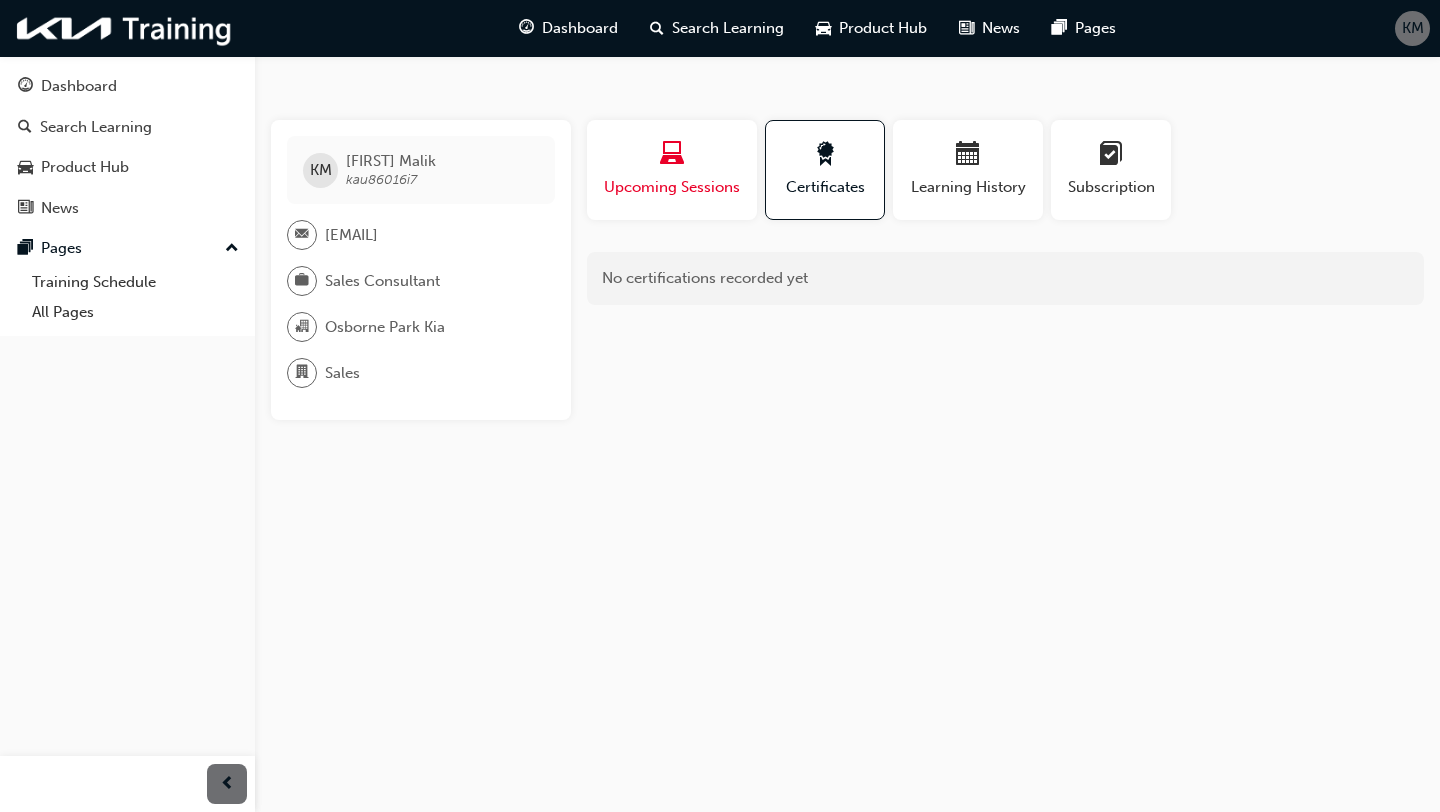 click on "Upcoming Sessions" at bounding box center [672, 170] 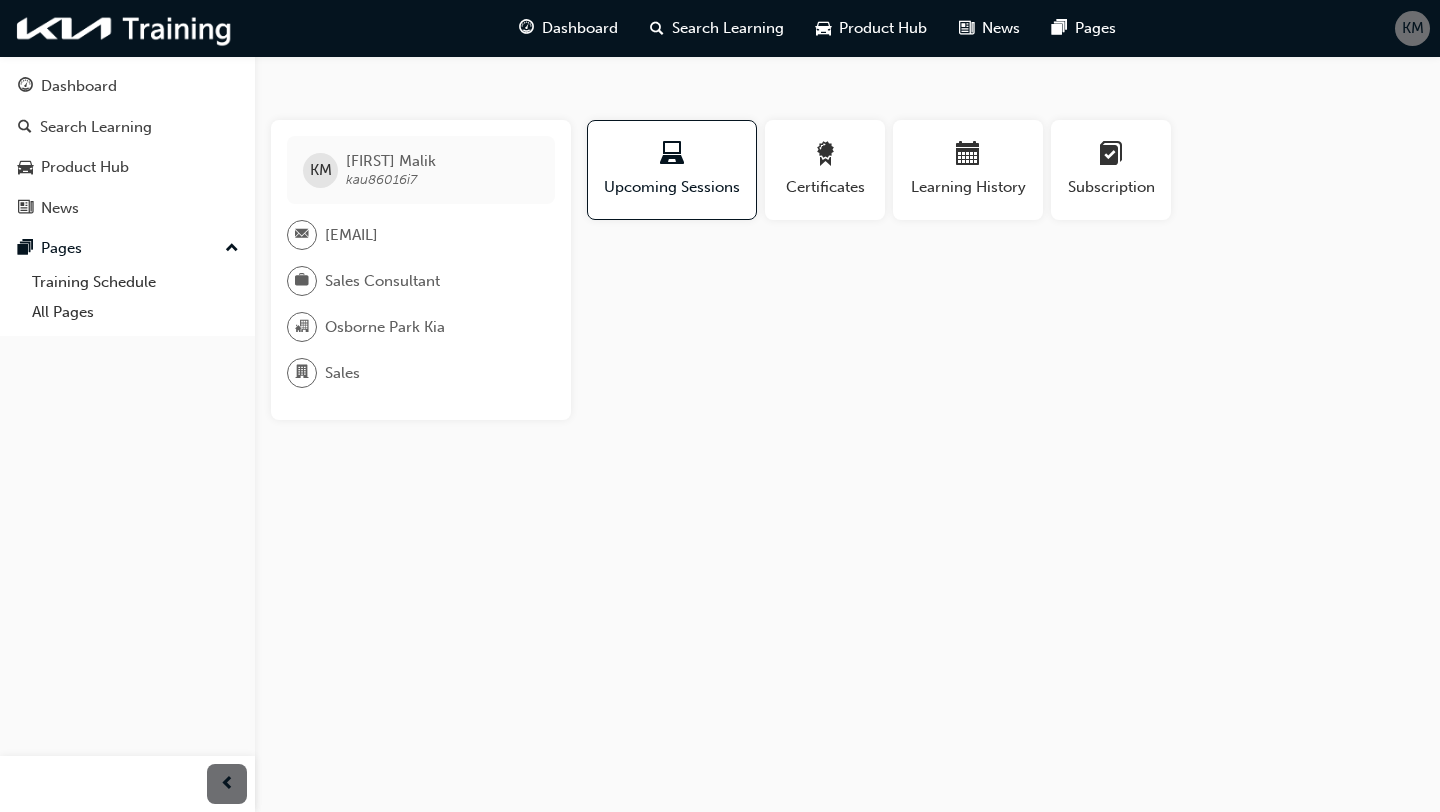 click on "Upcoming Sessions" at bounding box center [672, 178] 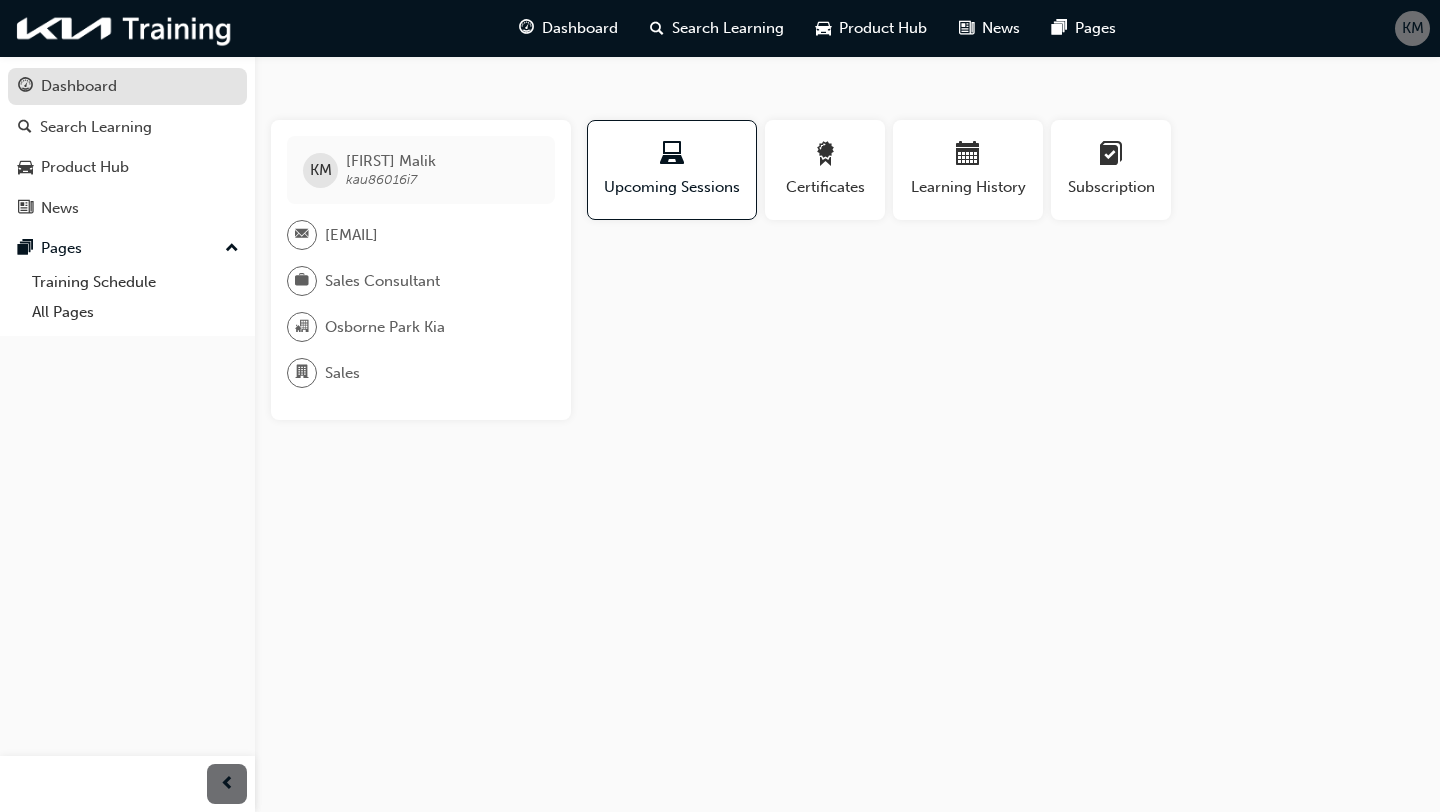 click on "Dashboard" at bounding box center [127, 86] 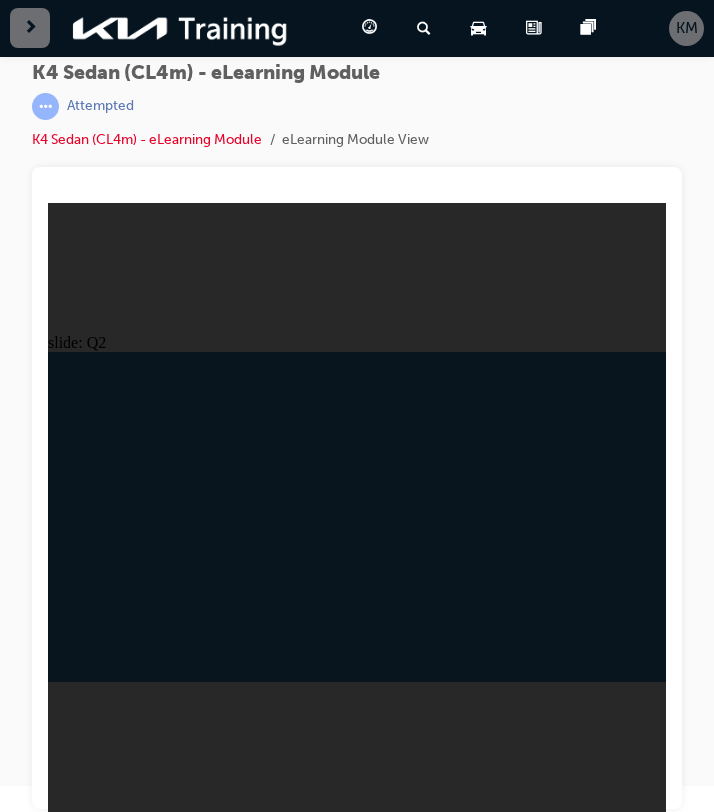 scroll, scrollTop: 0, scrollLeft: 0, axis: both 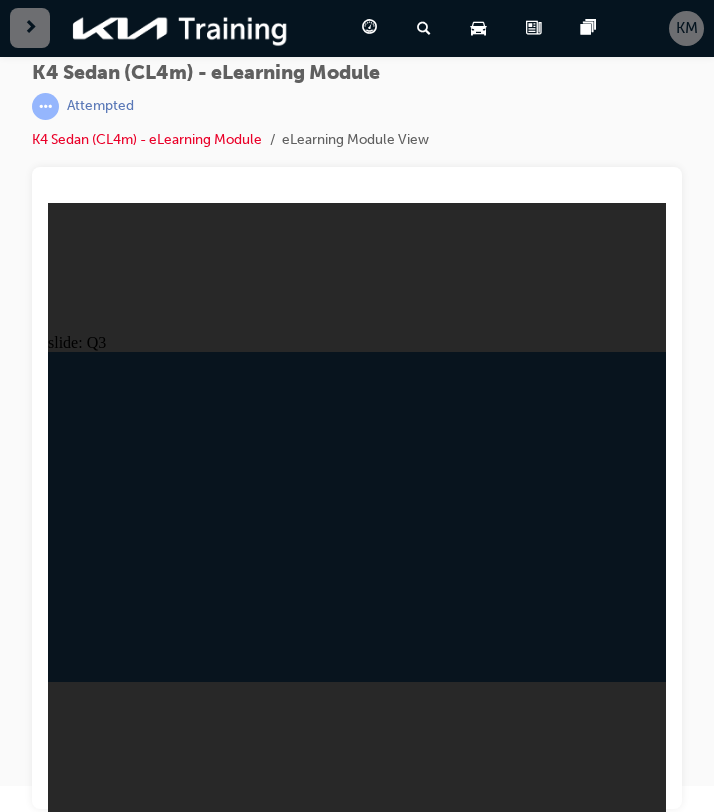 click 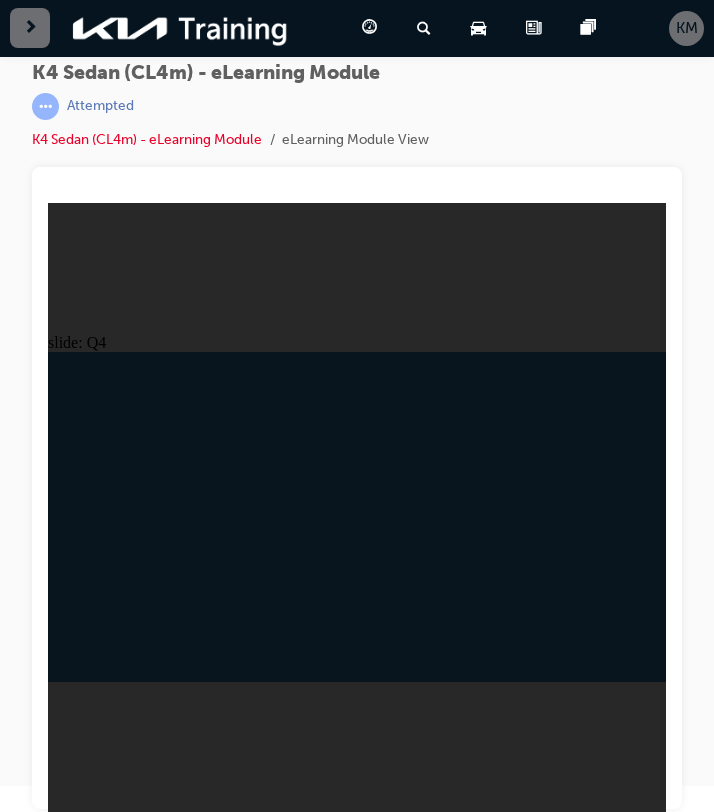 click 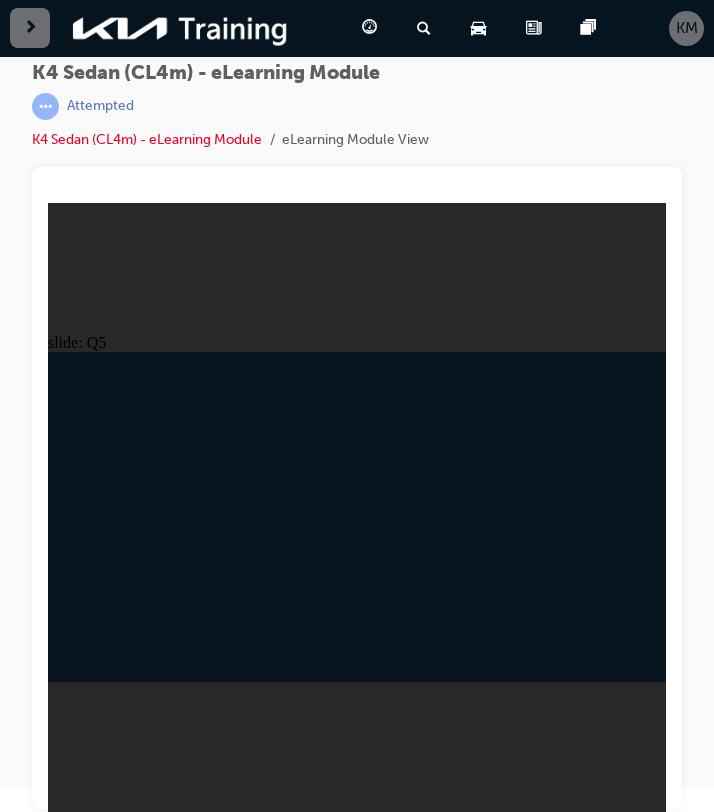 click 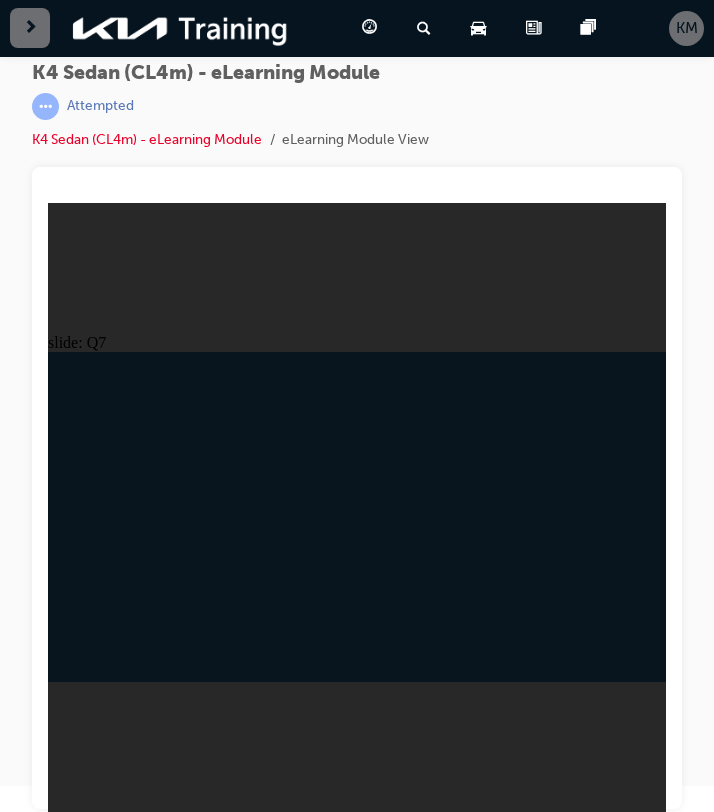 click 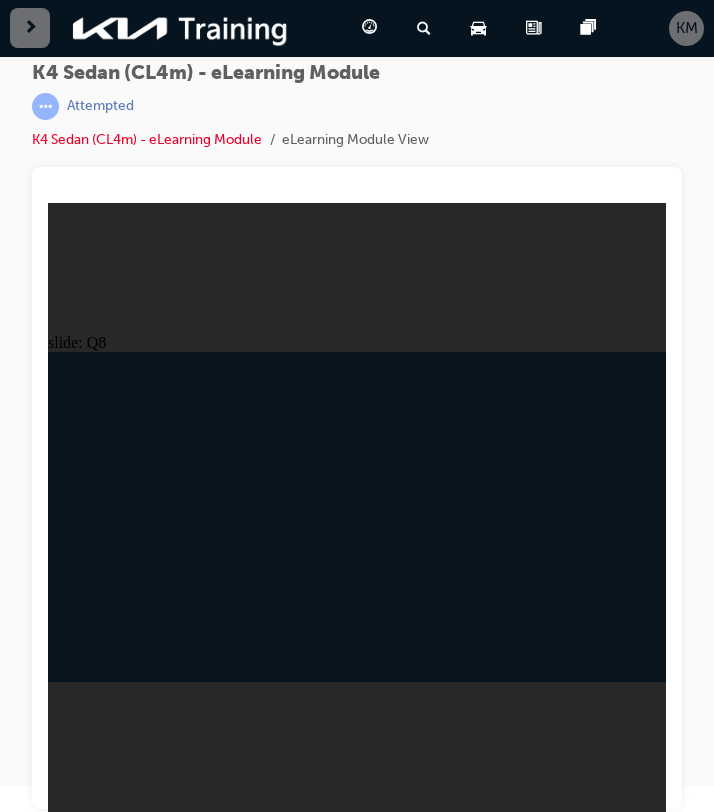 click 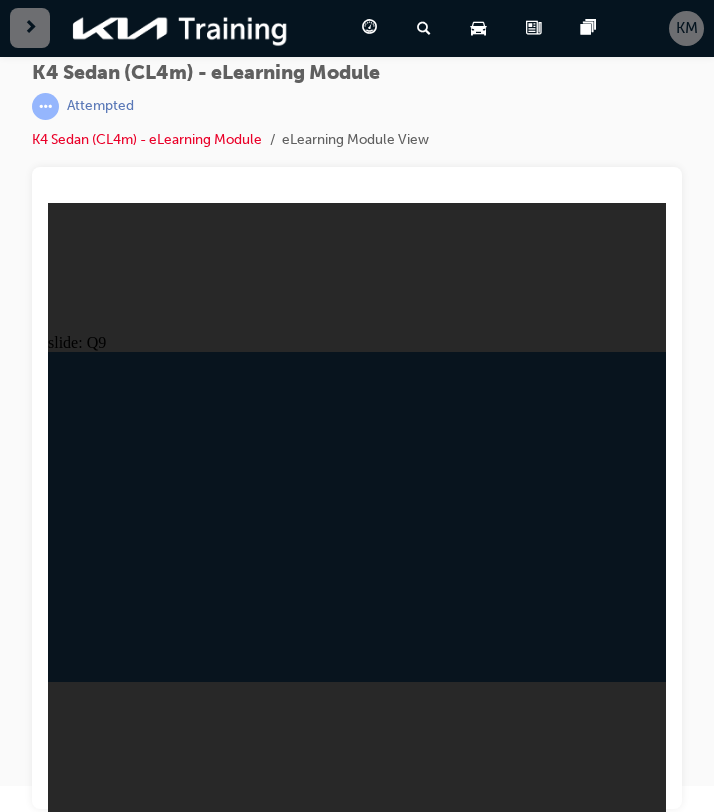click 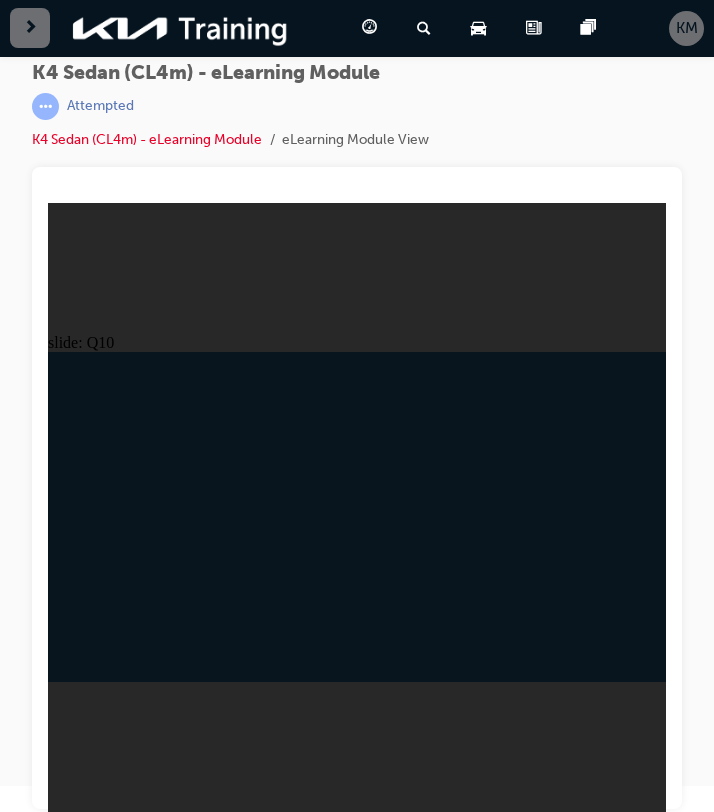click 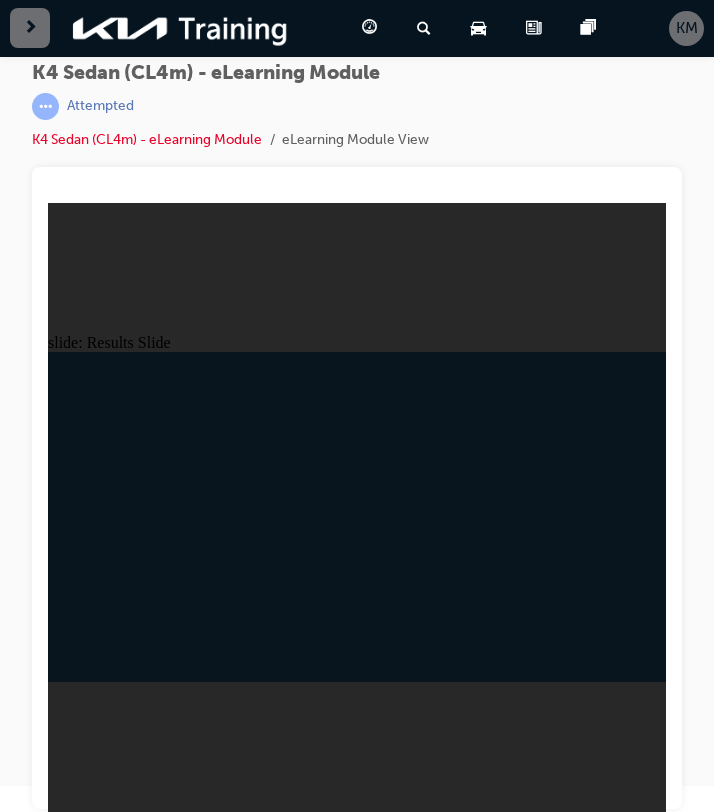 click 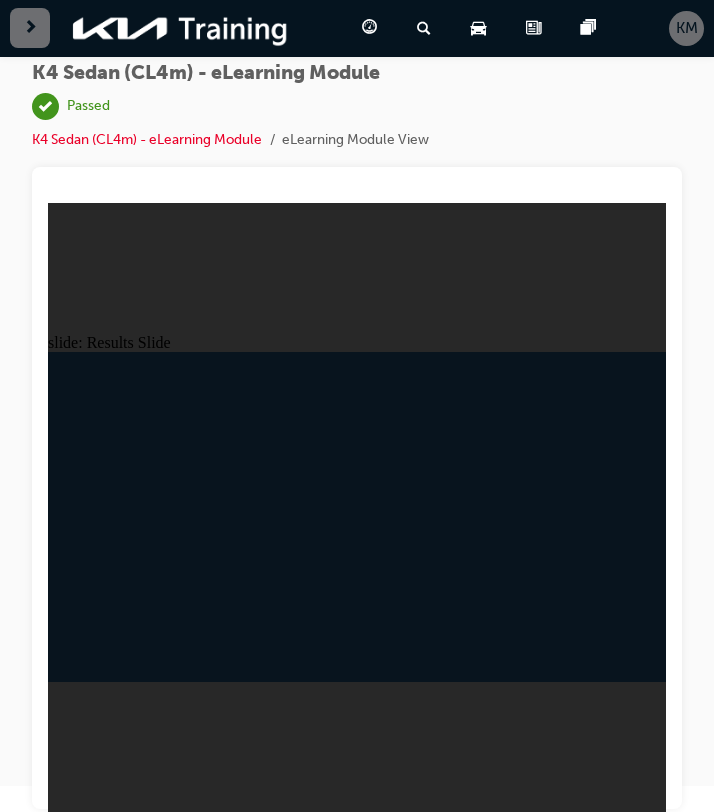 click 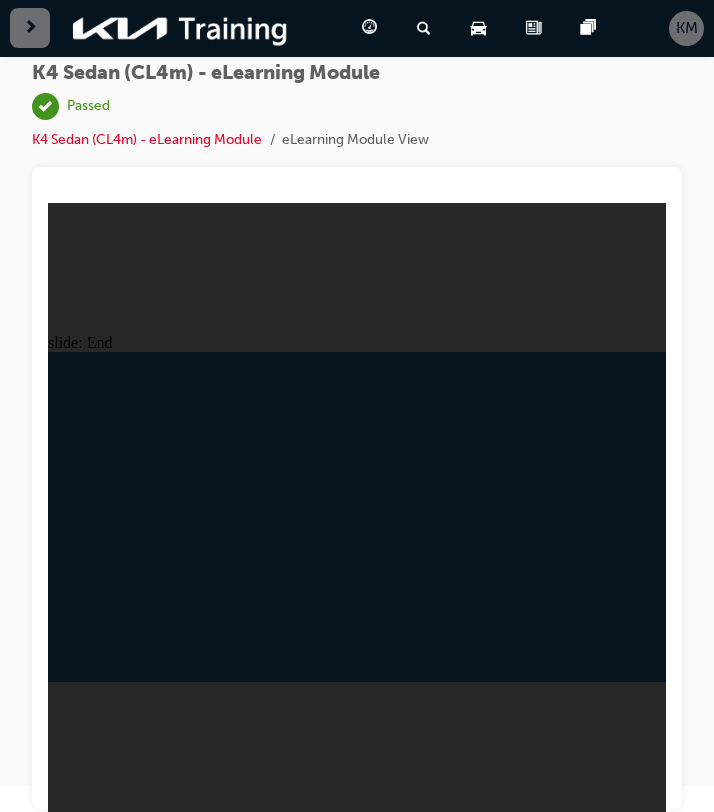 click at bounding box center [30, 28] 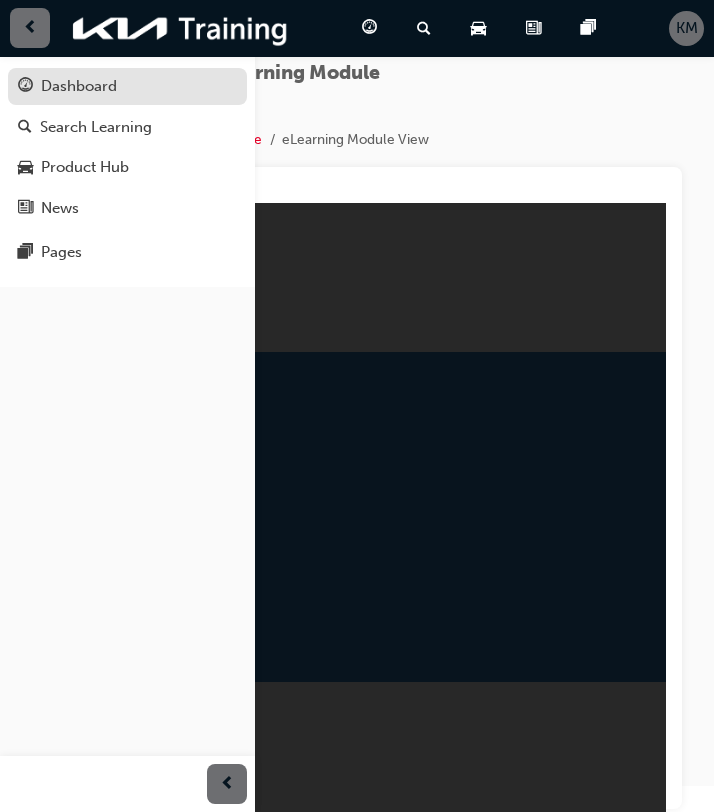 click on "Dashboard" at bounding box center (79, 86) 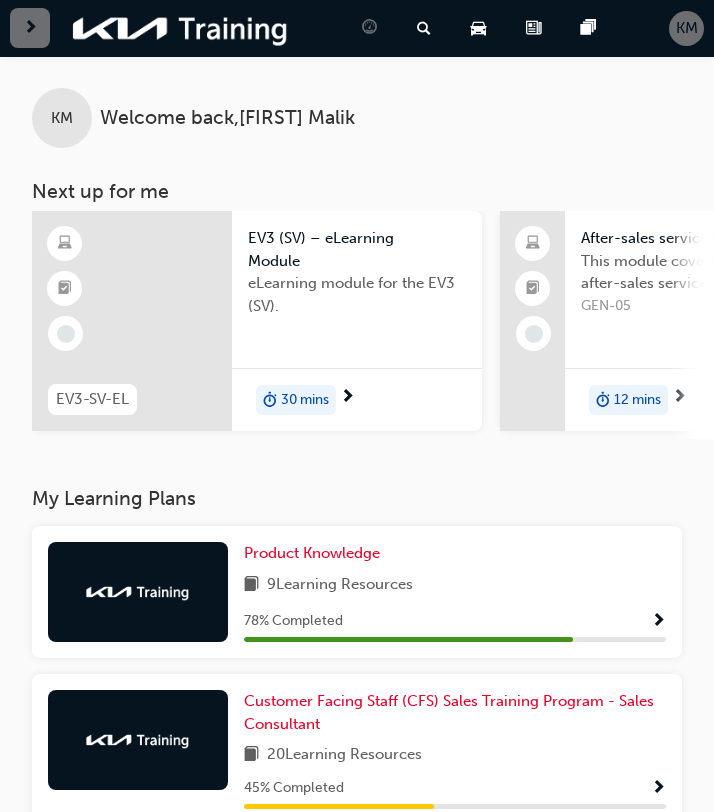 click at bounding box center (347, 398) 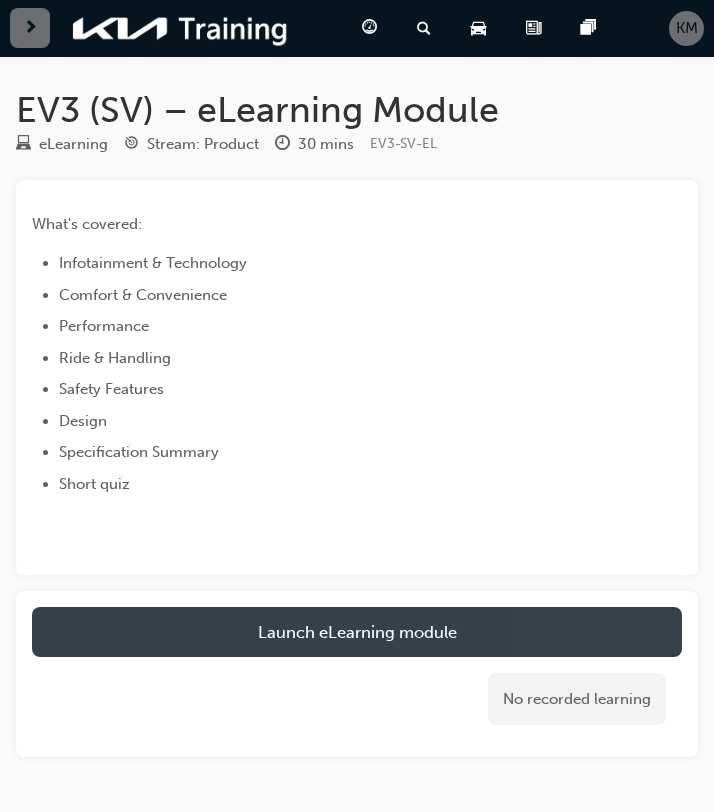 click on "Launch eLearning module" at bounding box center [357, 632] 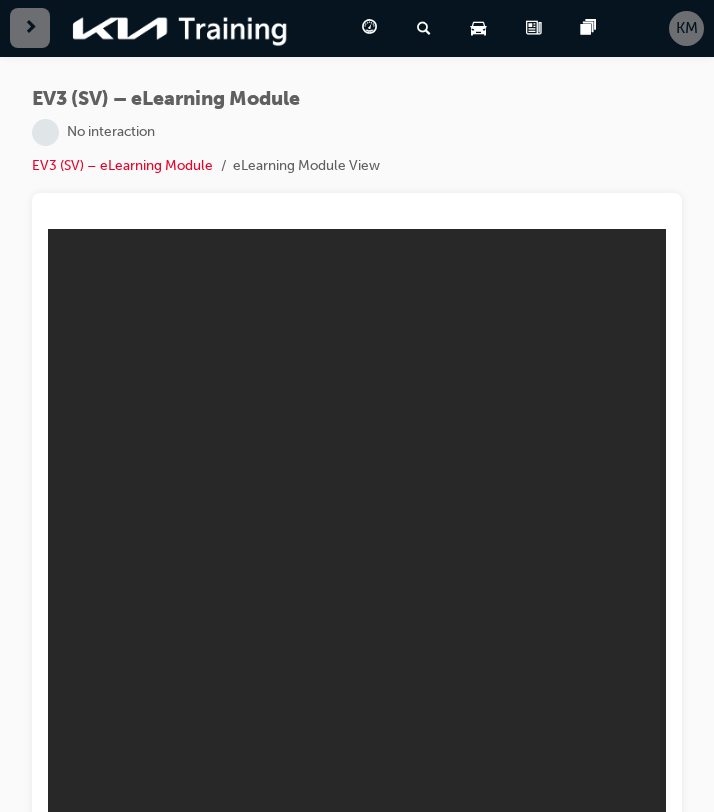 scroll, scrollTop: 0, scrollLeft: 0, axis: both 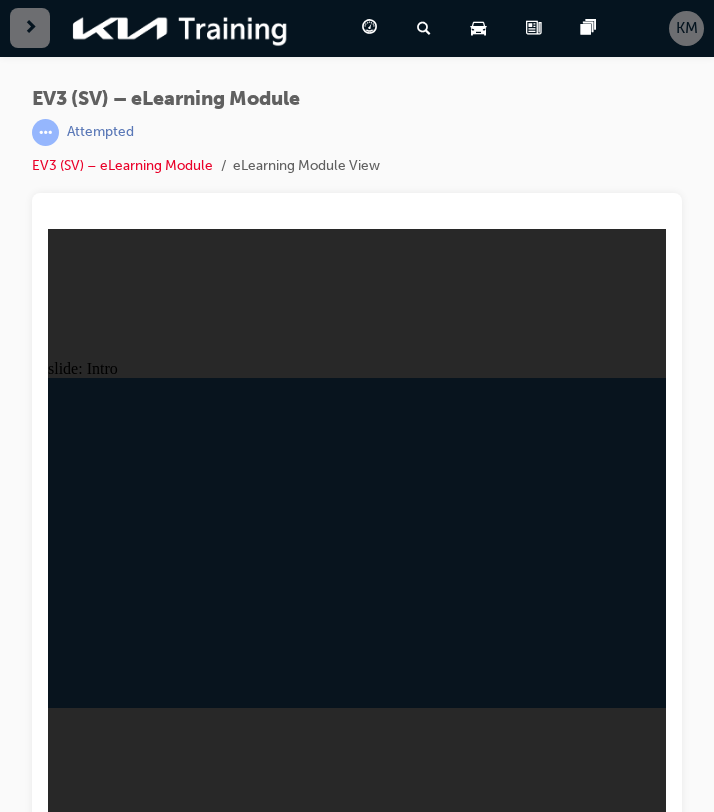 click 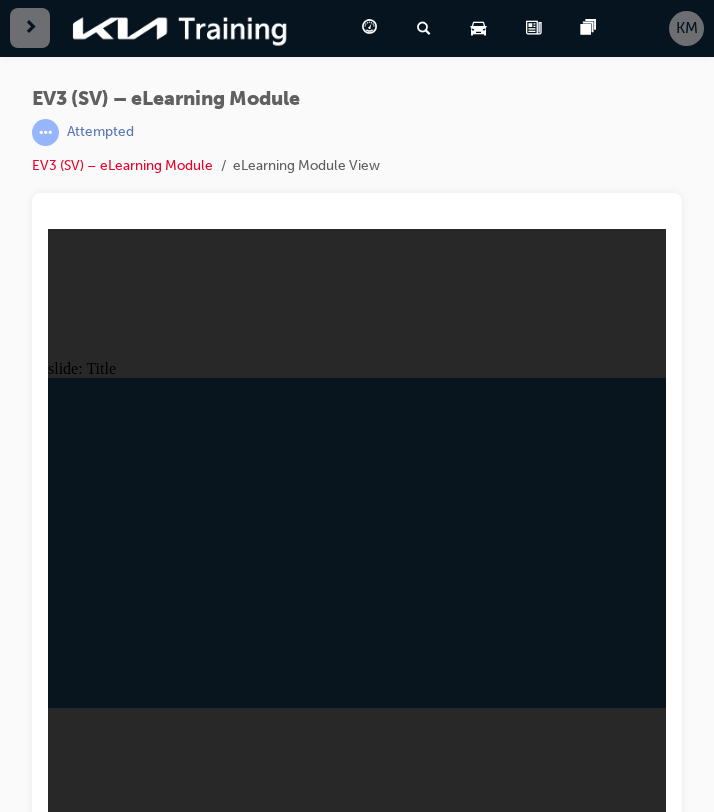 click 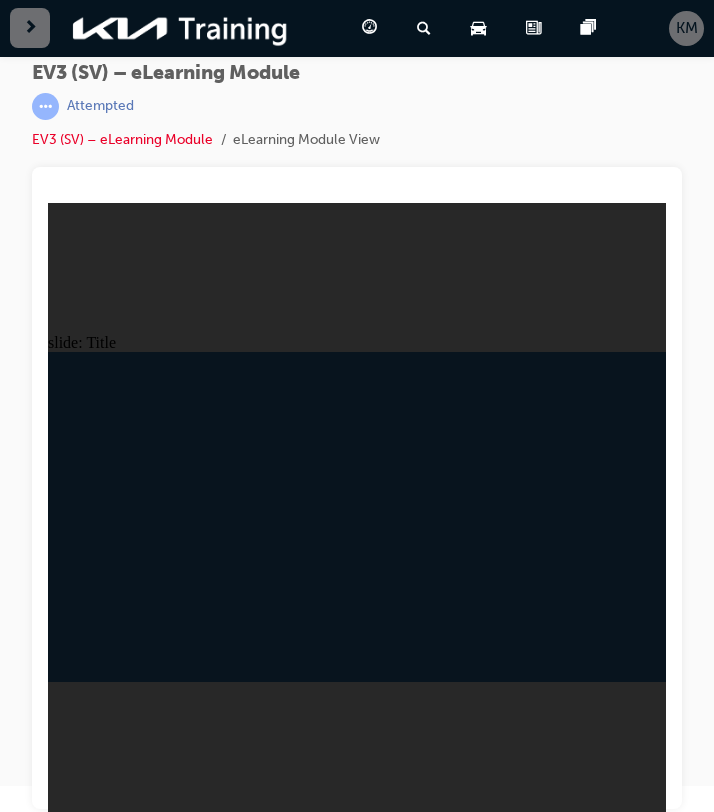 click 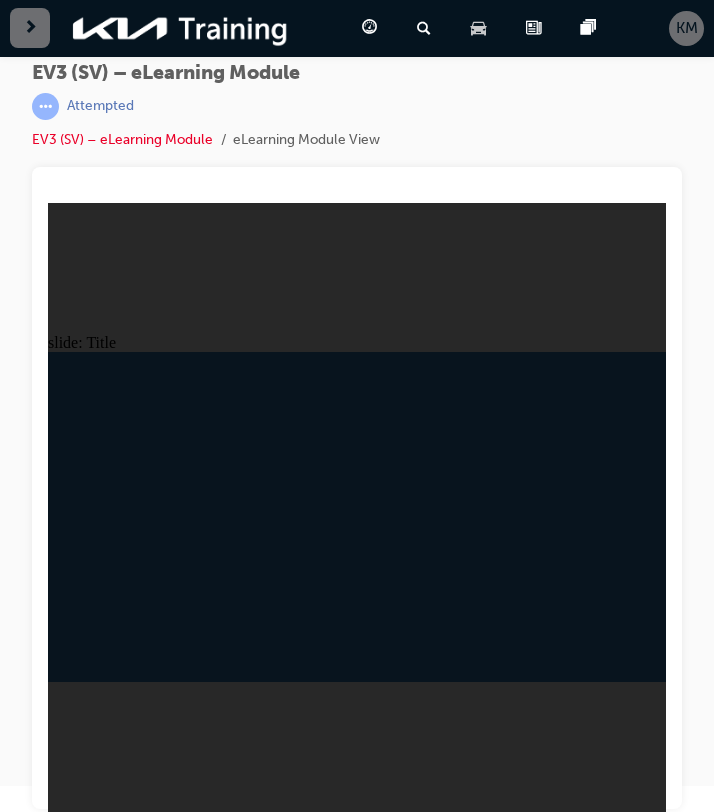 scroll, scrollTop: 0, scrollLeft: 0, axis: both 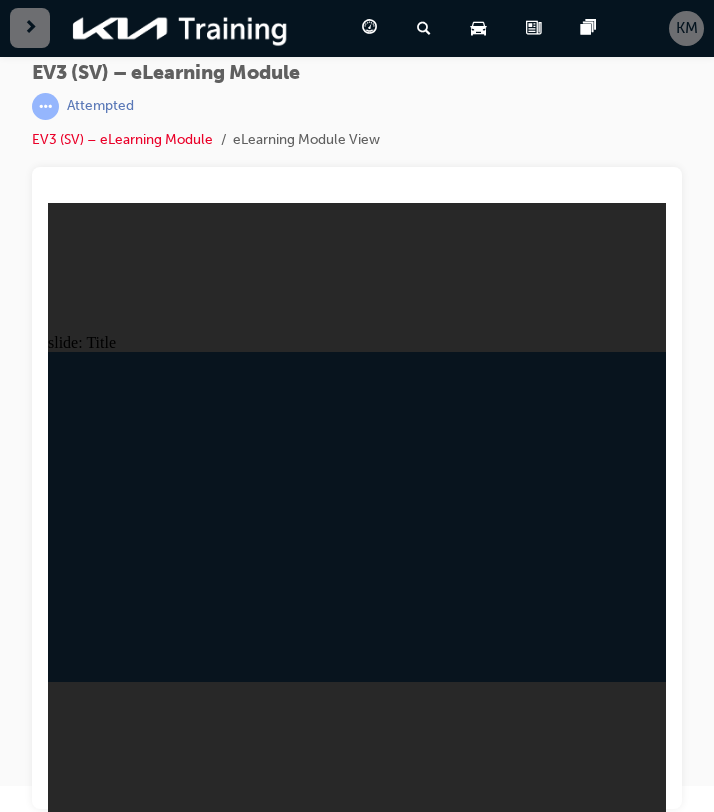 click on "slide: Title
This document is strictly confidential. Any unauthorised distribution, or copying of this document is prohibited. Accurate as of March 2025. Always refer to the Kia Australia website for the most up to date information. Safety – Active Safety Rectangle 2 Driver Attention Warning (DAW) High Beam Assist (HBA) Lane Follow Assist (LFA2) AEB –  Junction Turning/ Crossing, Direct/ Oncoming Lane Change, Side Lane Change, Steering Assist, Auto Evasive Steering Assist All  Trims Blind-Spot Collision-Avoidance Assist (BCA) Multi-Collision Braking (MCB) Highway Driving Assist (HDA2) Rear Cross-traffic Collision  -avoidance Assist (RCCA) Rectangle 1 Navigation-based Smart Cruise Control (NSCC-C) Rear View Monitor  w/ Dynamic Guidelines Forward/Reverse Parking Distance Warning (PDW) Animation and images used for illustrative purposes only. Arrow_light.png Arrow_light.png Safety – Active Safety Driver Attention Warning  (DAW) Blind-Spot Collision- Avoidance Assist (BCA) Control (NSCC-C)" at bounding box center (357, 508) 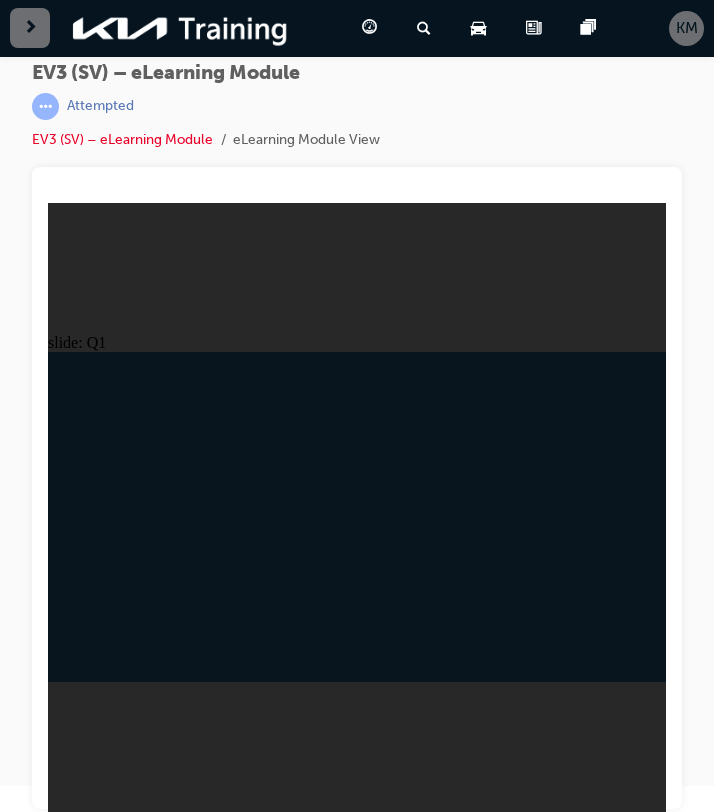 click 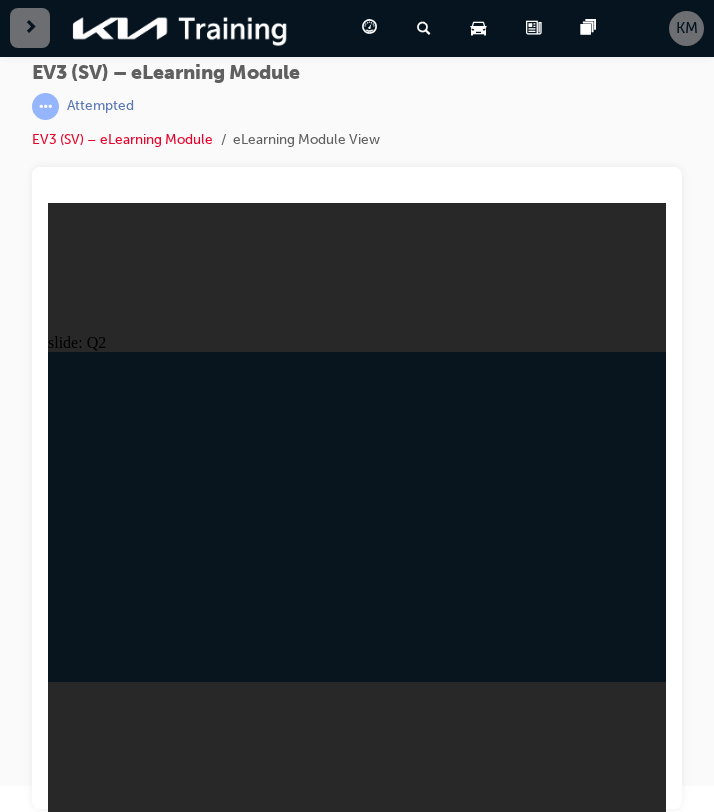 click 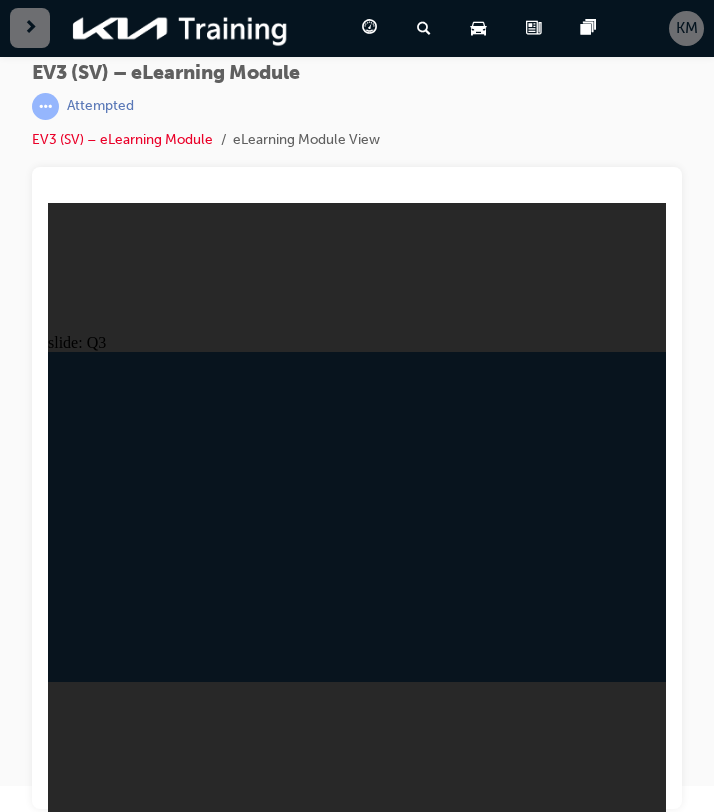 click 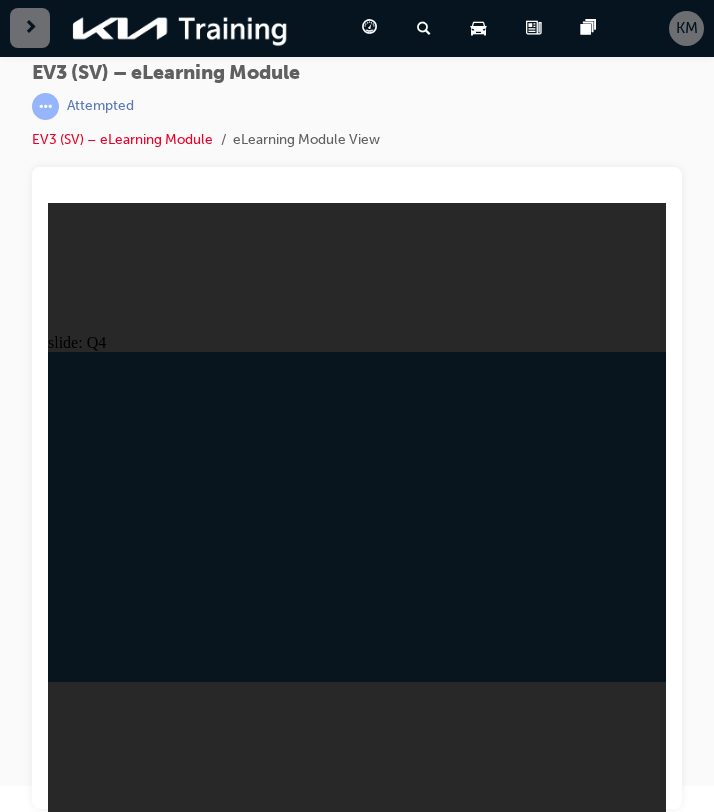 click 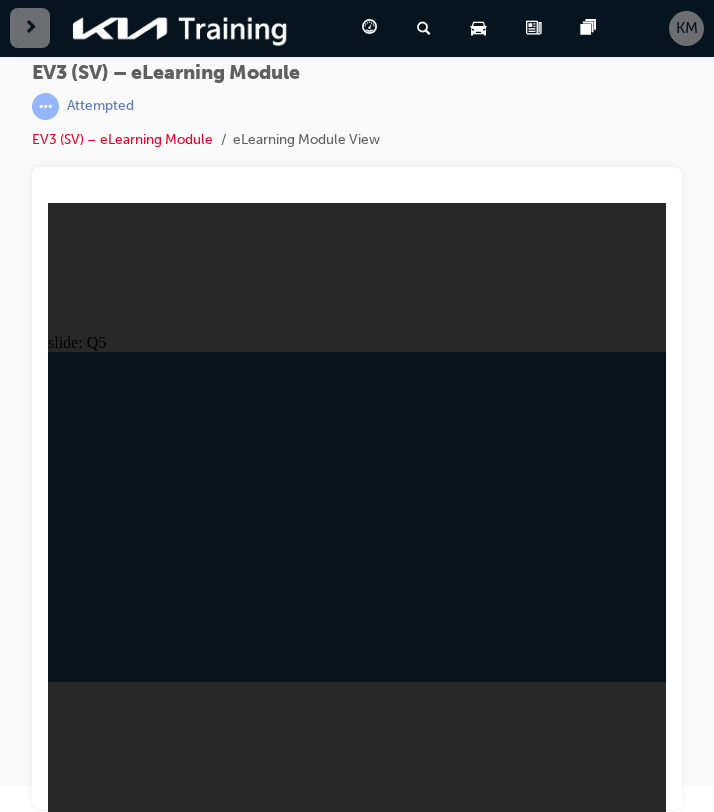 click 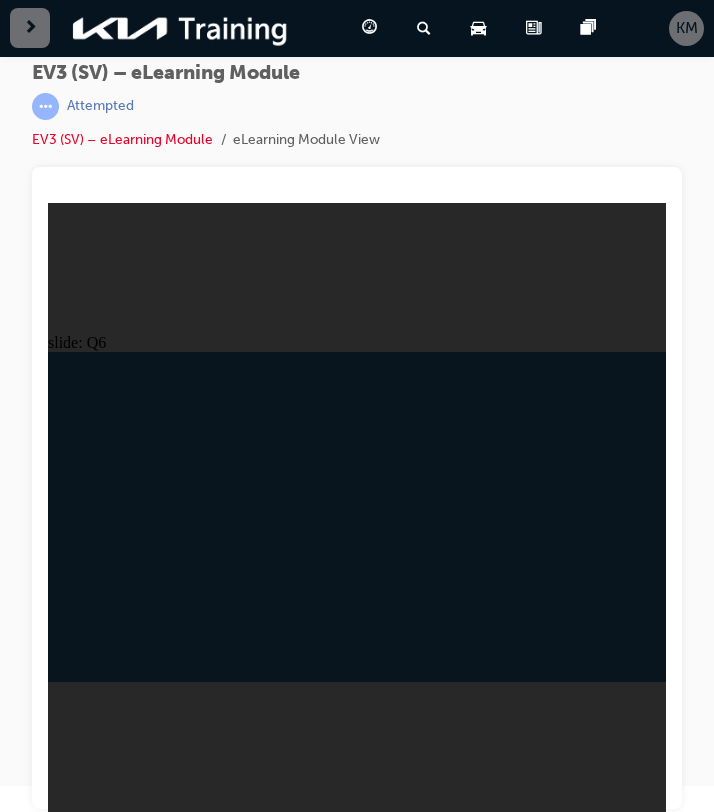 click 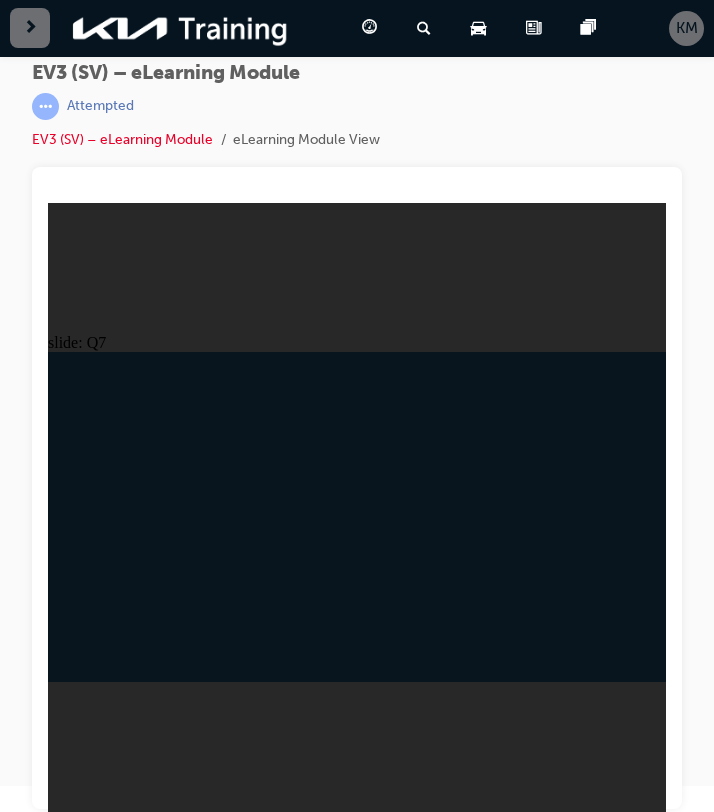 click 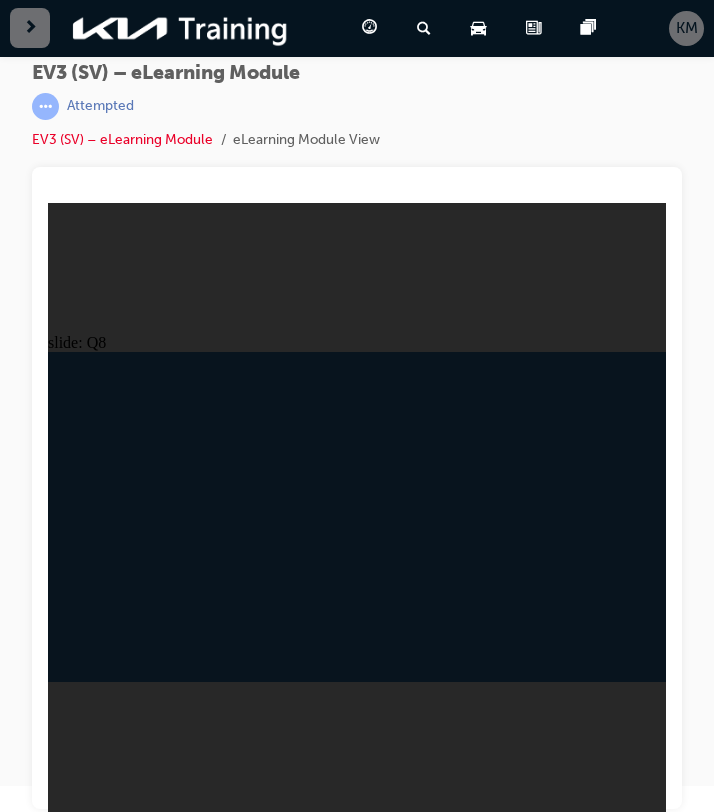 click 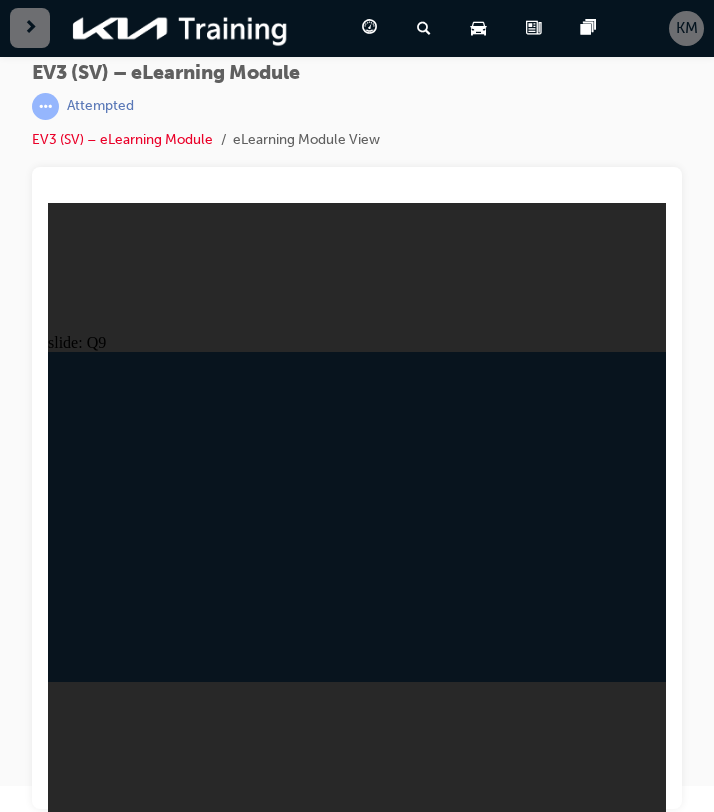 click 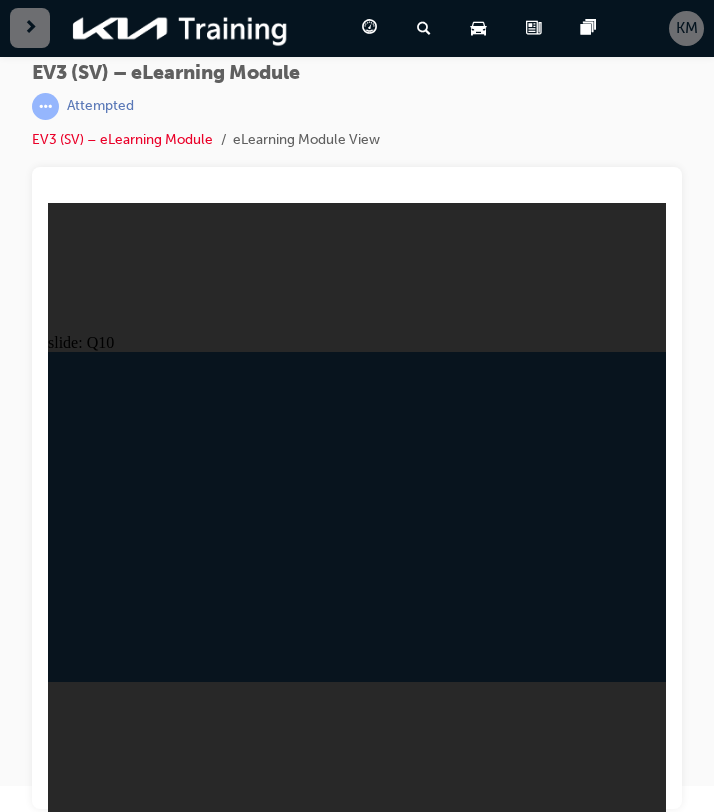 click 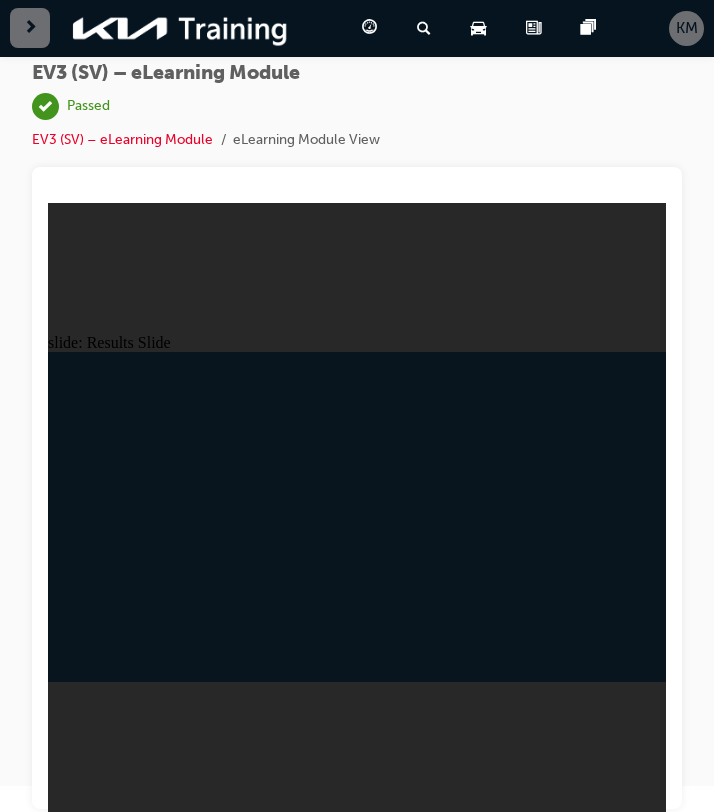 click at bounding box center (30, 28) 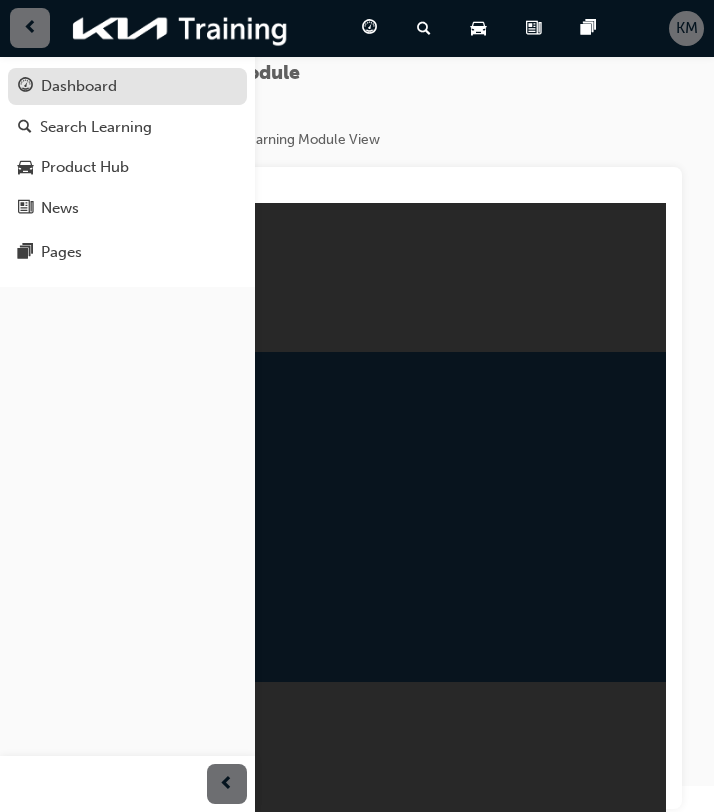 click on "Dashboard" at bounding box center [79, 86] 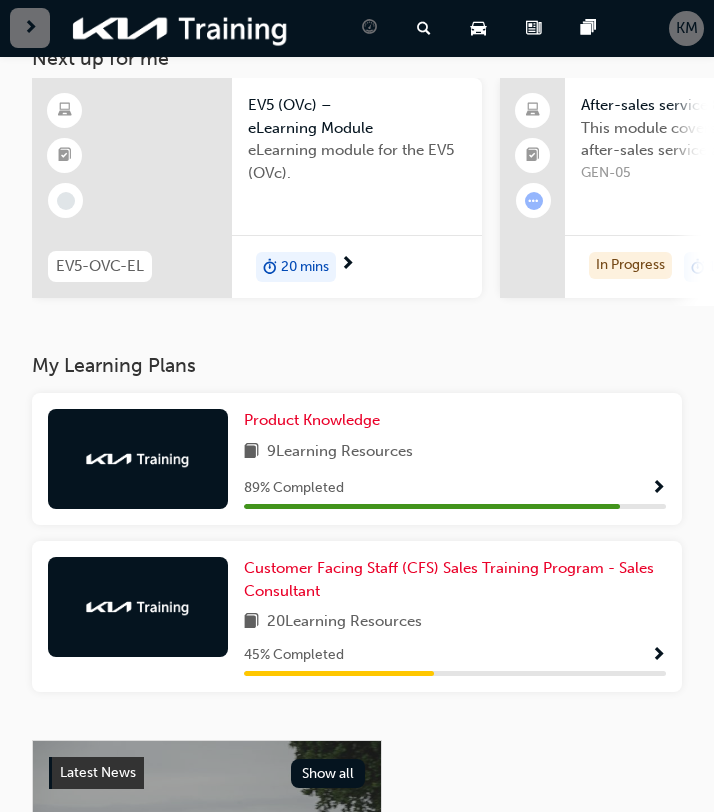scroll, scrollTop: 180, scrollLeft: 0, axis: vertical 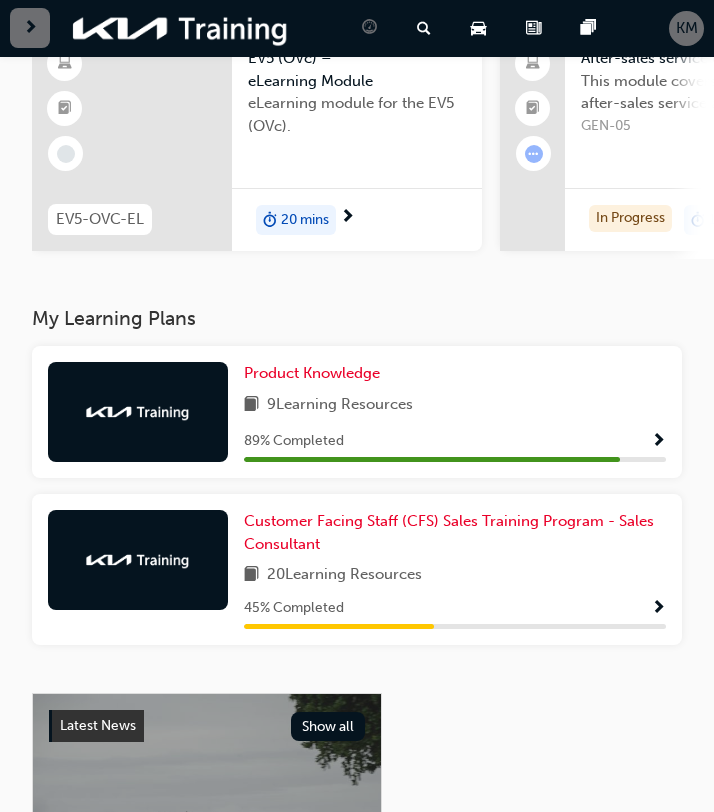 click at bounding box center (658, 442) 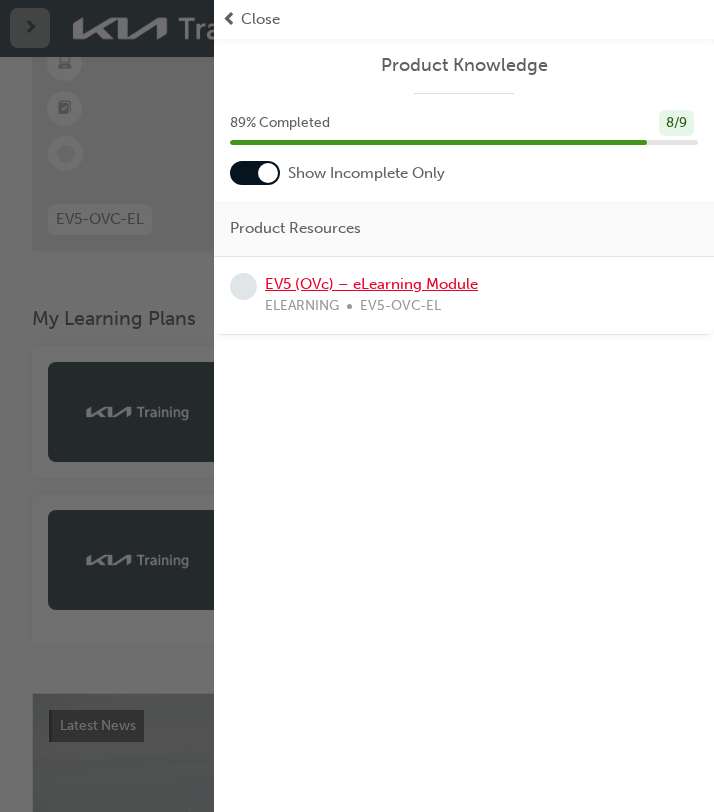 click on "EV5 (OVc) – eLearning Module" at bounding box center [371, 284] 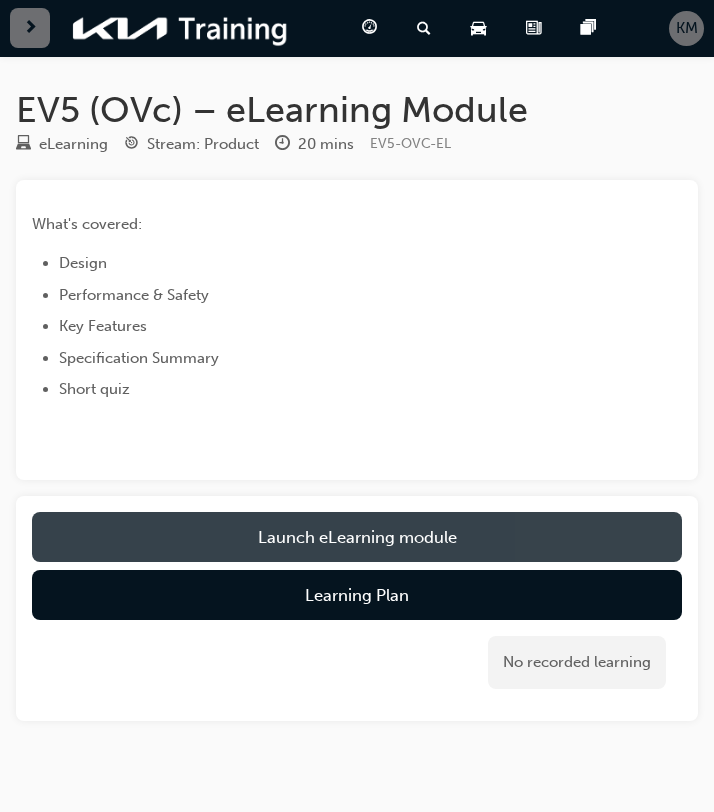 click on "Launch eLearning module" at bounding box center [357, 537] 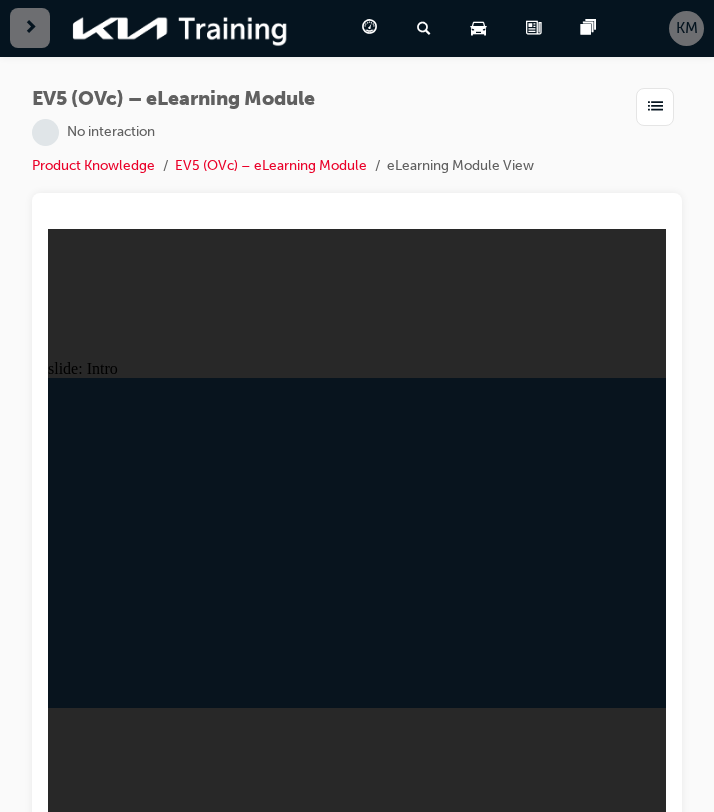 scroll, scrollTop: 0, scrollLeft: 0, axis: both 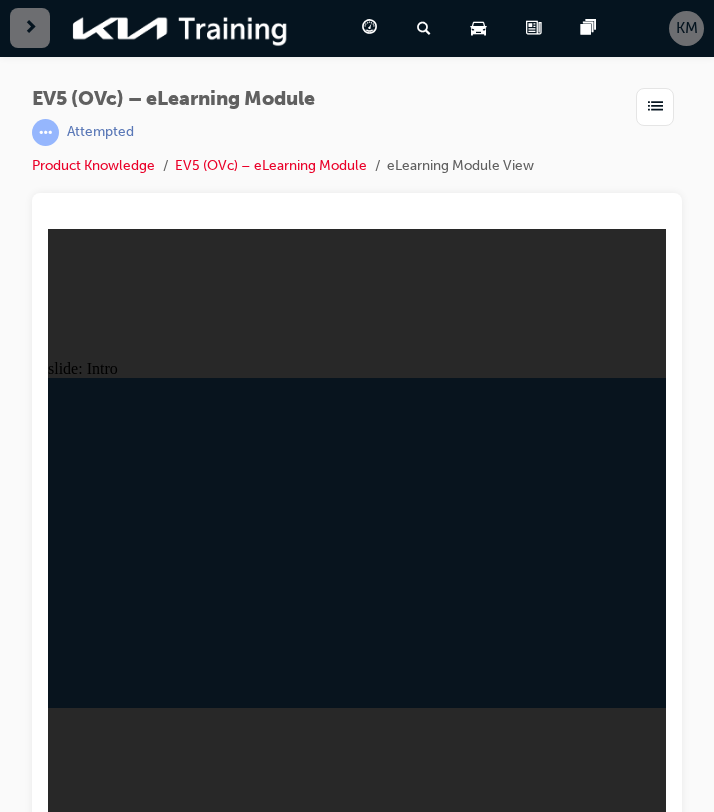 click 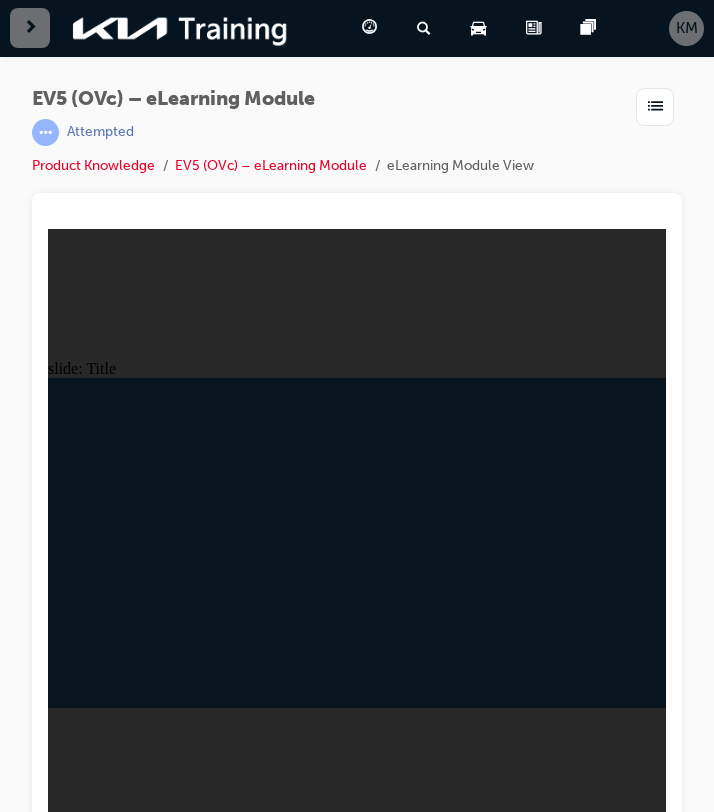 click at bounding box center (513, 1525) 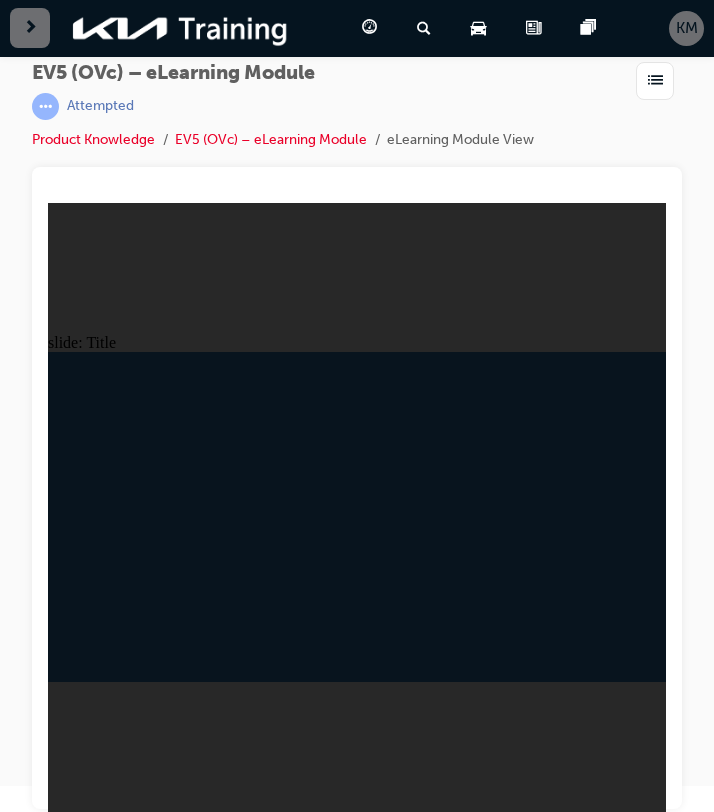 click 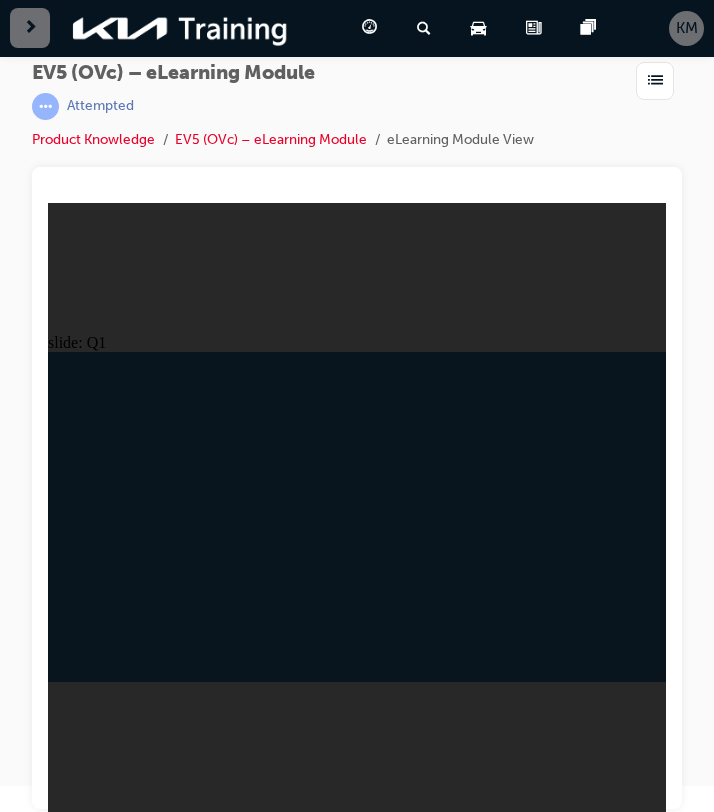 click 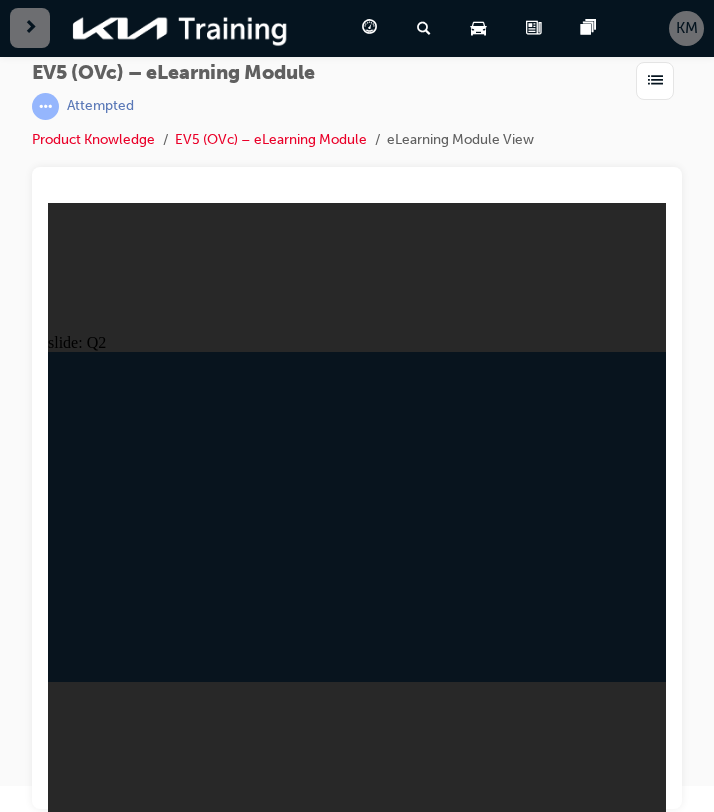click 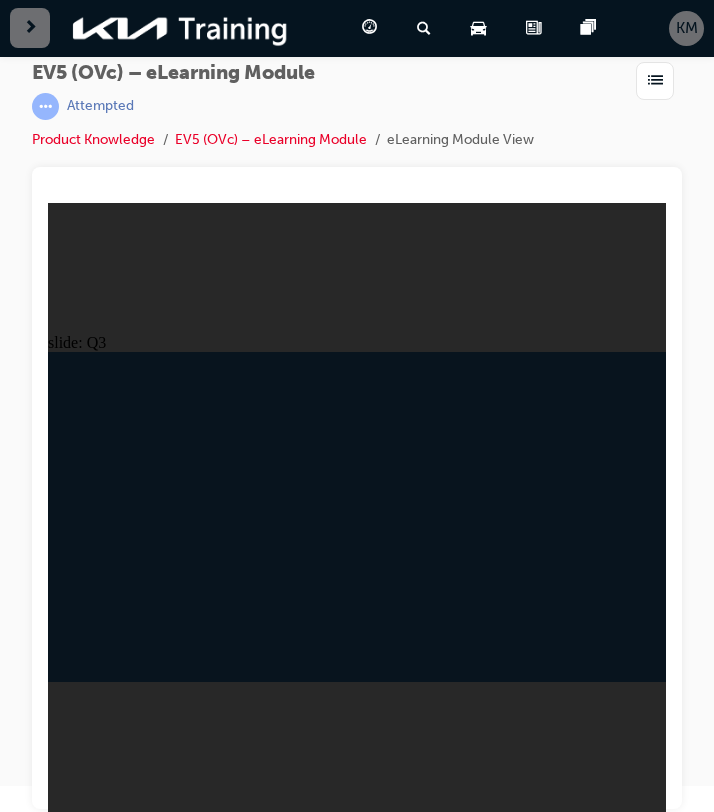 click 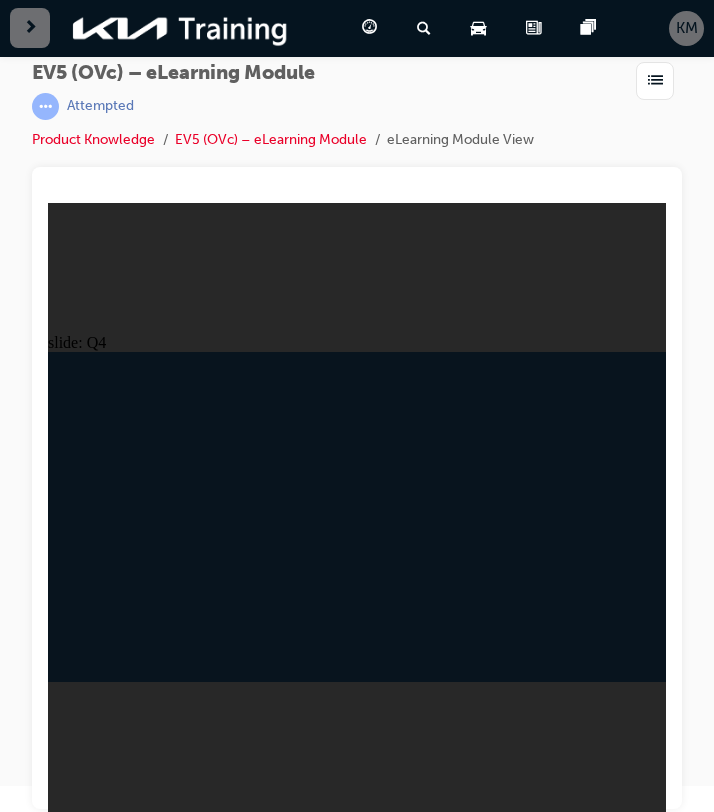 click 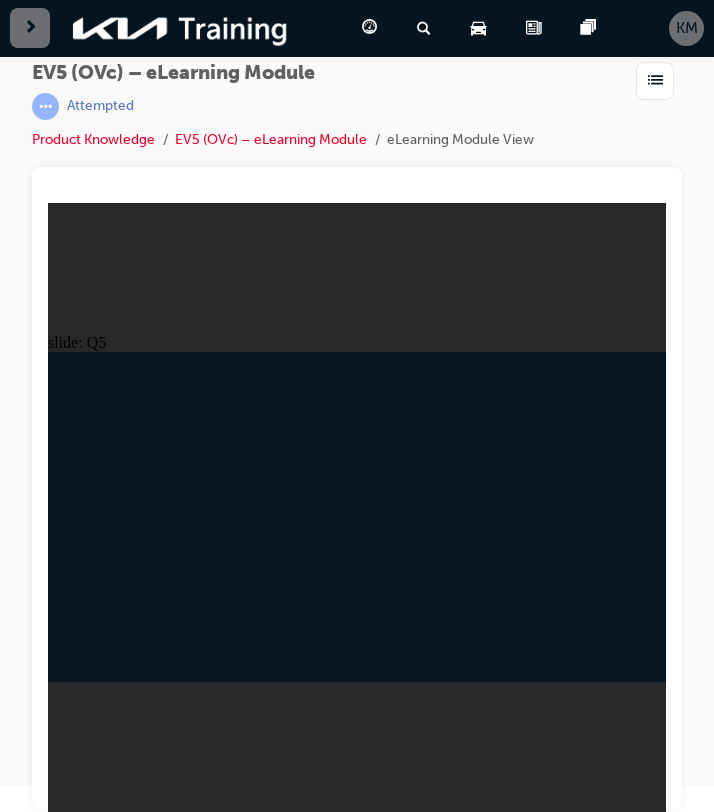 click 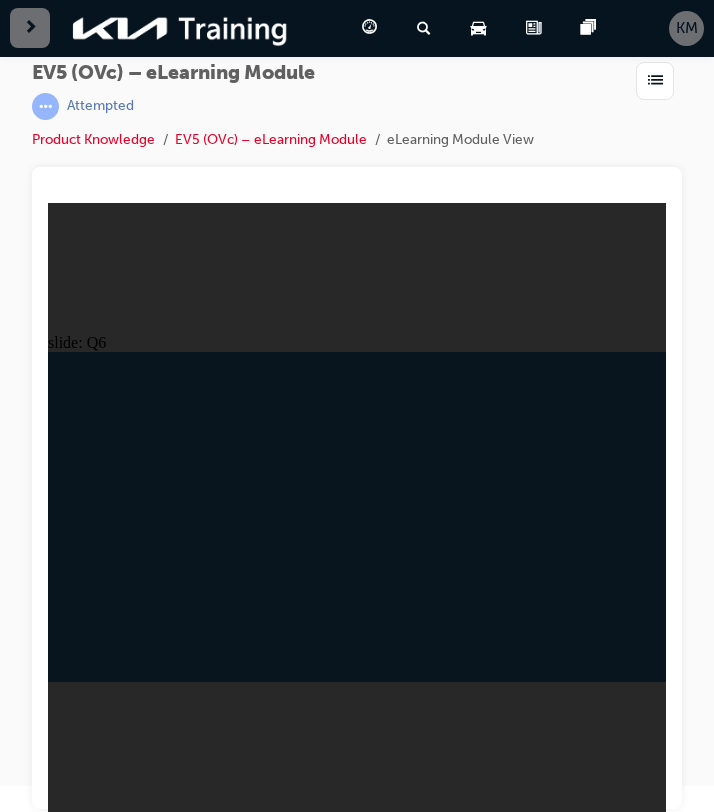 click 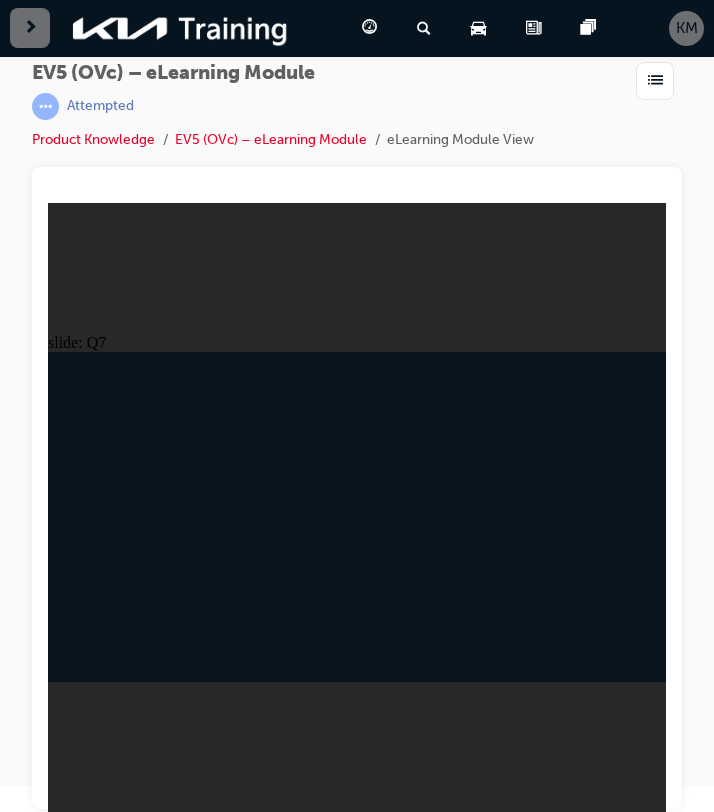 click 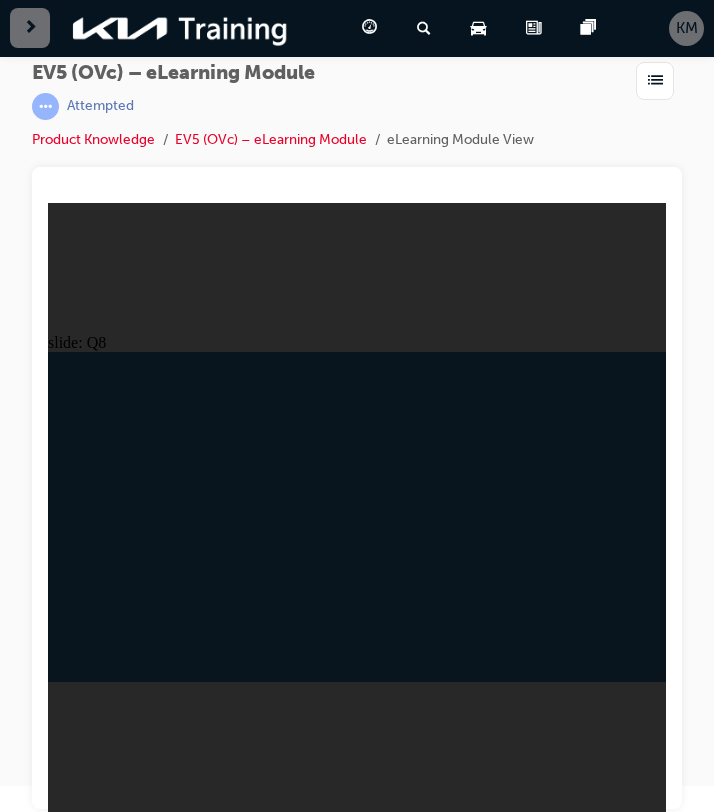 click 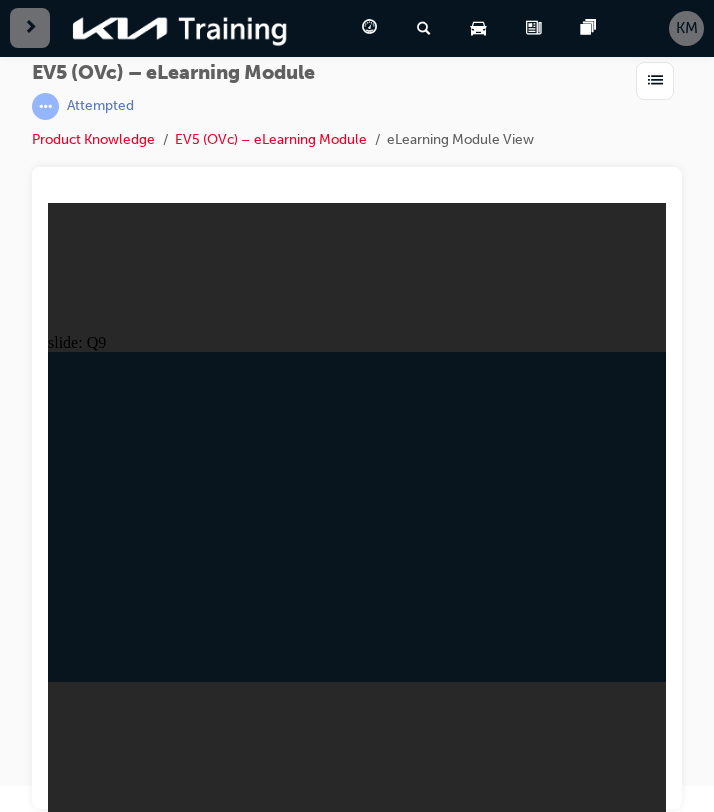 click 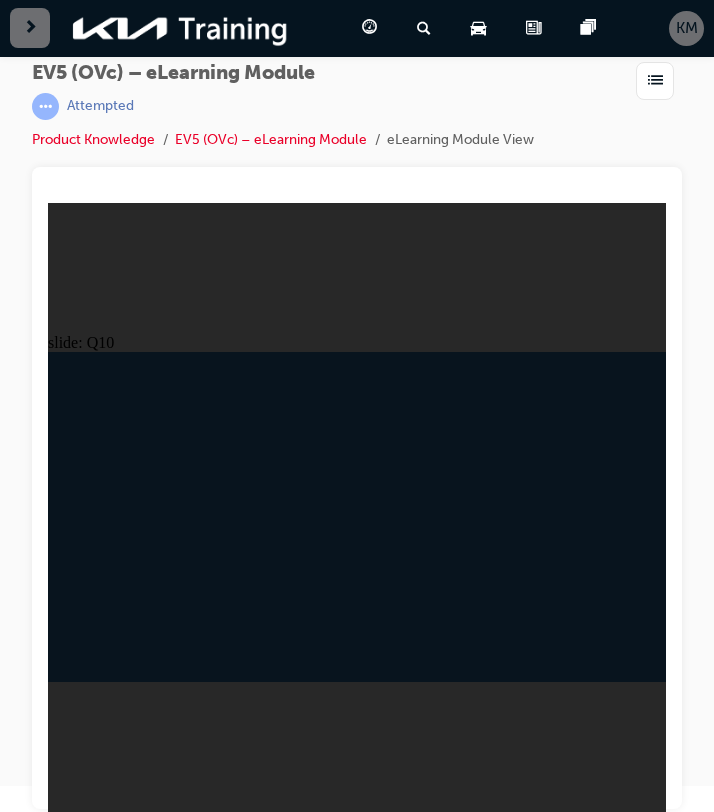 click 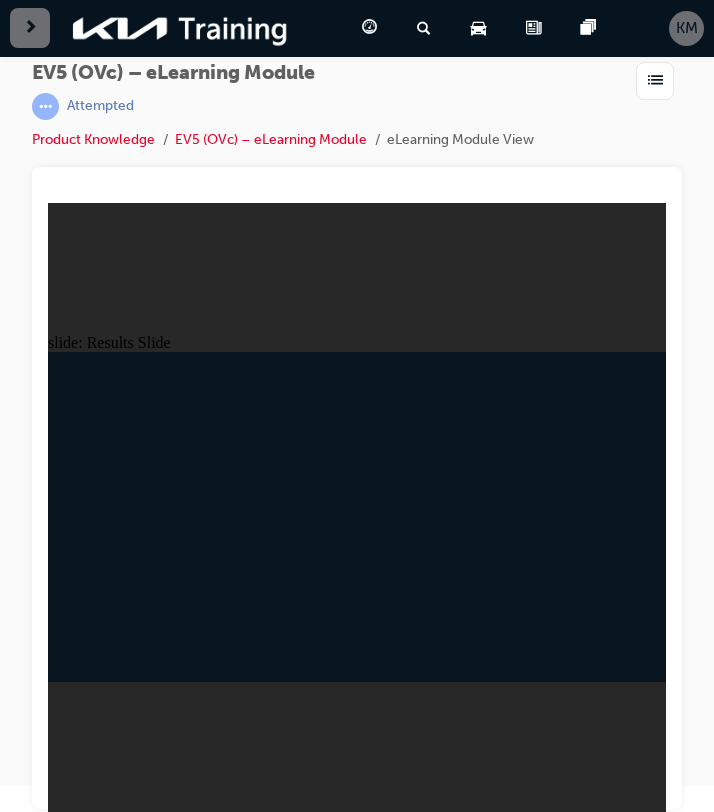 click 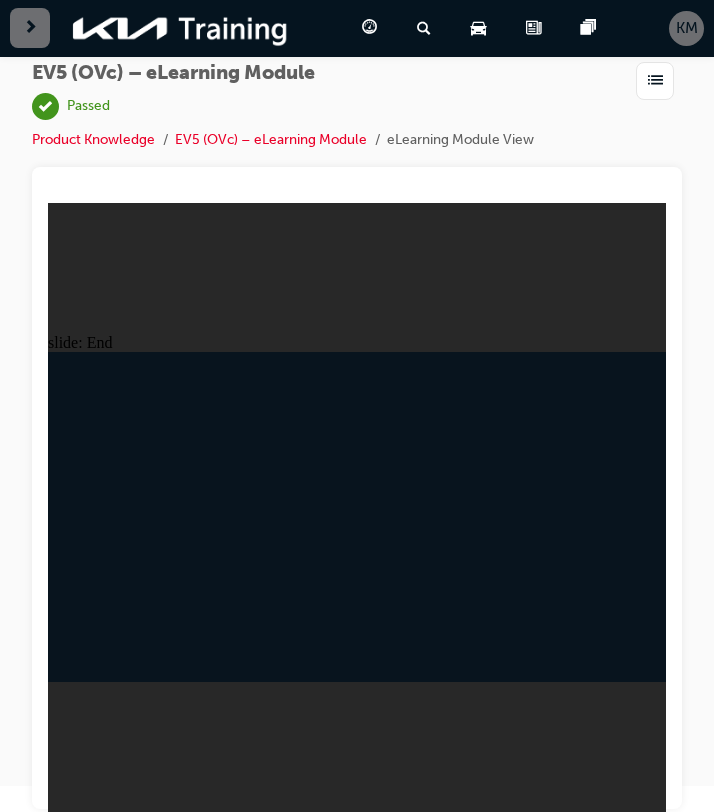 click 